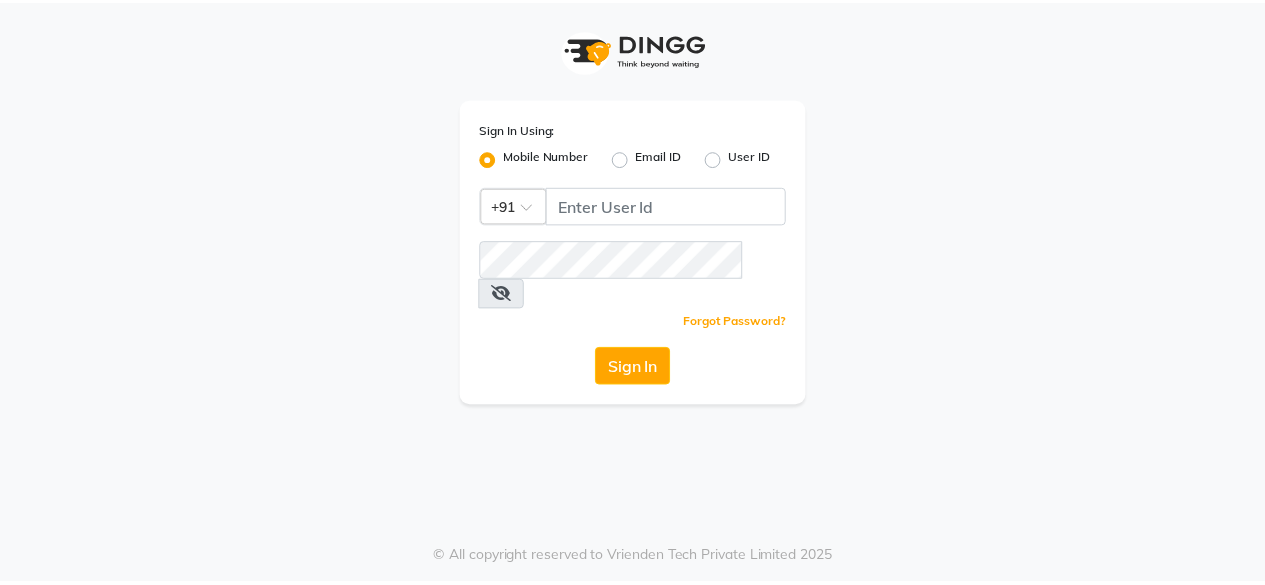 scroll, scrollTop: 0, scrollLeft: 0, axis: both 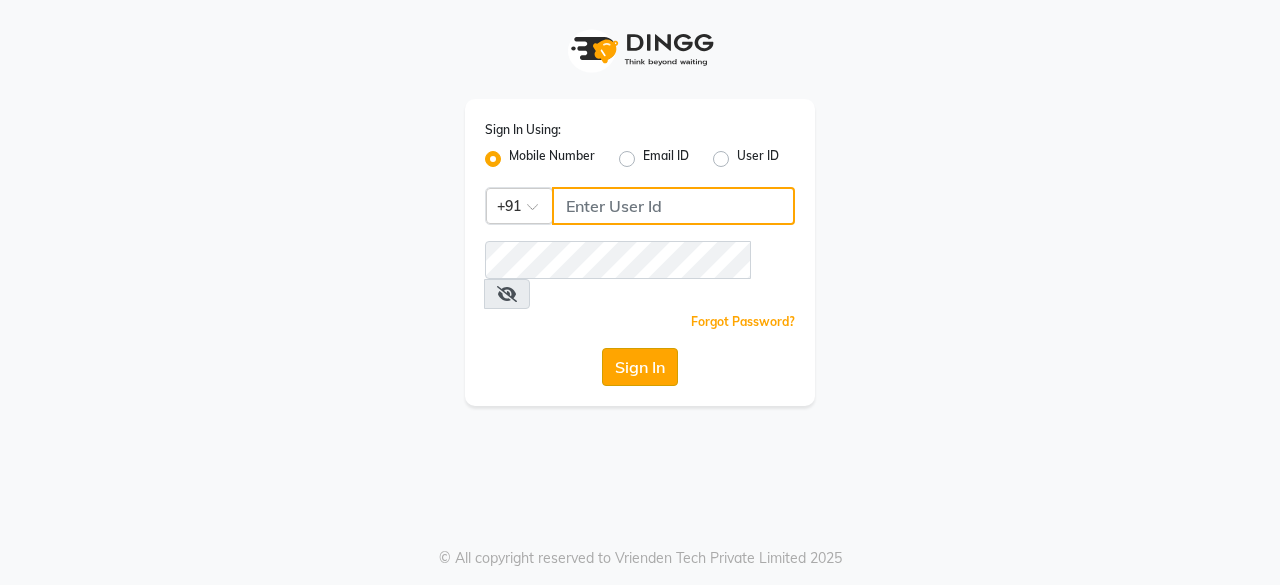 type on "[PHONE]" 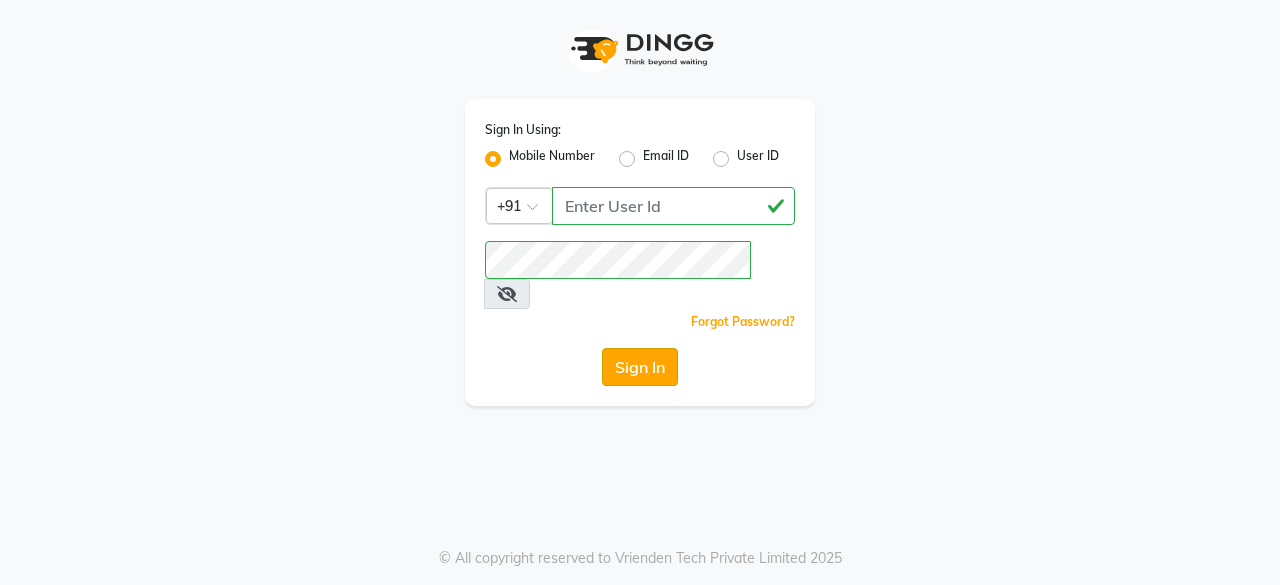 click on "Sign In" 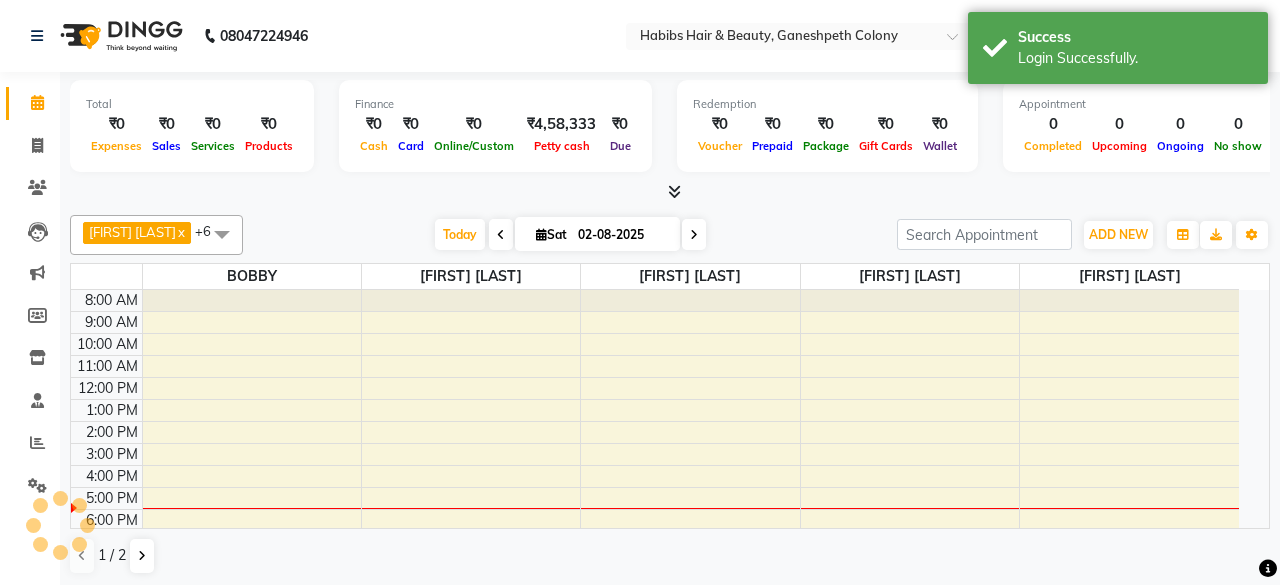 select on "en" 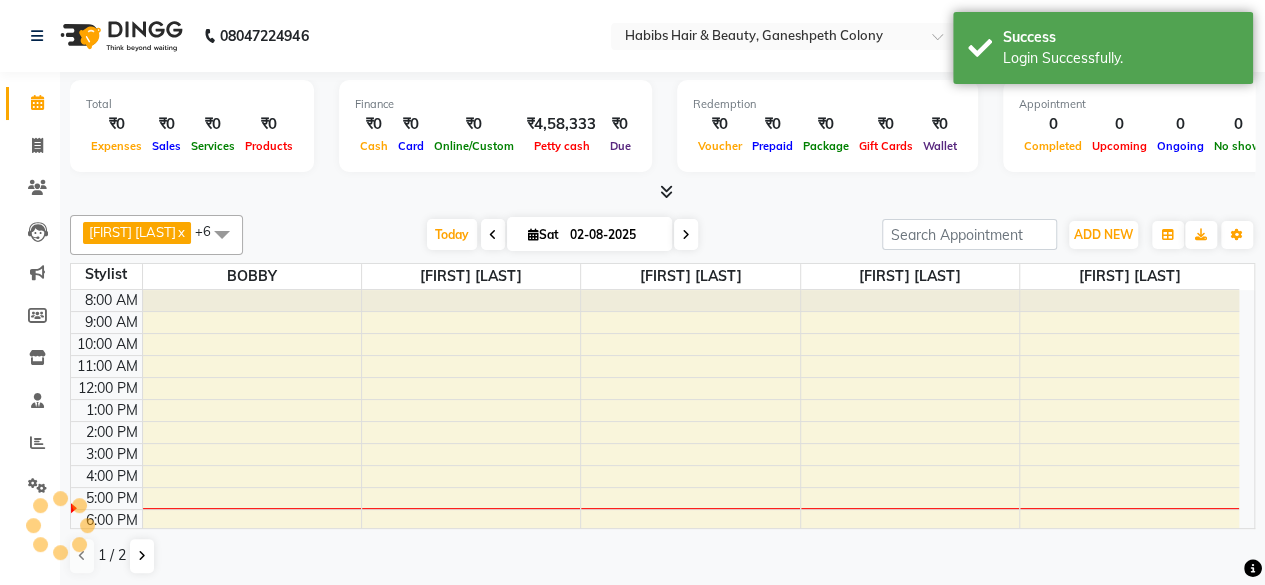 scroll, scrollTop: 0, scrollLeft: 0, axis: both 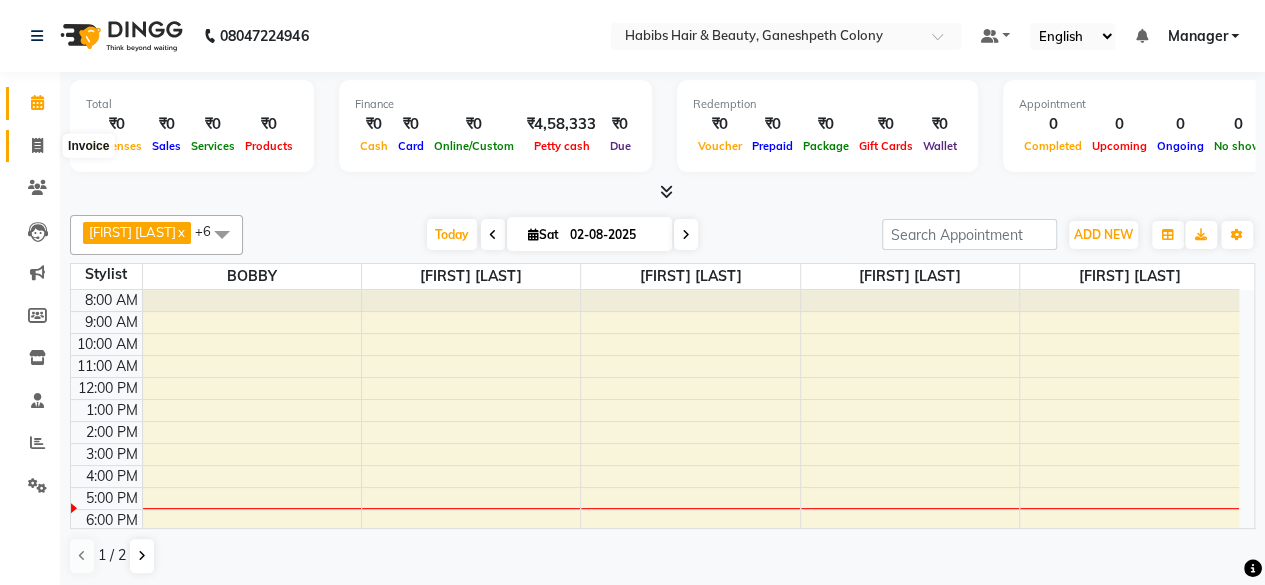 click 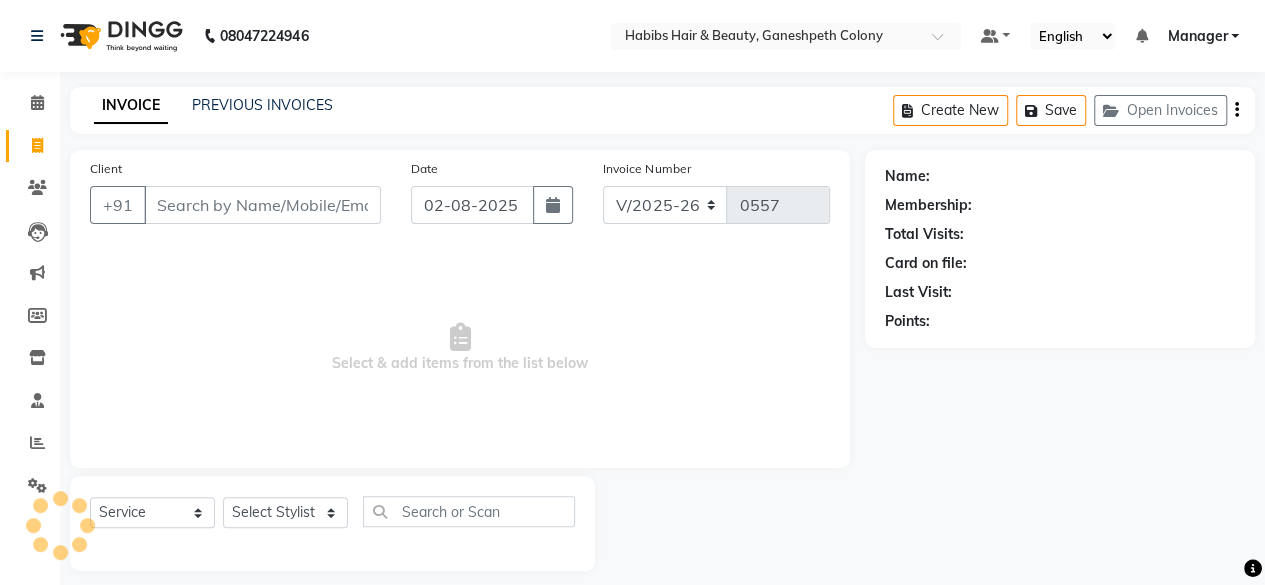 click on "Client" at bounding box center [262, 205] 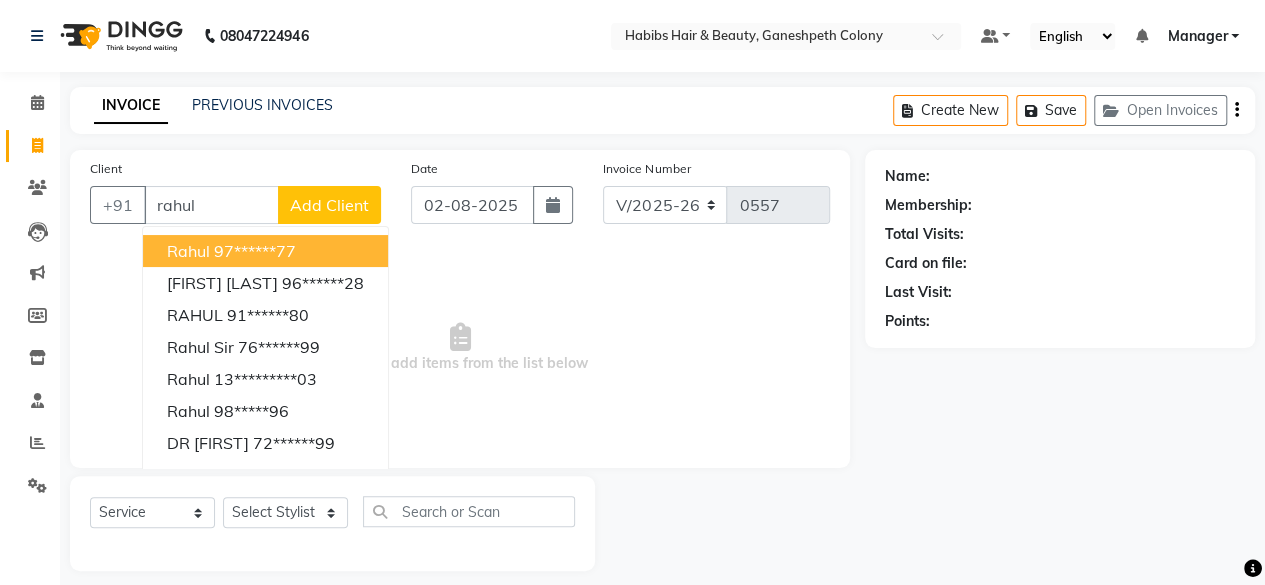type on "rahul" 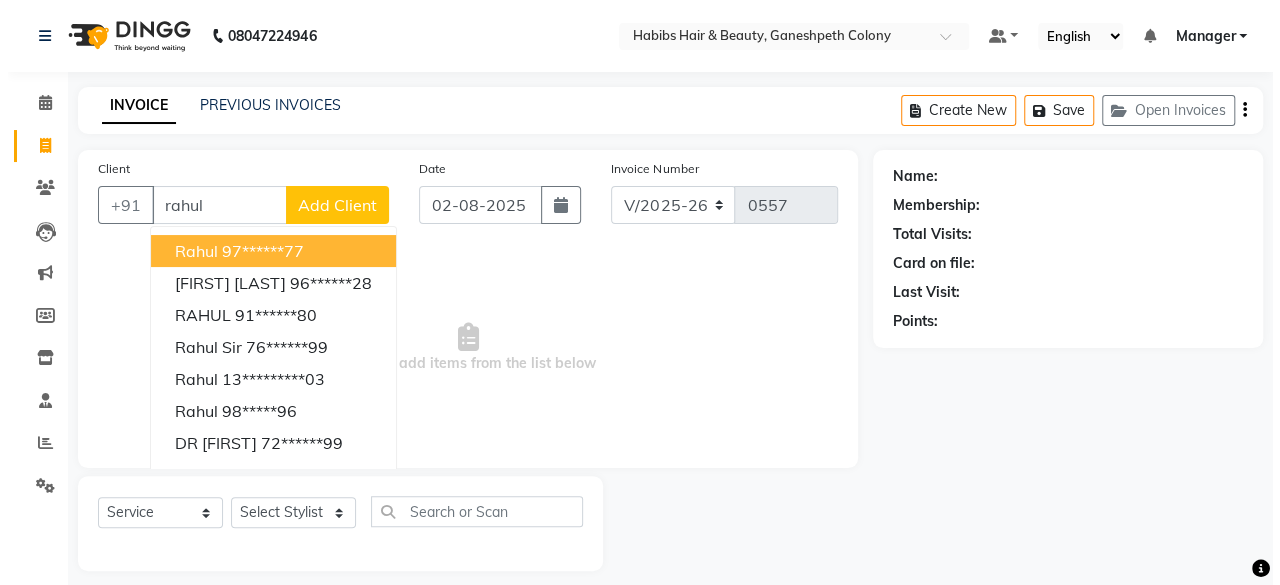 select on "22" 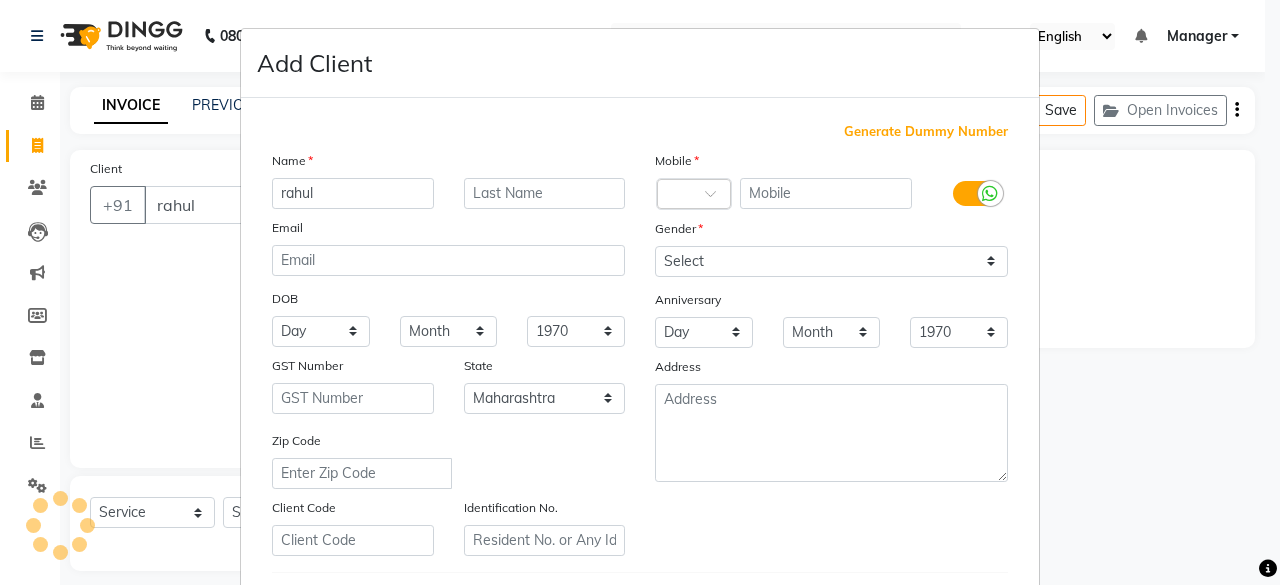 click on "Generate Dummy Number" at bounding box center [926, 132] 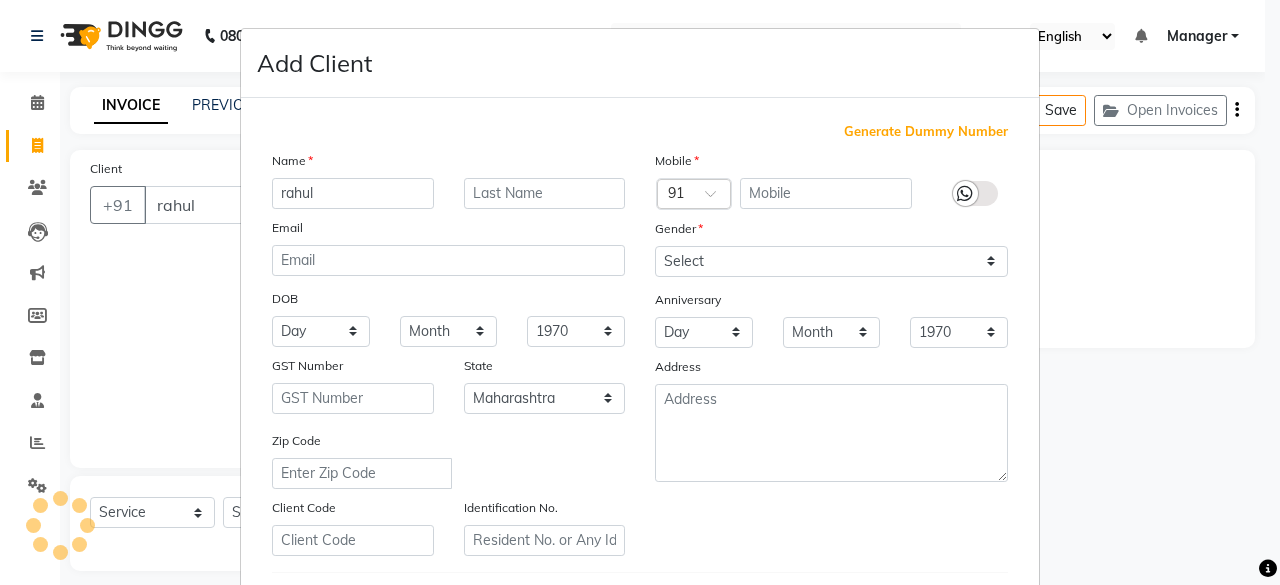 type on "[PHONE]" 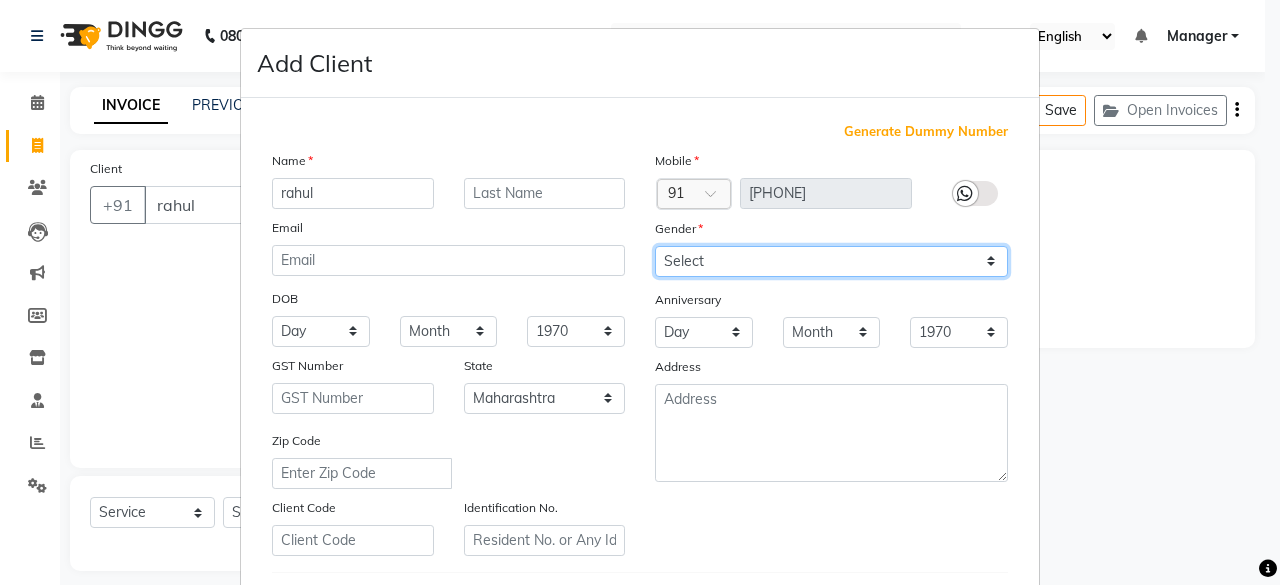 click on "Select Male Female Other Prefer Not To Say" at bounding box center [831, 261] 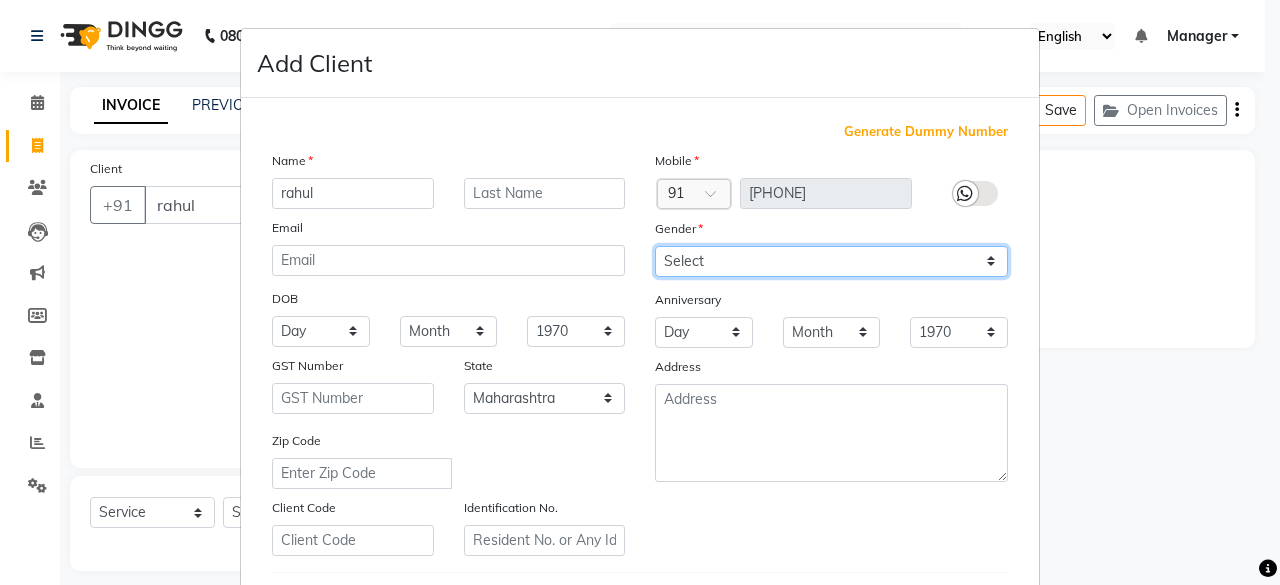 select on "male" 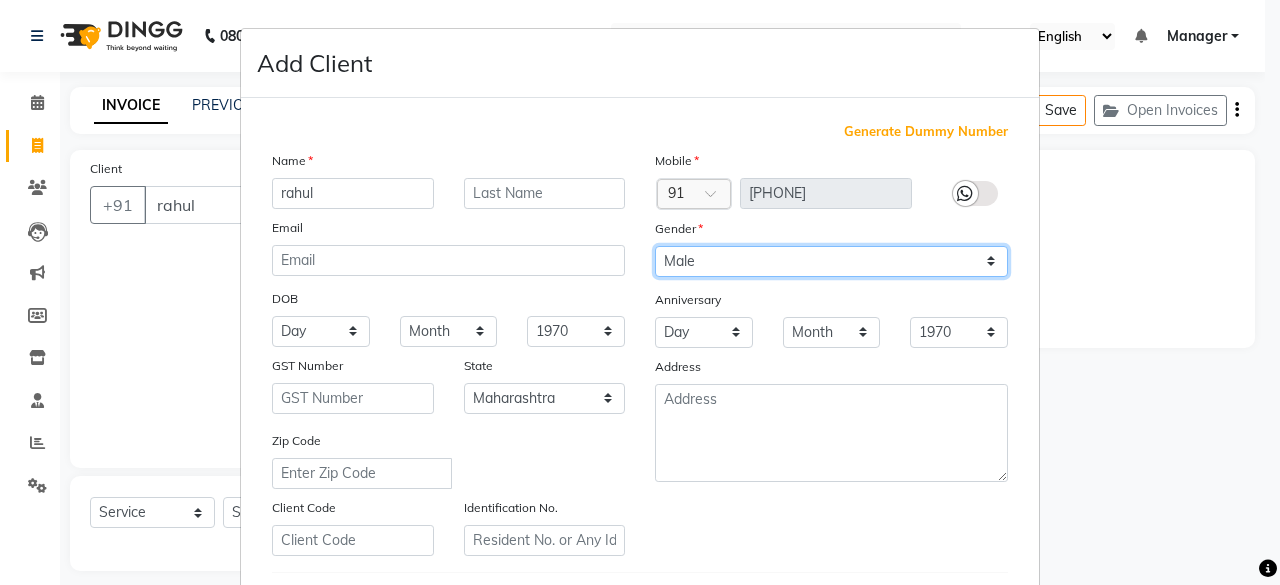 click on "Select Male Female Other Prefer Not To Say" at bounding box center [831, 261] 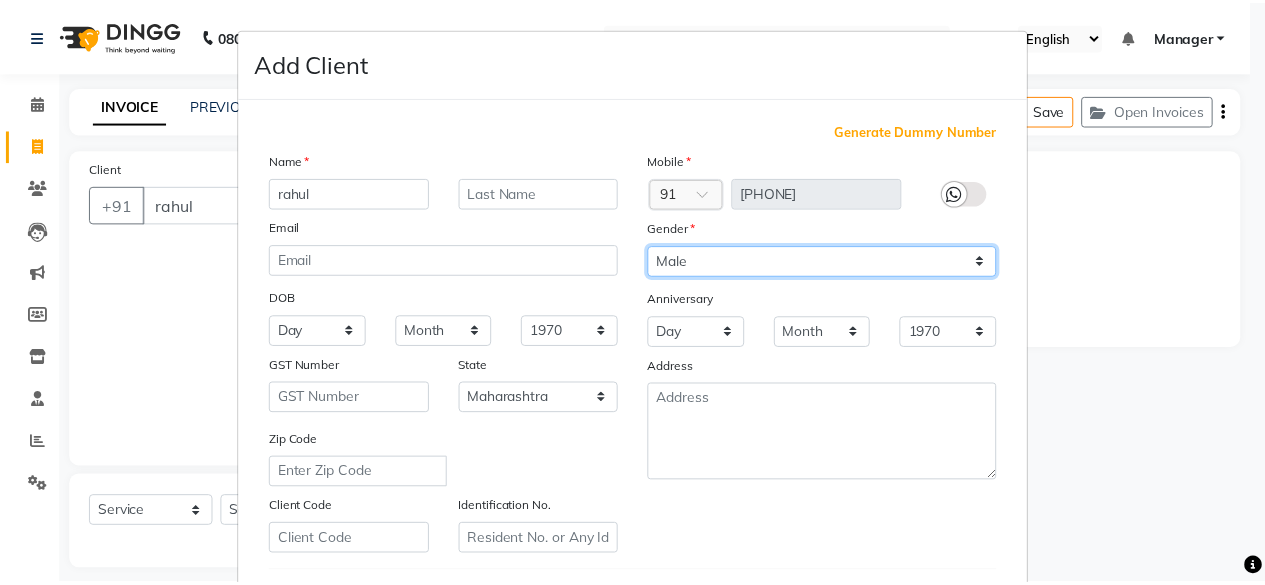 scroll, scrollTop: 334, scrollLeft: 0, axis: vertical 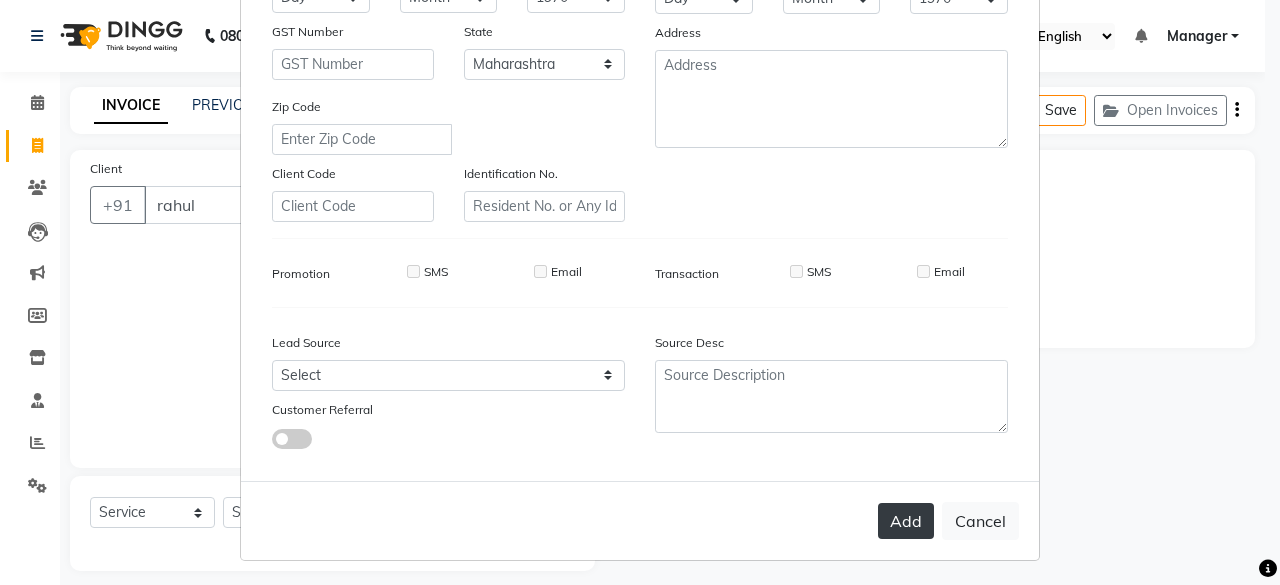 click on "Add" at bounding box center (906, 521) 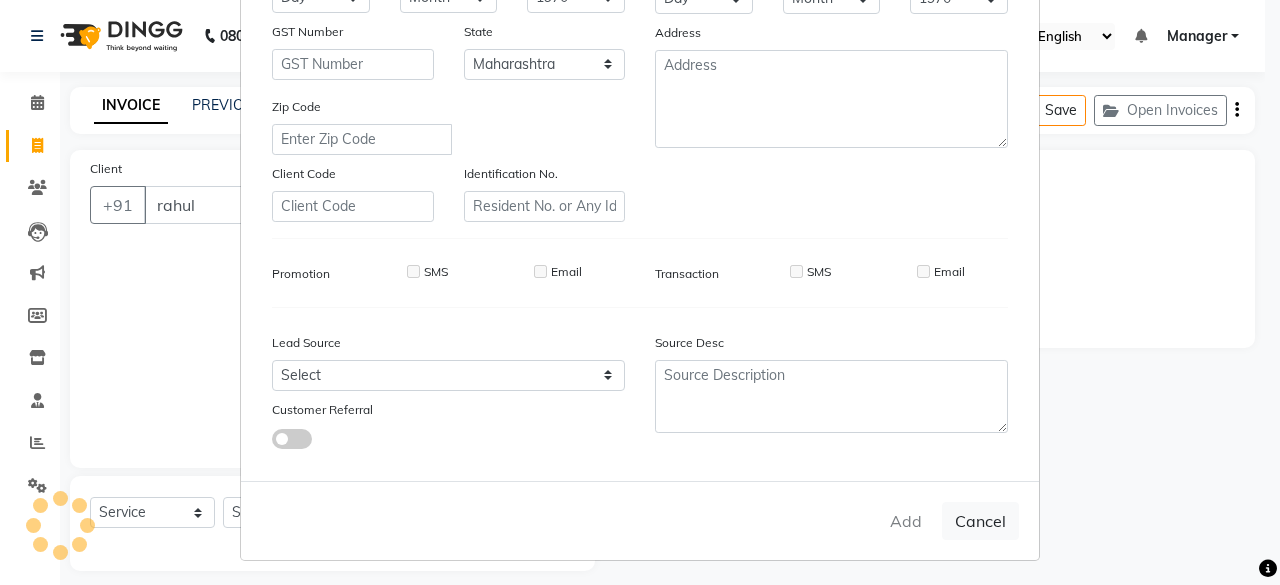 type on "13*********26" 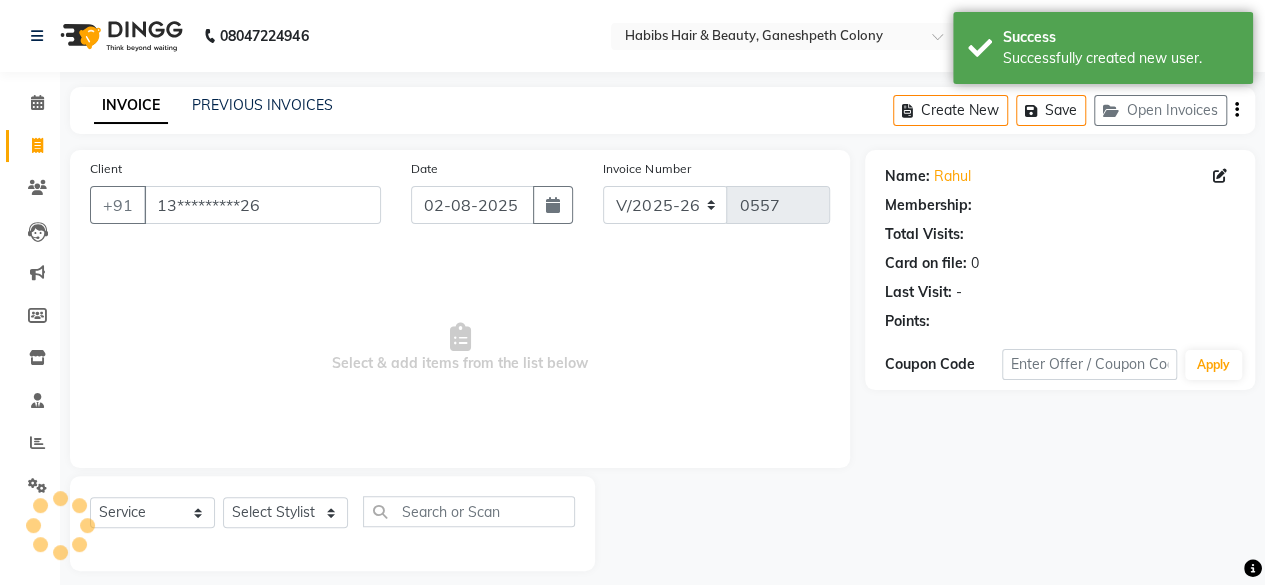 scroll, scrollTop: 15, scrollLeft: 0, axis: vertical 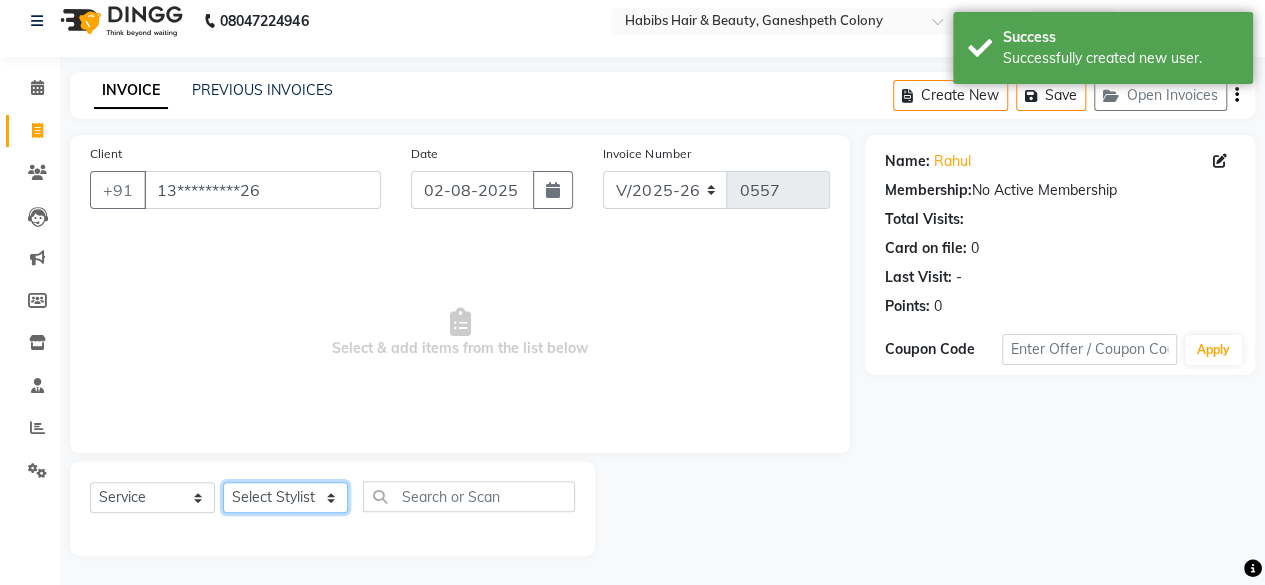 click on "Select Stylist [FIRST] [FIRST] [FIRST] [FIRST] Manager [FIRST] [LAST] [FIRST] [LAST] [FIRST]" 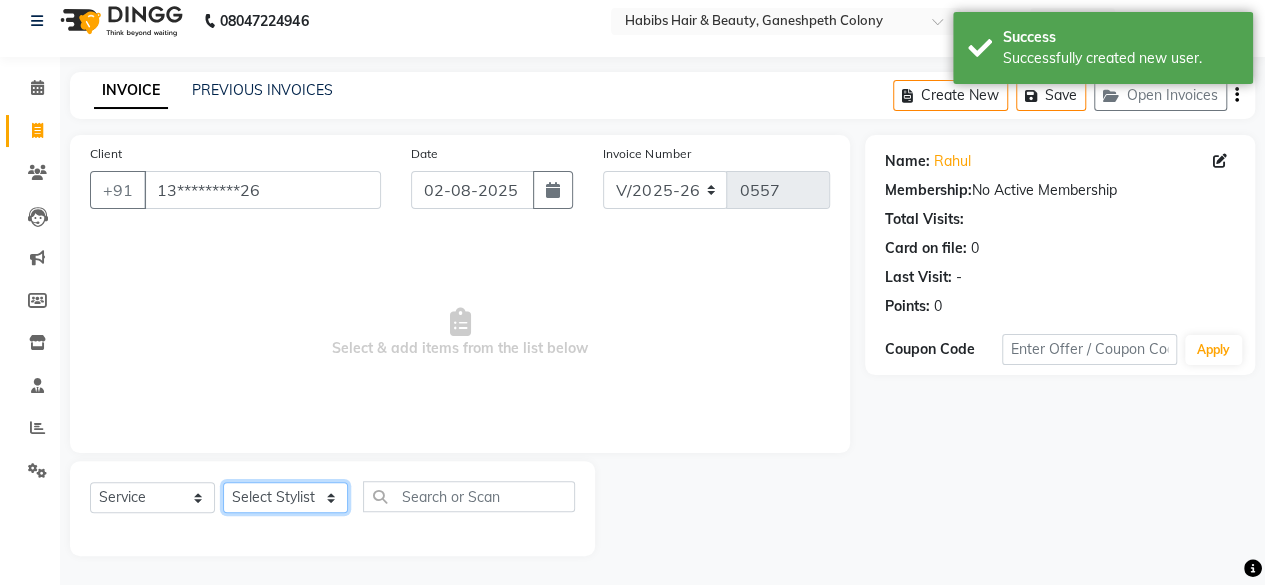 click on "Select Stylist [FIRST] [FIRST] [FIRST] [FIRST] Manager [FIRST] [LAST] [FIRST] [LAST] [FIRST]" 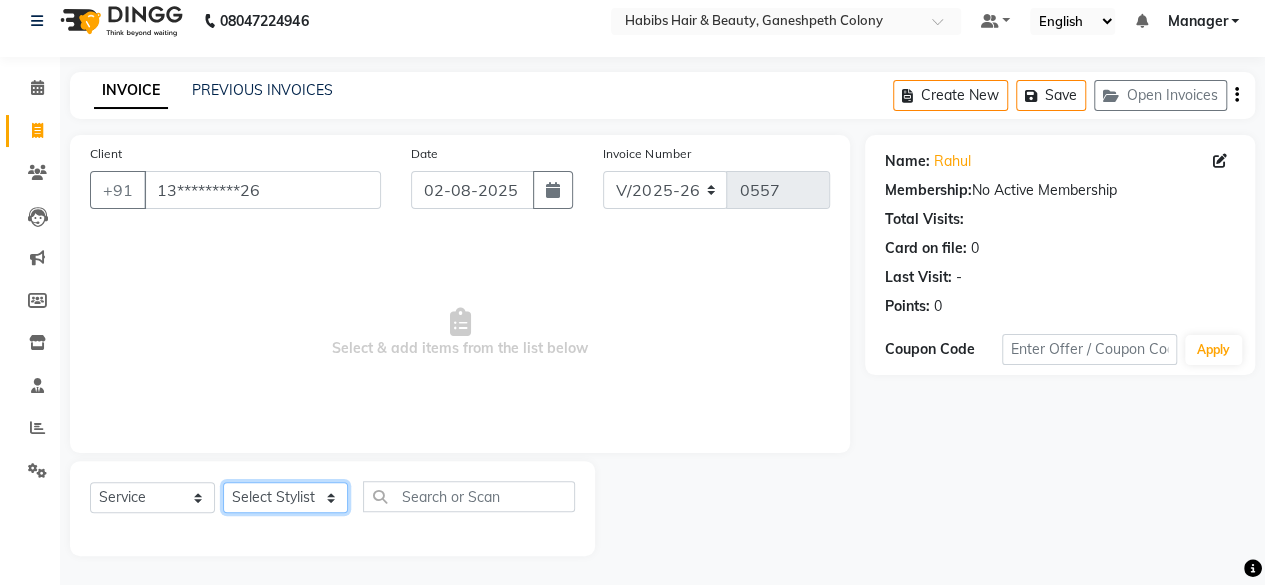 select on "59968" 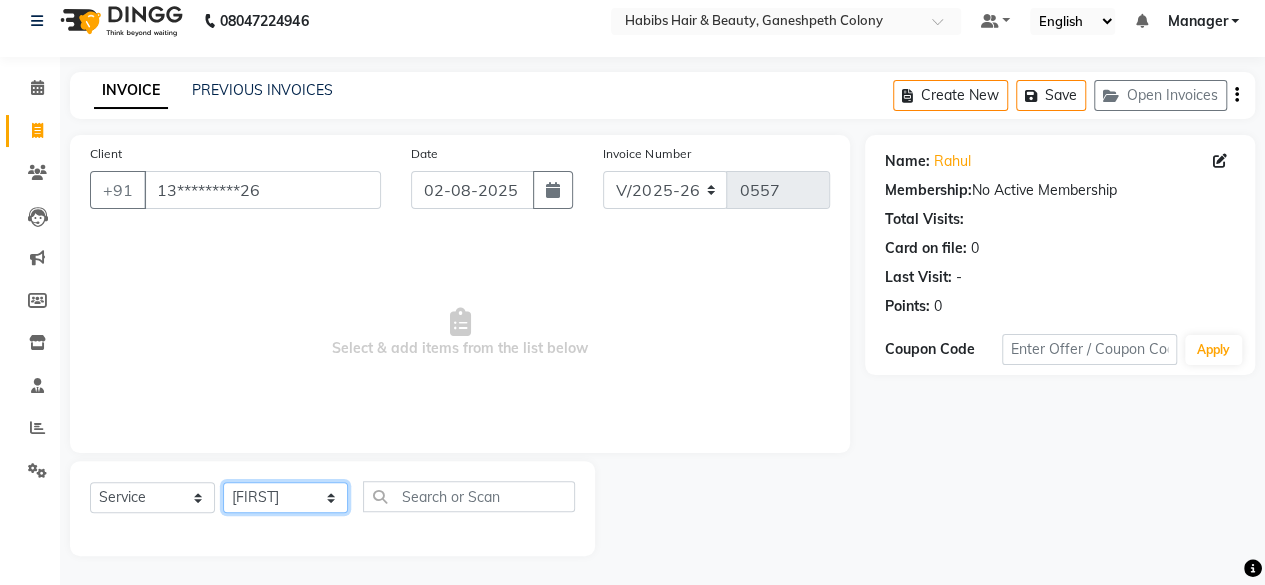 click on "Select Stylist [FIRST] [FIRST] [FIRST] [FIRST] Manager [FIRST] [LAST] [FIRST] [LAST] [FIRST]" 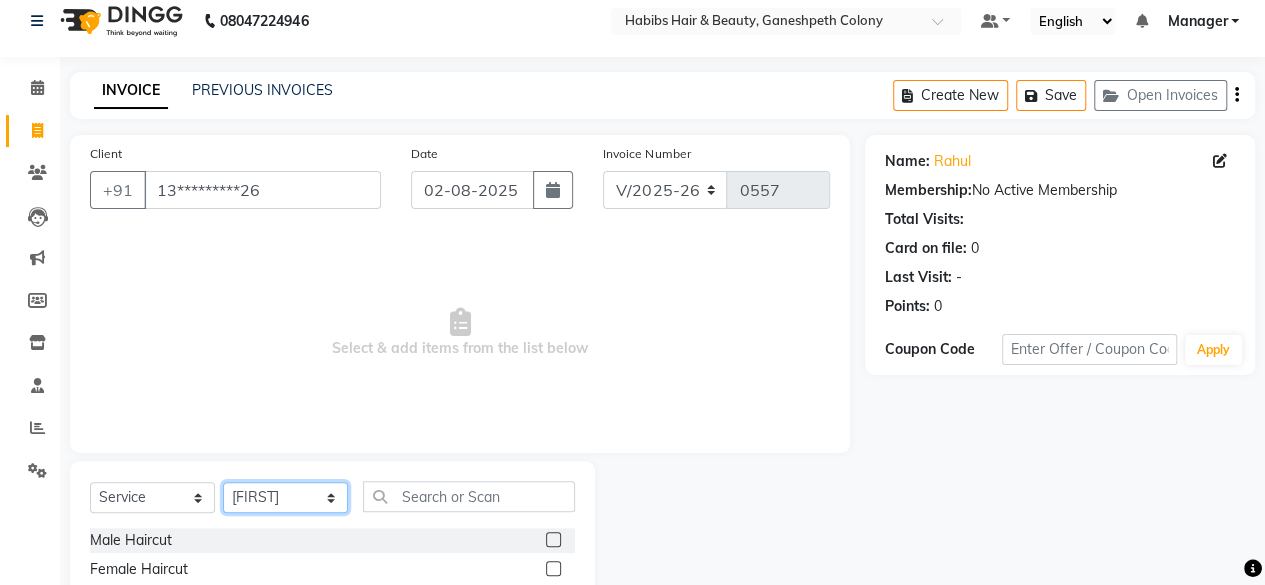 scroll, scrollTop: 215, scrollLeft: 0, axis: vertical 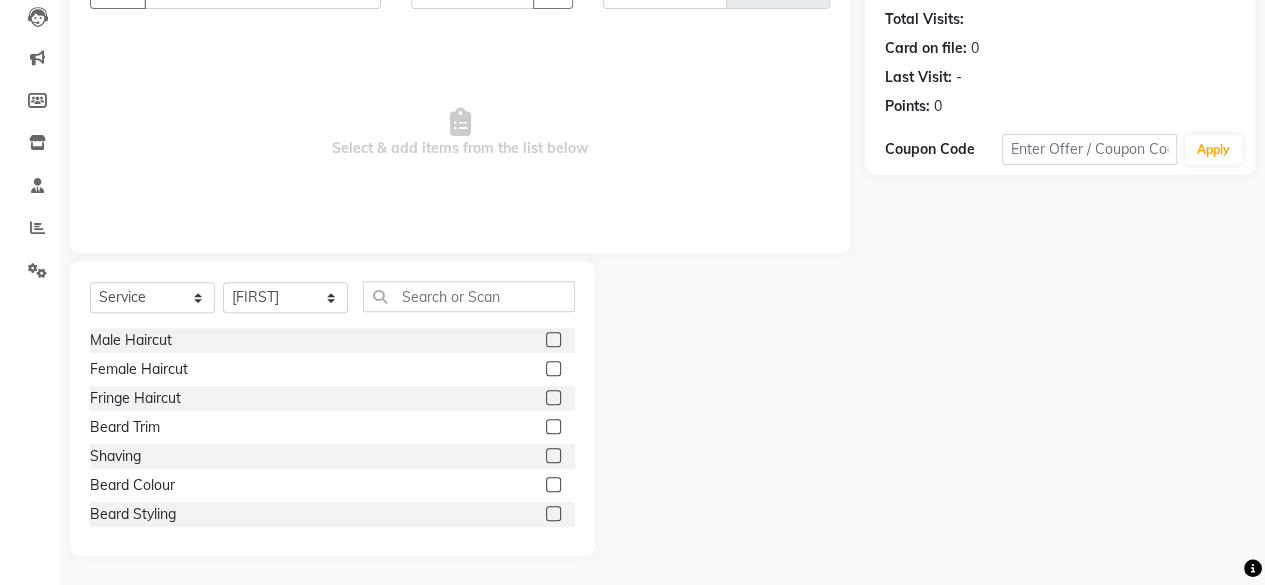 click 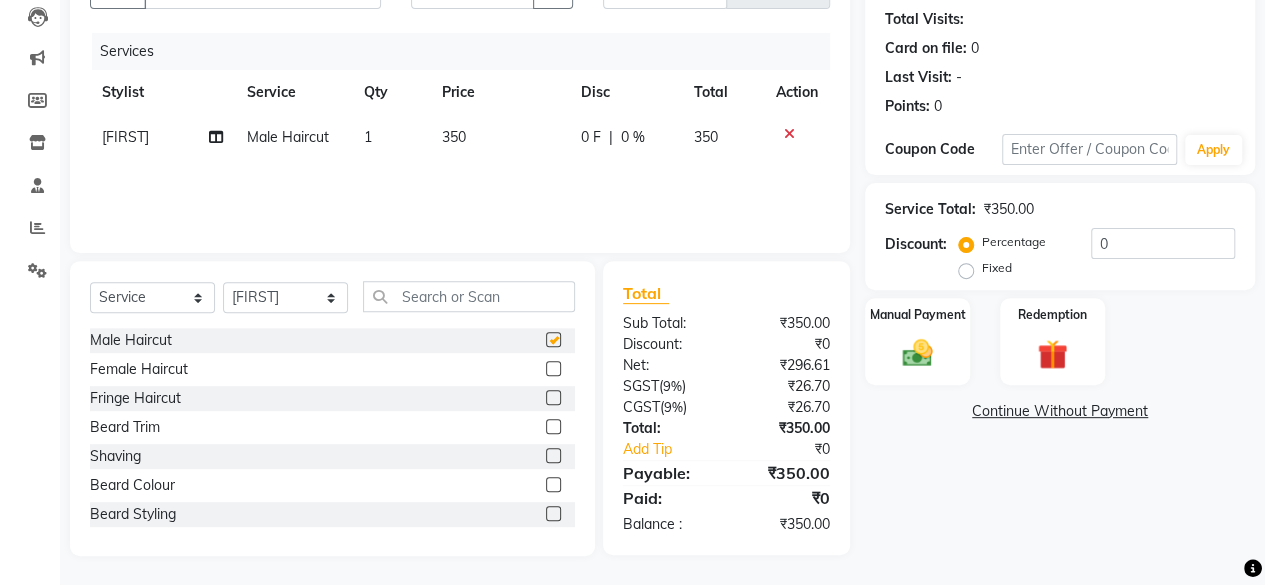 checkbox on "false" 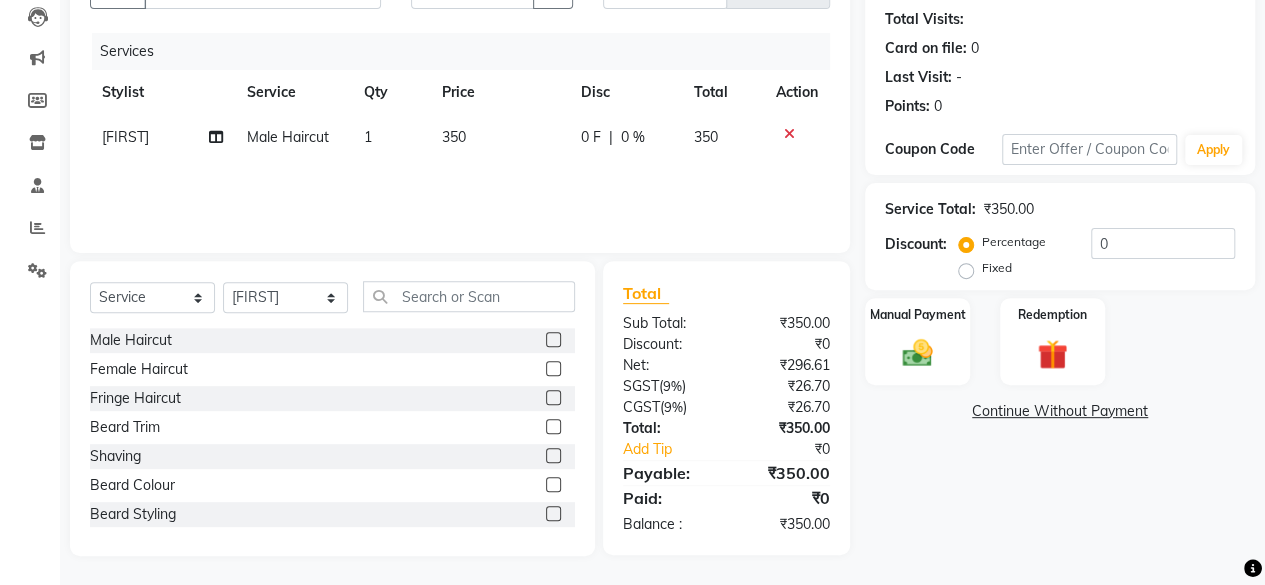 click 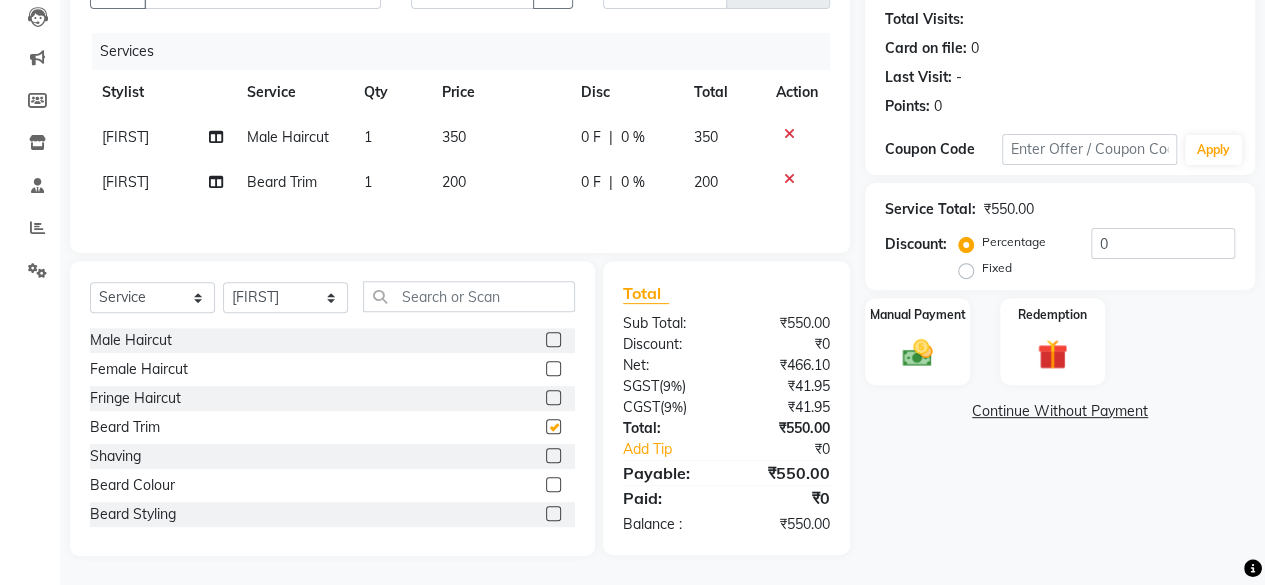 checkbox on "false" 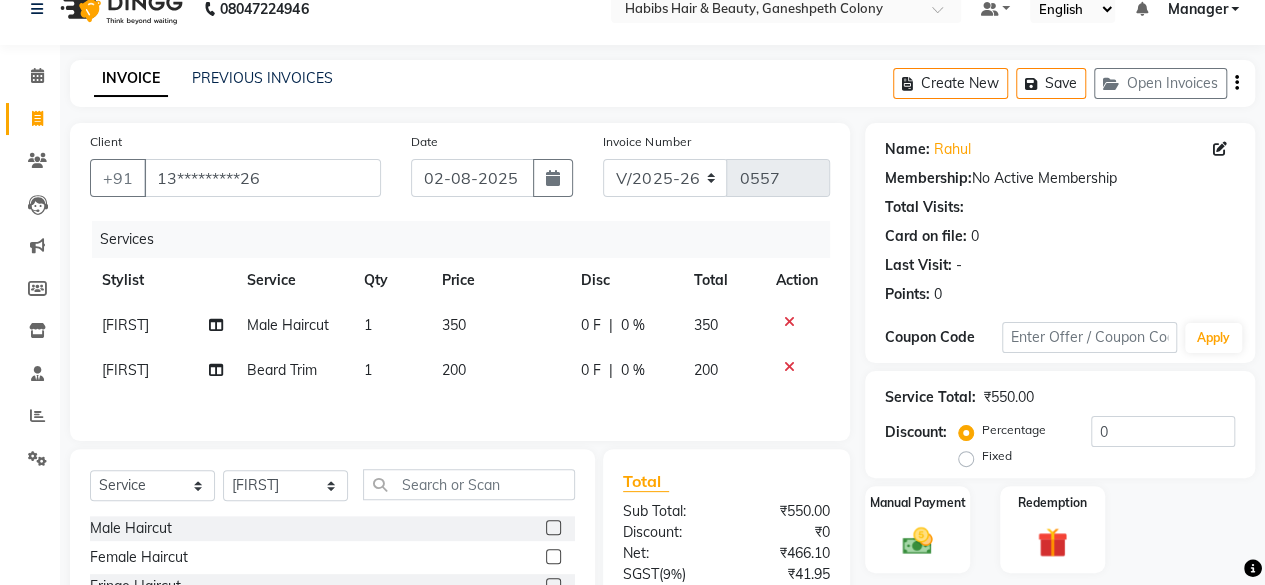 scroll, scrollTop: 17, scrollLeft: 0, axis: vertical 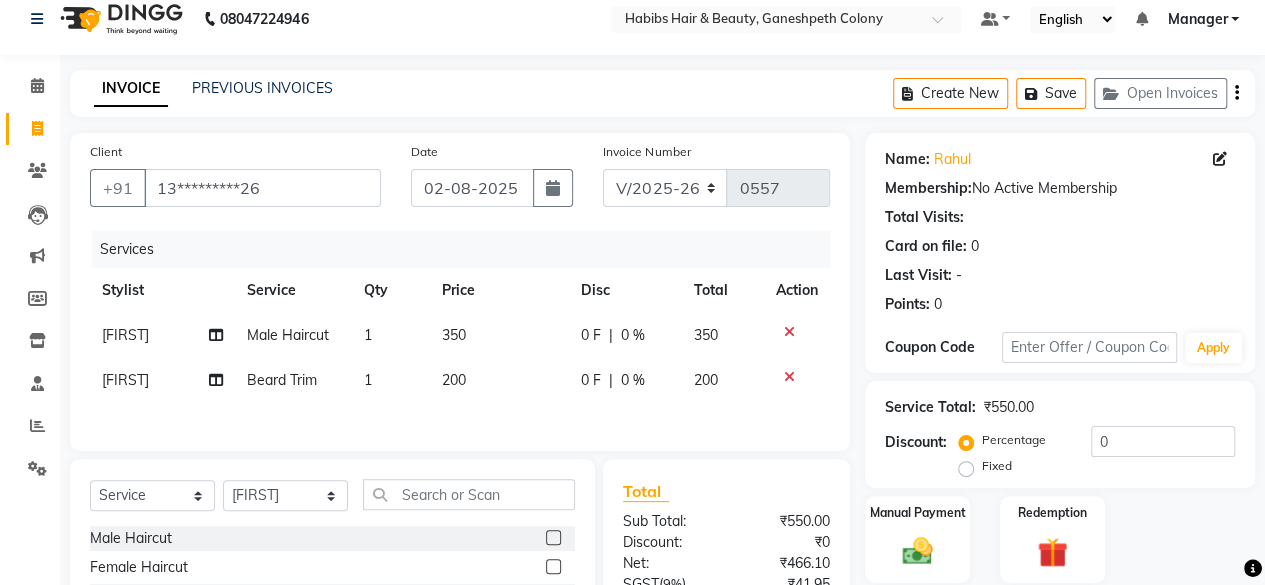 click on "350" 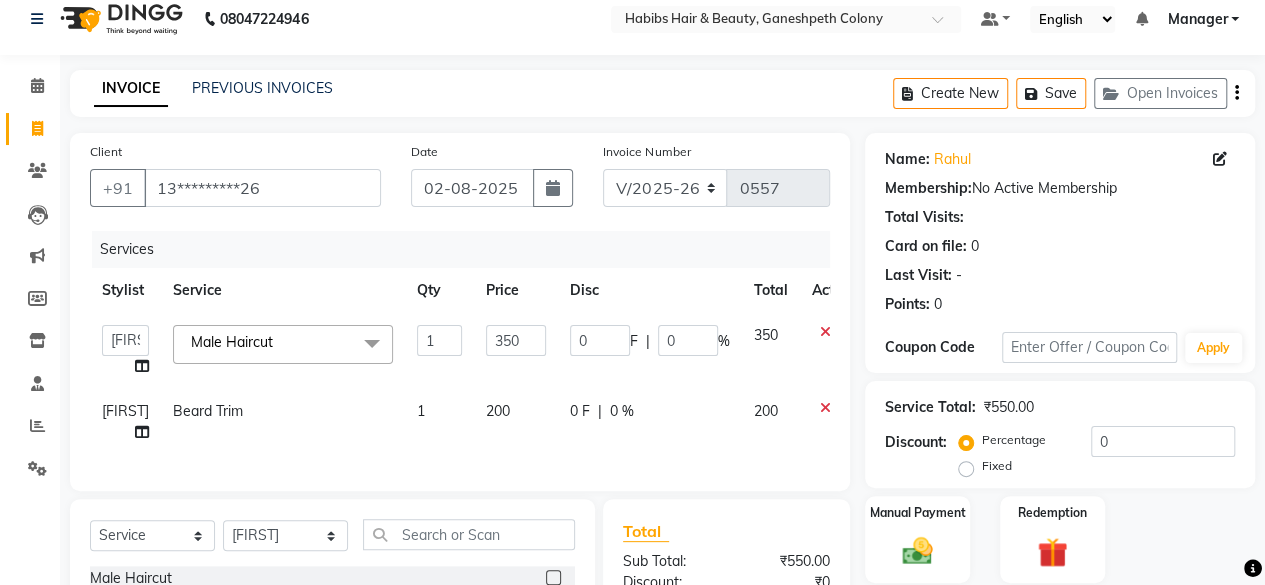 click on "1" 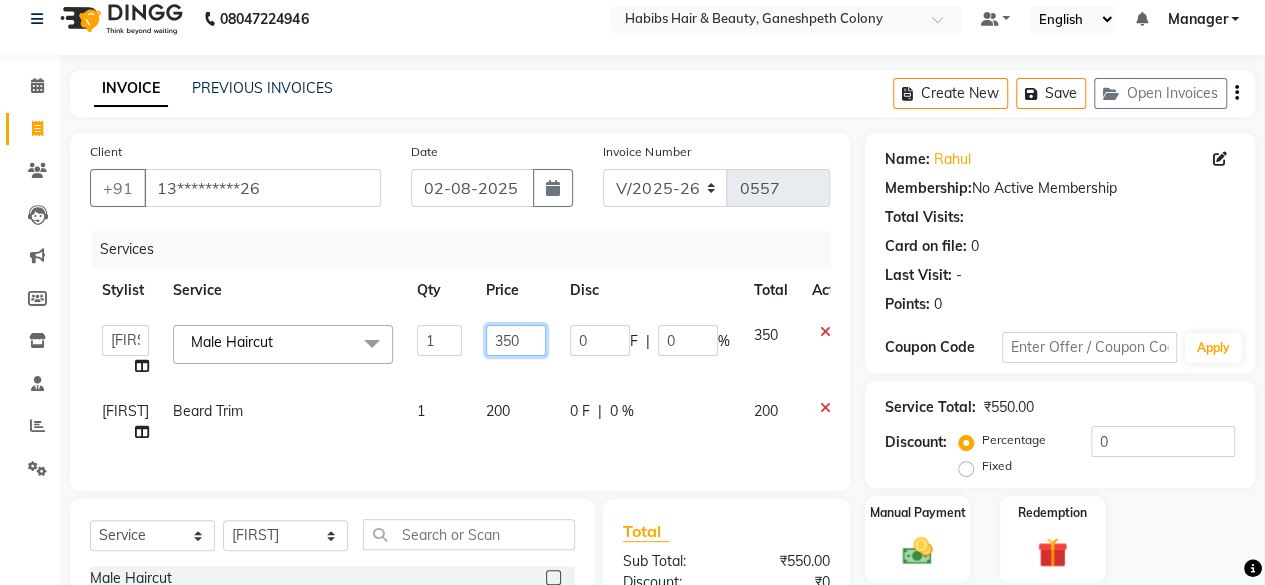 click on "350" 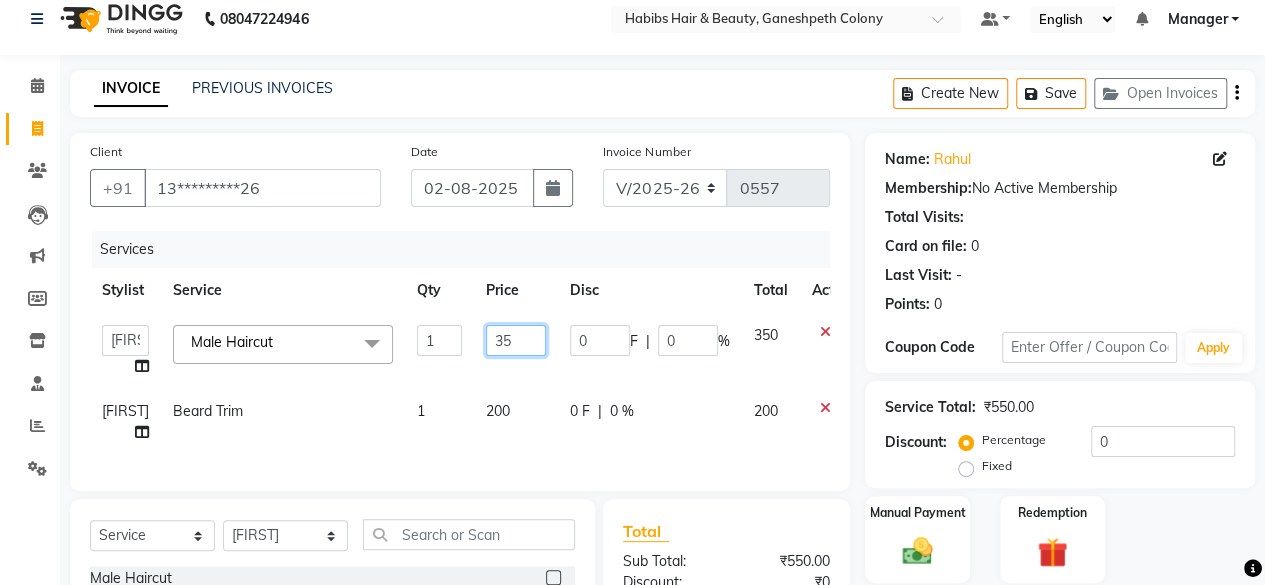type on "3" 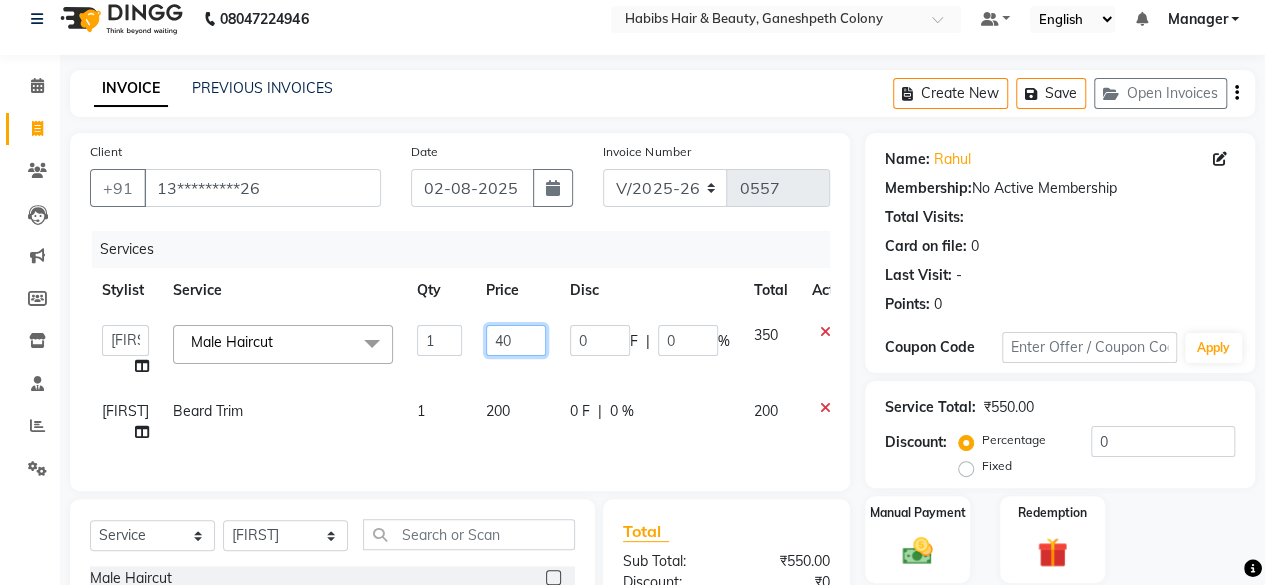 type on "400" 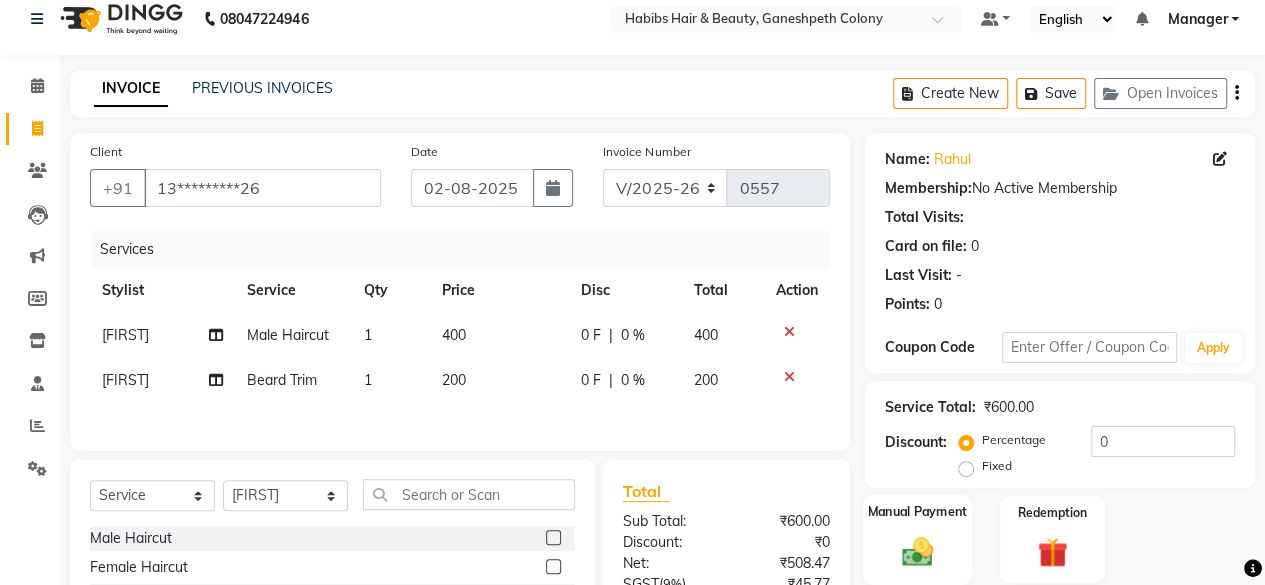 click on "Manual Payment" 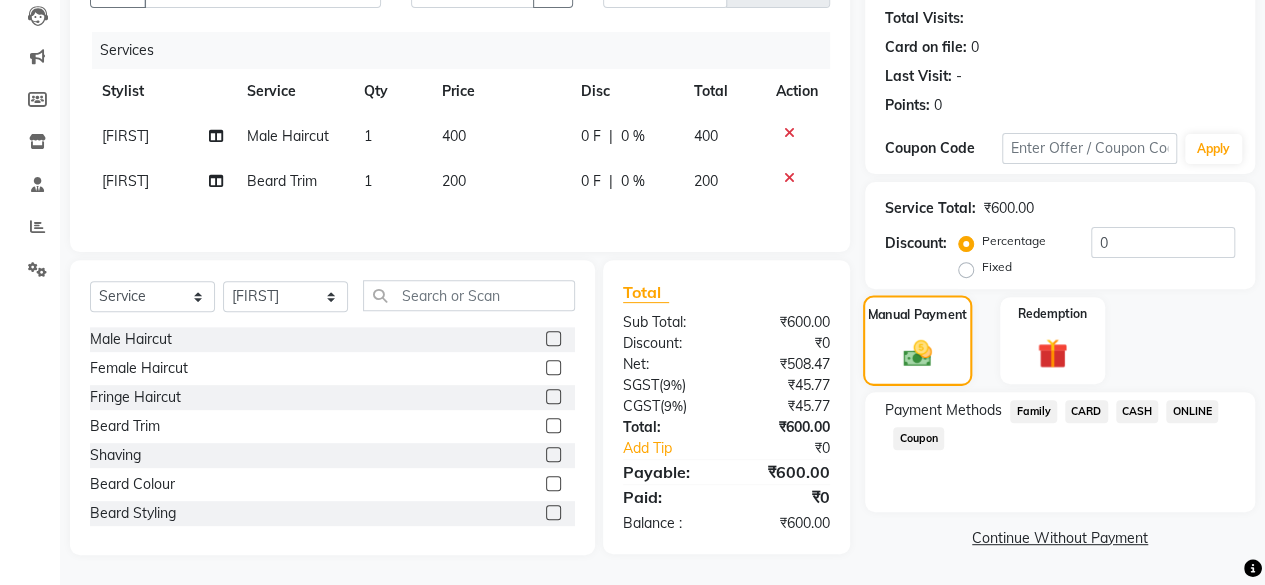 scroll, scrollTop: 0, scrollLeft: 0, axis: both 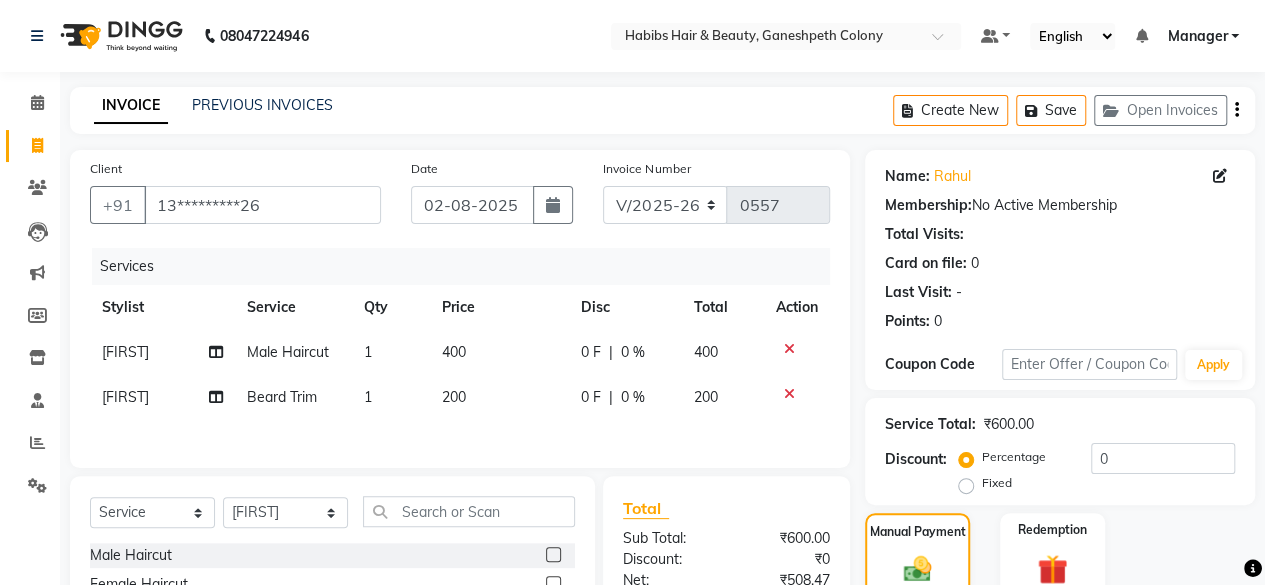 click on "400" 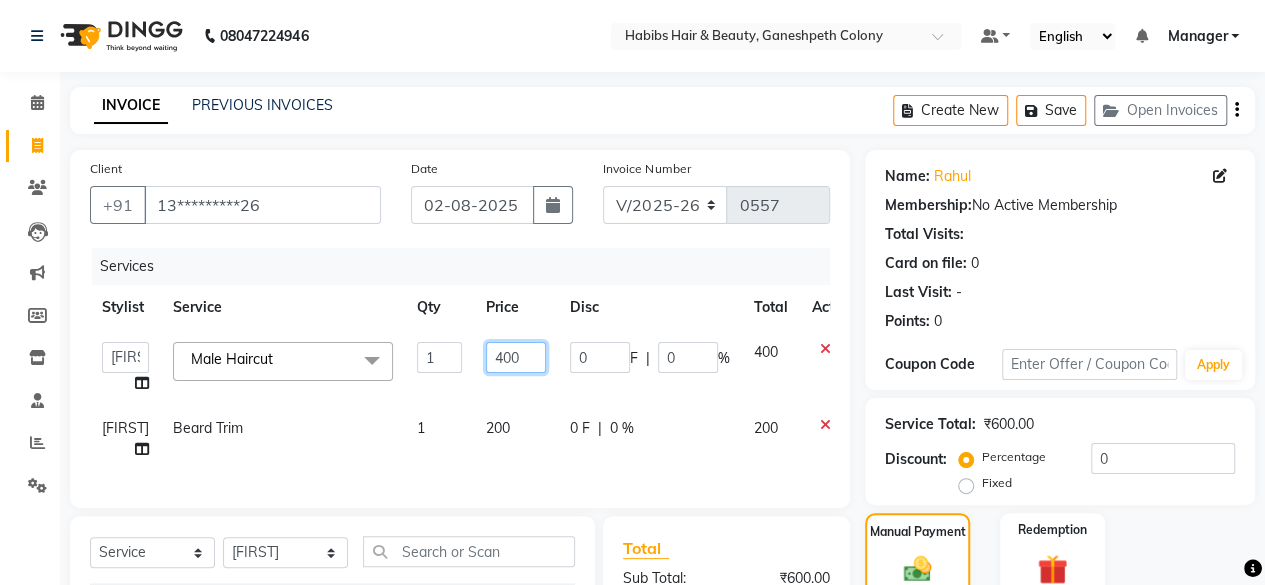 click on "400" 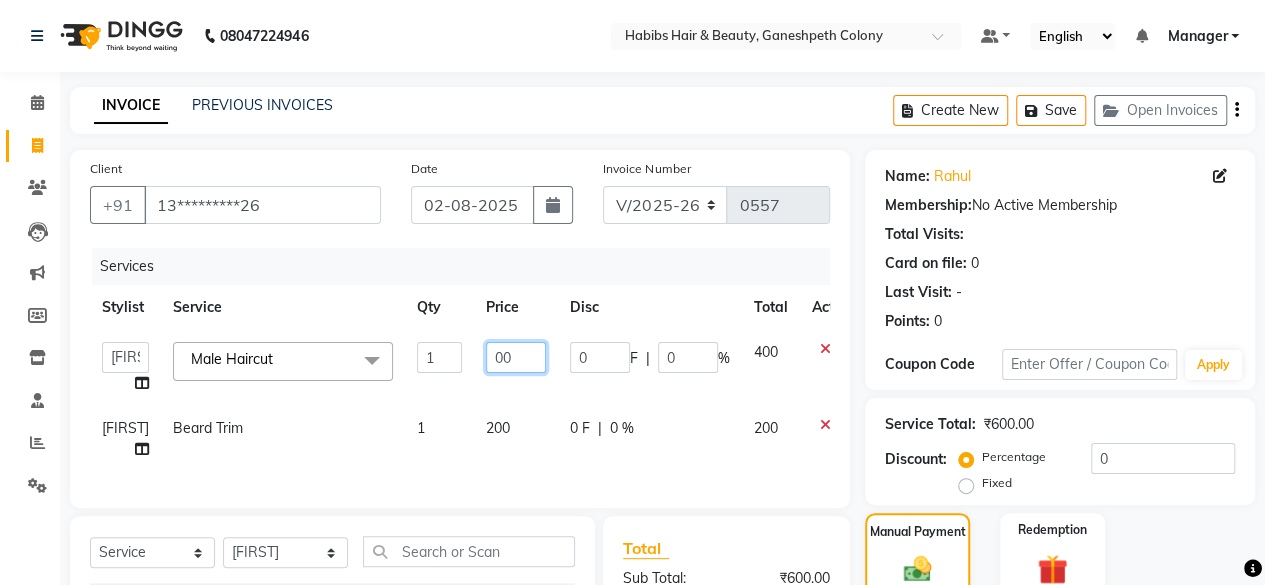 type on "200" 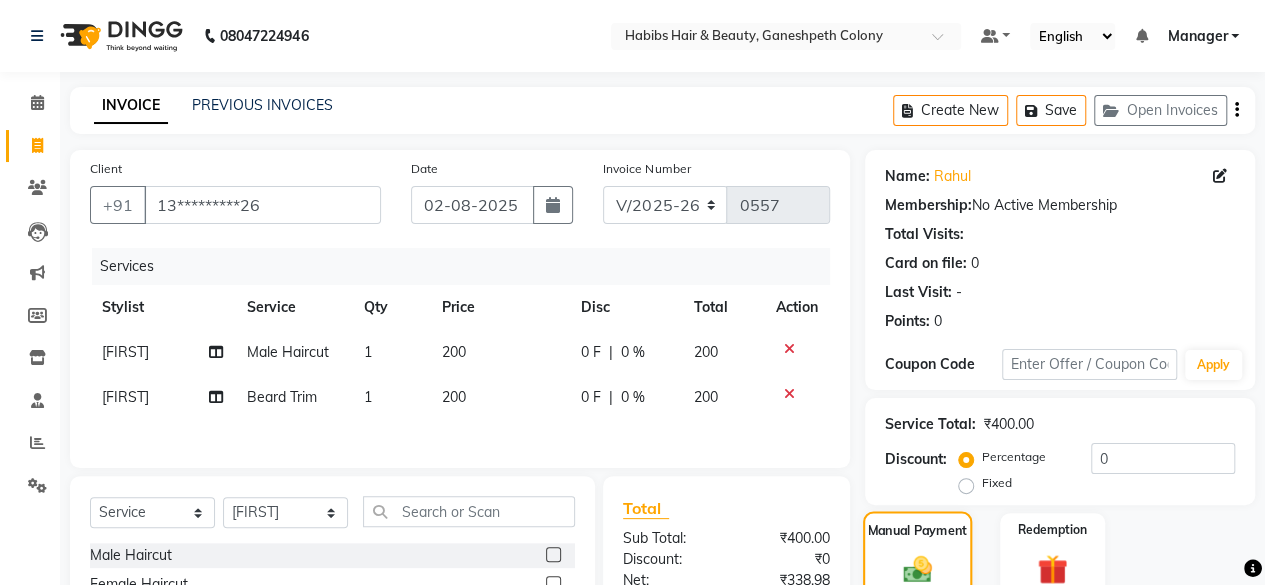 click on "Manual Payment" 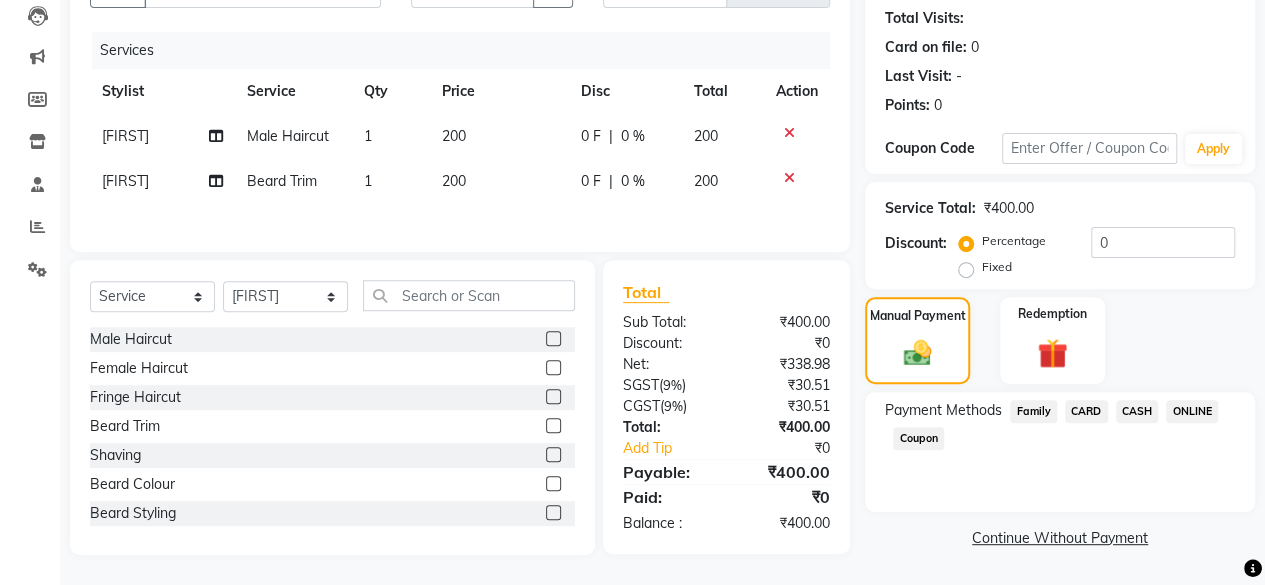 click on "CASH" 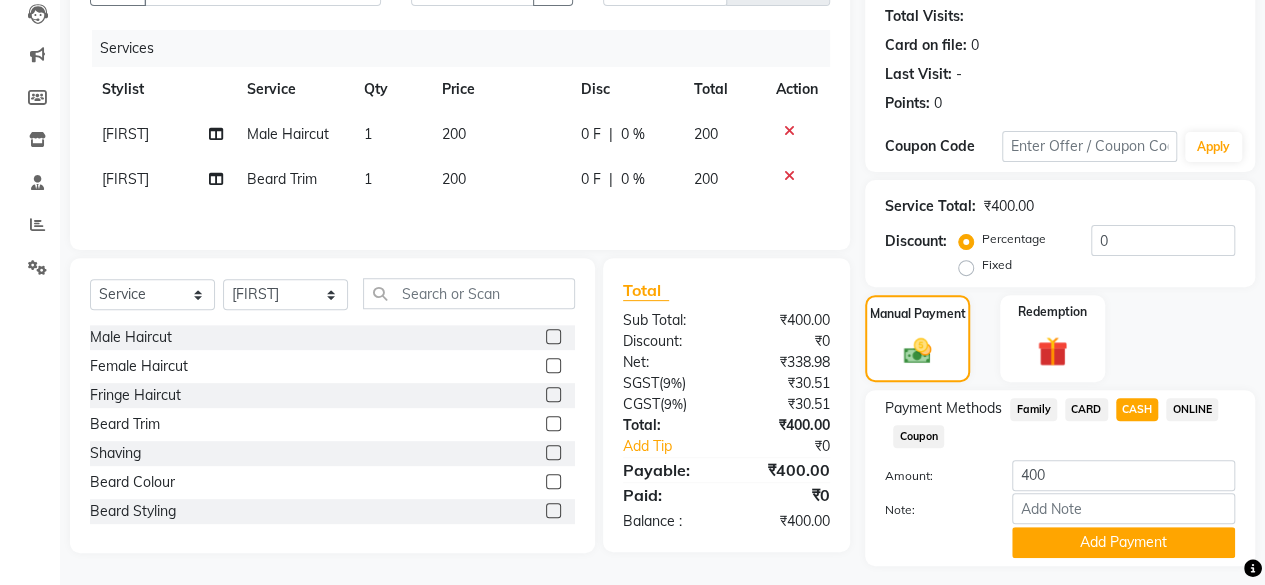 scroll, scrollTop: 268, scrollLeft: 0, axis: vertical 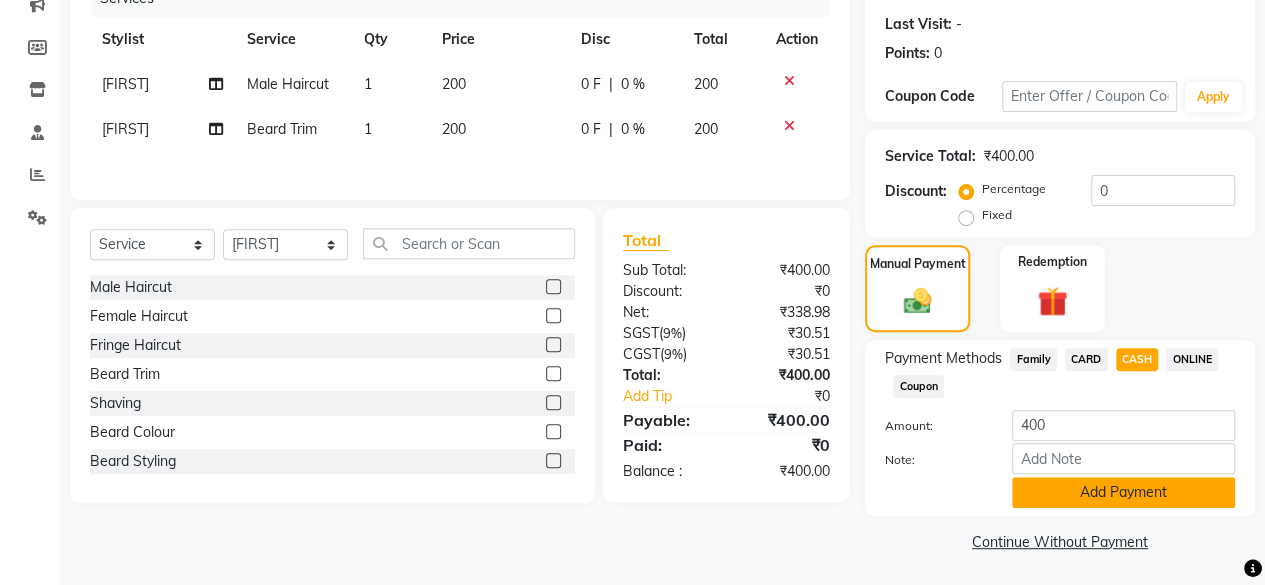 click on "Add Payment" 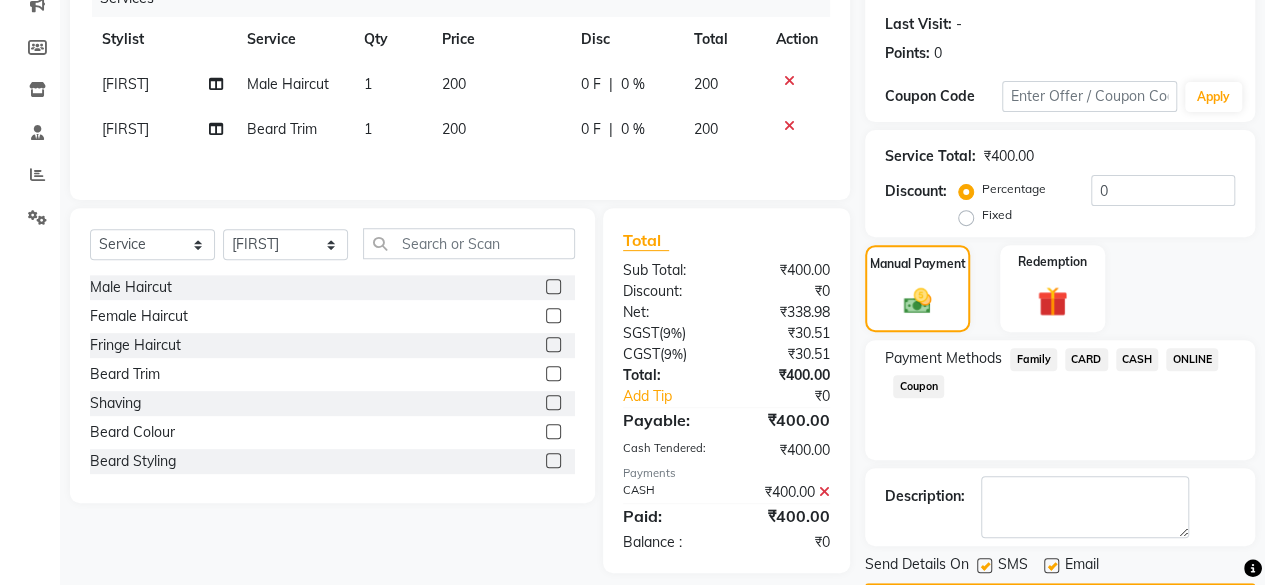 scroll, scrollTop: 324, scrollLeft: 0, axis: vertical 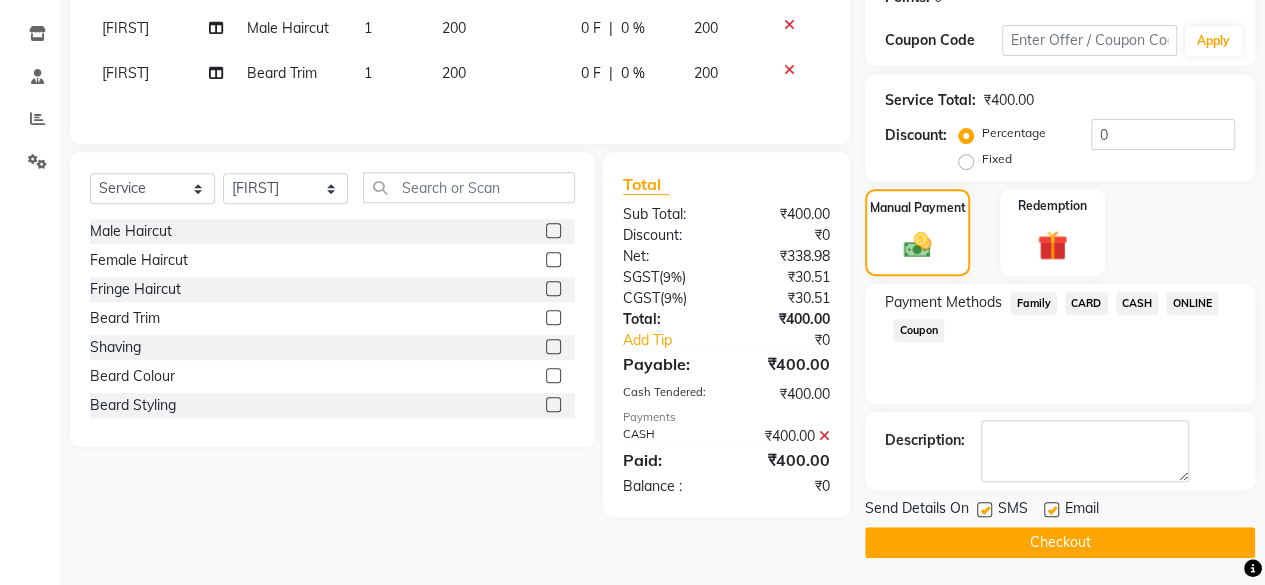 click on "Checkout" 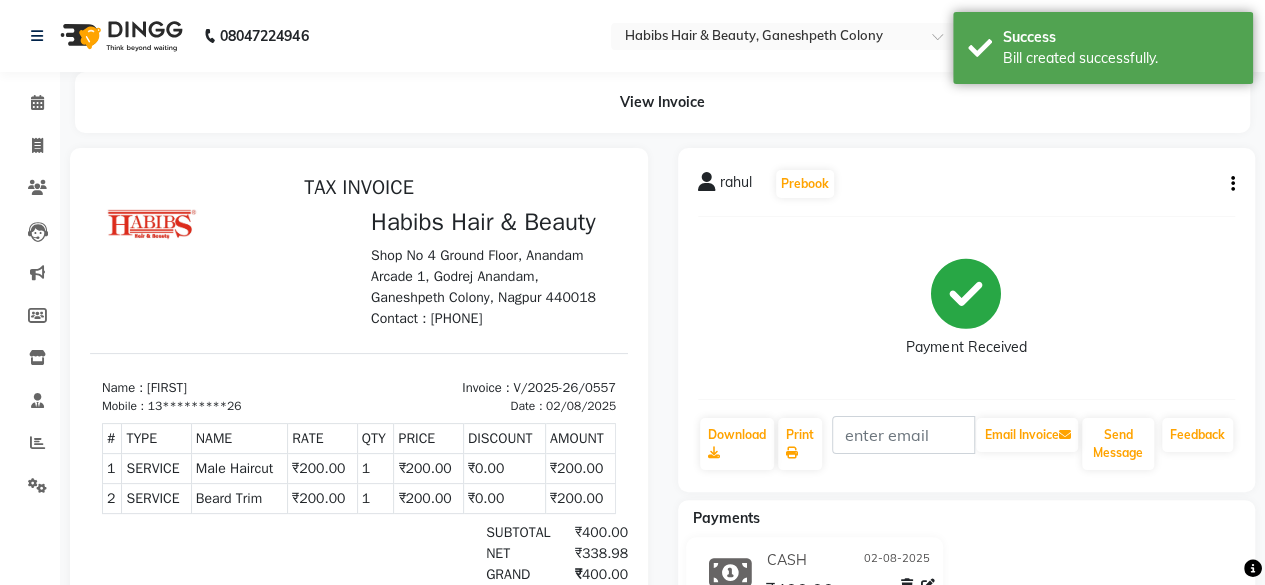 scroll, scrollTop: 0, scrollLeft: 0, axis: both 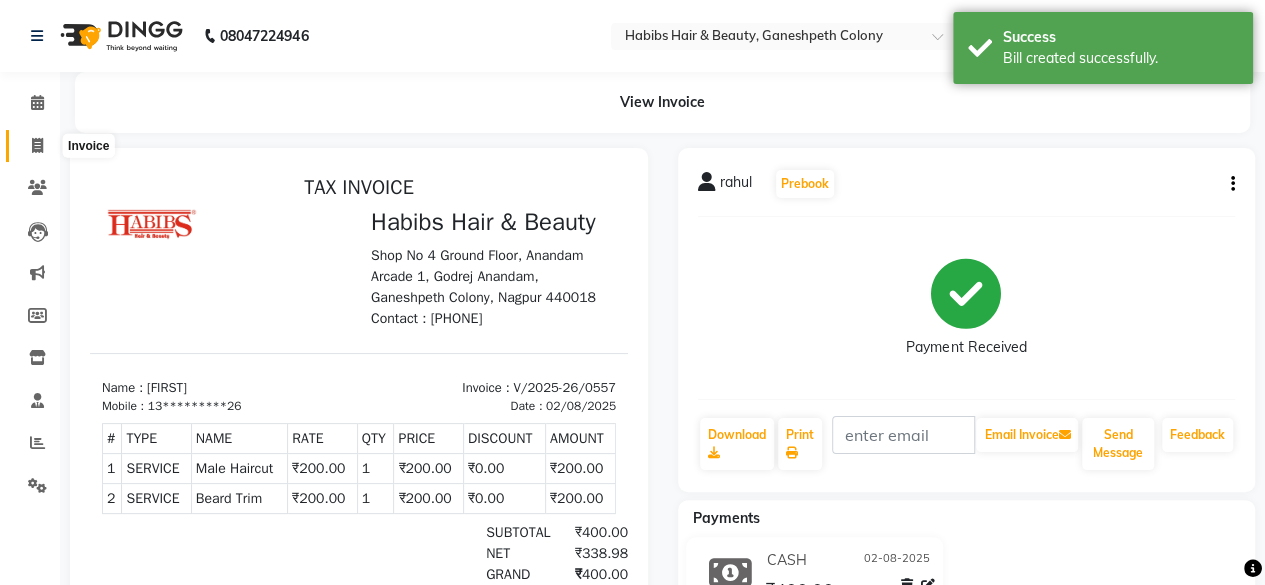 click 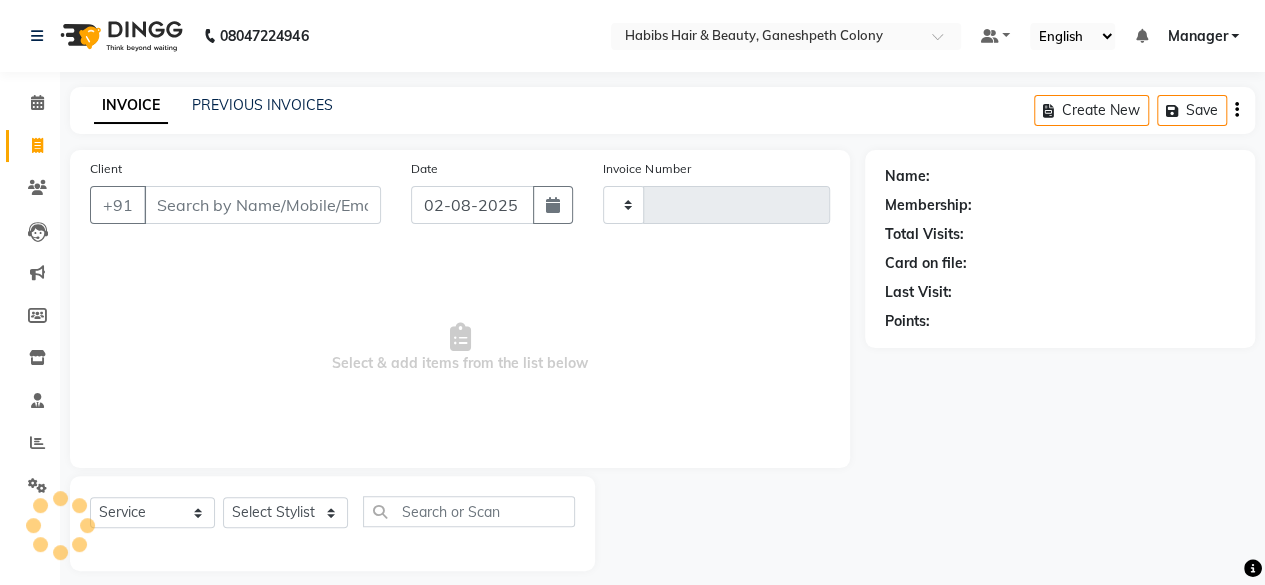 scroll, scrollTop: 15, scrollLeft: 0, axis: vertical 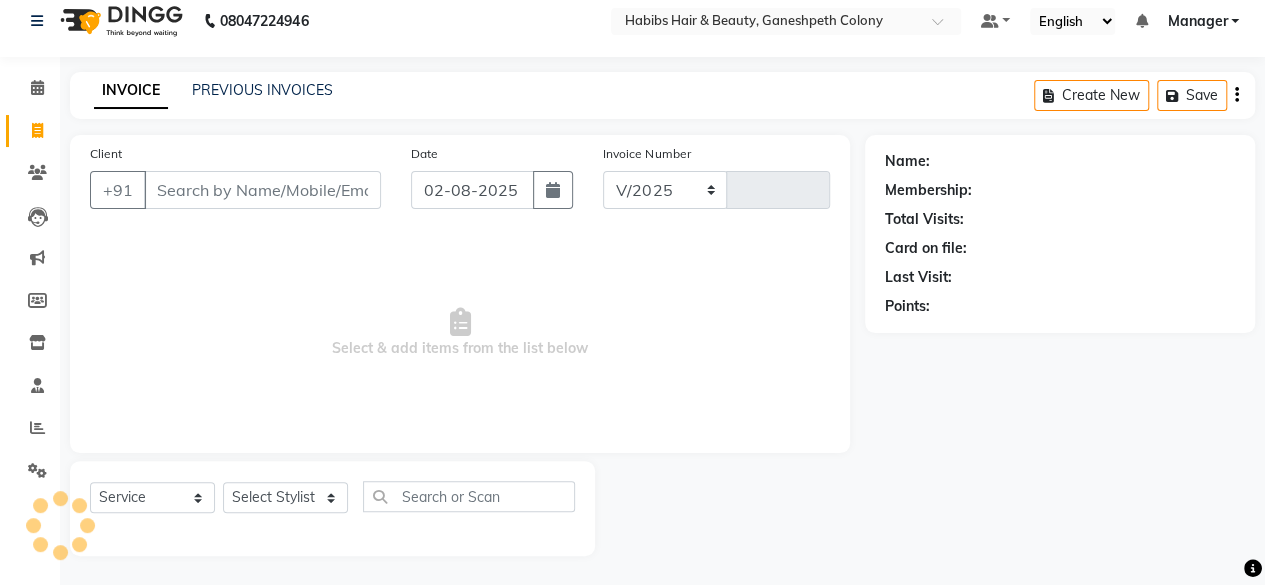 select on "7148" 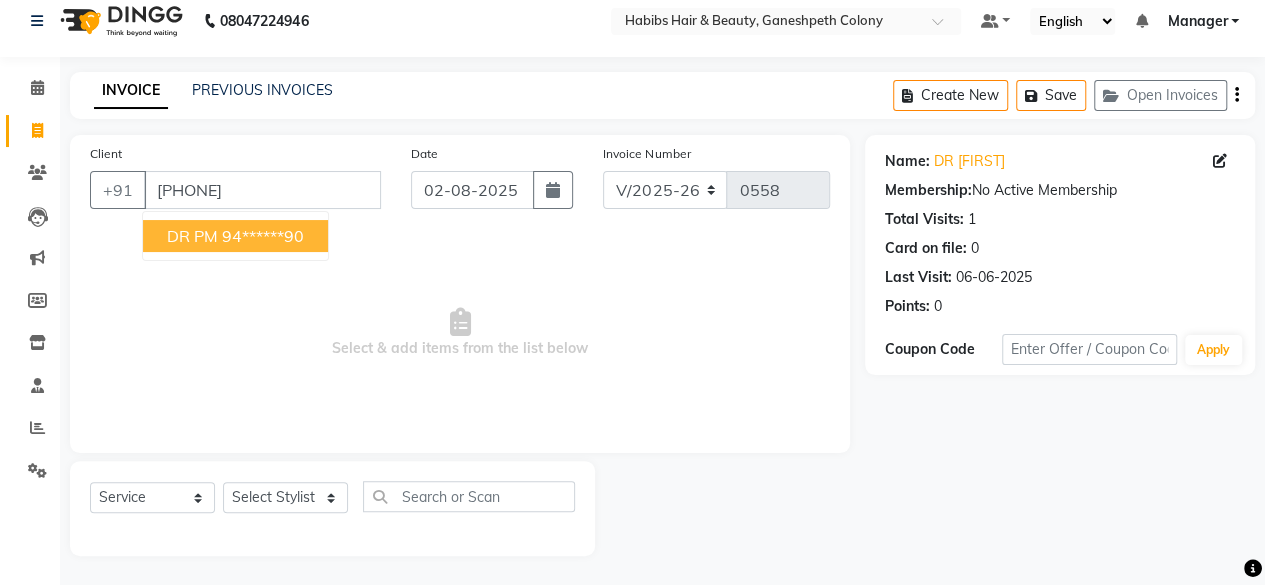 click on "94******90" at bounding box center [263, 236] 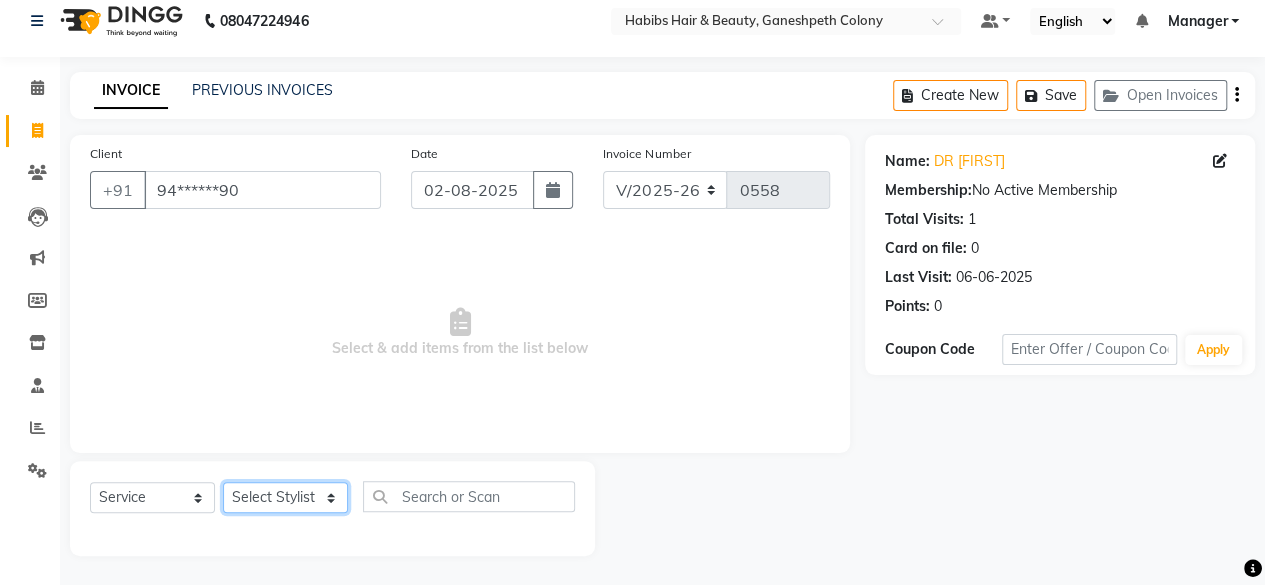 click on "Select Stylist [FIRST] [FIRST] [FIRST] [FIRST] Manager [FIRST] [LAST] [FIRST] [LAST] [FIRST]" 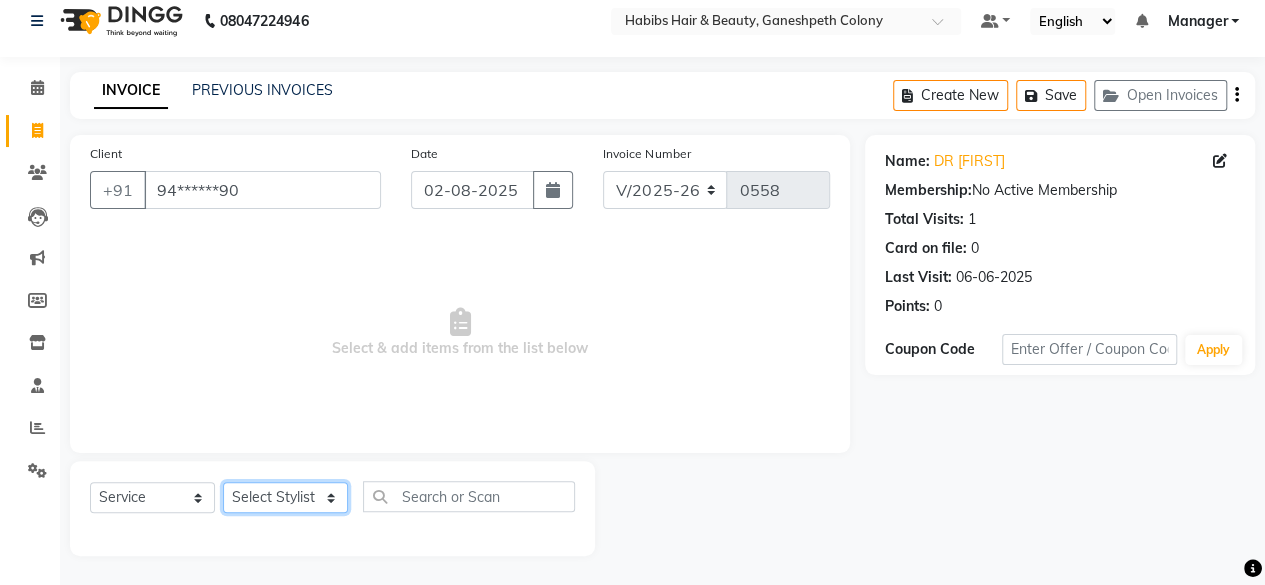 select on "59966" 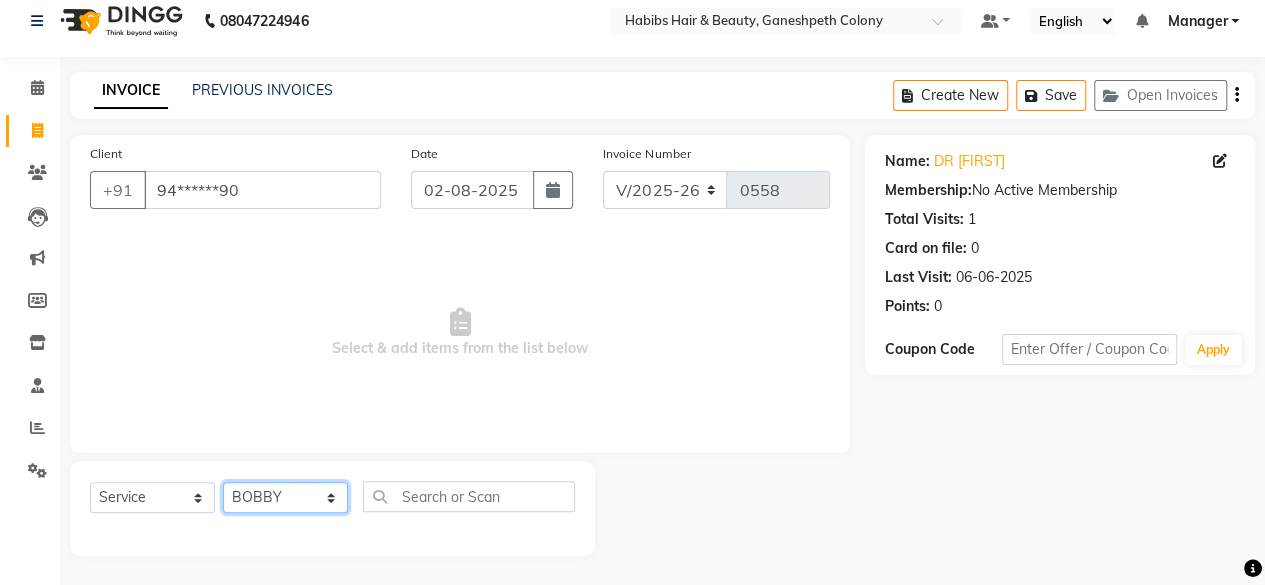 click on "Select Stylist [FIRST] [FIRST] [FIRST] [FIRST] Manager [FIRST] [LAST] [FIRST] [LAST] [FIRST]" 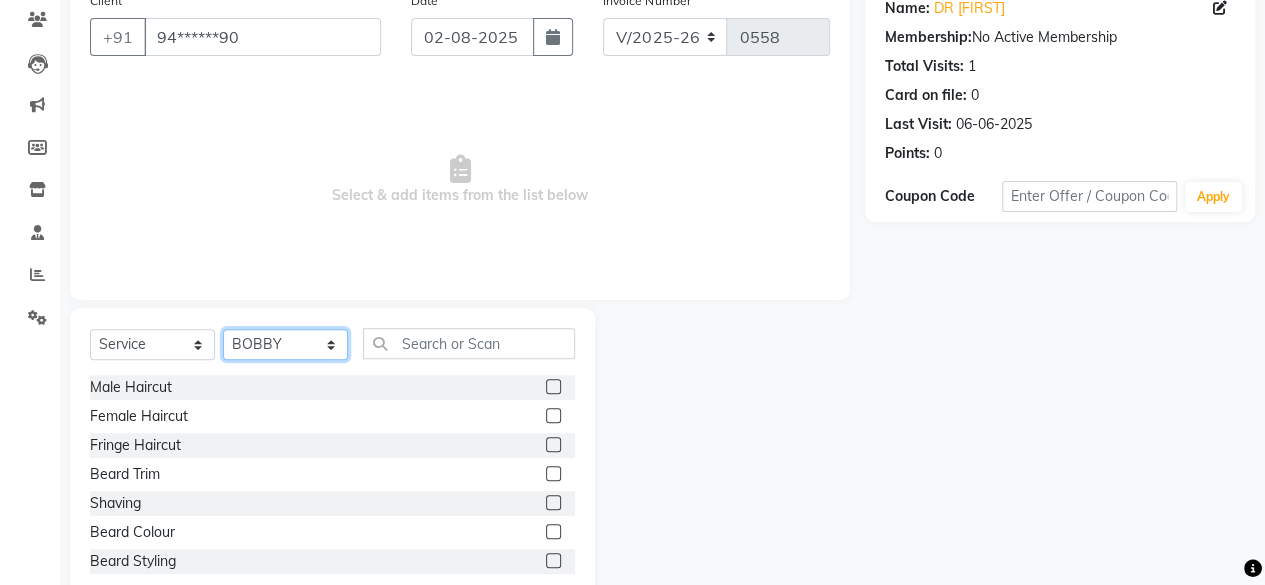 scroll, scrollTop: 169, scrollLeft: 0, axis: vertical 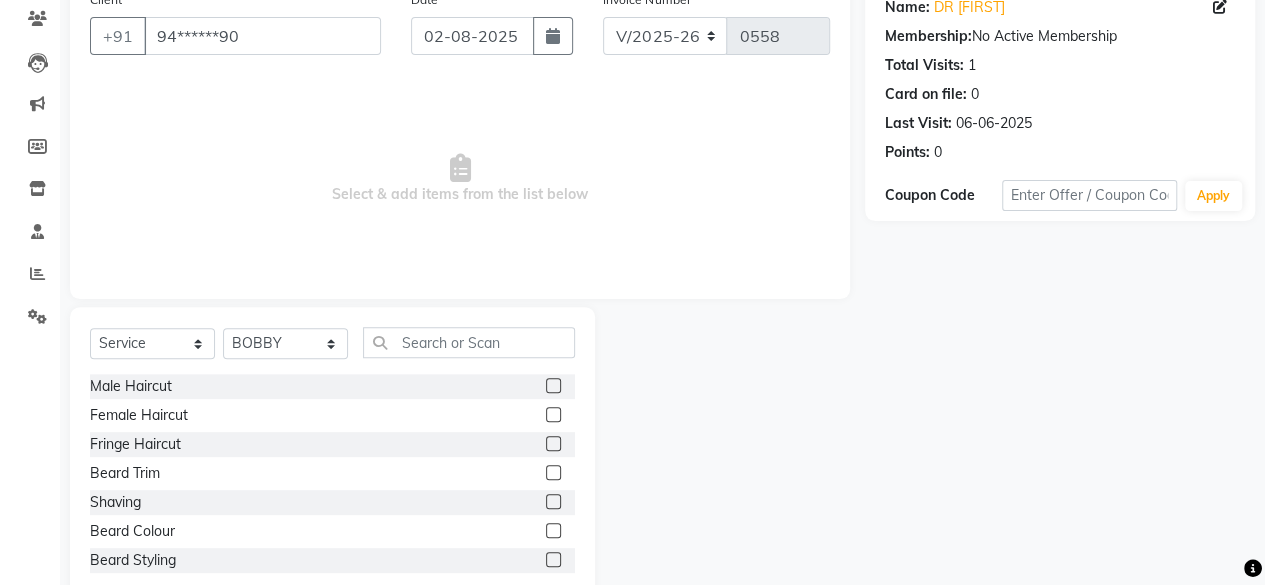 click 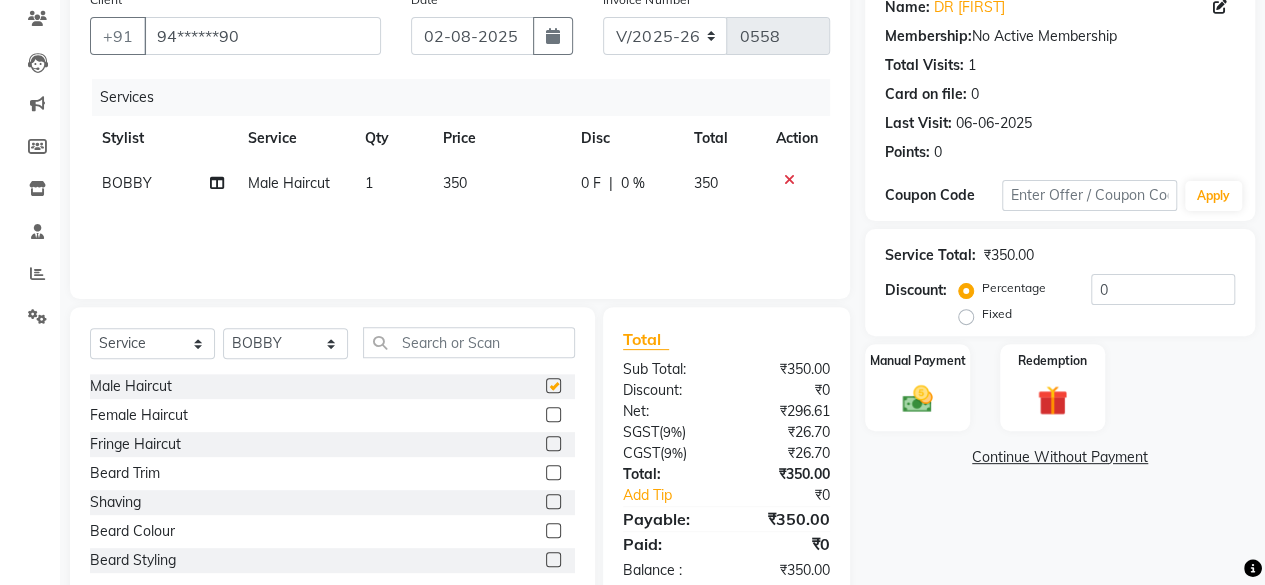 checkbox on "false" 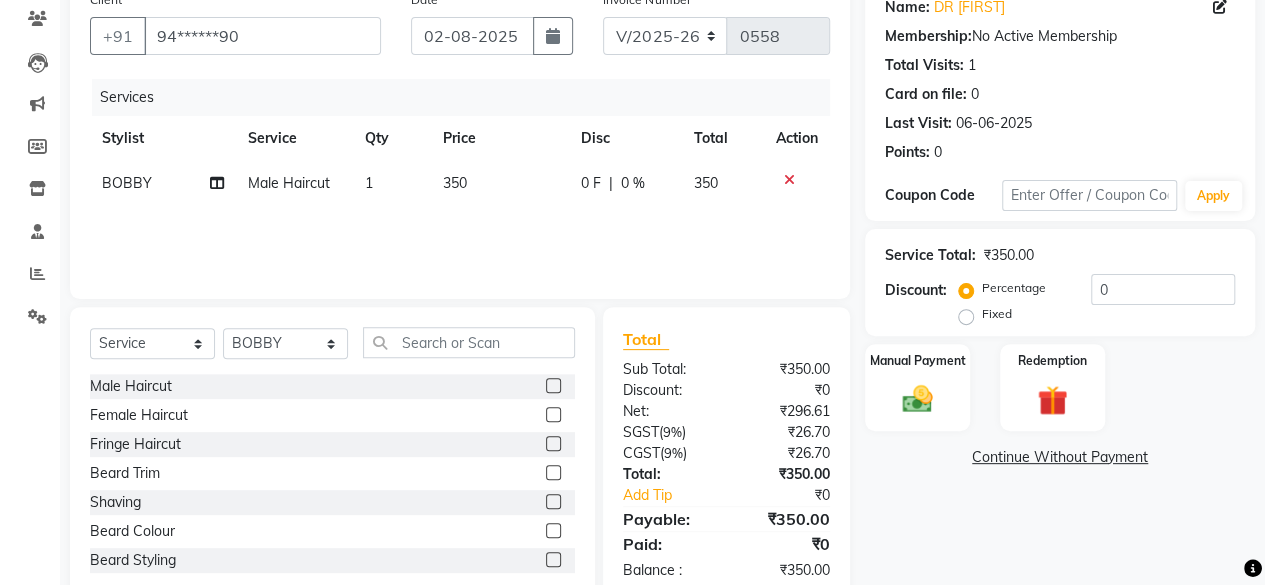 click on "350" 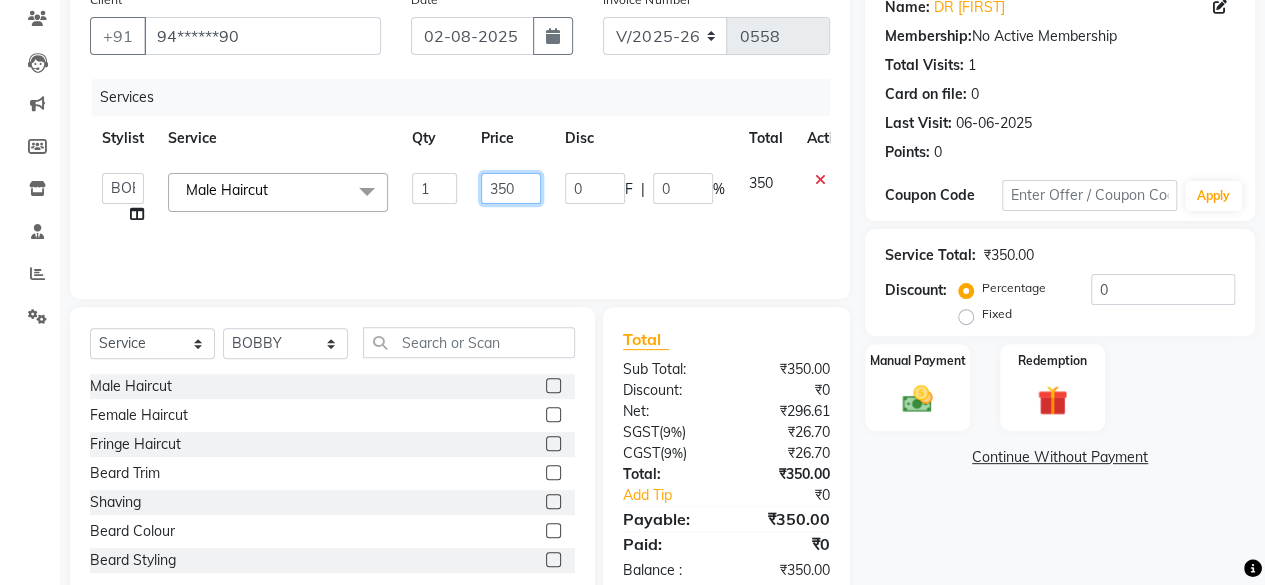 click on "350" 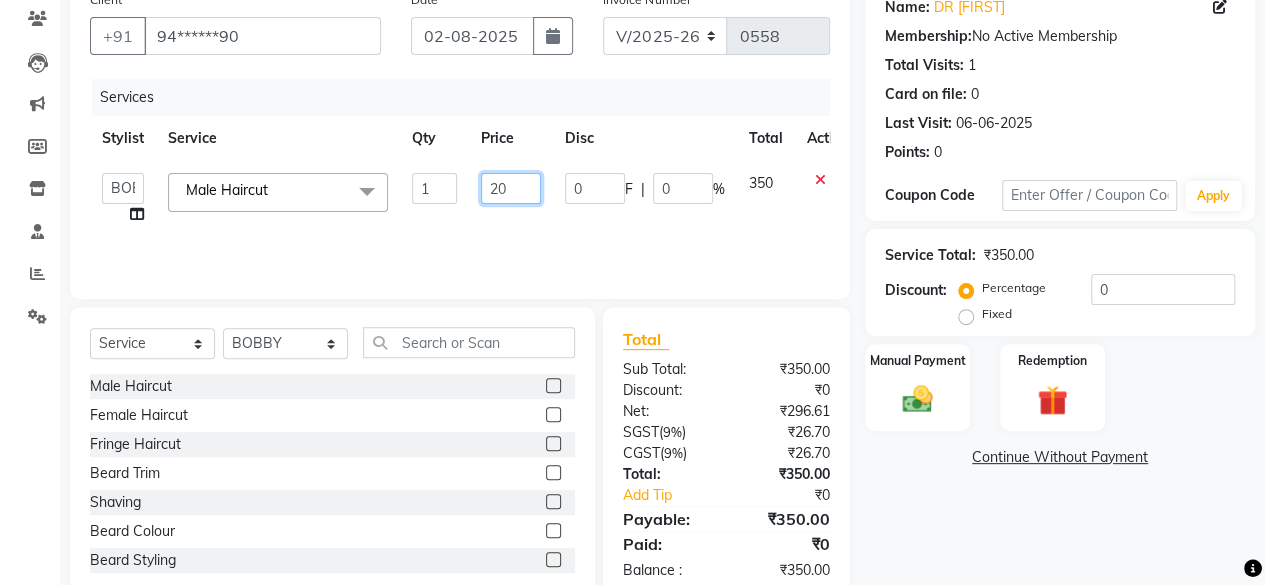 type on "200" 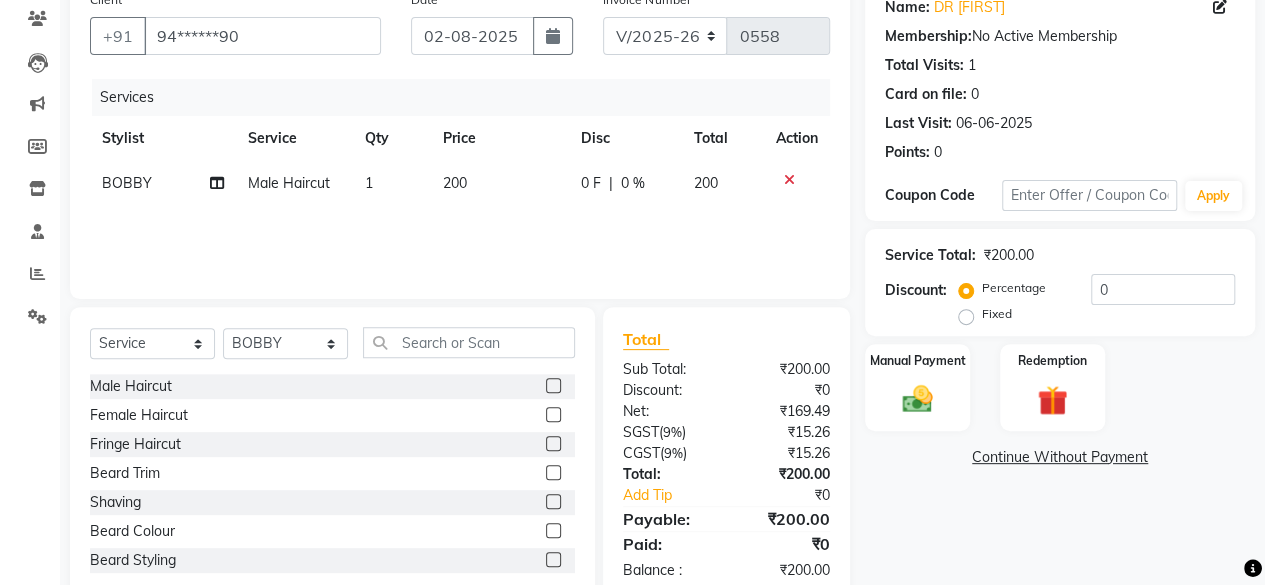 click on "Services Stylist Service Qty Price Disc Total Action [FIRST] Male Haircut 1 200 0 F | 0 % 200" 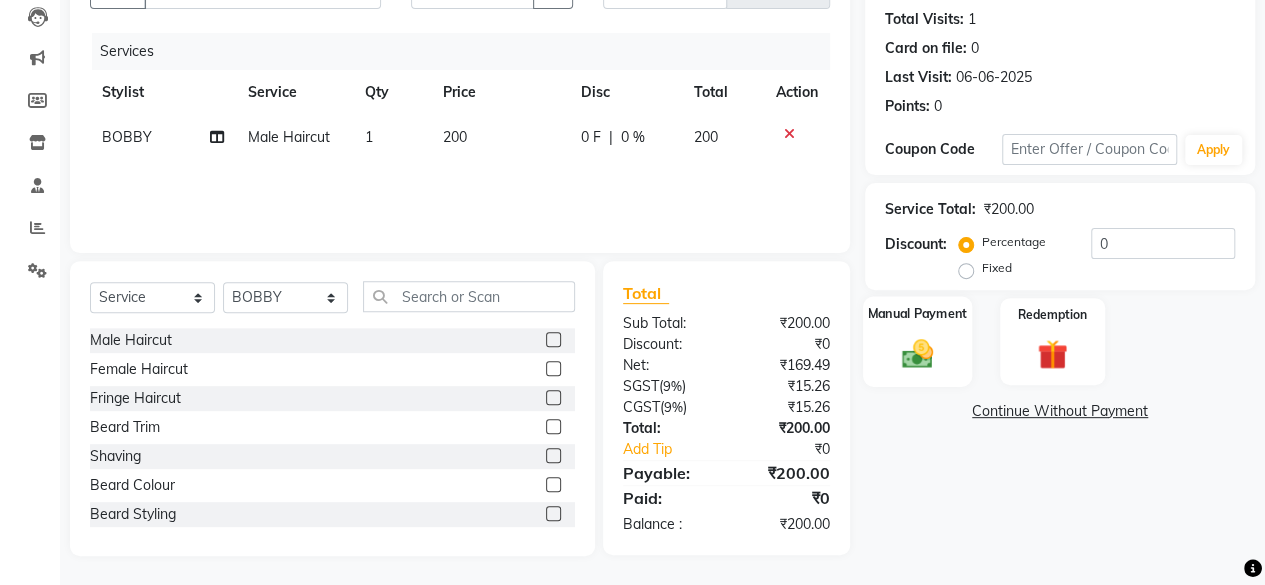 click 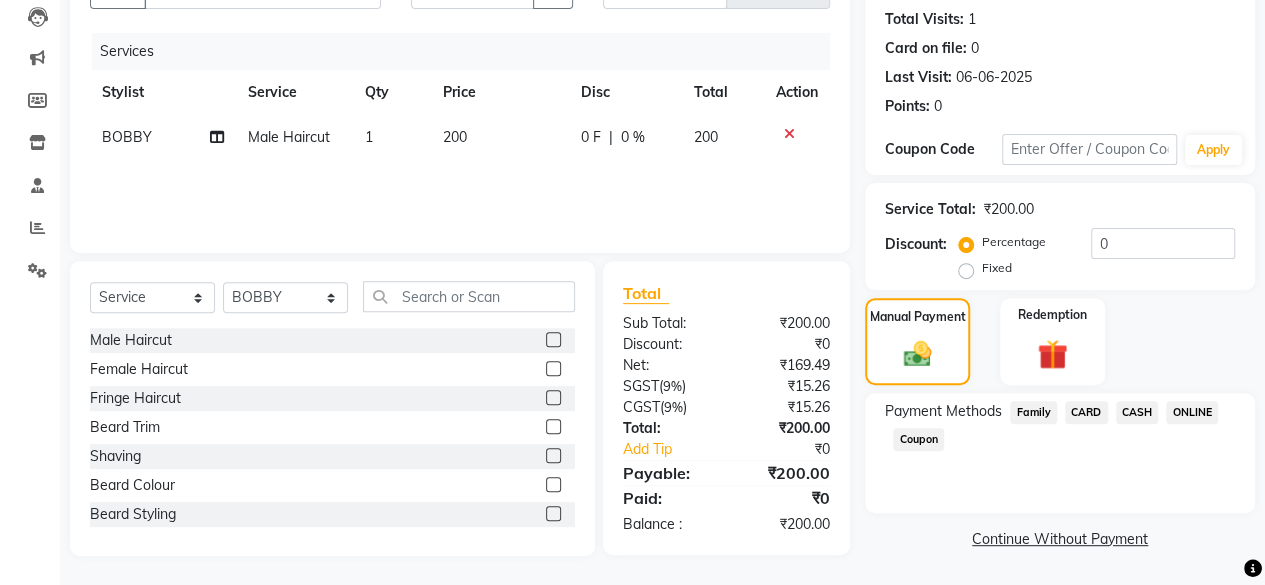 click on "CASH" 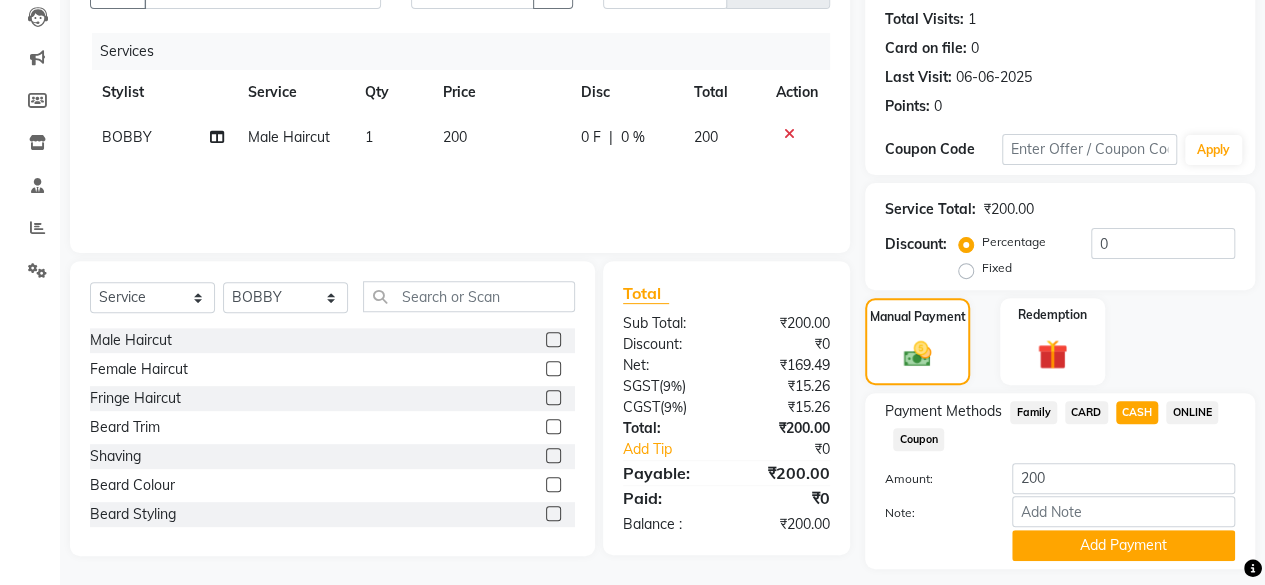 scroll, scrollTop: 268, scrollLeft: 0, axis: vertical 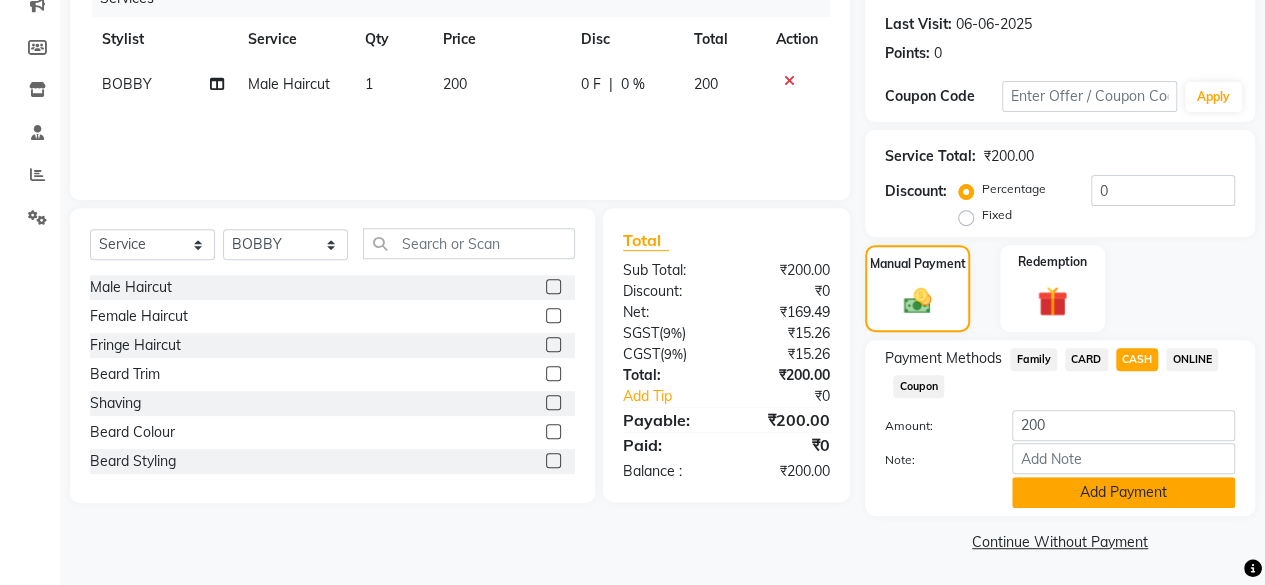 click on "Add Payment" 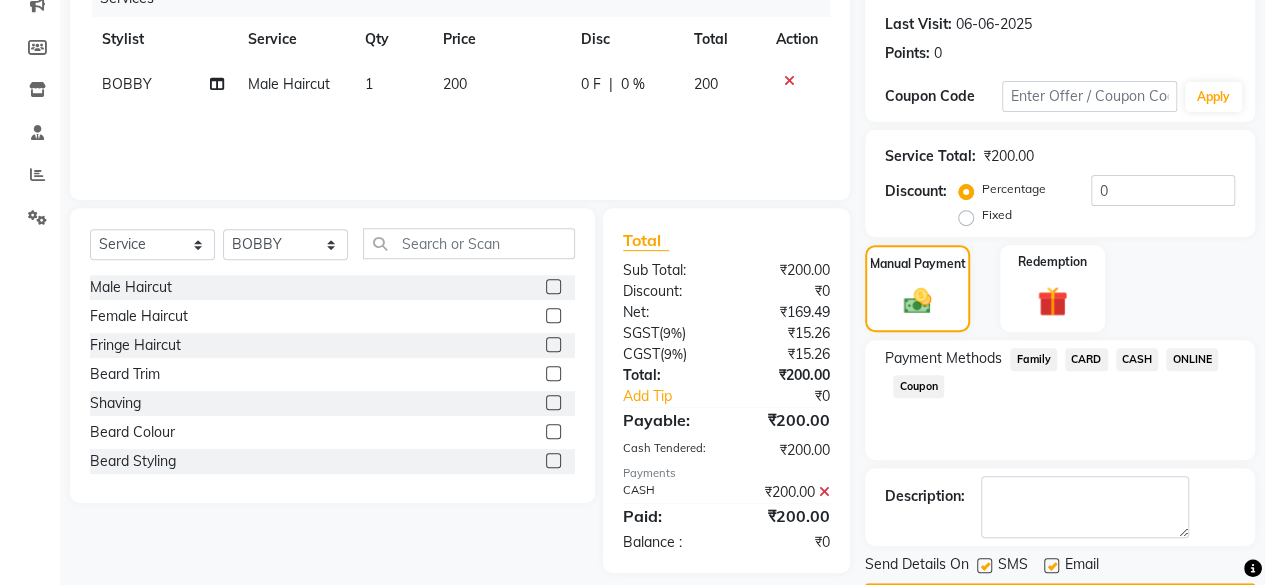 scroll, scrollTop: 324, scrollLeft: 0, axis: vertical 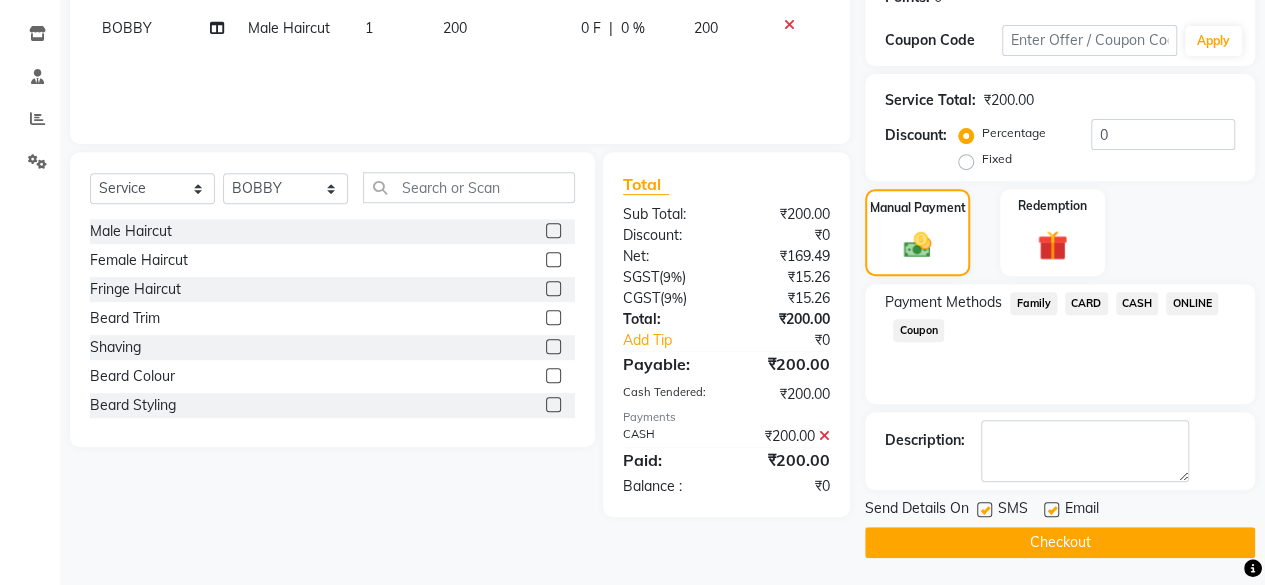 click on "Checkout" 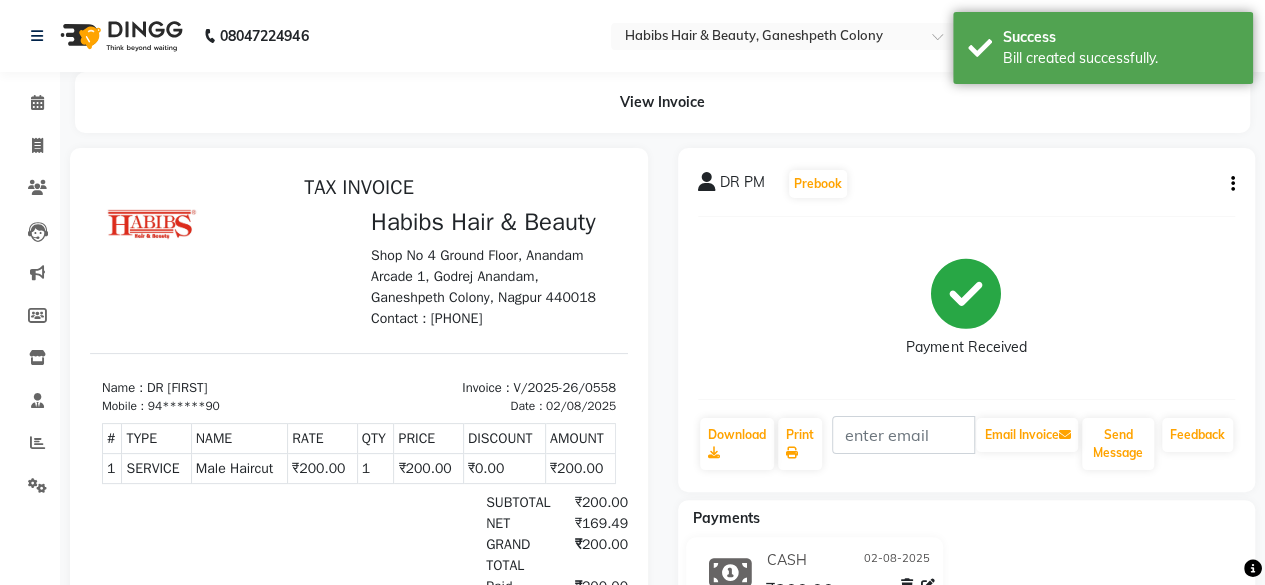 scroll, scrollTop: 0, scrollLeft: 0, axis: both 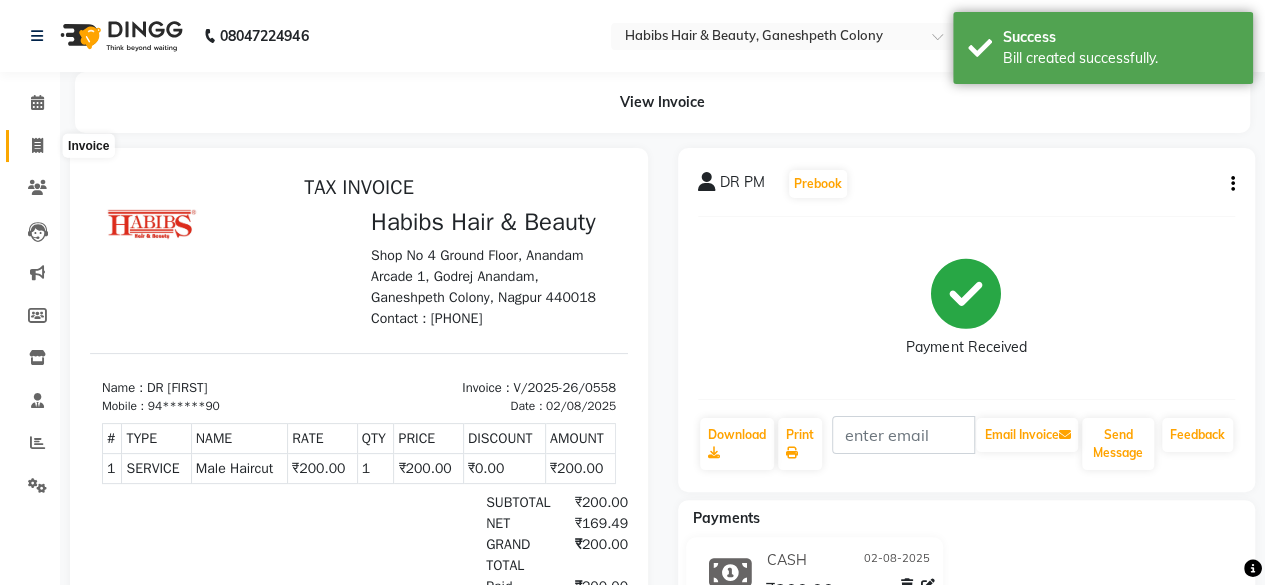 click 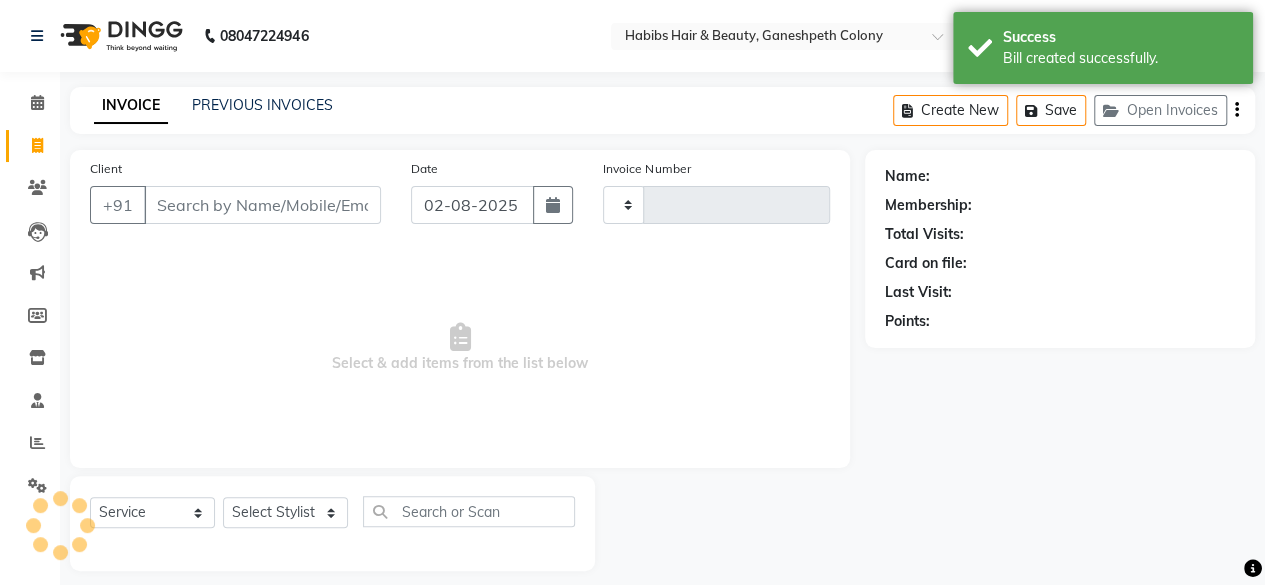 type on "0559" 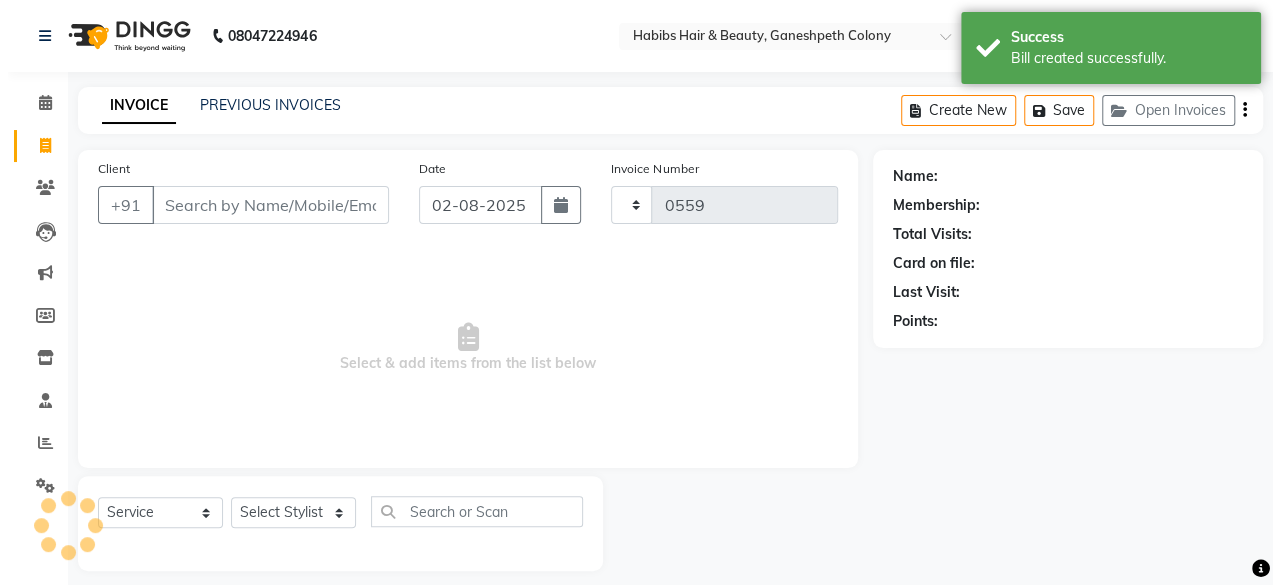 scroll, scrollTop: 15, scrollLeft: 0, axis: vertical 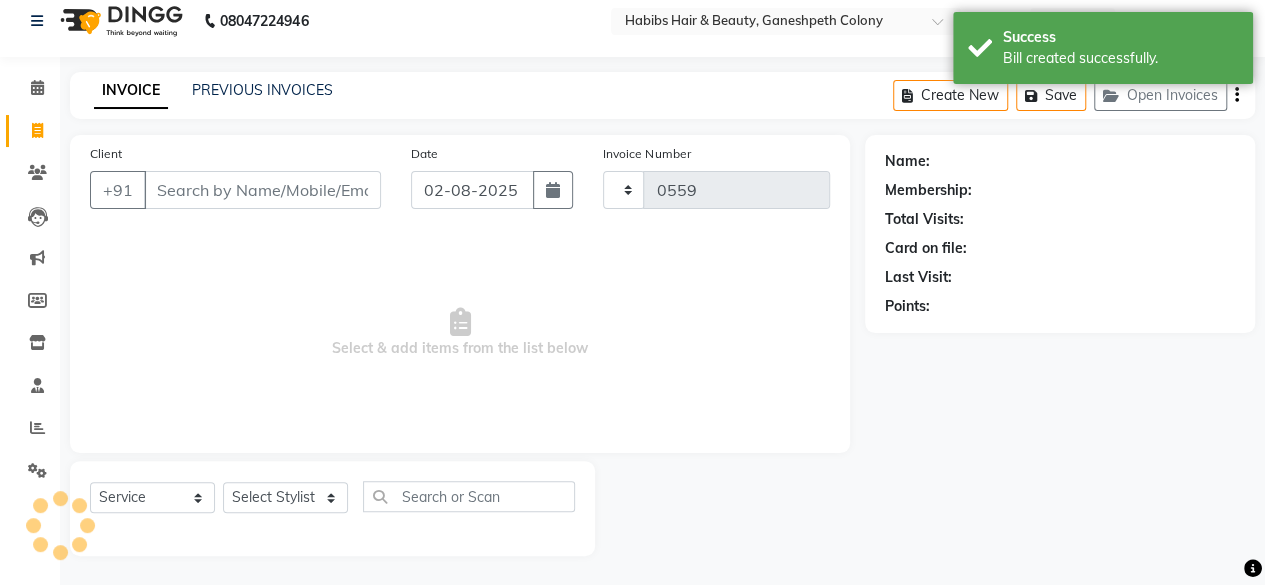 select on "7148" 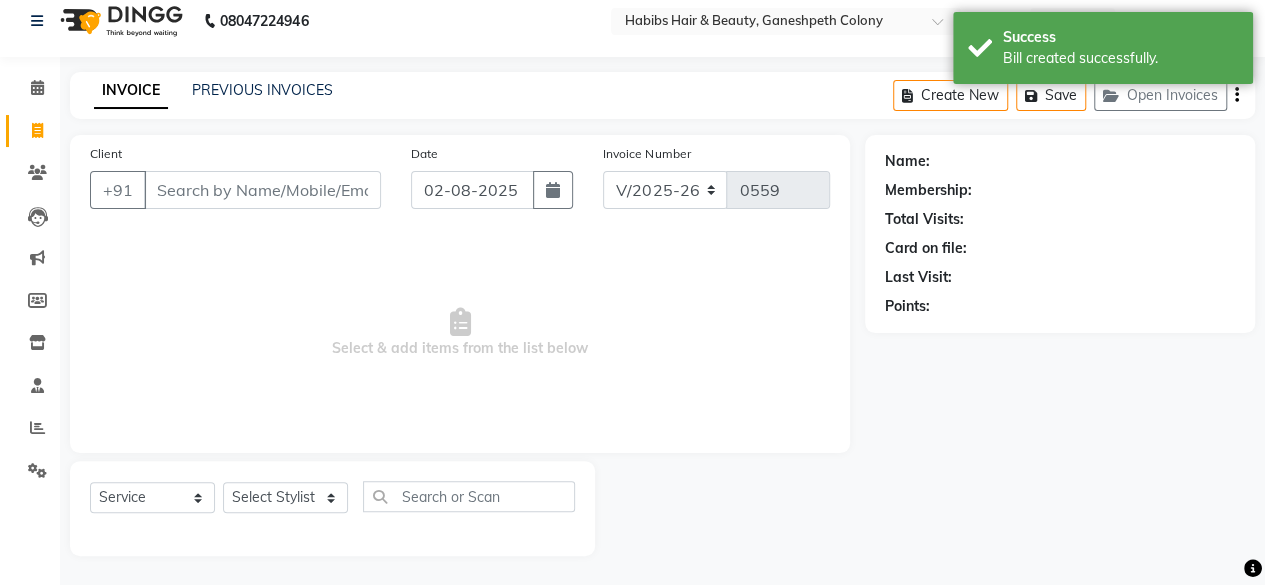 click on "Client" at bounding box center [262, 190] 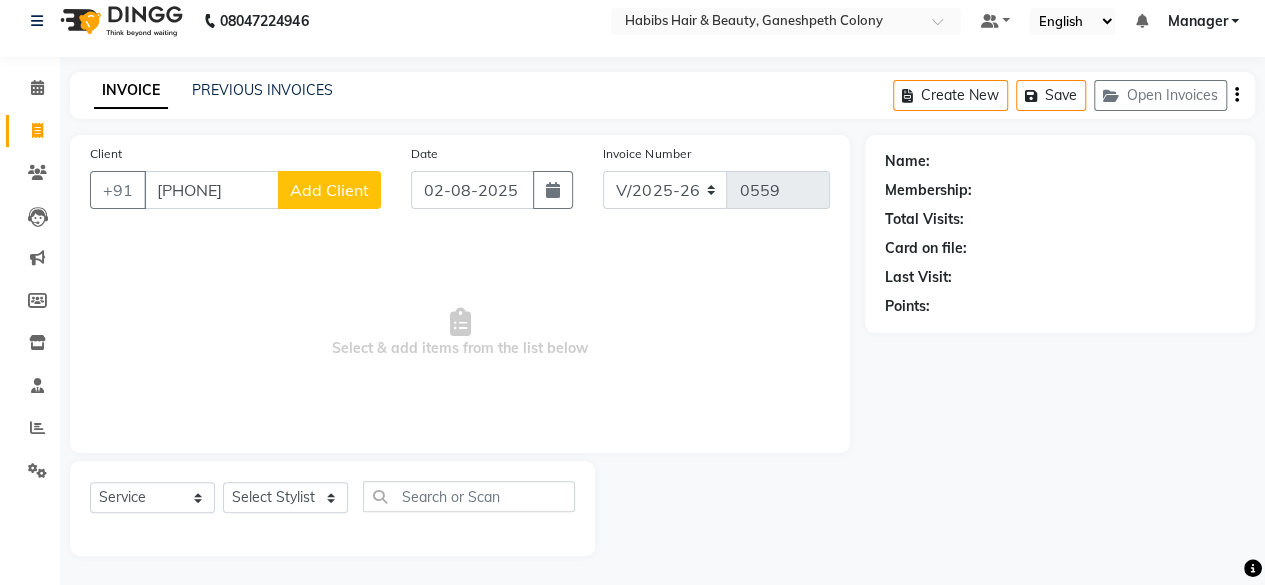 type on "[PHONE]" 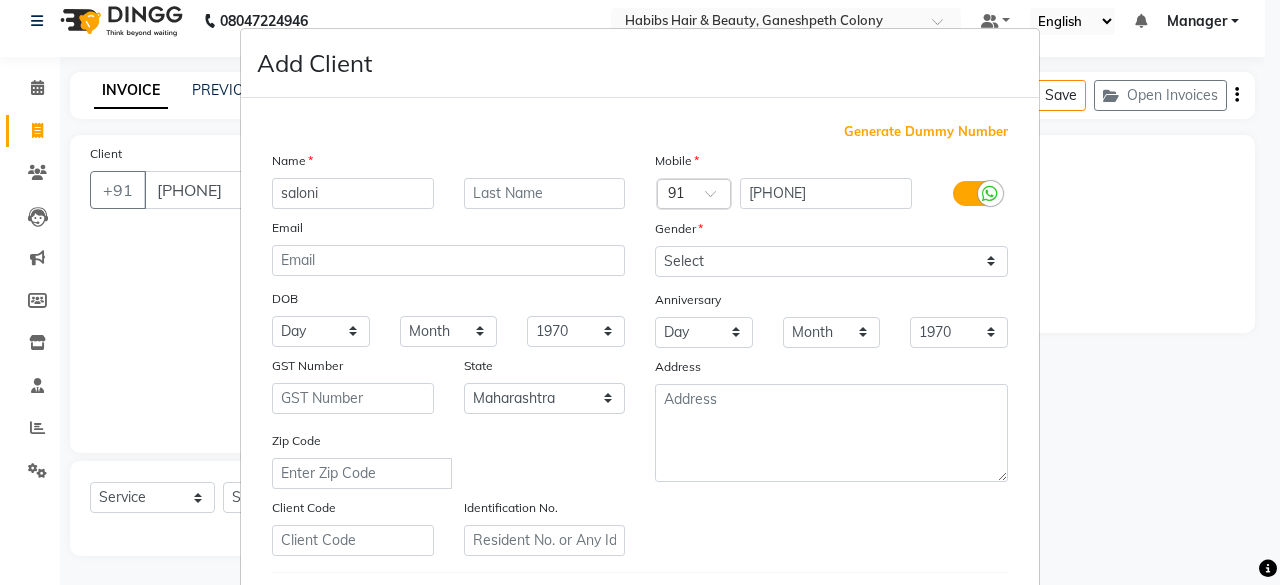 type on "saloni" 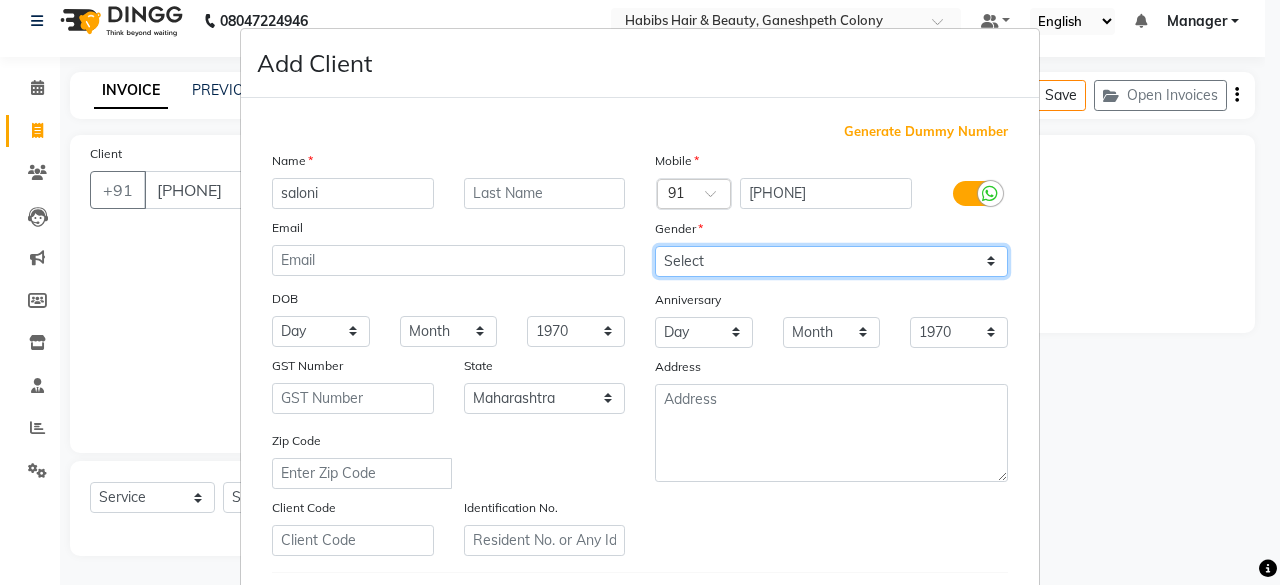 click on "Select Male Female Other Prefer Not To Say" at bounding box center [831, 261] 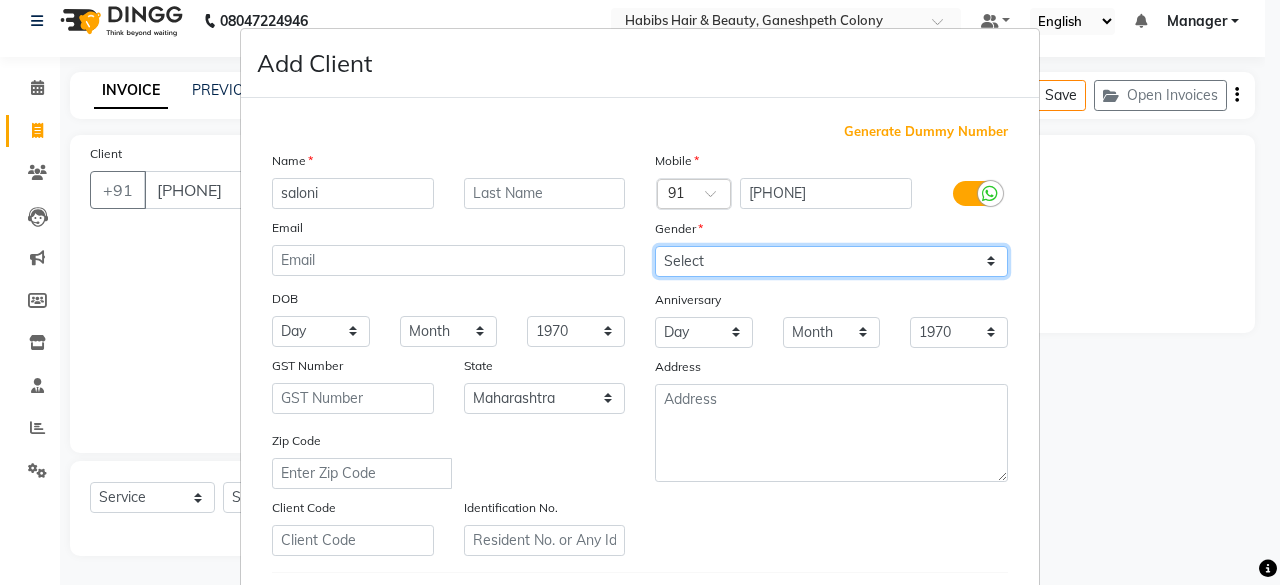 select on "female" 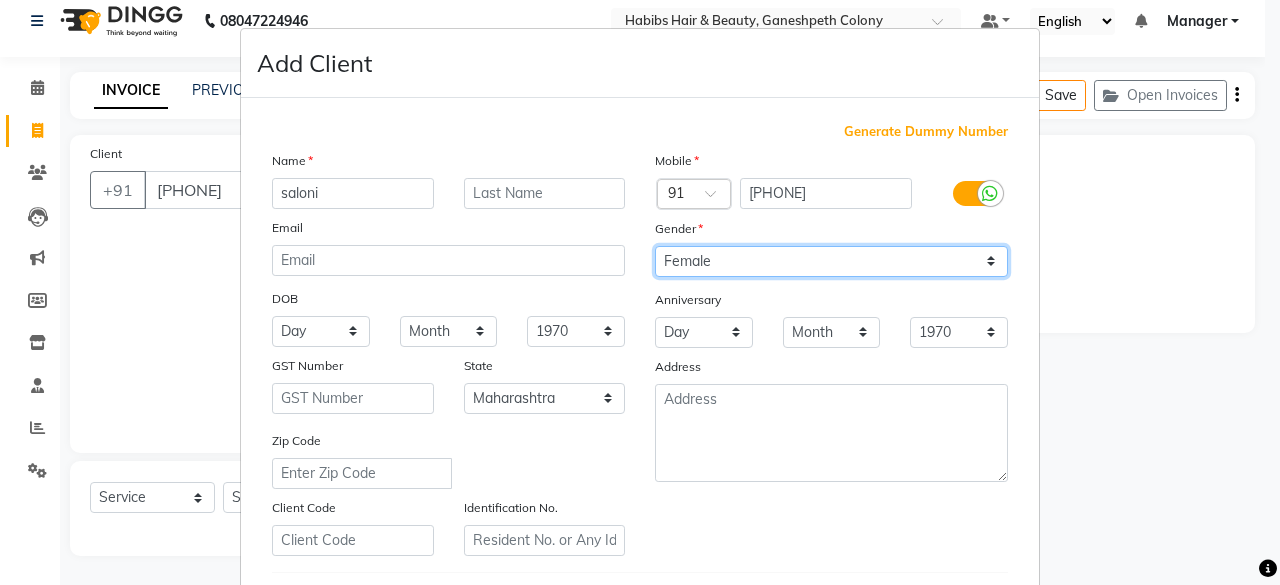 click on "Select Male Female Other Prefer Not To Say" at bounding box center [831, 261] 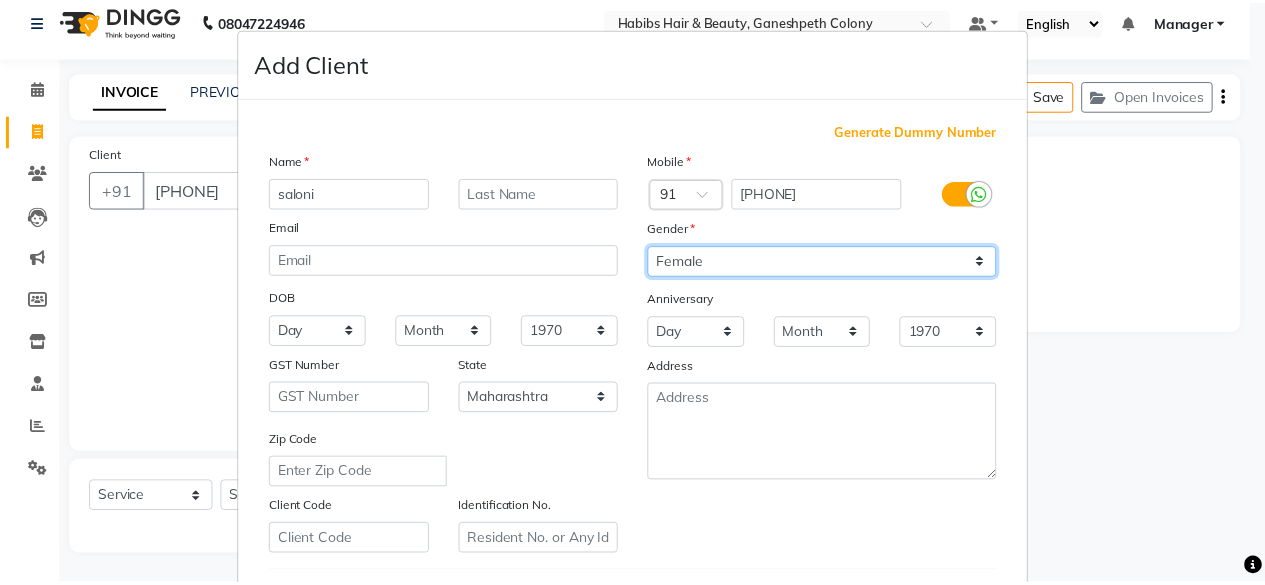 scroll, scrollTop: 334, scrollLeft: 0, axis: vertical 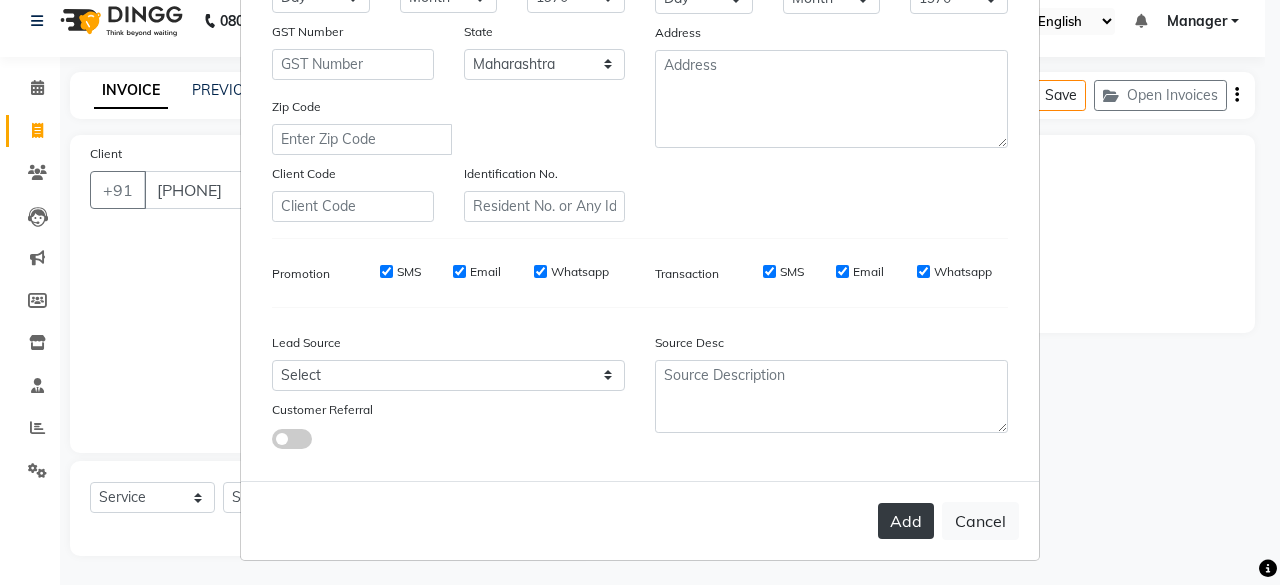 click on "Add" at bounding box center [906, 521] 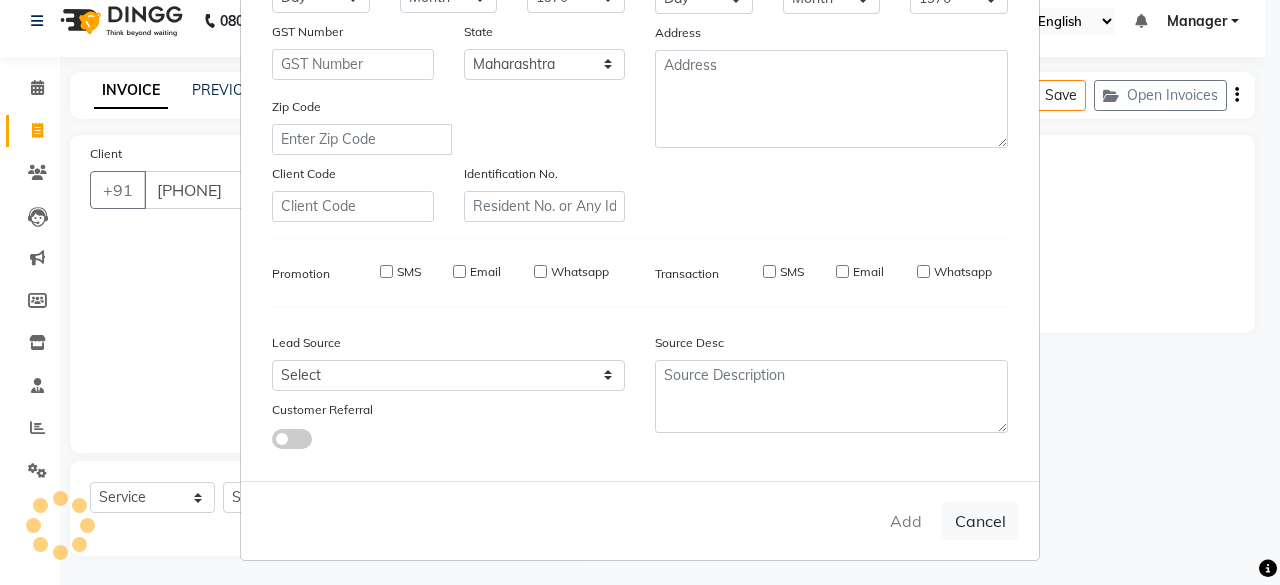 type on "99******93" 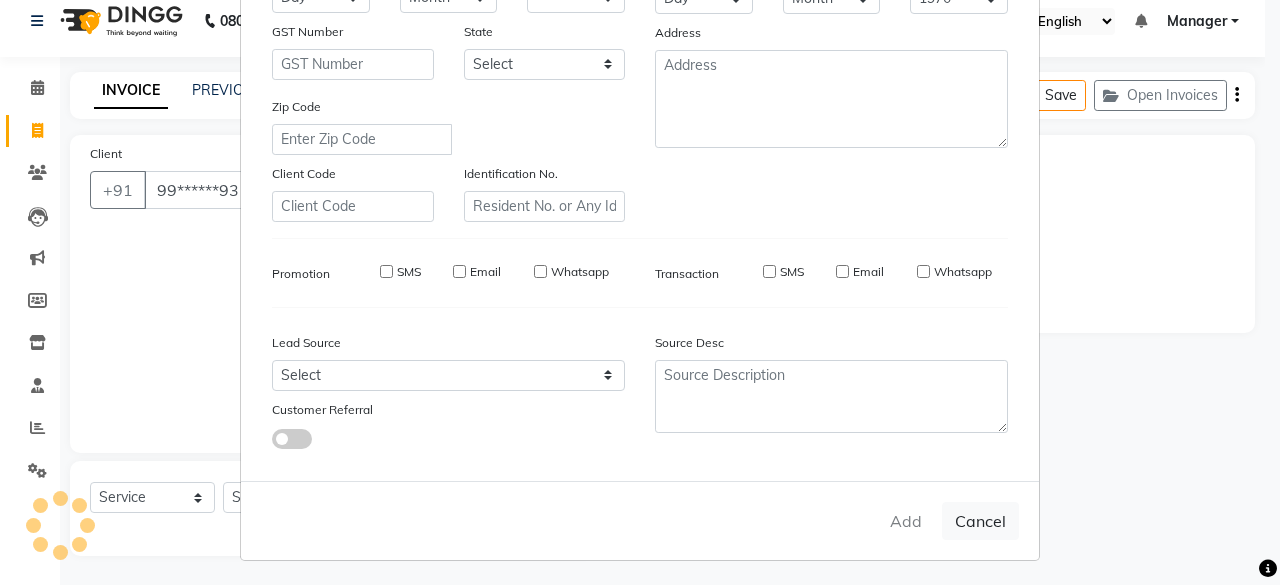 select 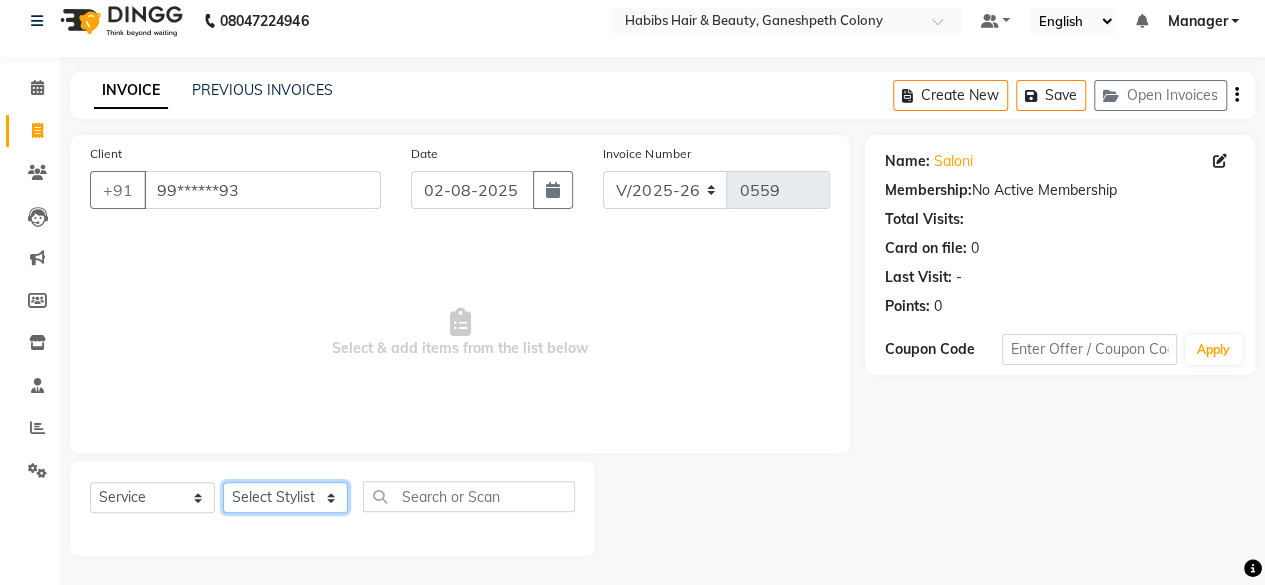 click on "Select Stylist [FIRST] [FIRST] [FIRST] [FIRST] Manager [FIRST] [LAST] [FIRST] [LAST] [FIRST]" 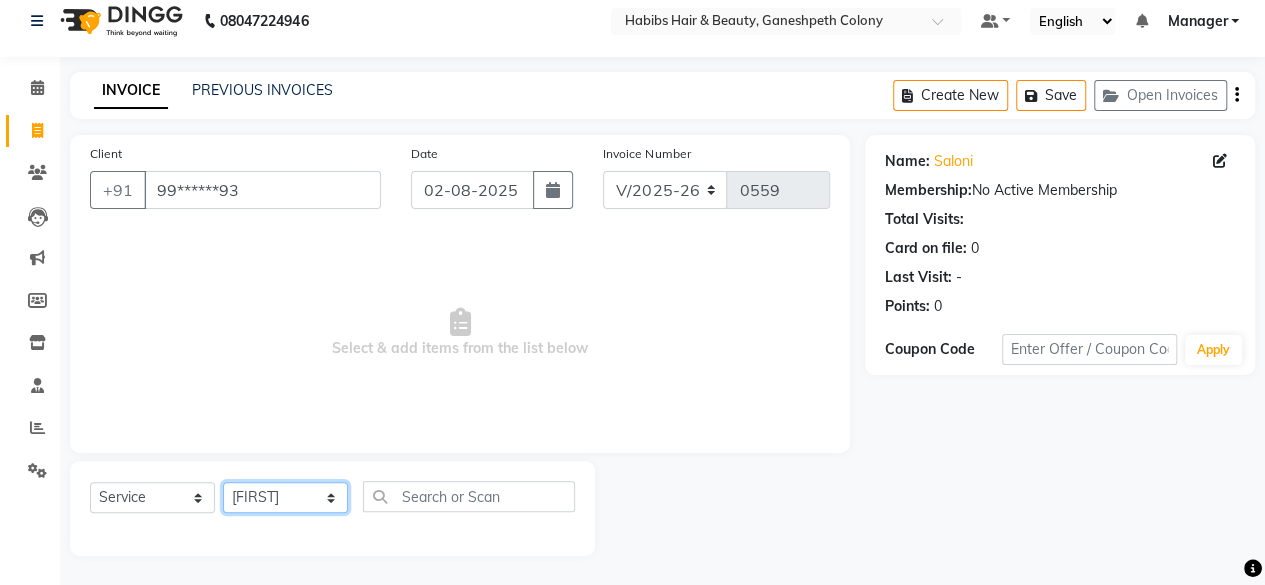 click on "Select Stylist [FIRST] [FIRST] [FIRST] [FIRST] Manager [FIRST] [LAST] [FIRST] [LAST] [FIRST]" 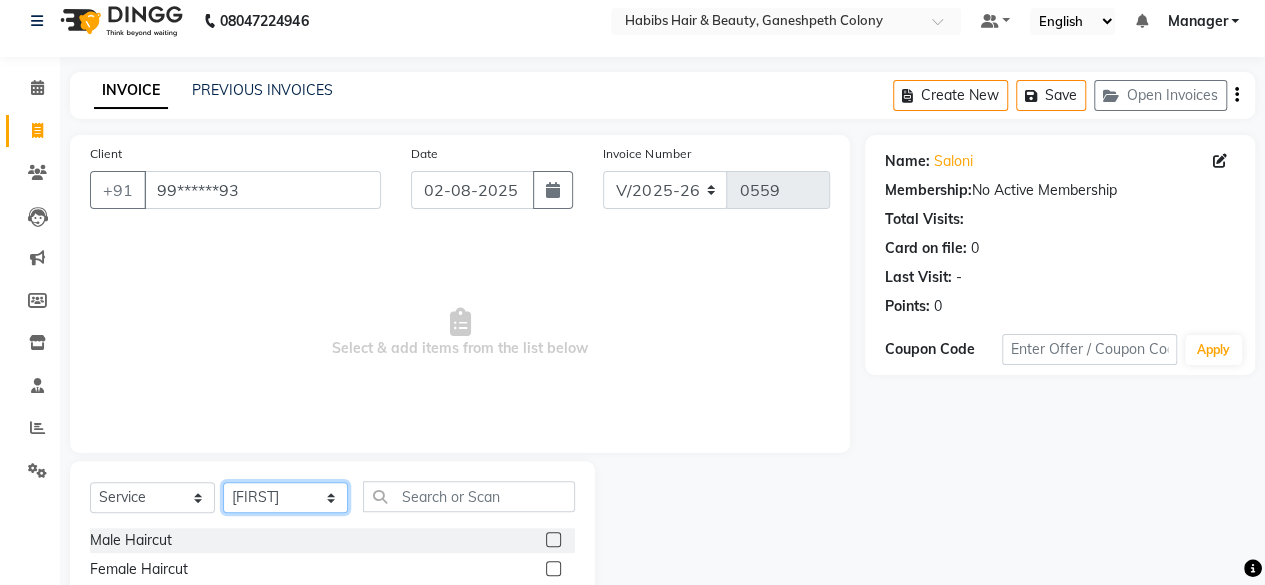 scroll, scrollTop: 215, scrollLeft: 0, axis: vertical 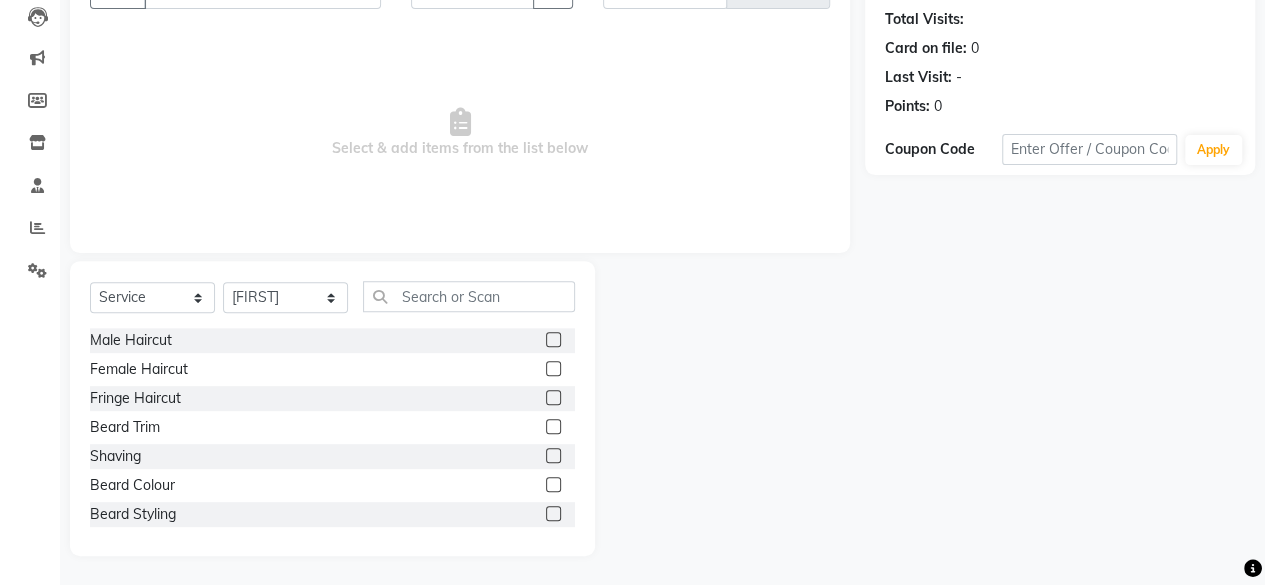 click 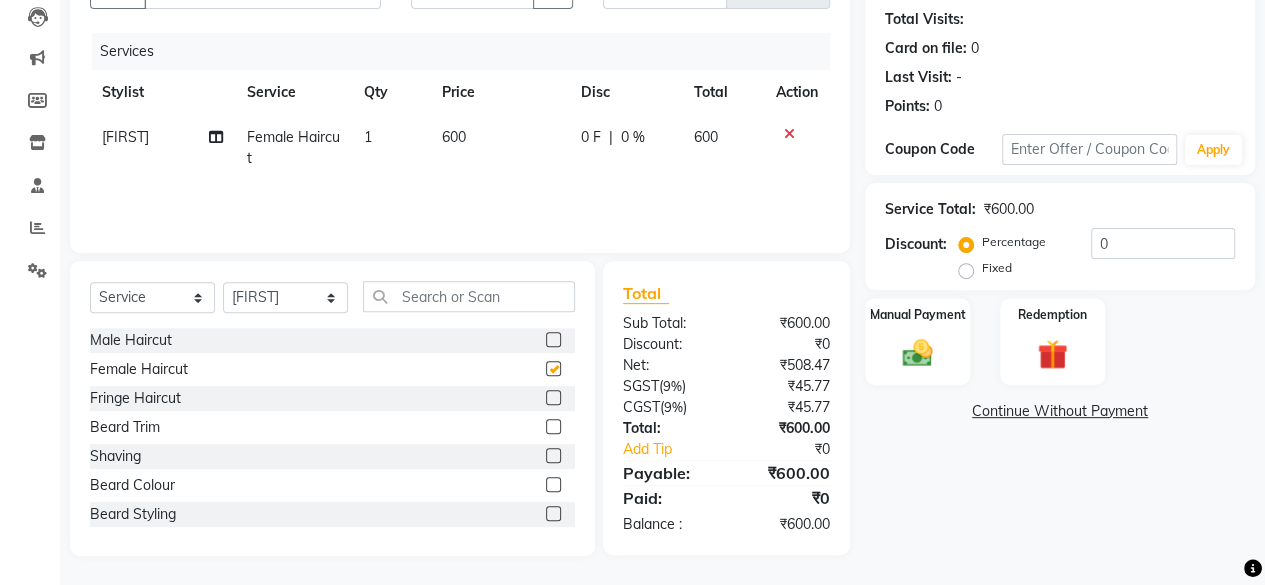 click 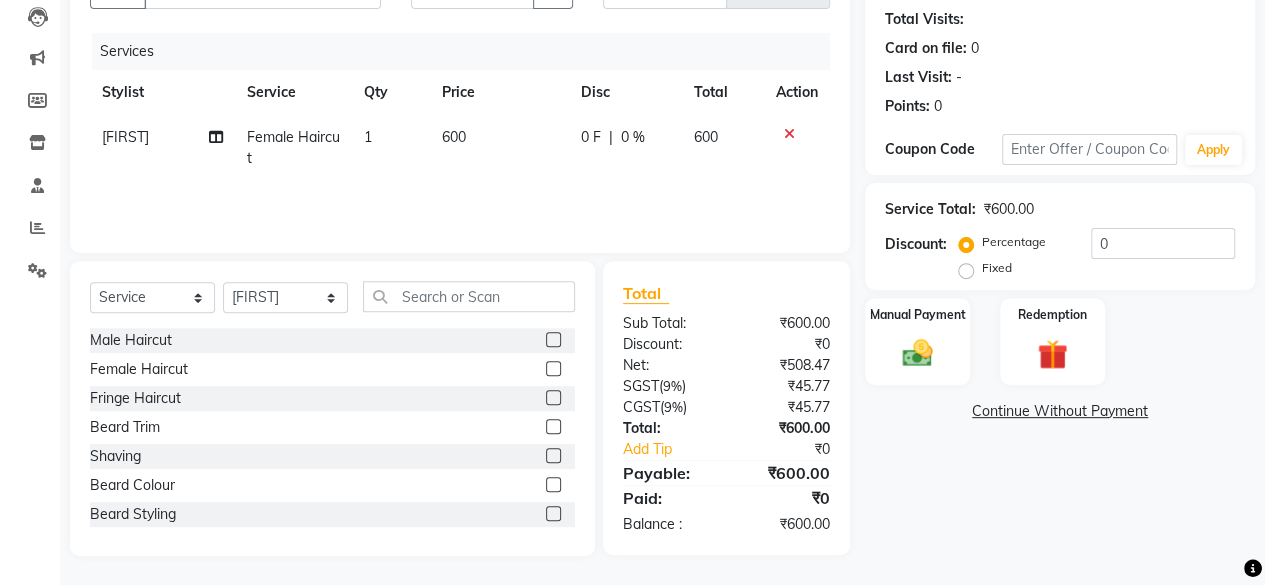 click 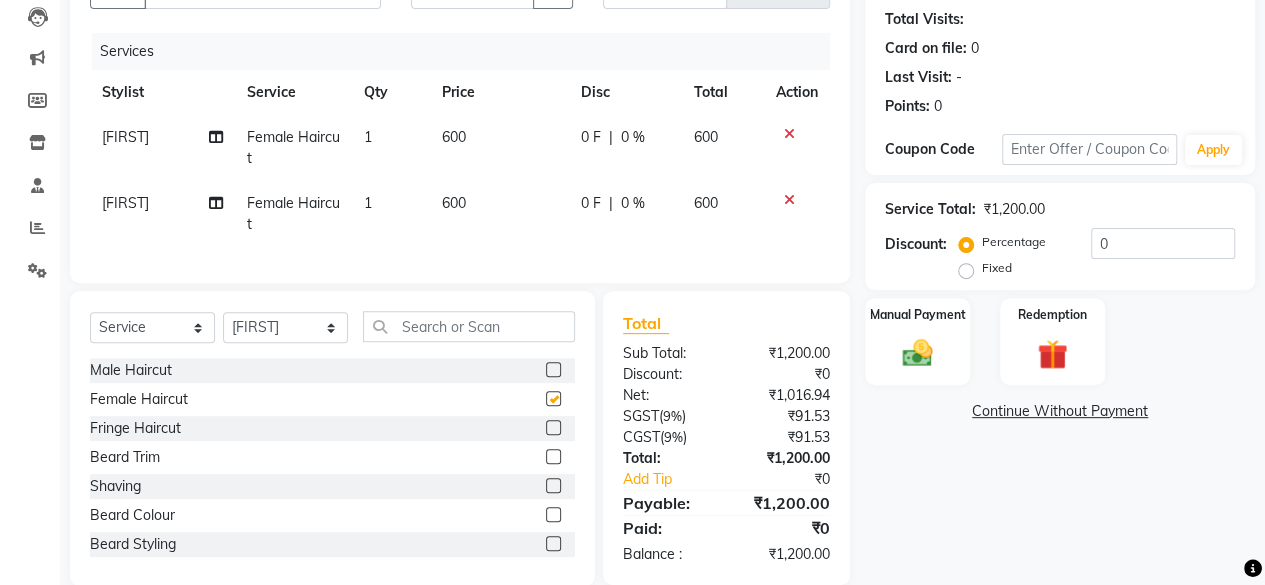 checkbox on "false" 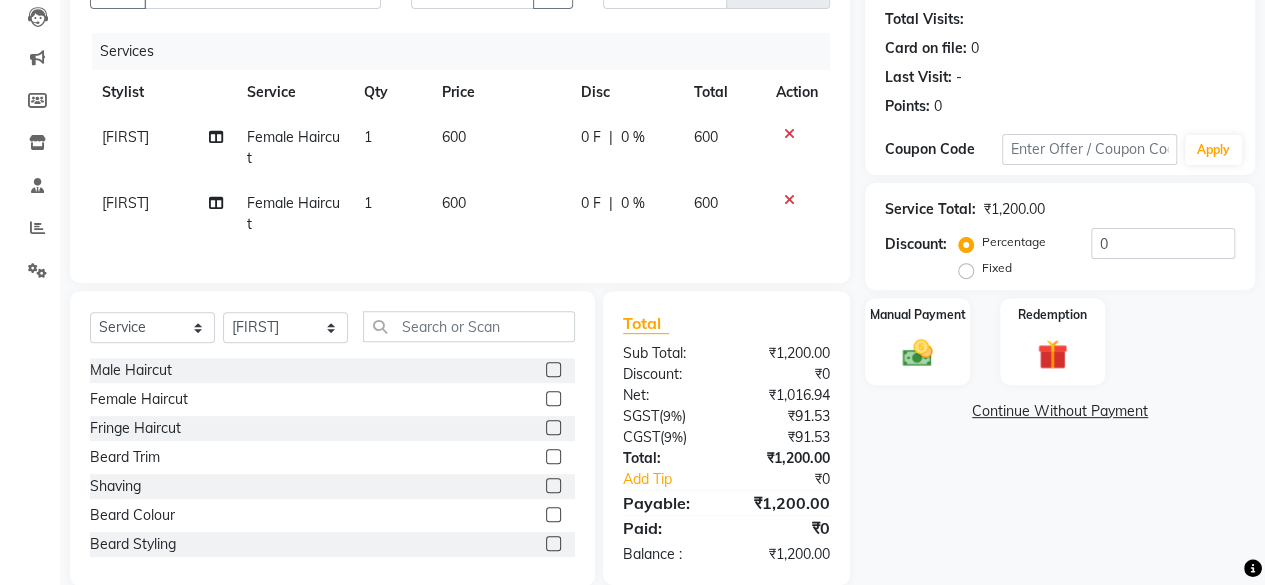 click on "[FIRST]" 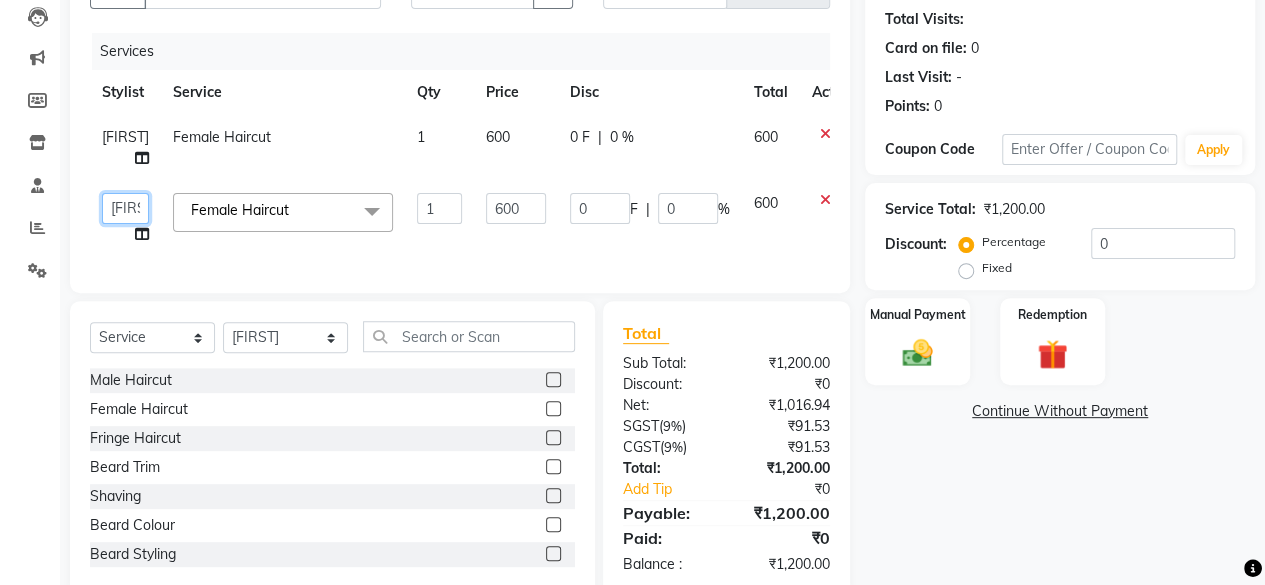 click on "[FIRST]   [FIRST] [LAST]   [FIRST]   [FIRST] [LAST]   Manager   [FIRST] [LAST]   [FIRST] [LAST]   [FIRST]" 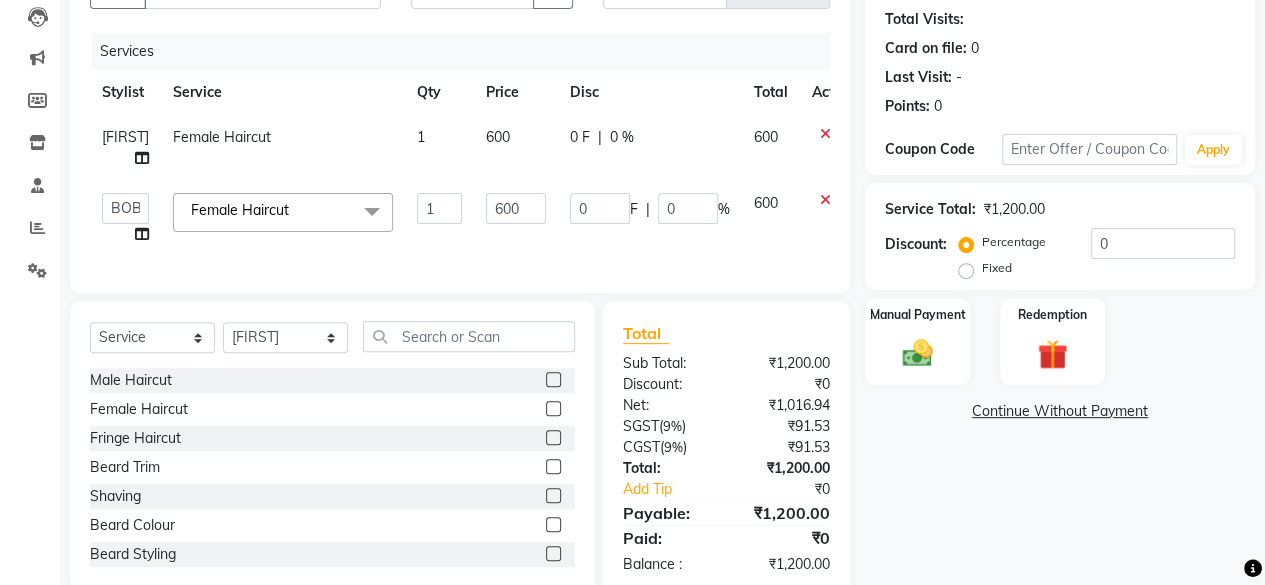 select on "59966" 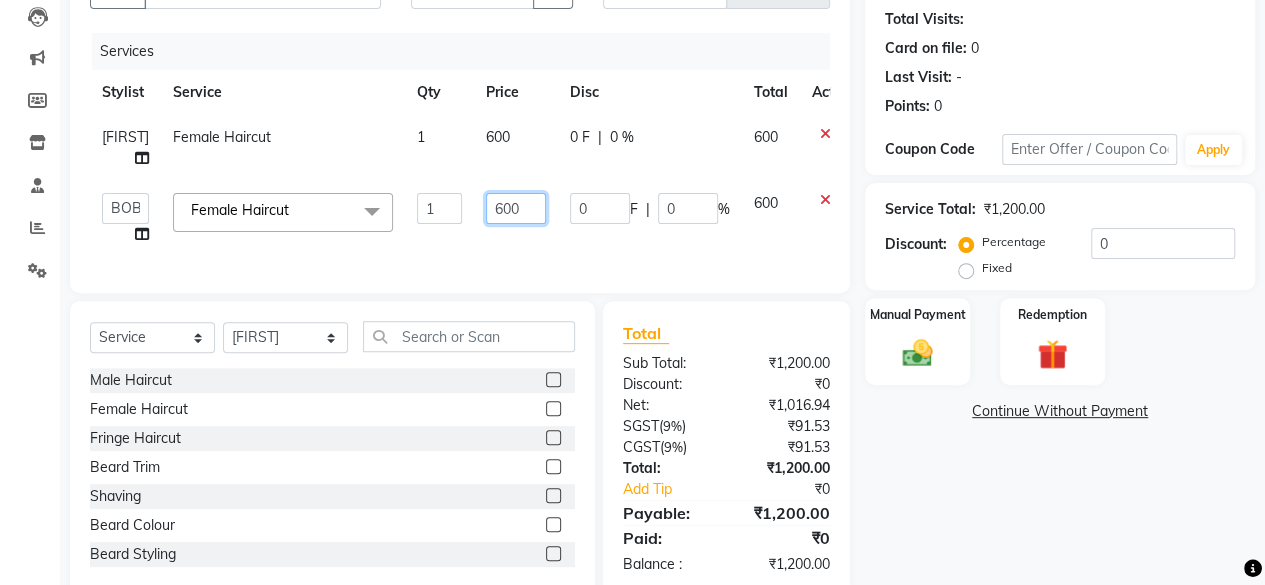 click on "600" 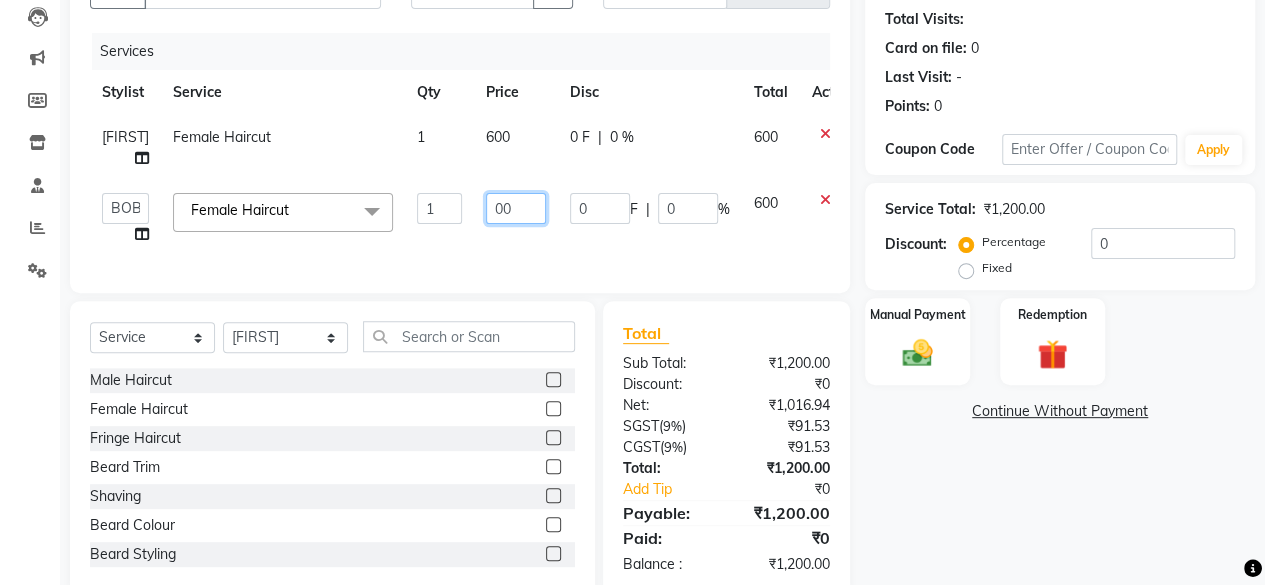 type on "300" 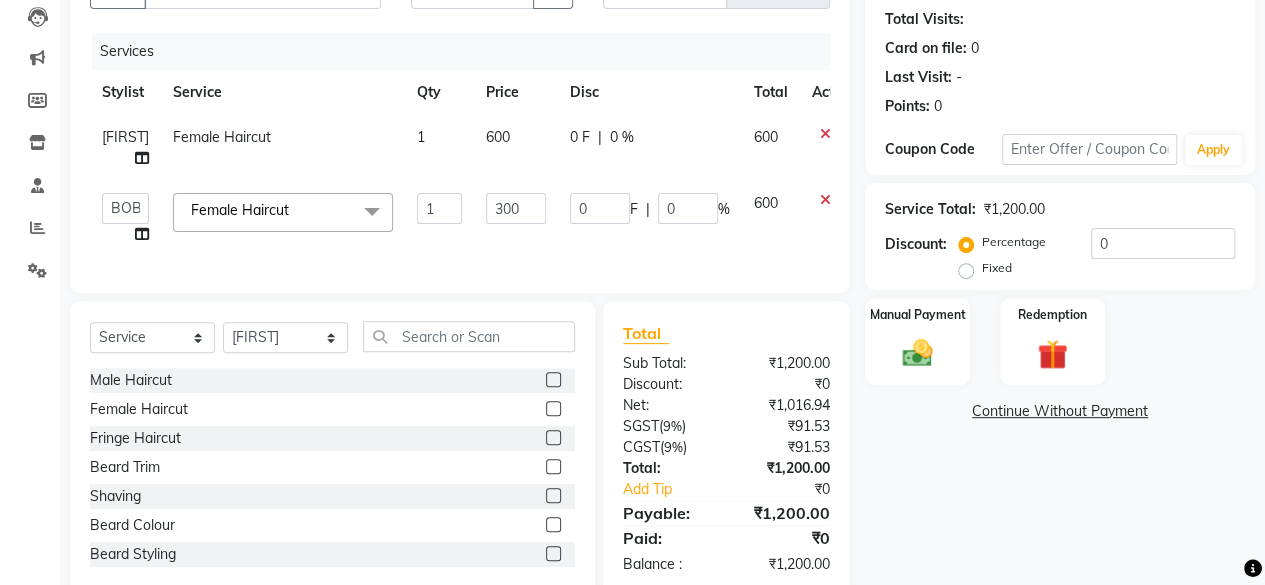 click on "600" 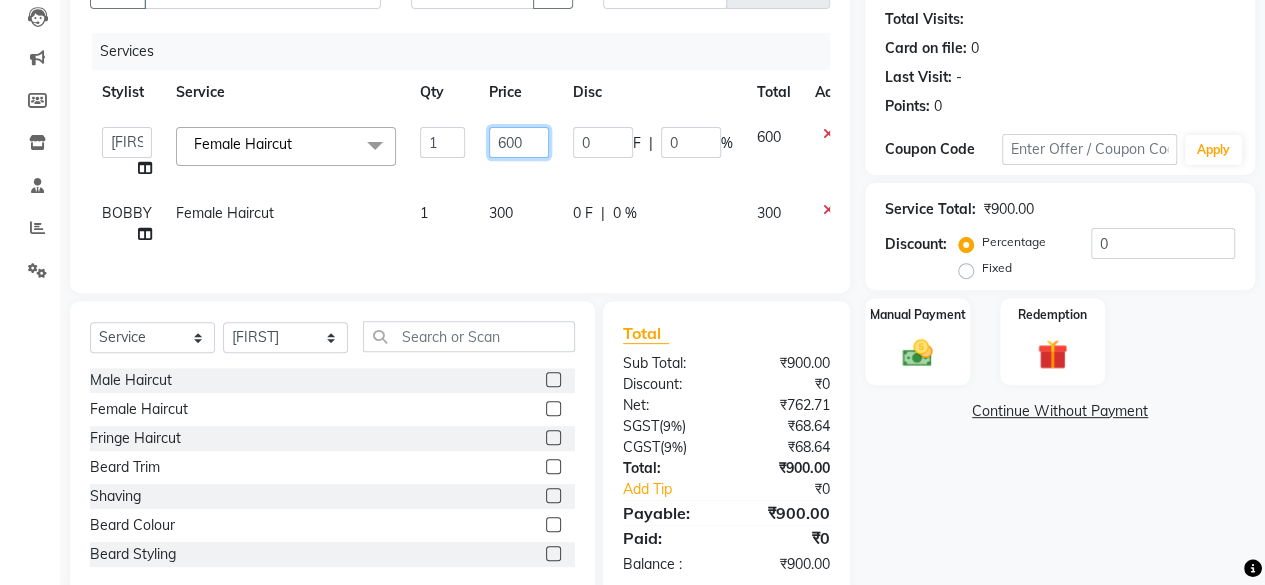 click on "600" 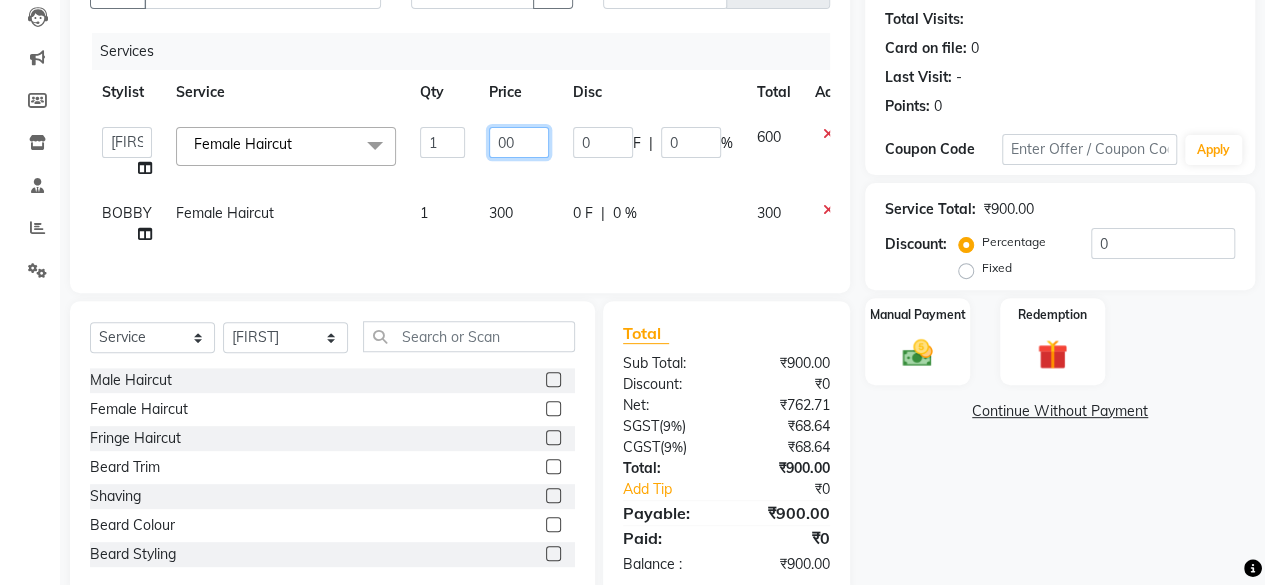 type on "300" 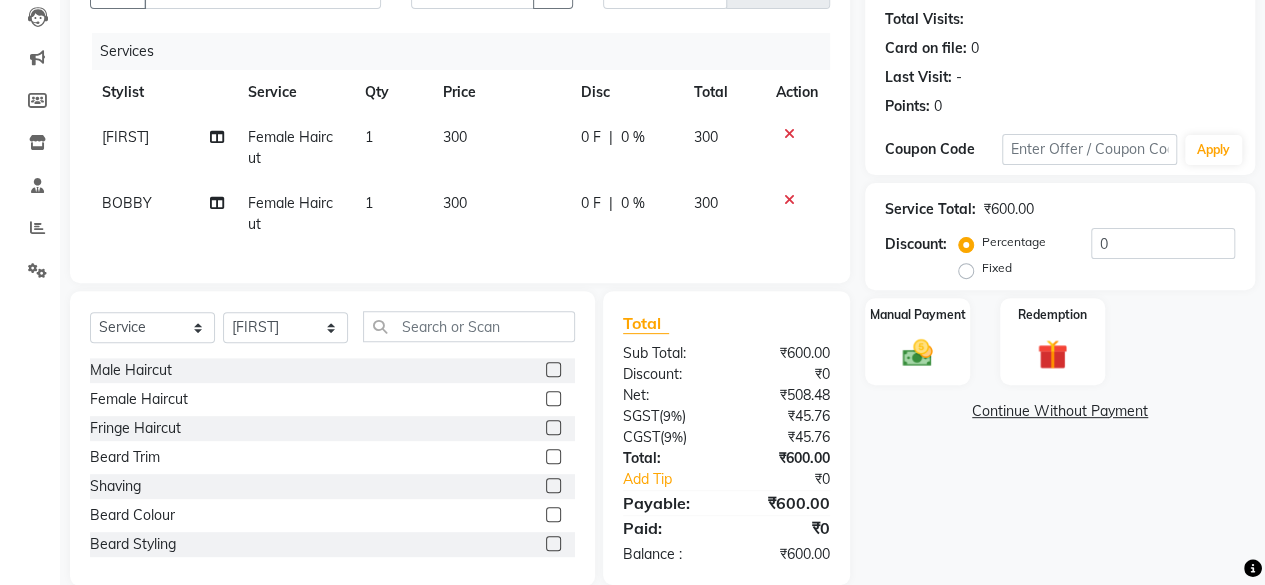 click on "0 F | 0 %" 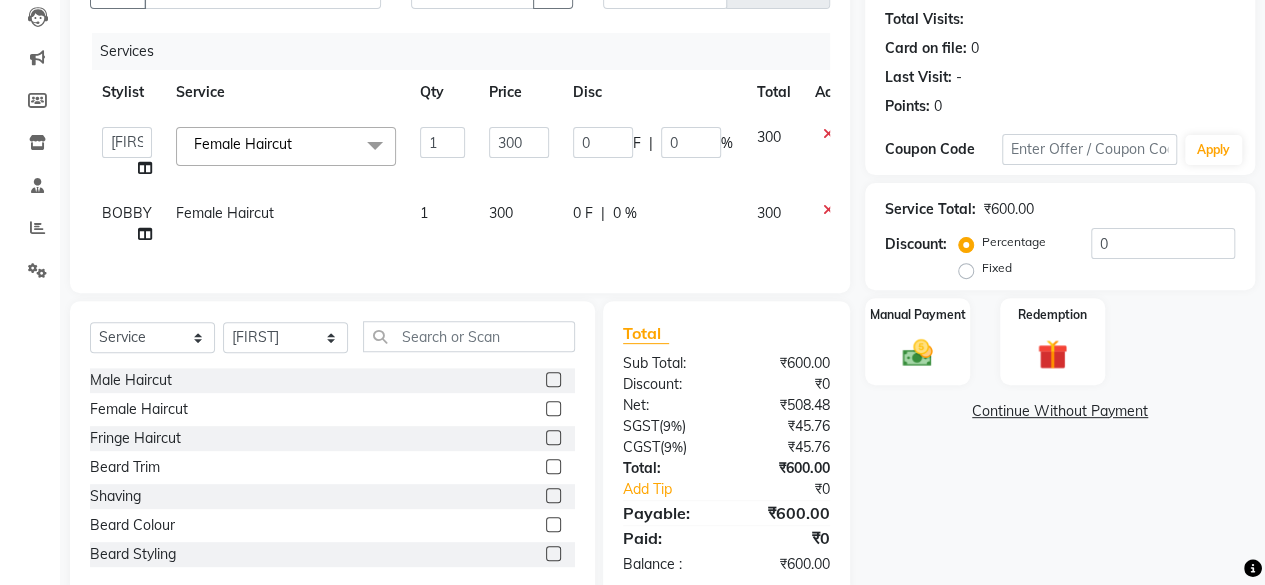 scroll, scrollTop: 270, scrollLeft: 0, axis: vertical 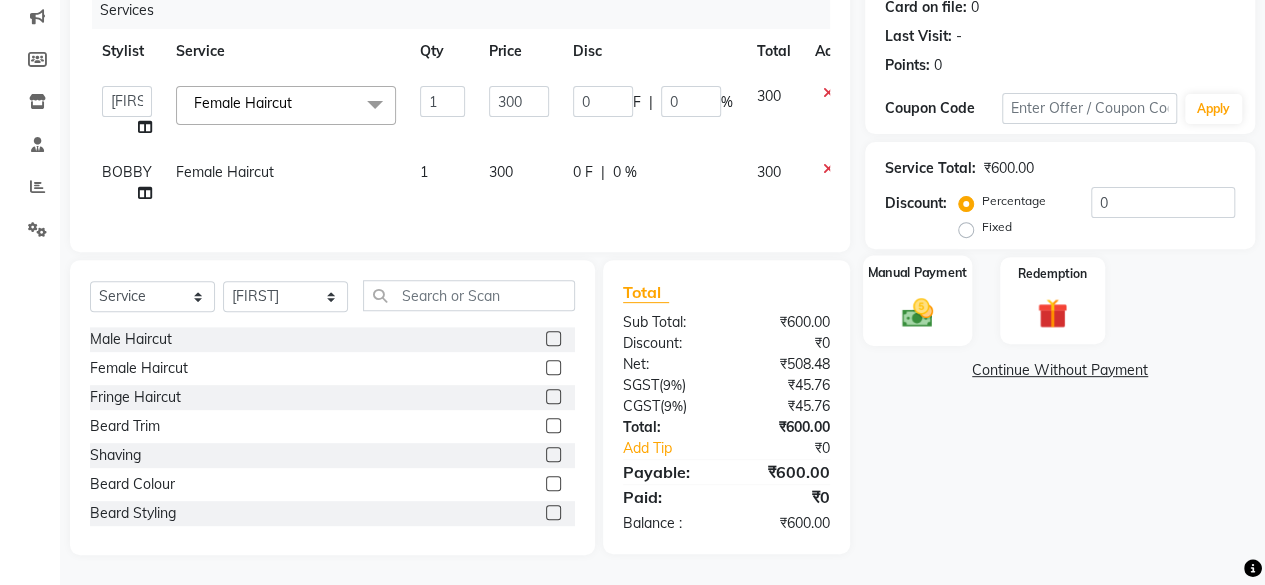 click on "Manual Payment" 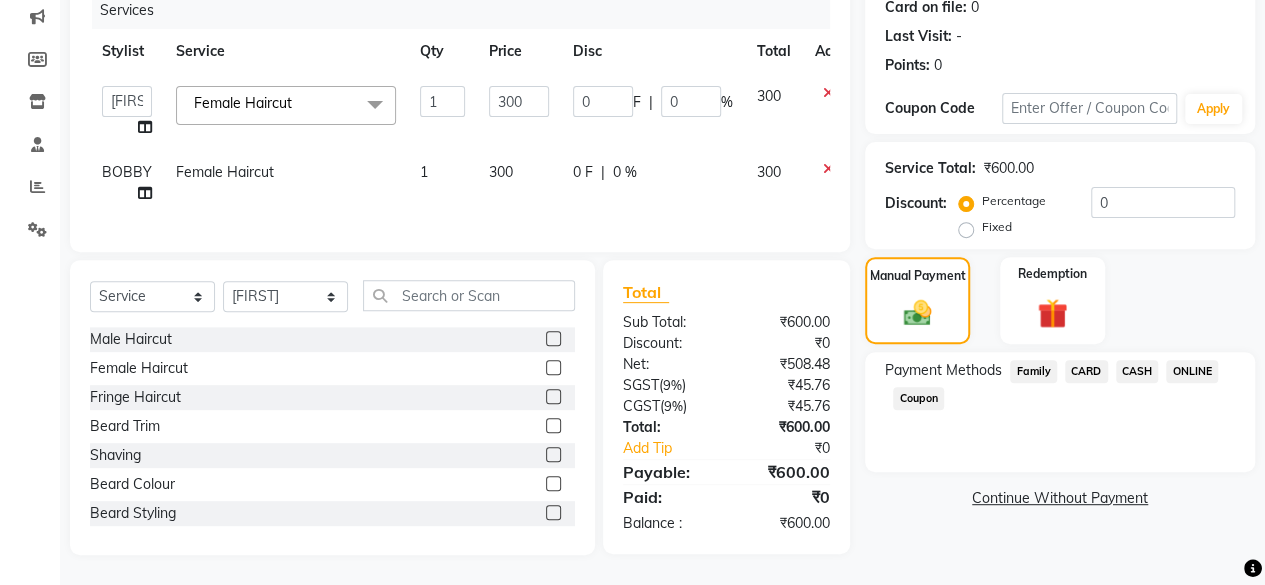 click on "CASH" 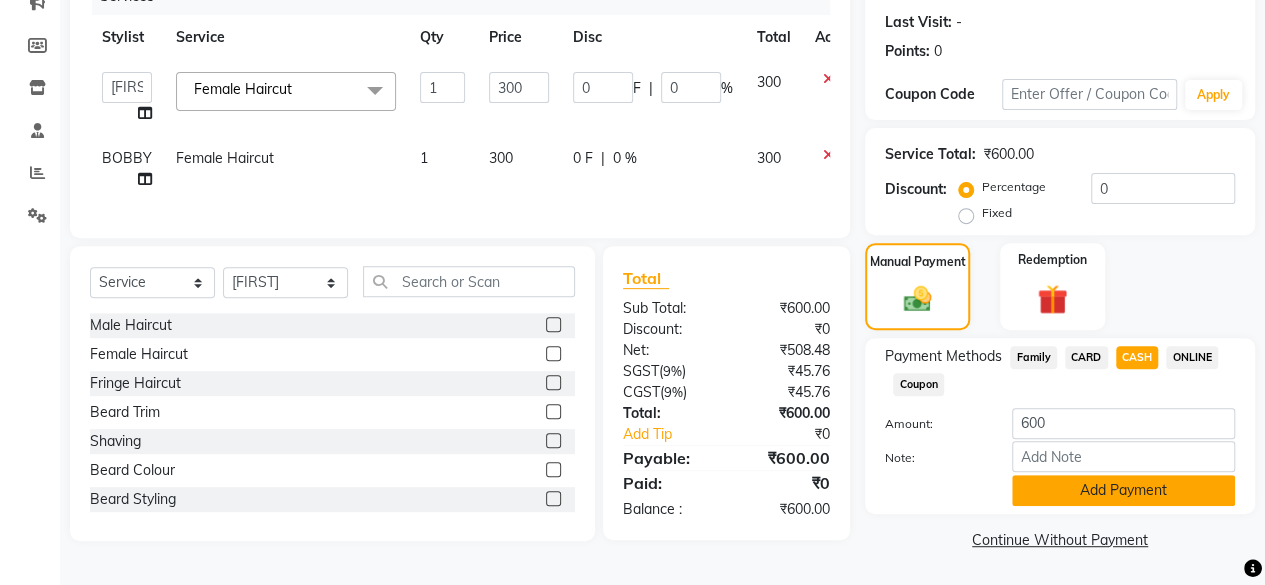 click on "Add Payment" 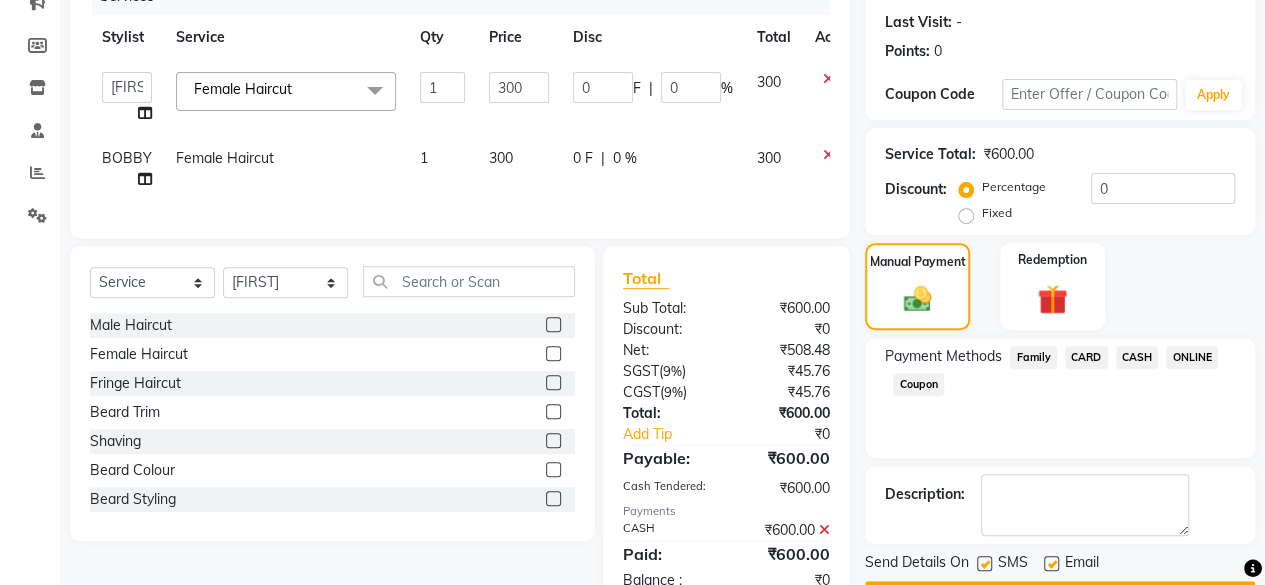 scroll, scrollTop: 339, scrollLeft: 0, axis: vertical 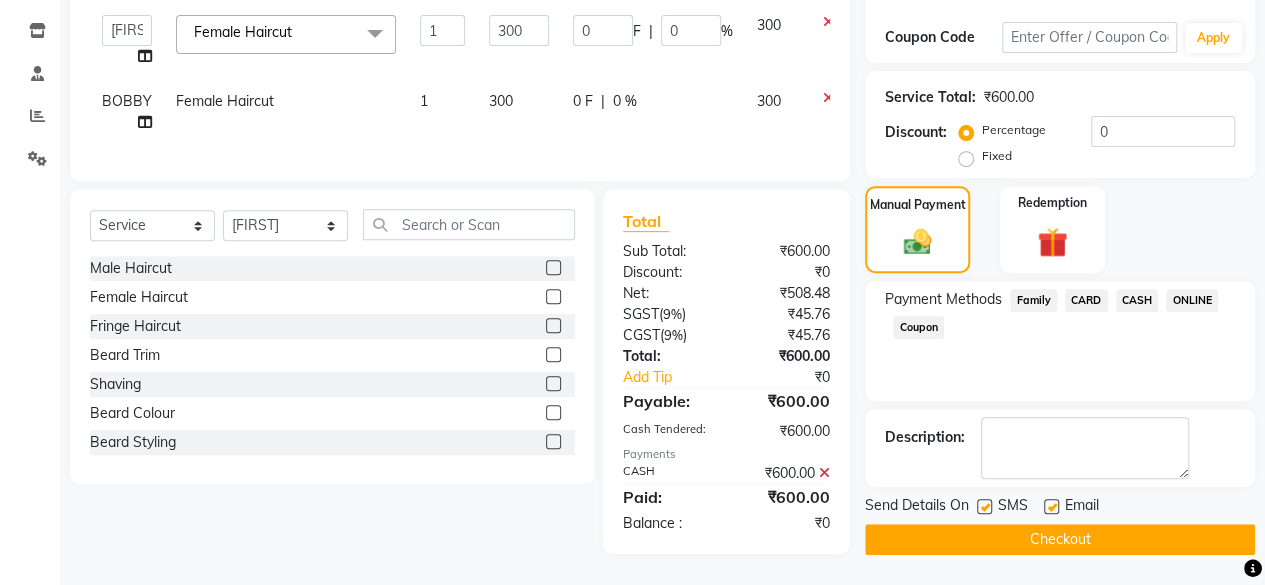 click on "Checkout" 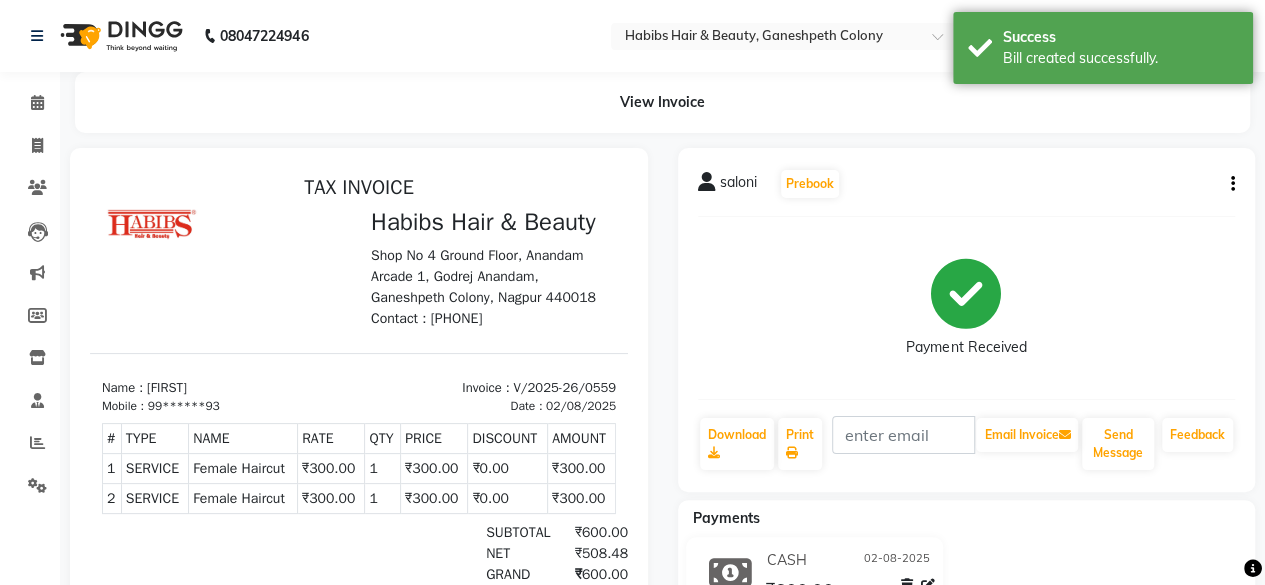 scroll, scrollTop: 0, scrollLeft: 0, axis: both 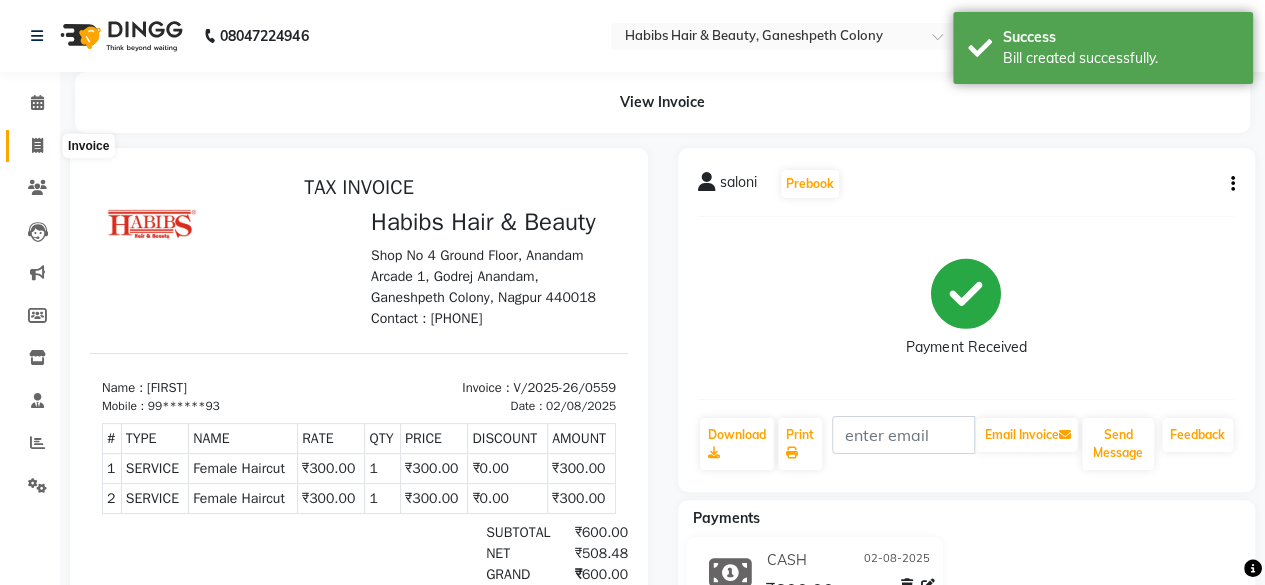 click 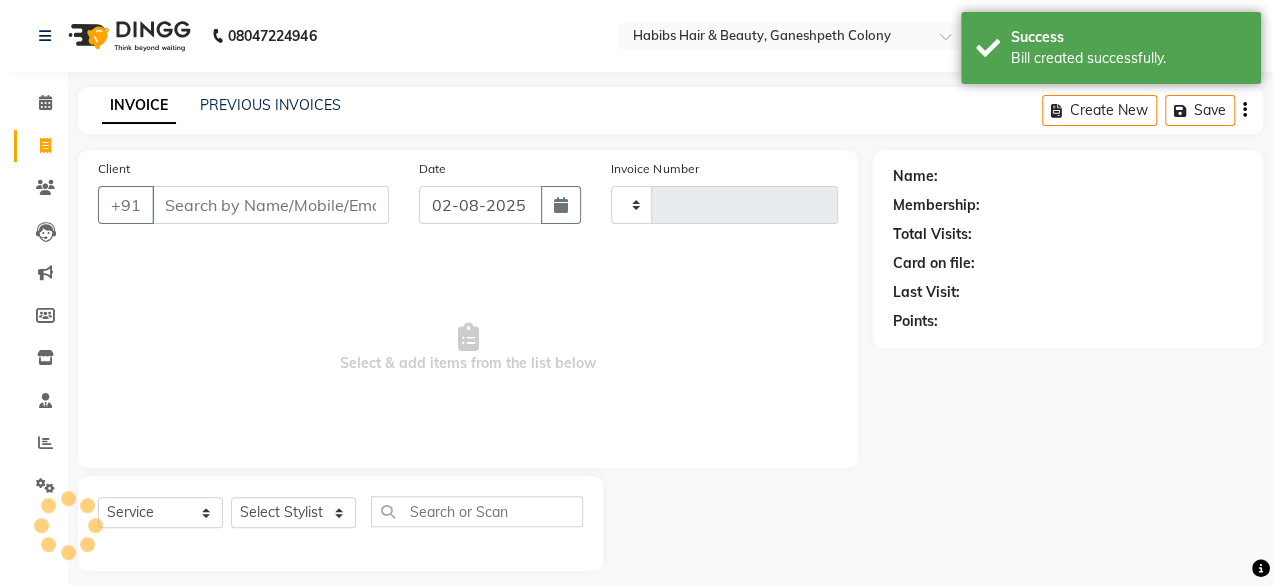 scroll, scrollTop: 15, scrollLeft: 0, axis: vertical 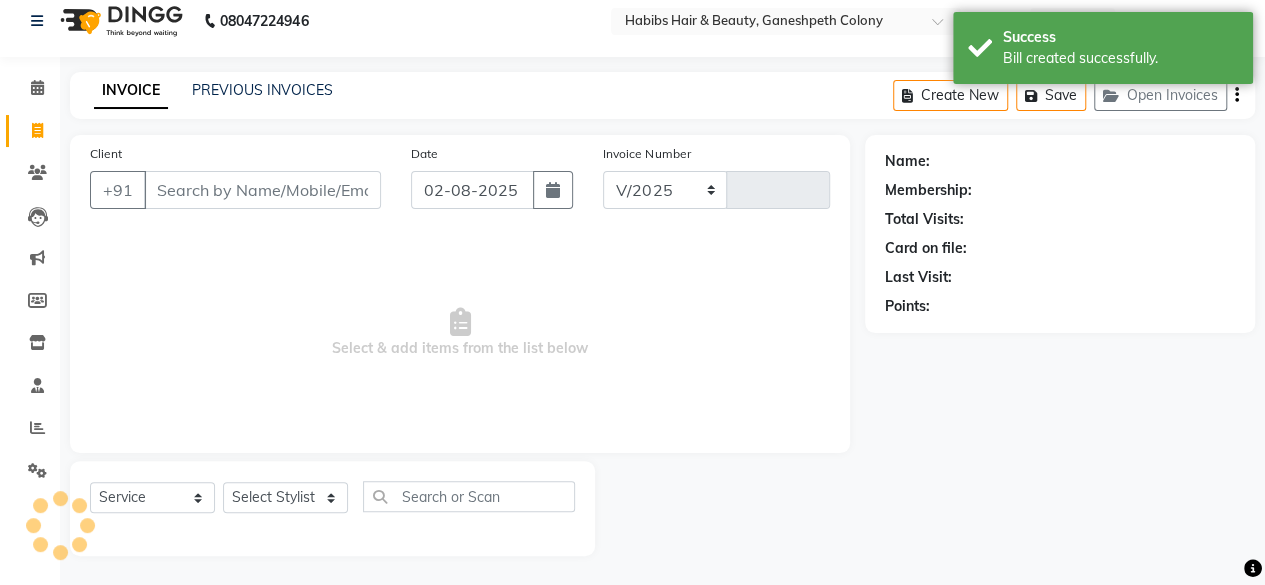 select on "7148" 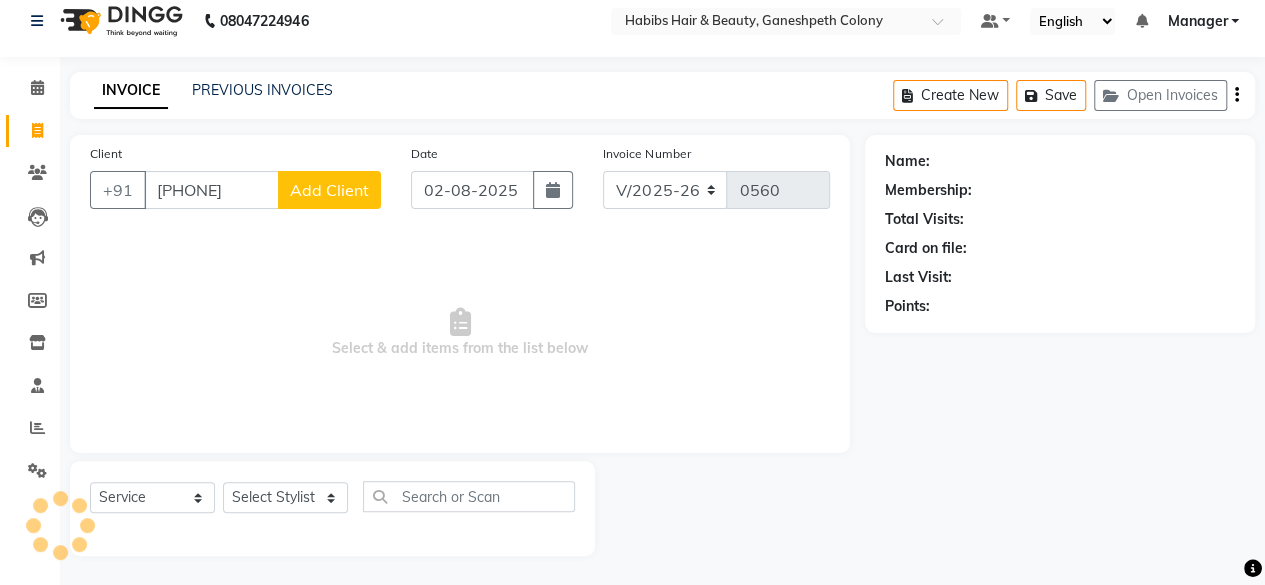 type on "[PHONE]" 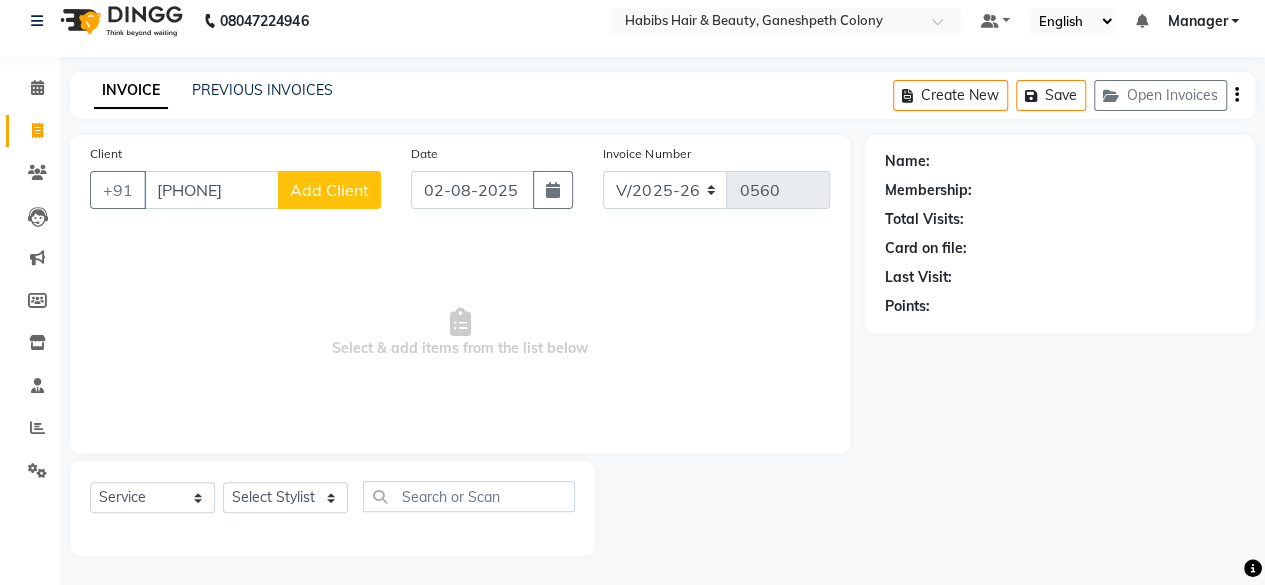 click on "Add Client" 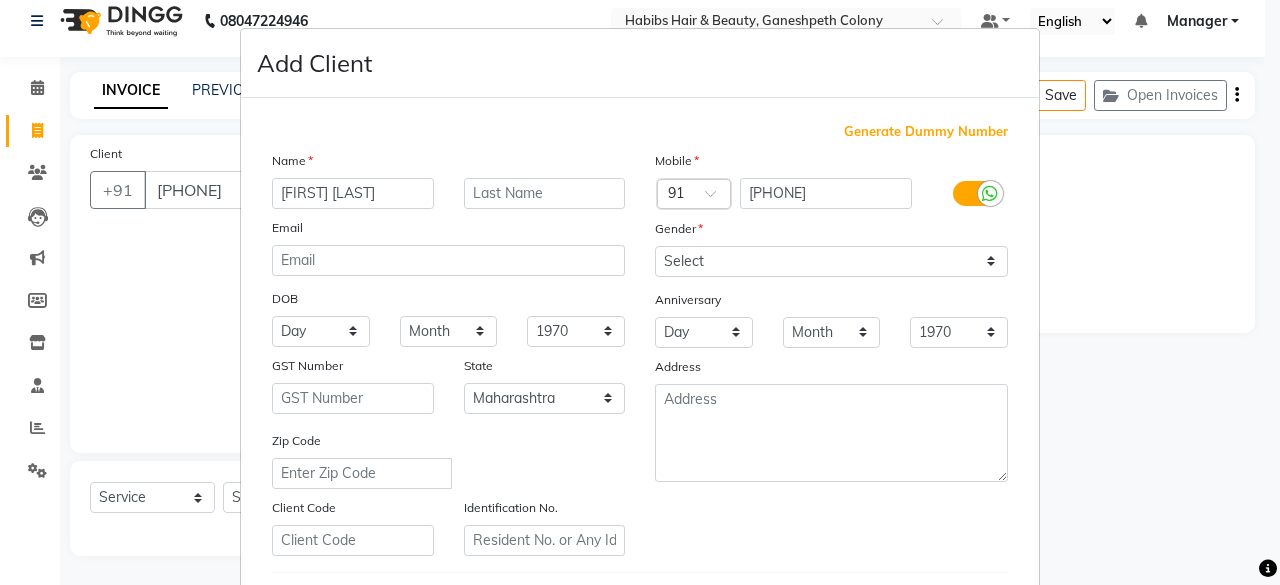 type on "[FIRST] [LAST]" 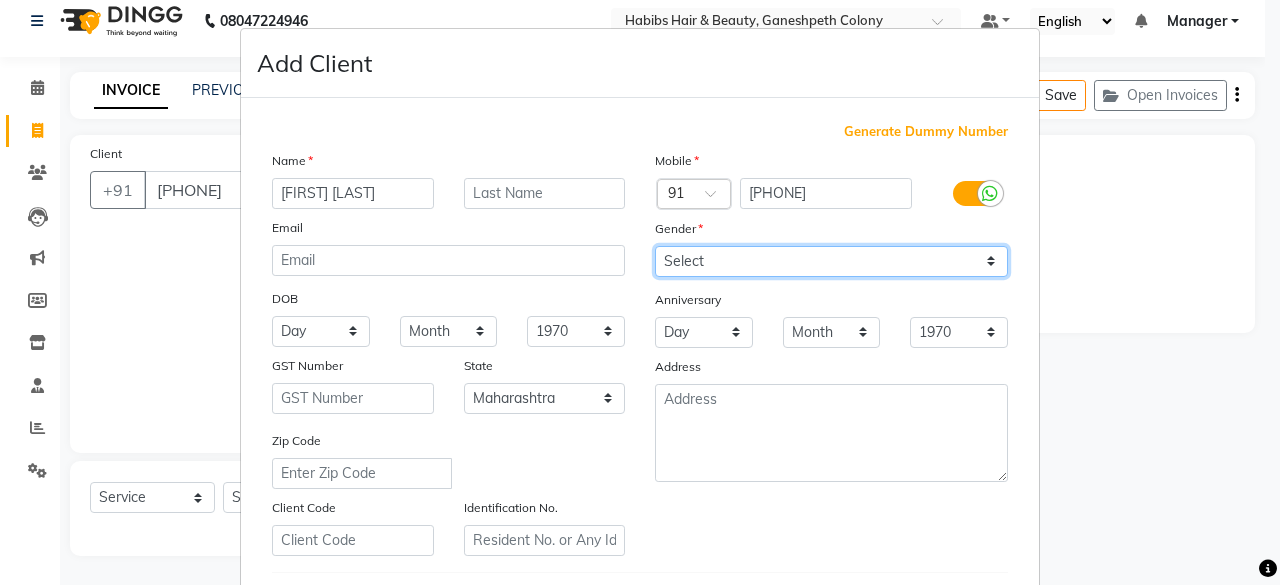 click on "Select Male Female Other Prefer Not To Say" at bounding box center [831, 261] 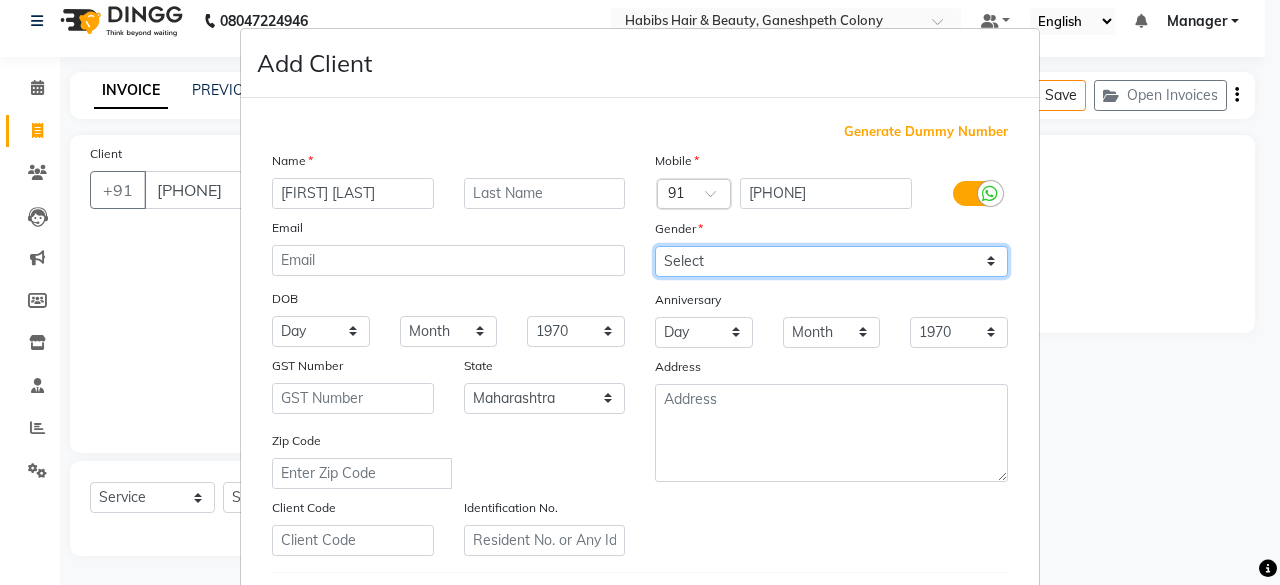 select on "female" 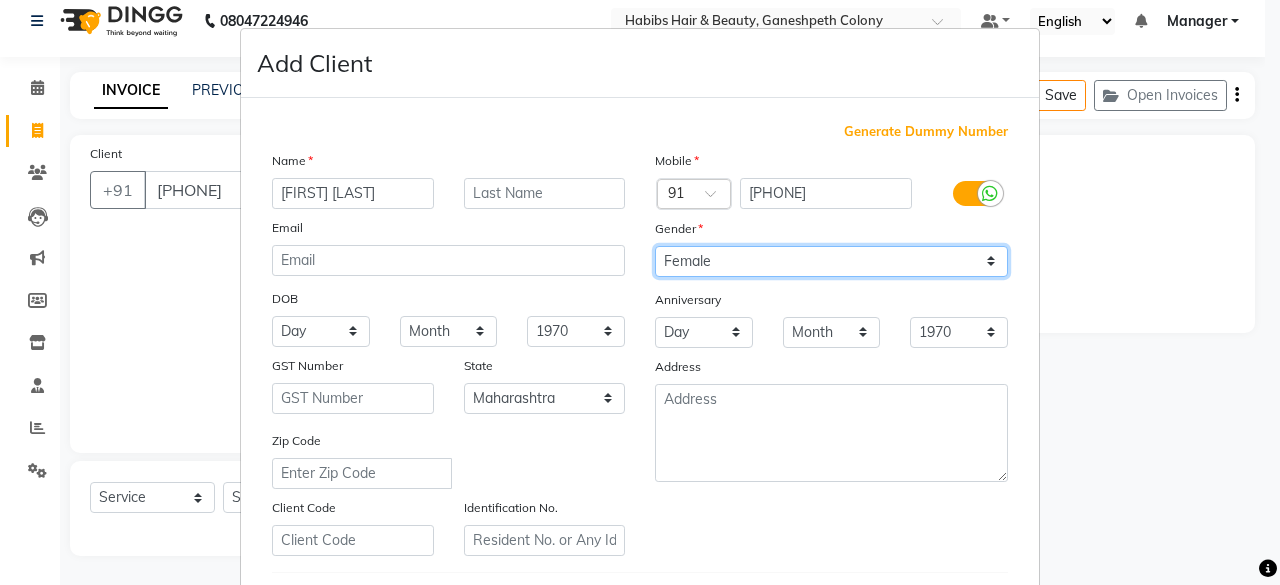 click on "Select Male Female Other Prefer Not To Say" at bounding box center (831, 261) 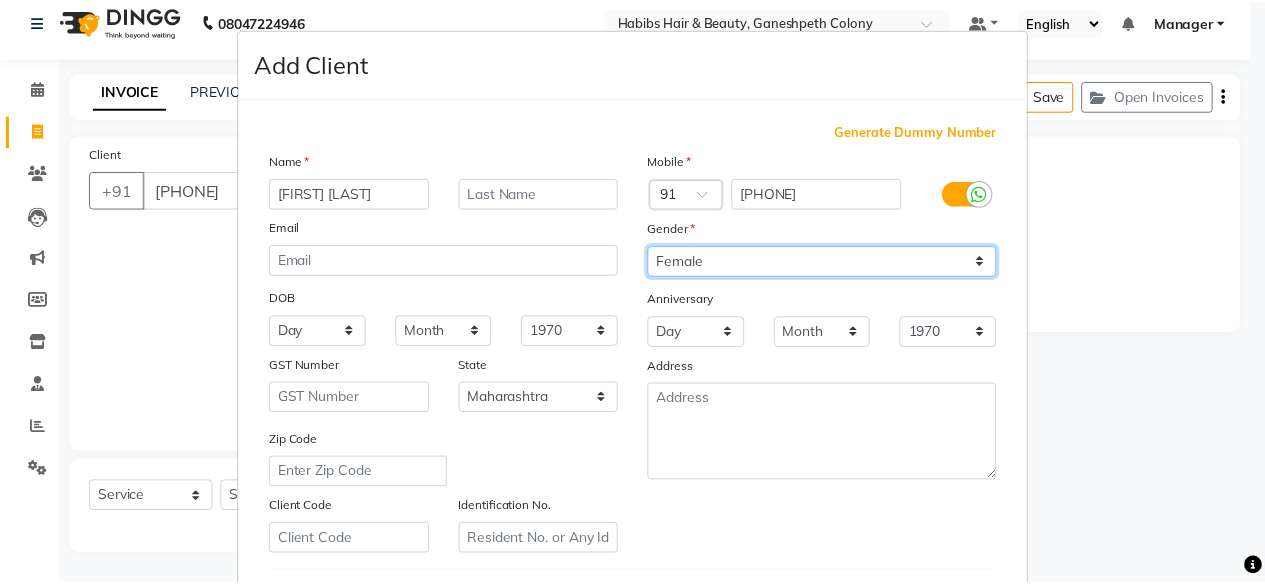 scroll, scrollTop: 334, scrollLeft: 0, axis: vertical 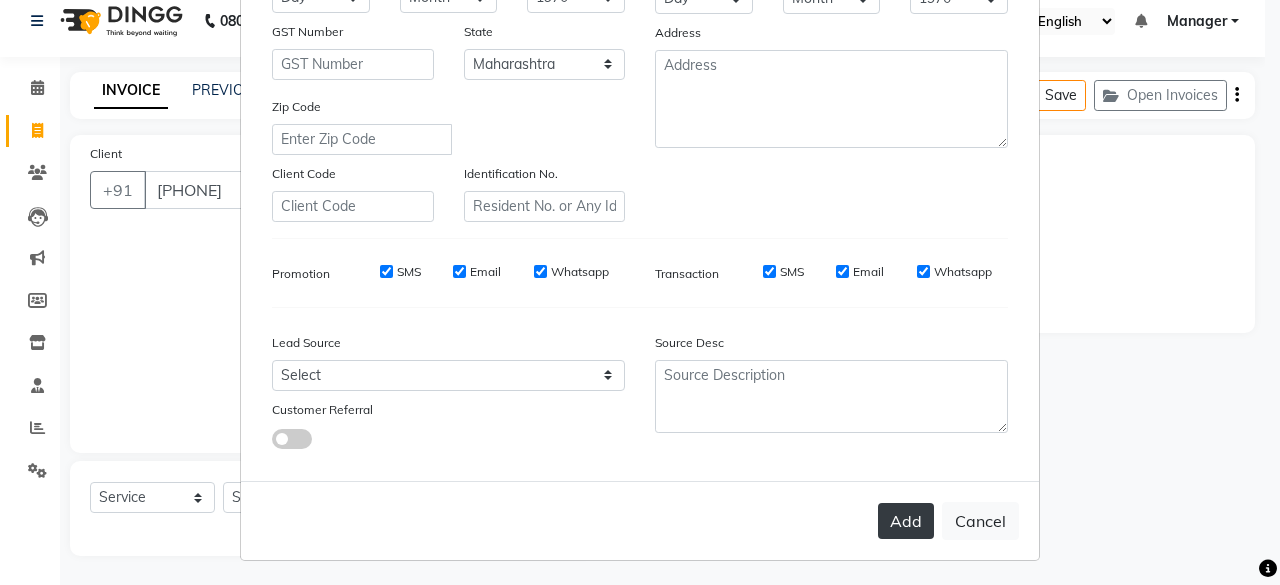 click on "Add" at bounding box center (906, 521) 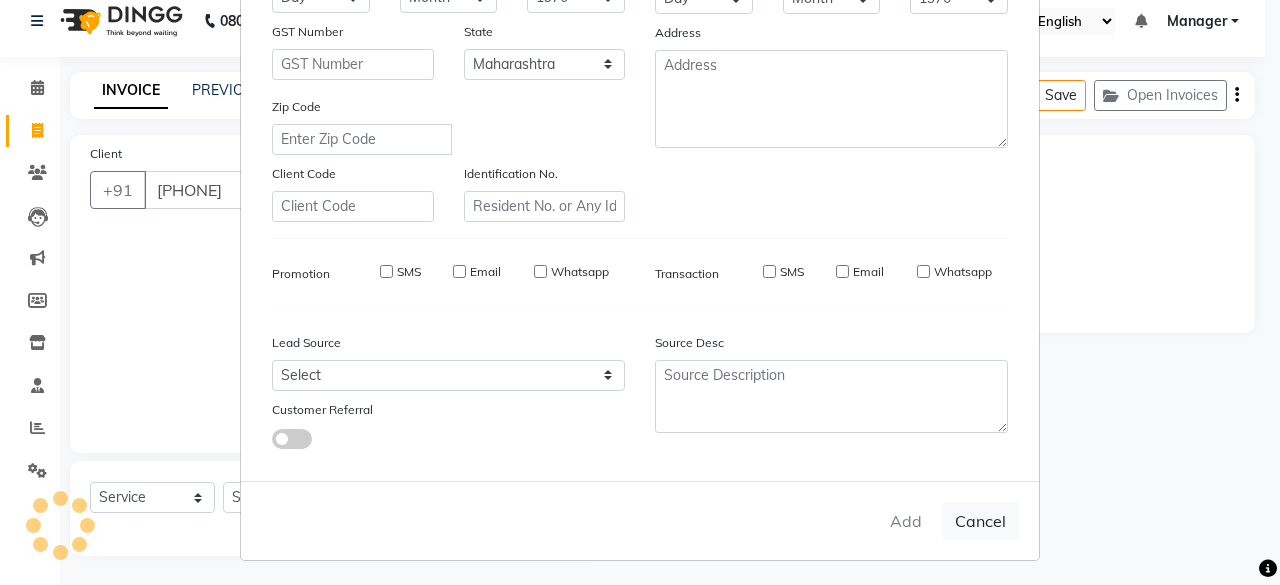 type on "75******01" 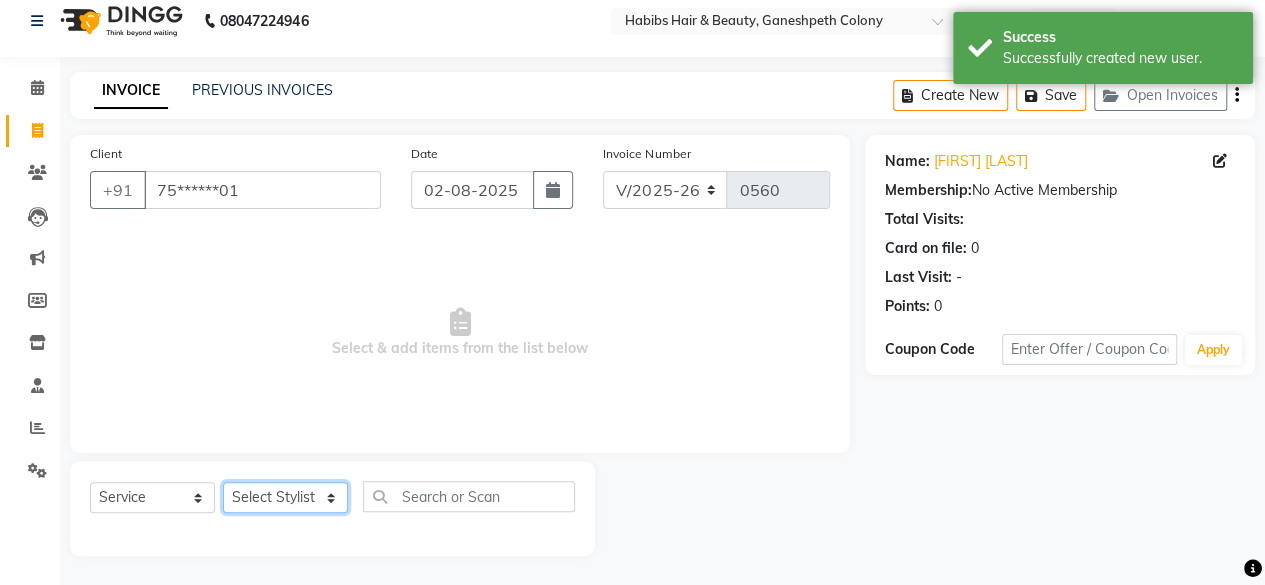 click on "Select Stylist [FIRST] [FIRST] [FIRST] [FIRST] Manager [FIRST] [LAST] [FIRST] [LAST] [FIRST]" 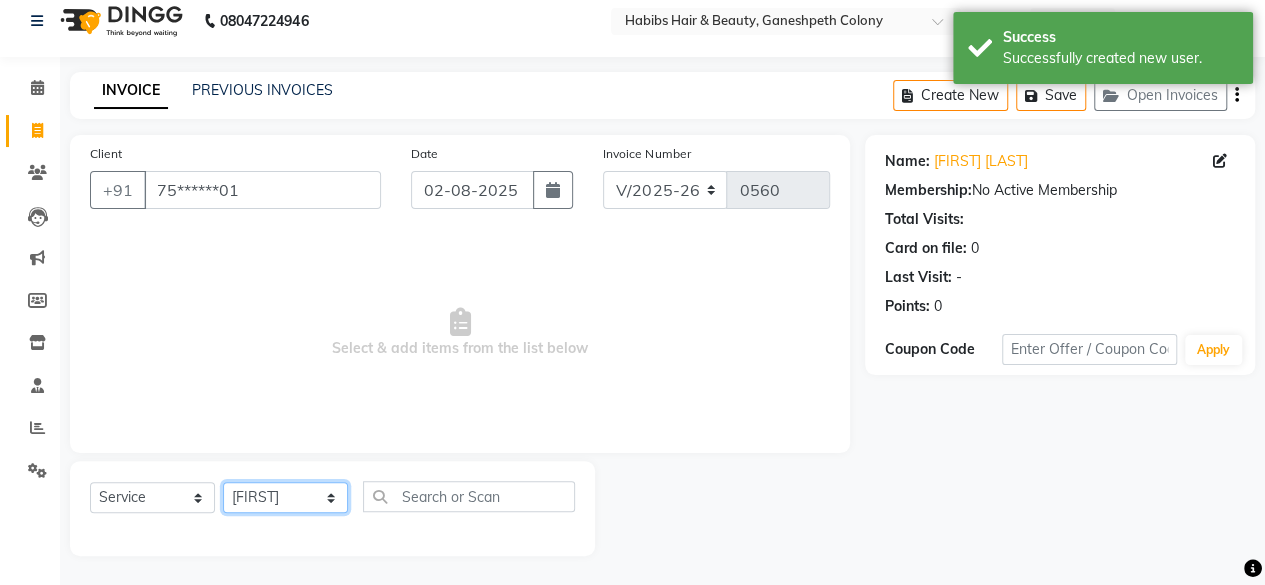click on "Select Stylist [FIRST] [FIRST] [FIRST] [FIRST] Manager [FIRST] [LAST] [FIRST] [LAST] [FIRST]" 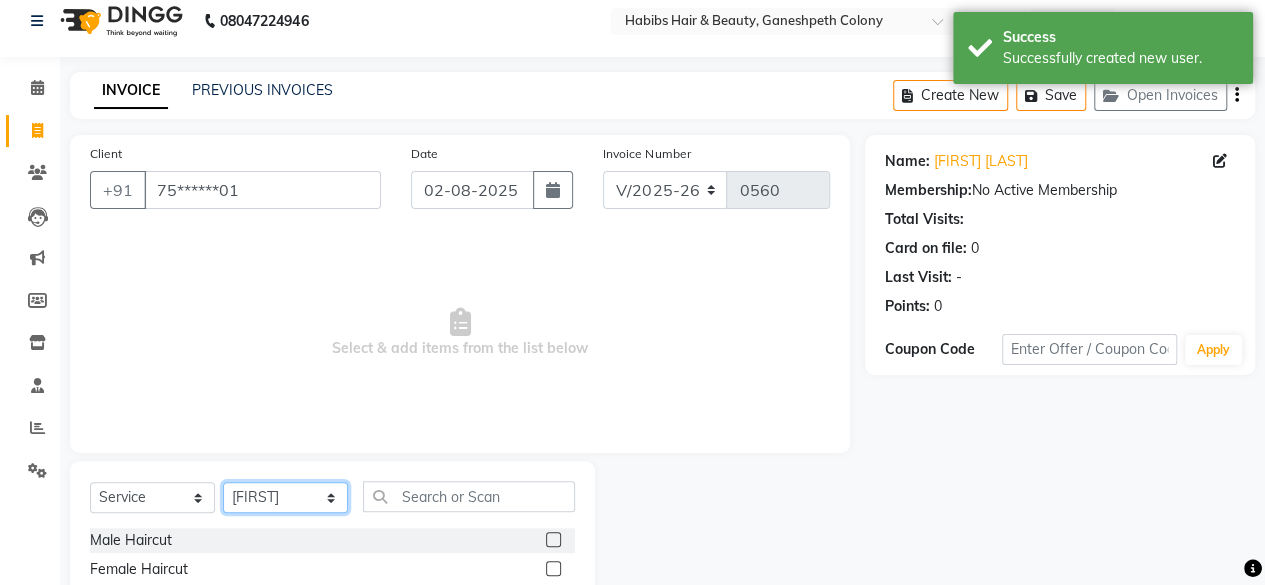 scroll, scrollTop: 215, scrollLeft: 0, axis: vertical 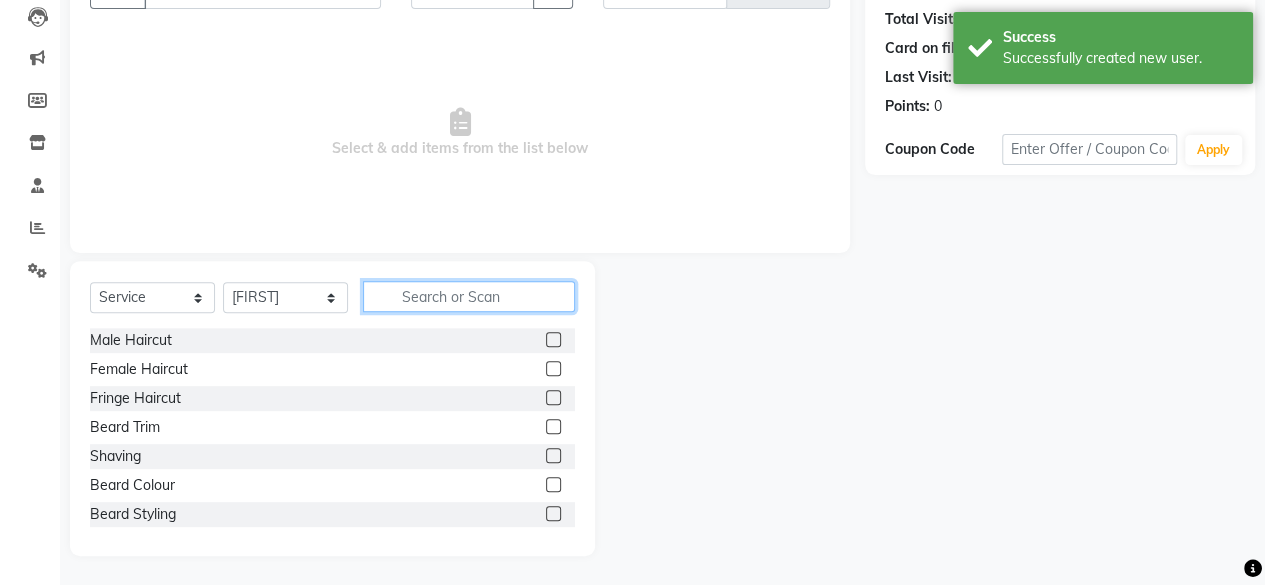 click 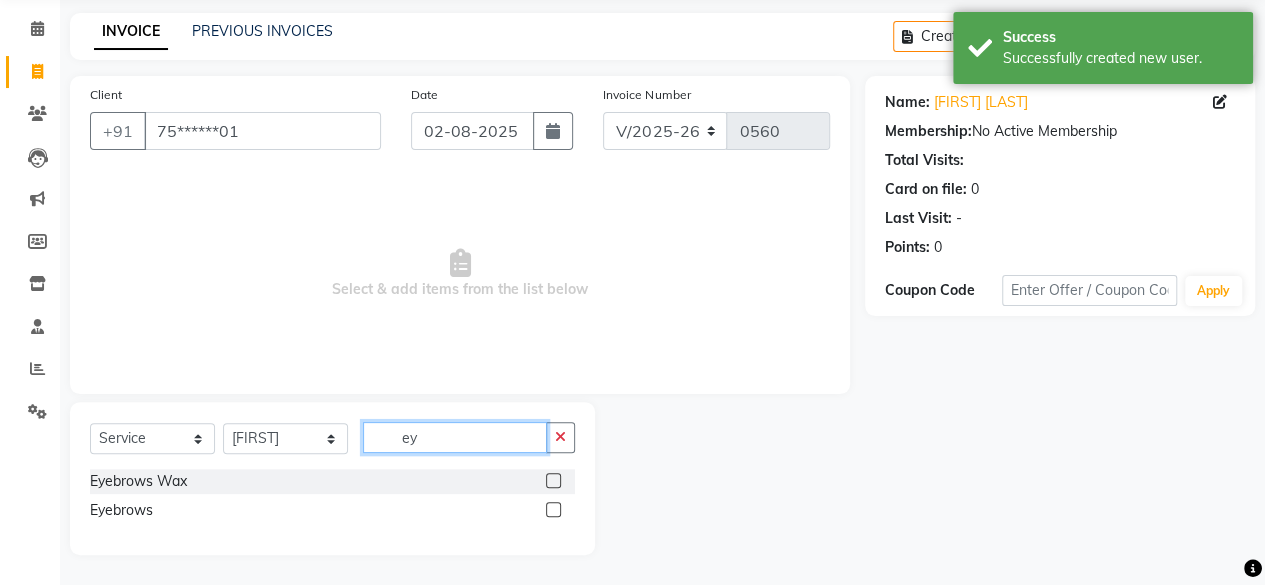 scroll, scrollTop: 73, scrollLeft: 0, axis: vertical 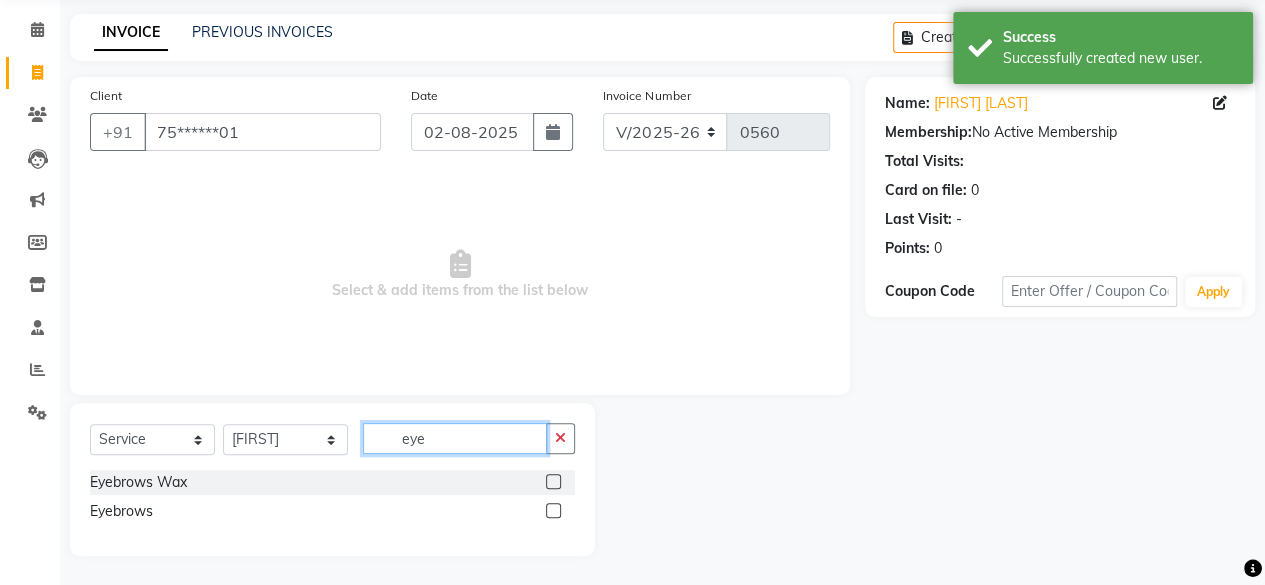 type on "eye" 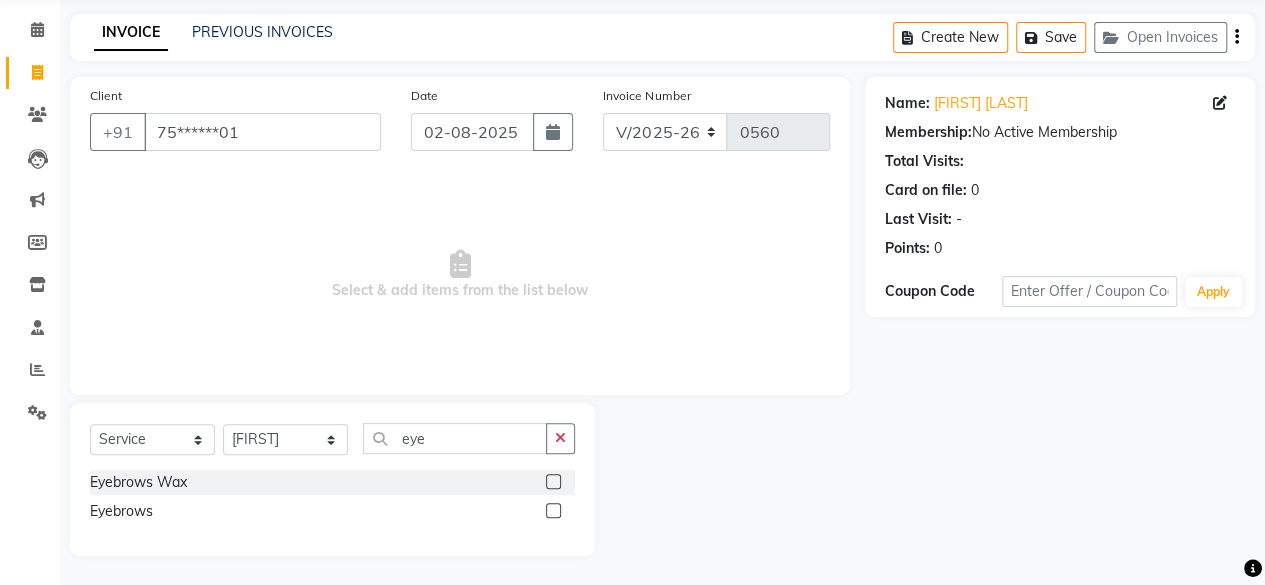 click 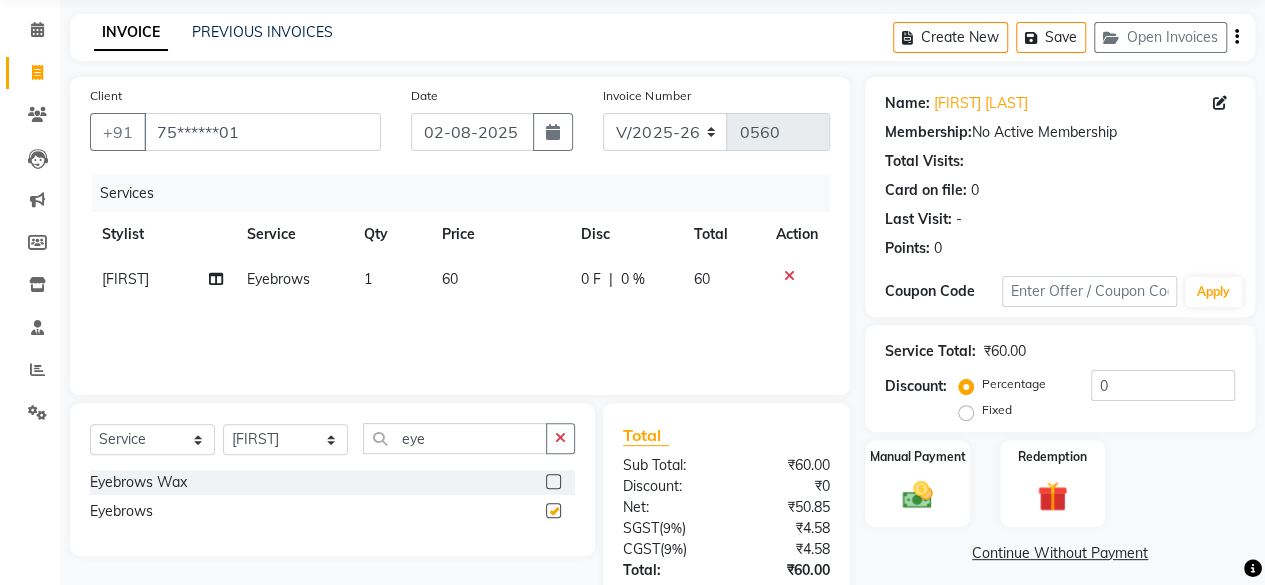 checkbox on "false" 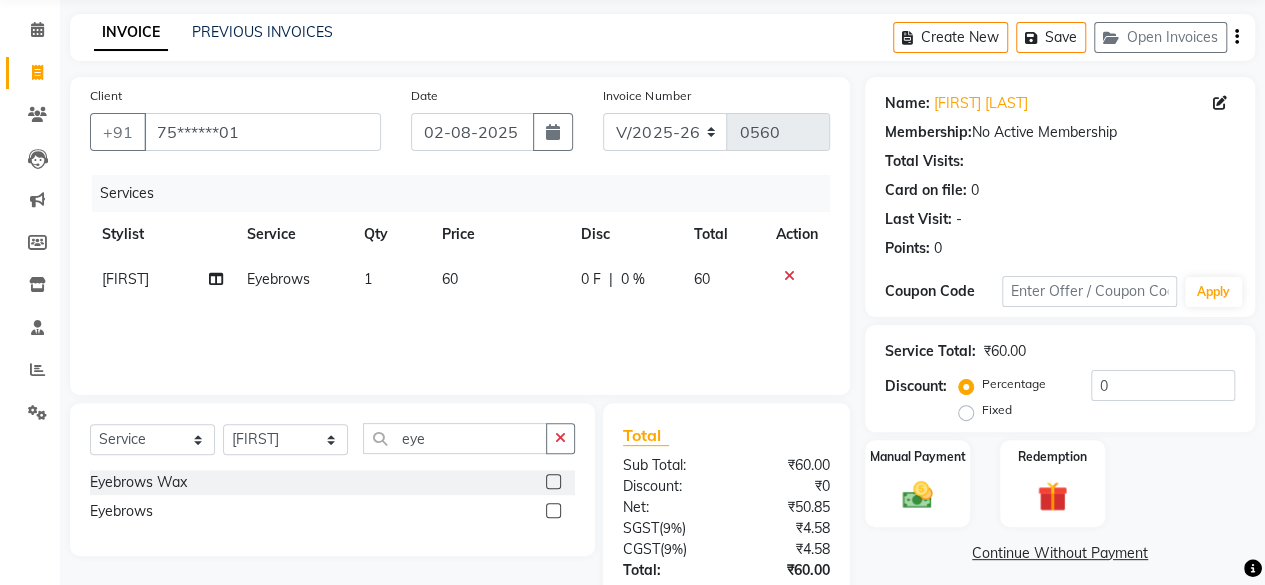 click on "60" 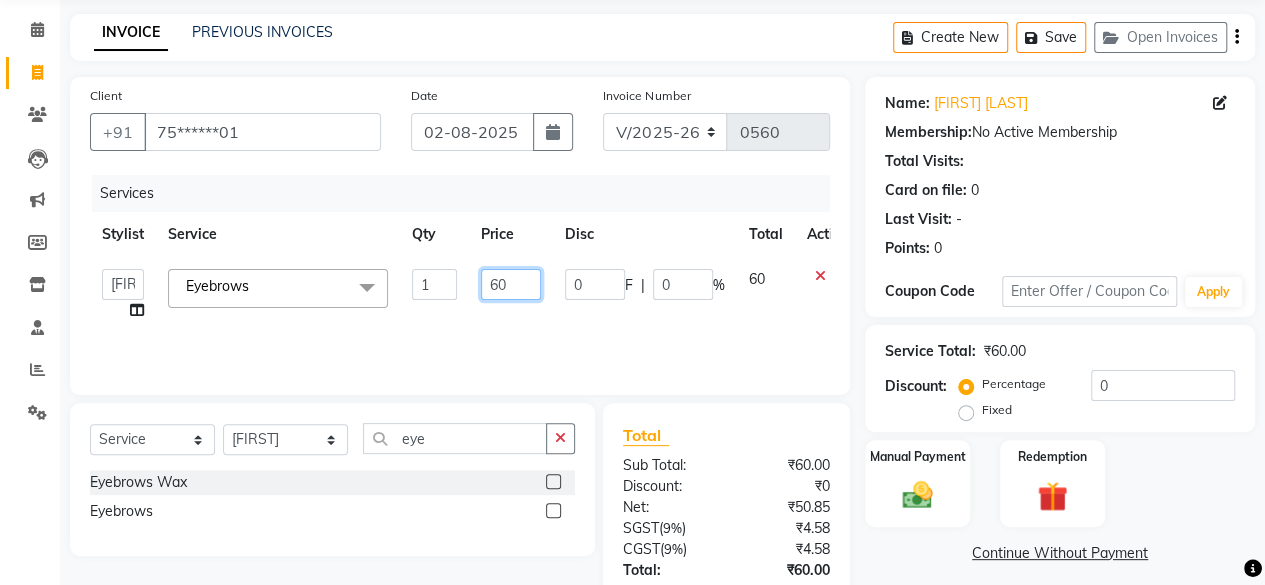 click on "60" 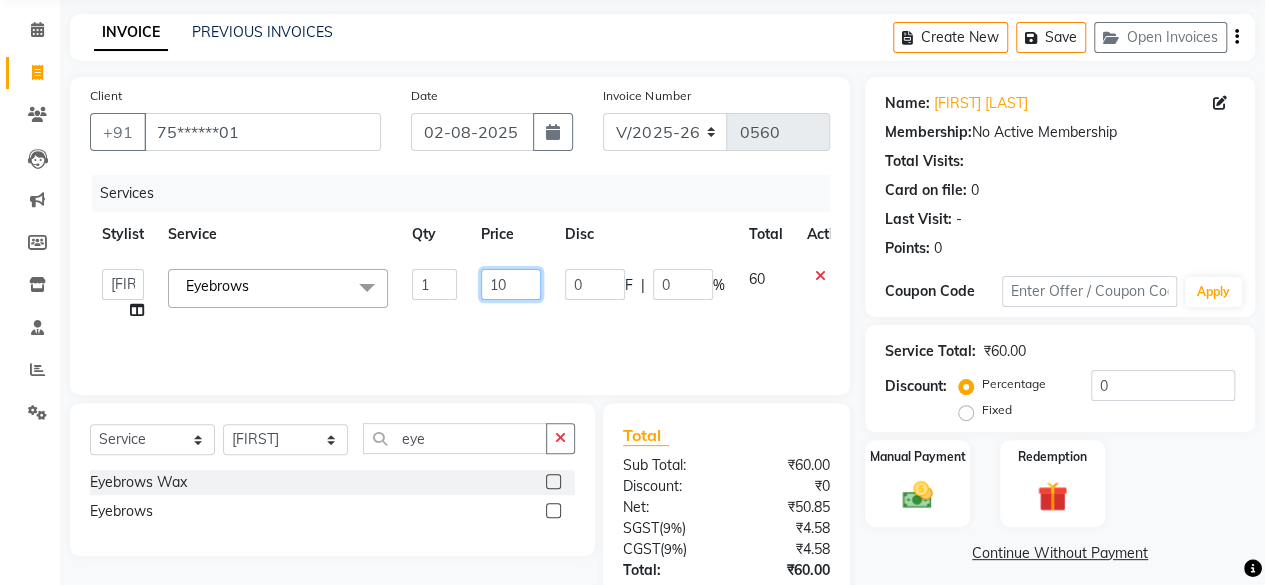 type on "100" 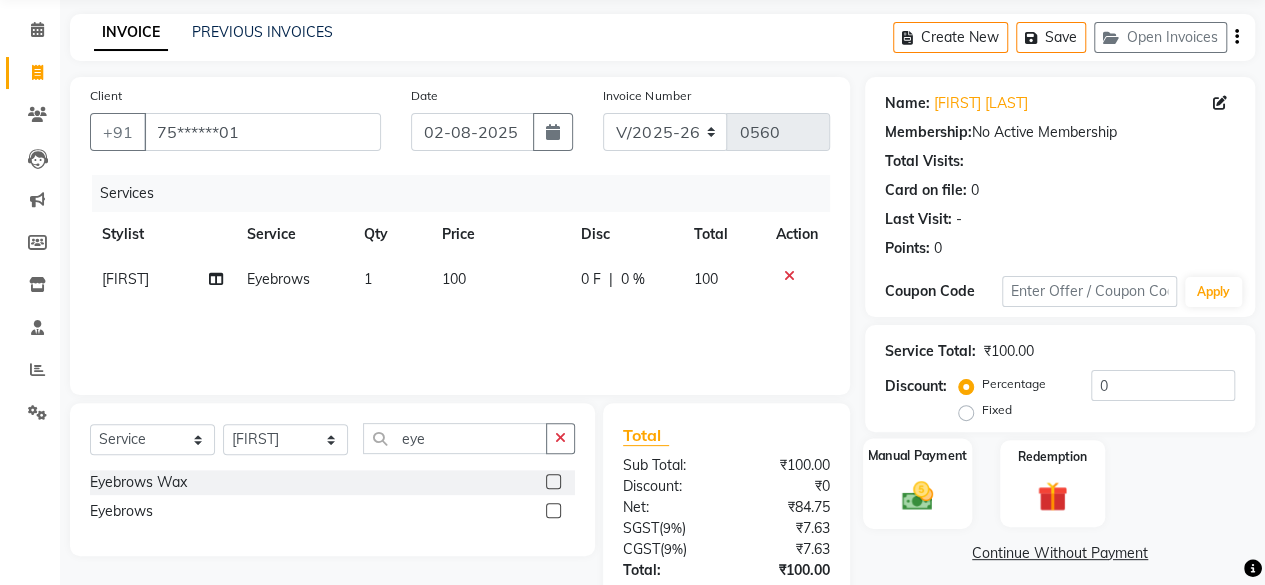 click 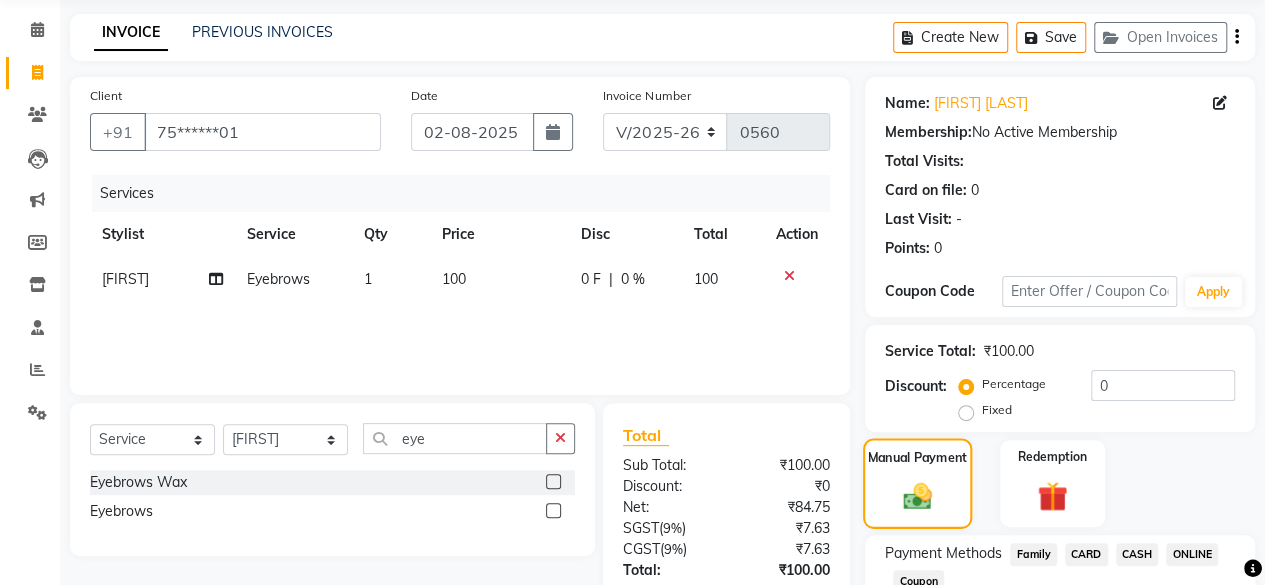 scroll, scrollTop: 213, scrollLeft: 0, axis: vertical 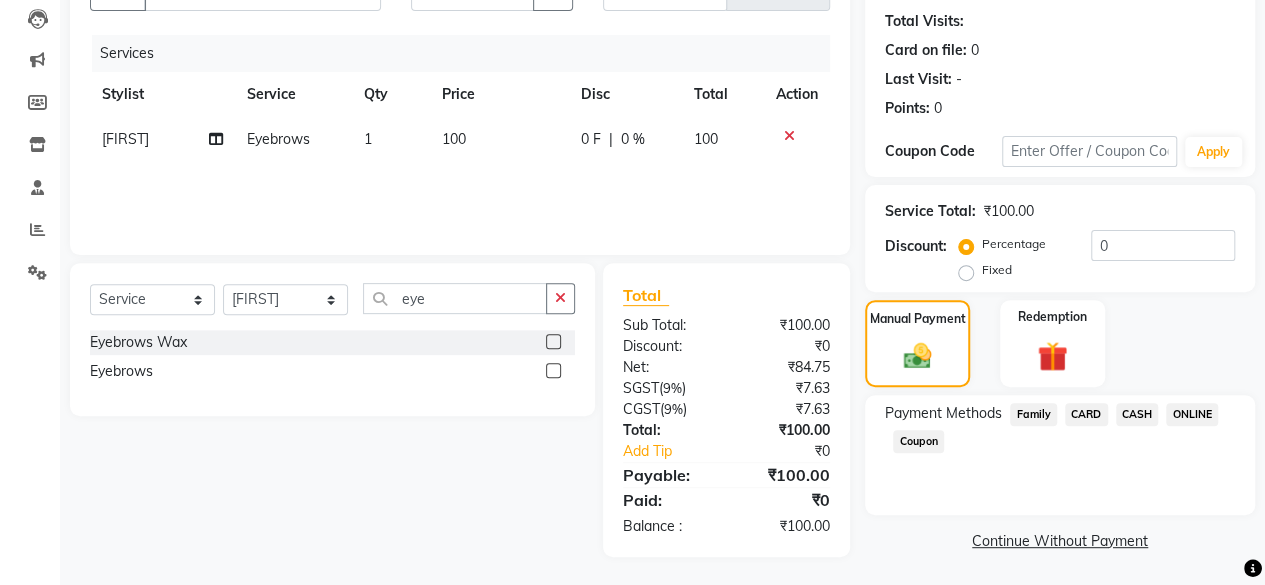 click on "CASH" 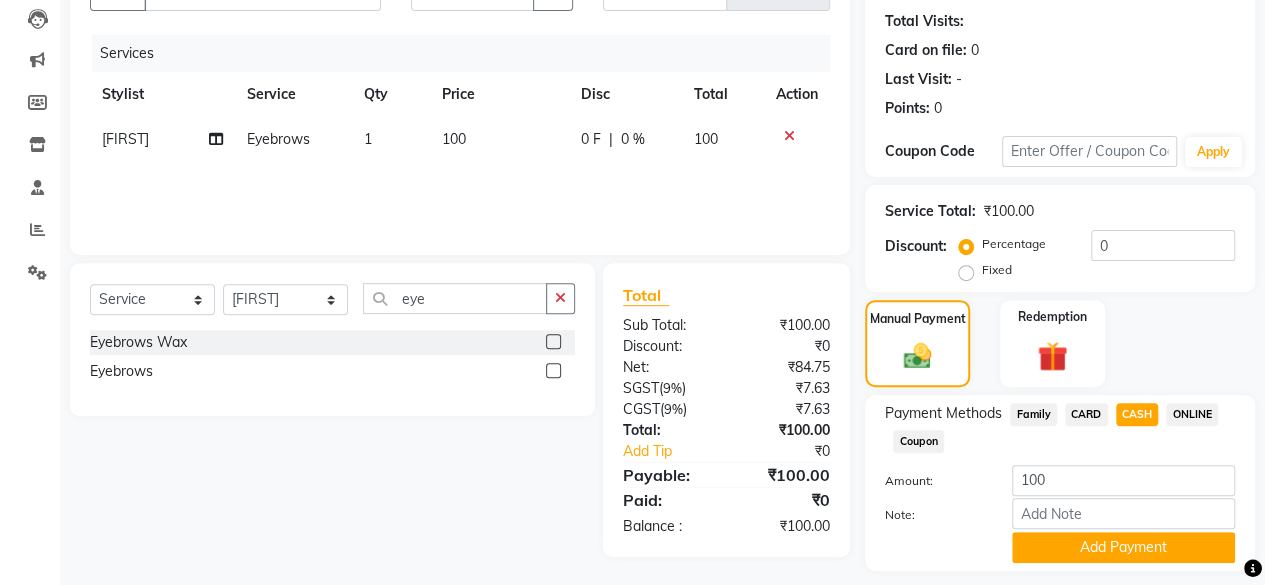 scroll, scrollTop: 268, scrollLeft: 0, axis: vertical 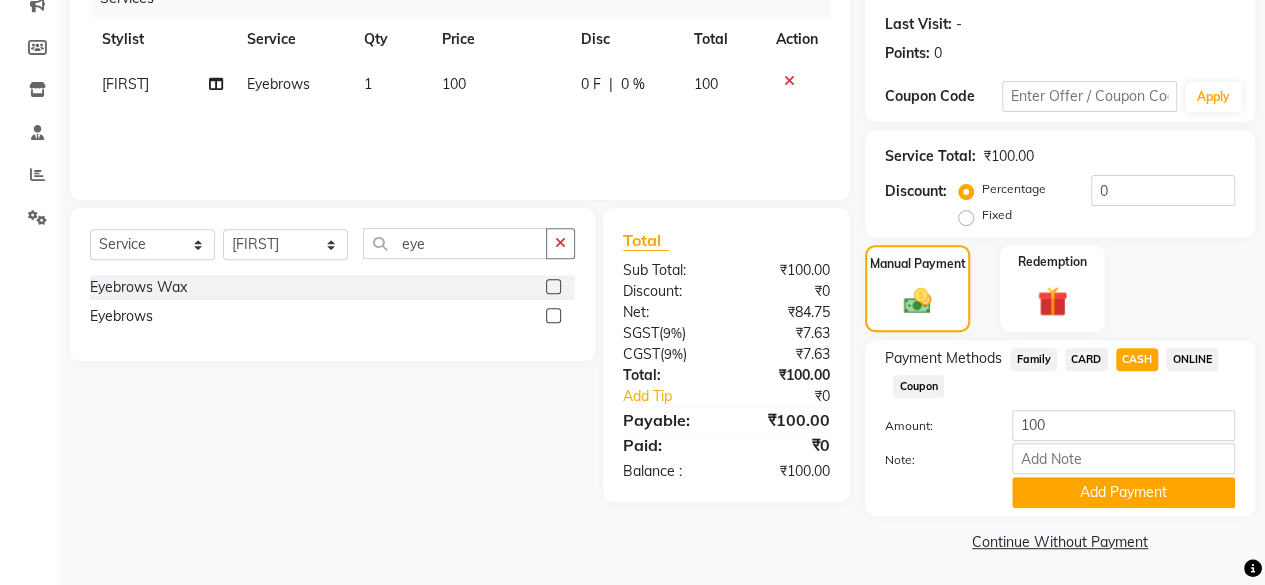 click on "Payment Methods  Family   CARD   CASH   ONLINE   Coupon  Amount: 100 Note: Add Payment" 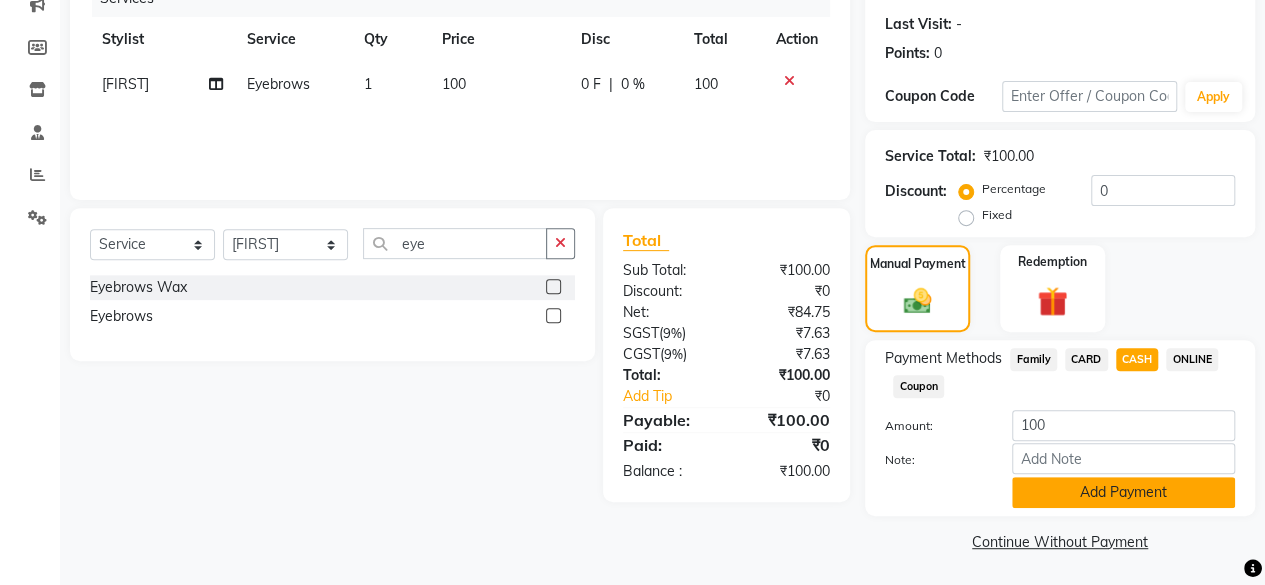 click on "Add Payment" 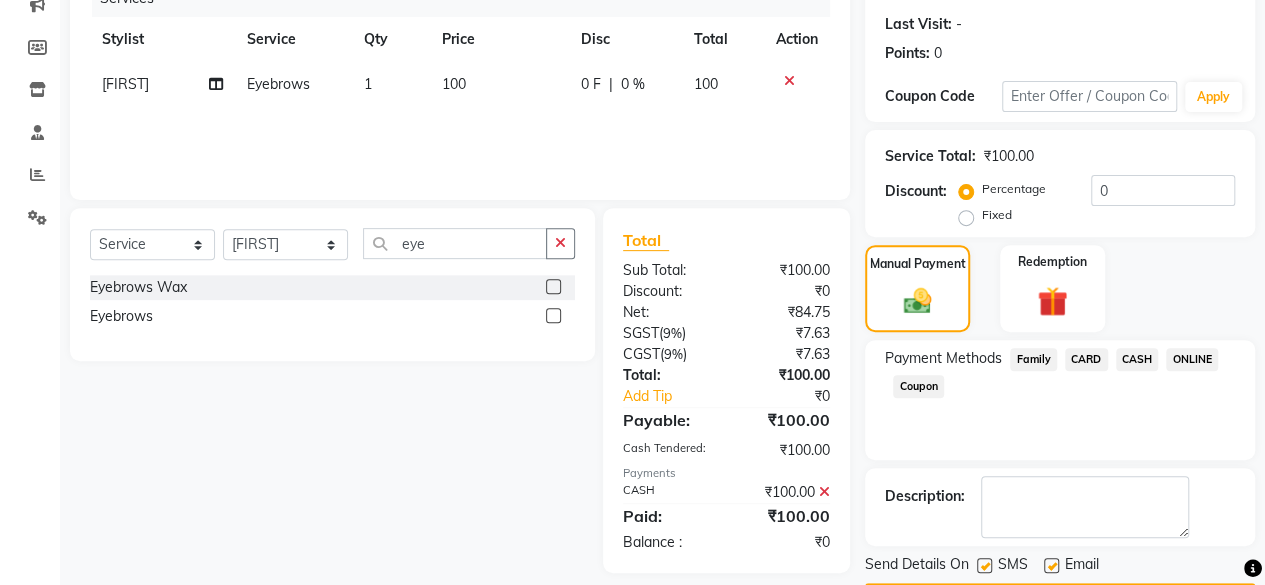 scroll, scrollTop: 324, scrollLeft: 0, axis: vertical 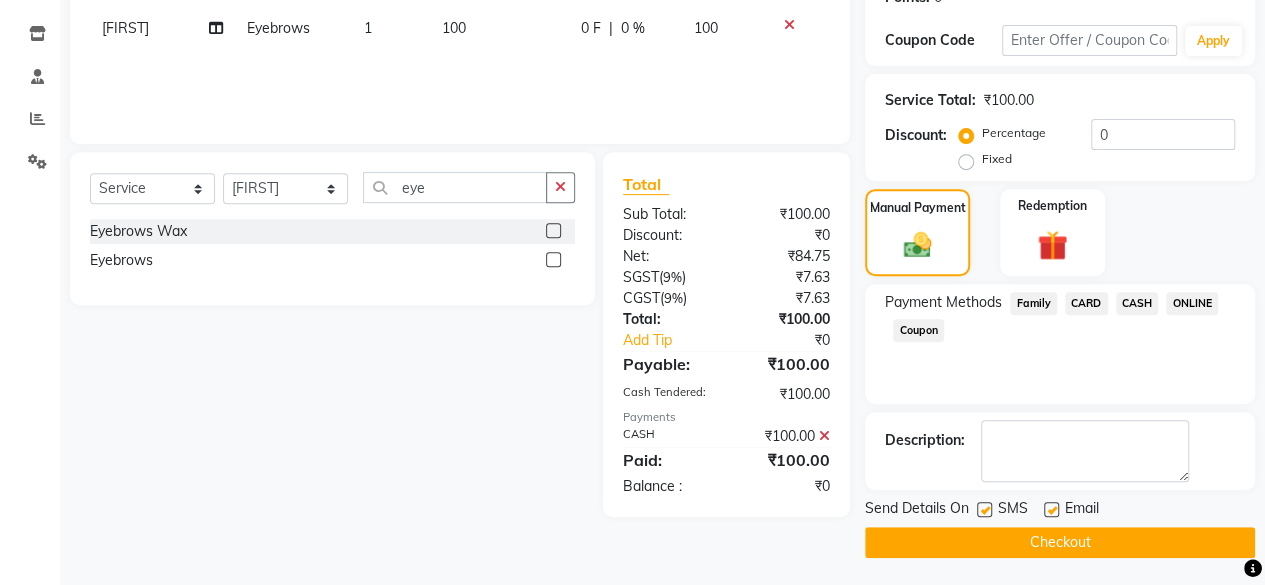 click on "Checkout" 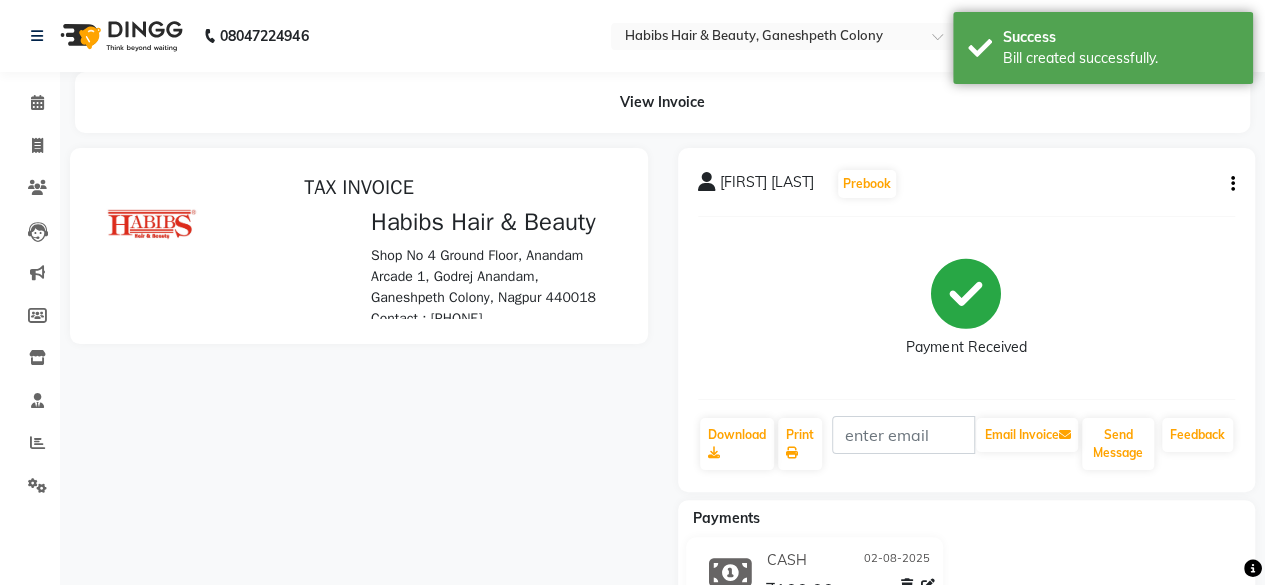 scroll, scrollTop: 0, scrollLeft: 0, axis: both 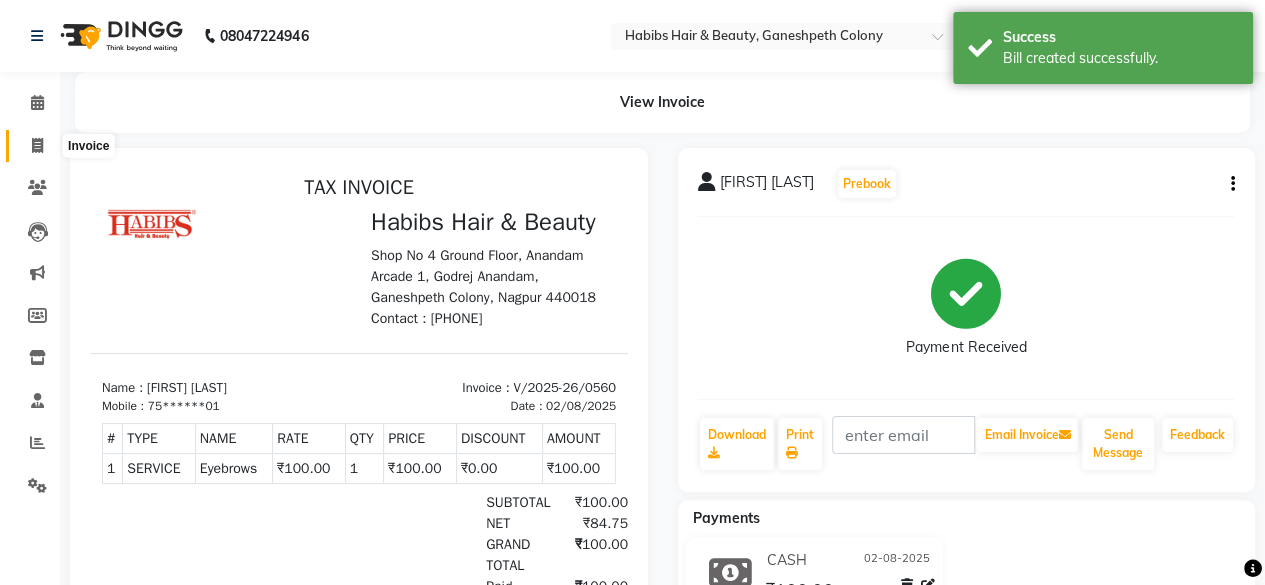 click 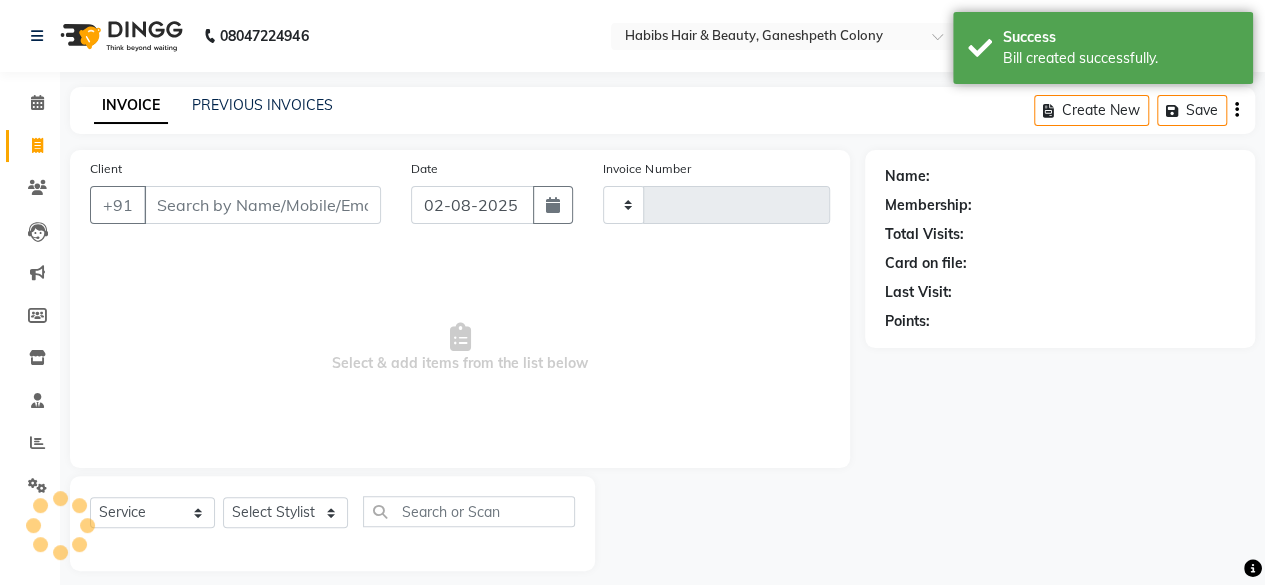 scroll, scrollTop: 15, scrollLeft: 0, axis: vertical 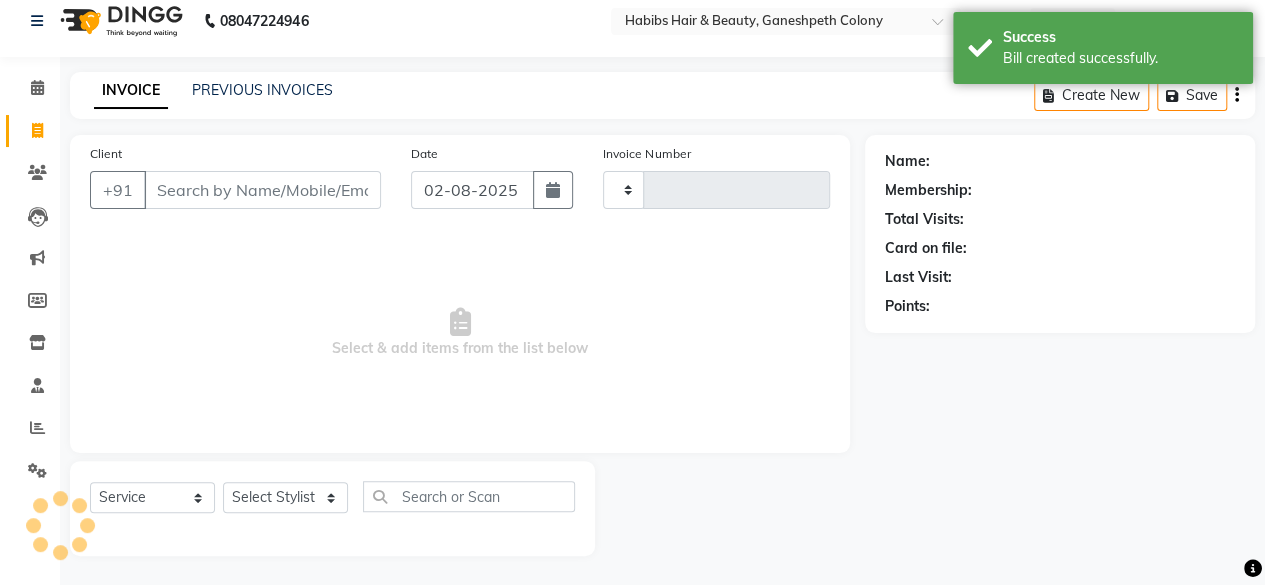 type on "0561" 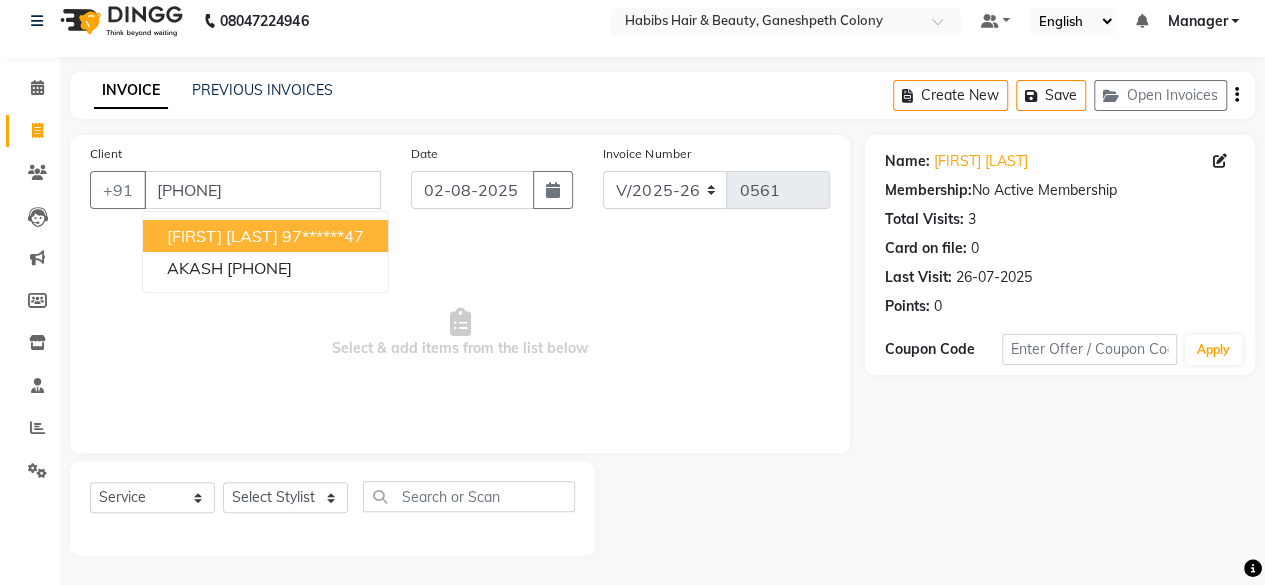 click on "97******47" at bounding box center [323, 236] 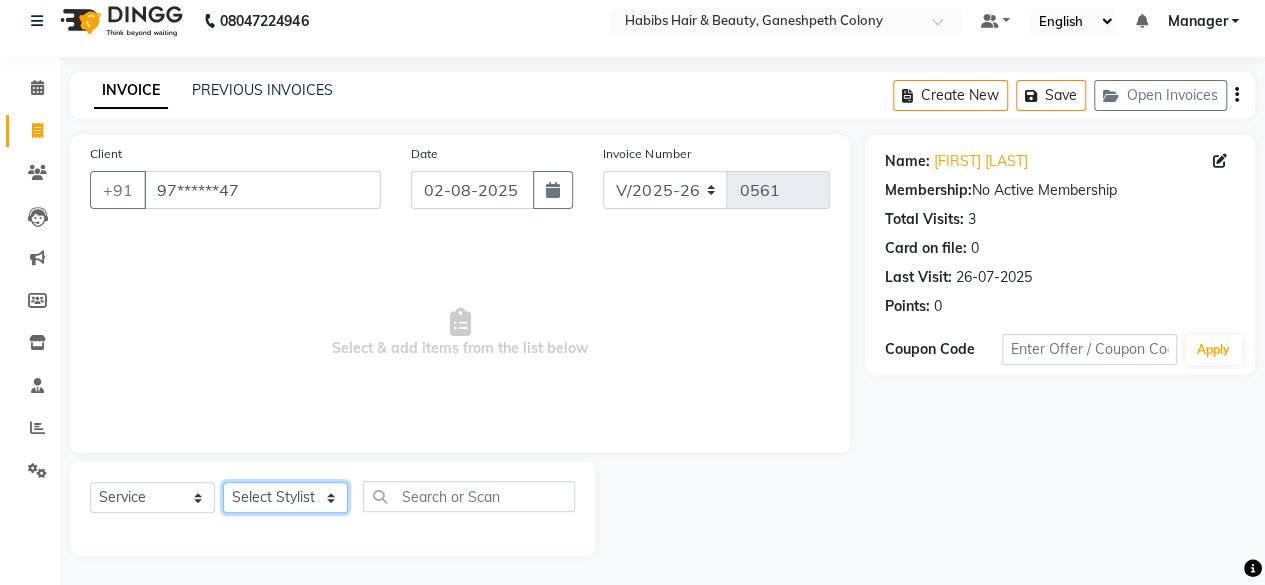 click on "Select Stylist [FIRST] [FIRST] [FIRST] [FIRST] Manager [FIRST] [LAST] [FIRST] [LAST] [FIRST]" 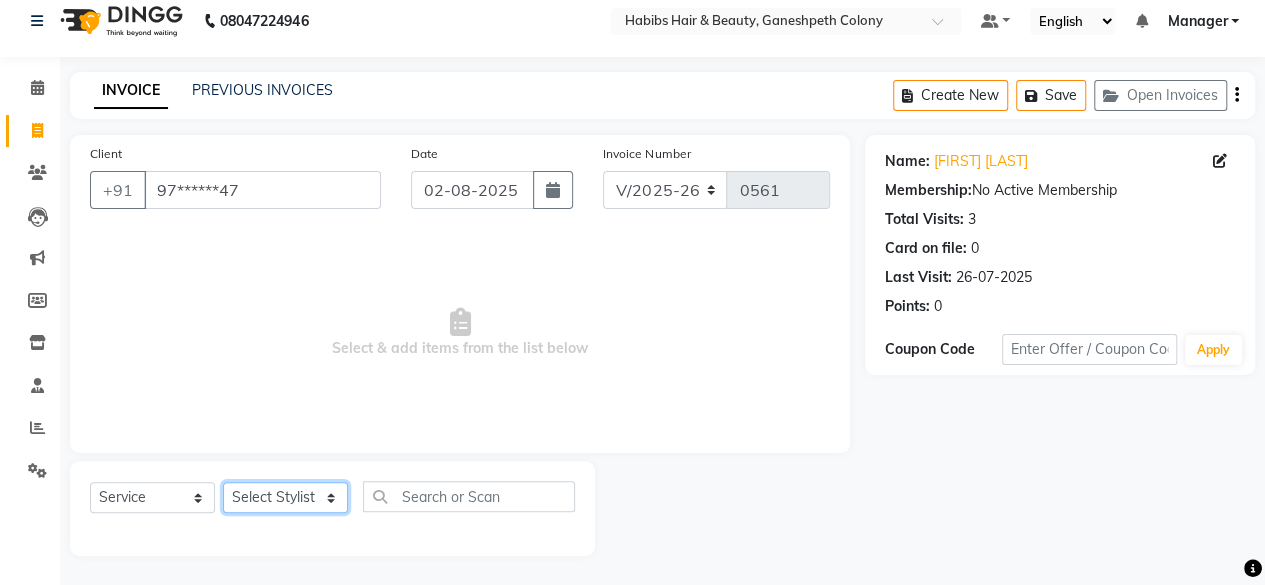 select on "59966" 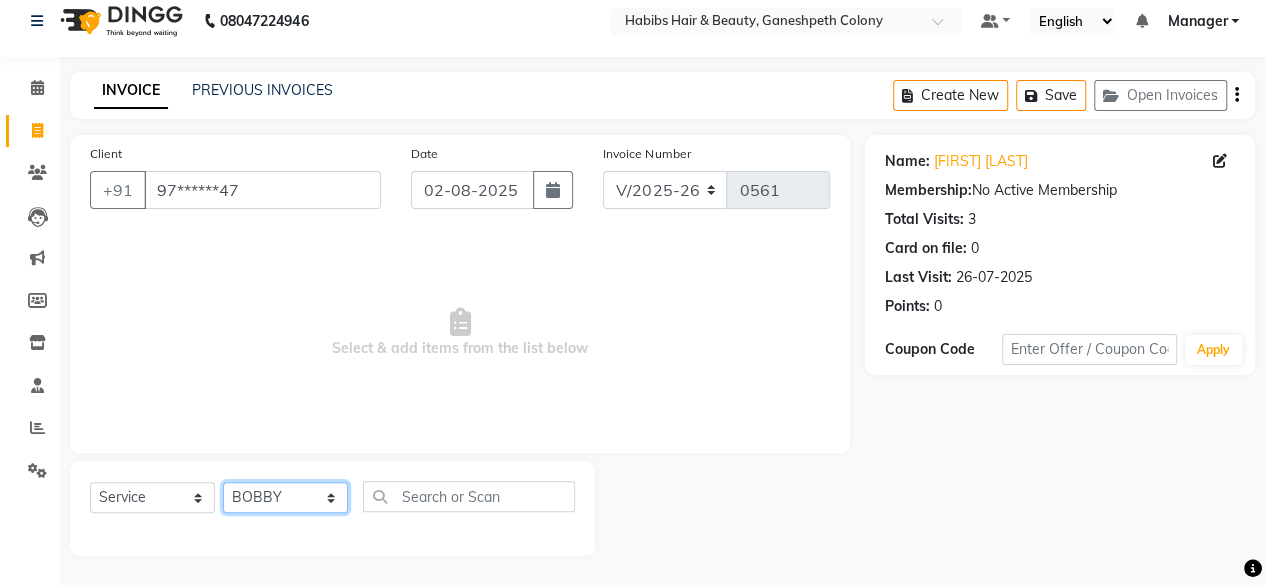 click on "Select Stylist [FIRST] [FIRST] [FIRST] [FIRST] Manager [FIRST] [LAST] [FIRST] [LAST] [FIRST]" 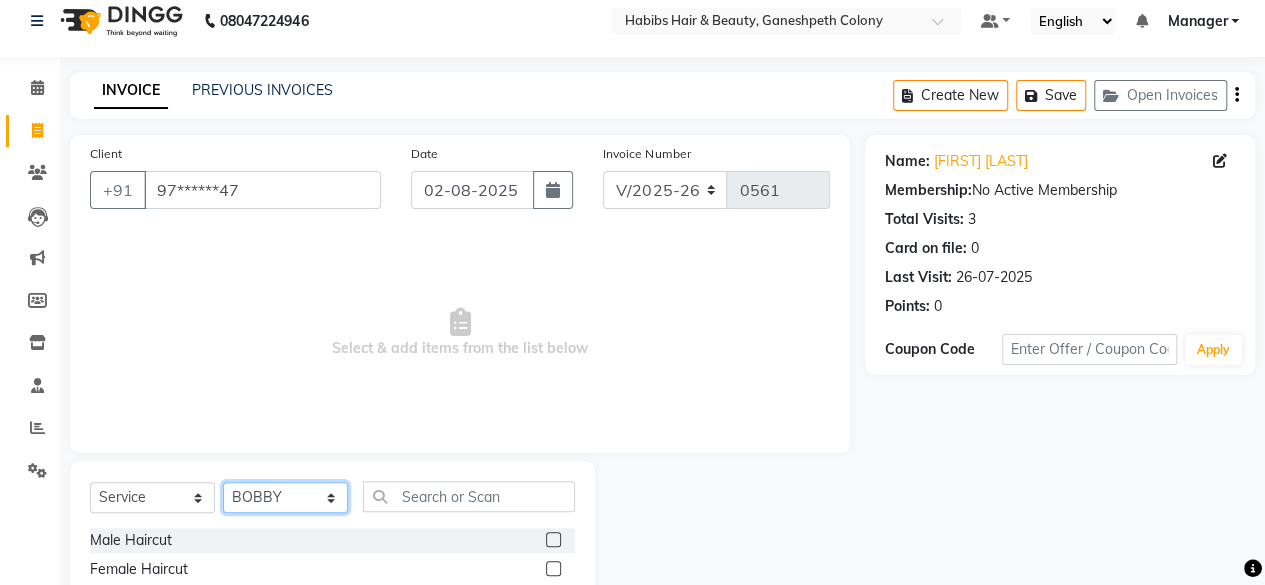 scroll, scrollTop: 215, scrollLeft: 0, axis: vertical 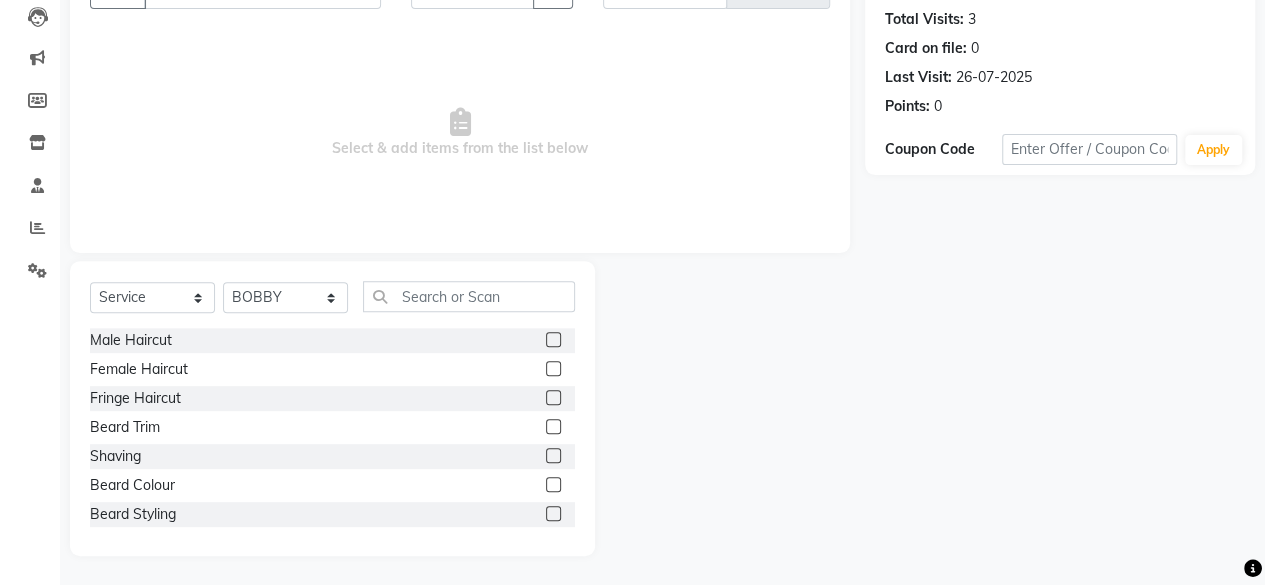 click 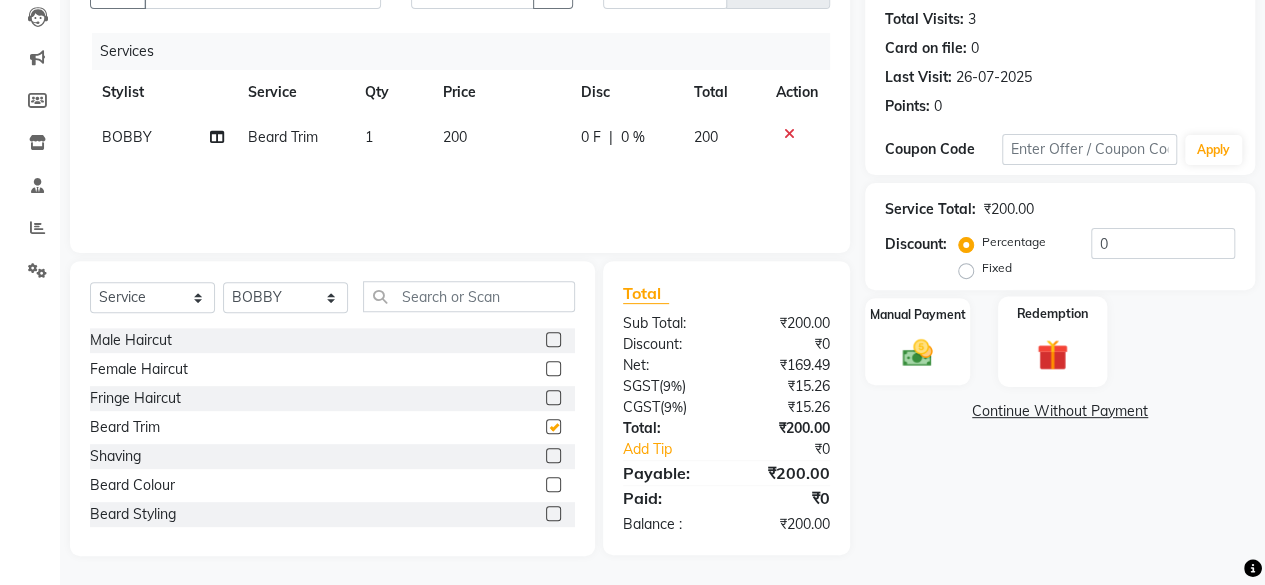 checkbox on "false" 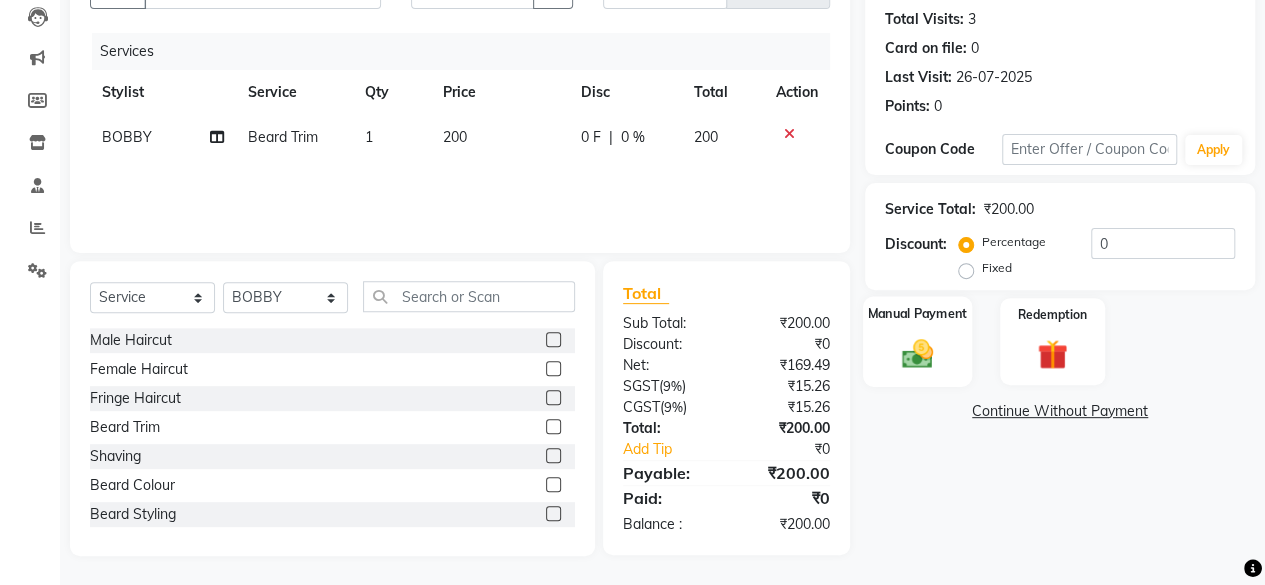 click 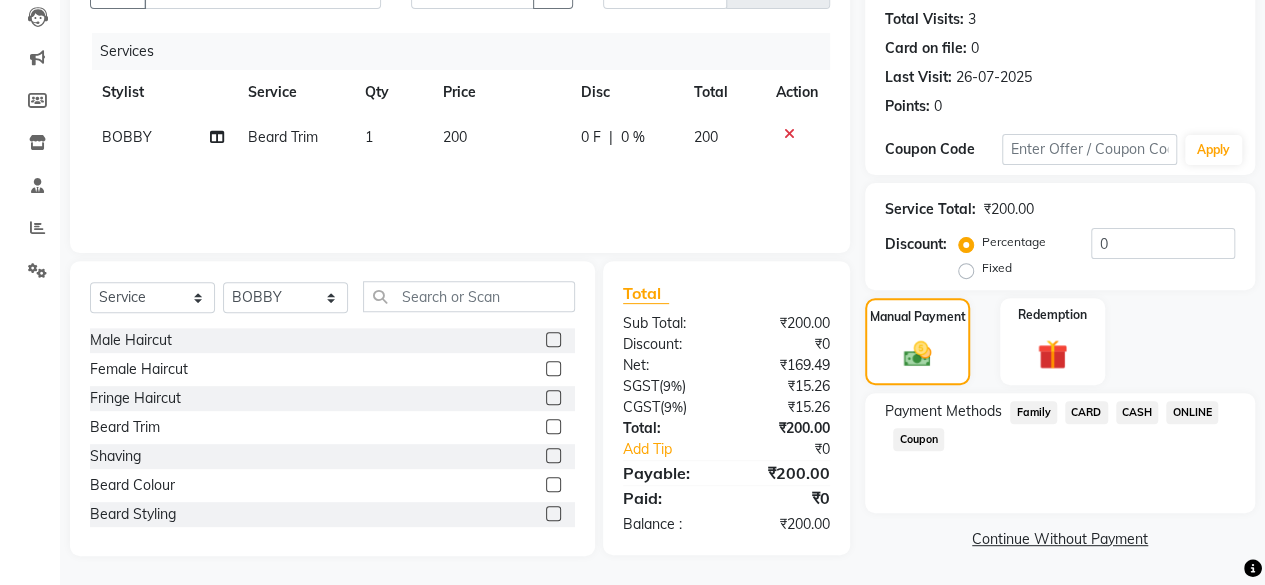 click on "ONLINE" 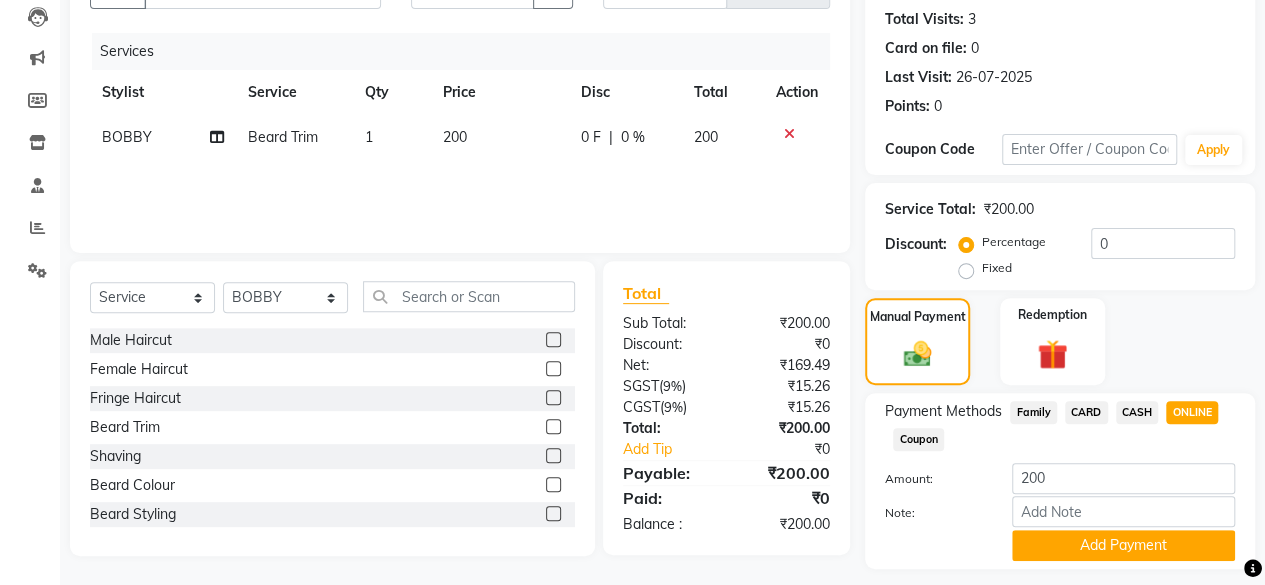 scroll, scrollTop: 268, scrollLeft: 0, axis: vertical 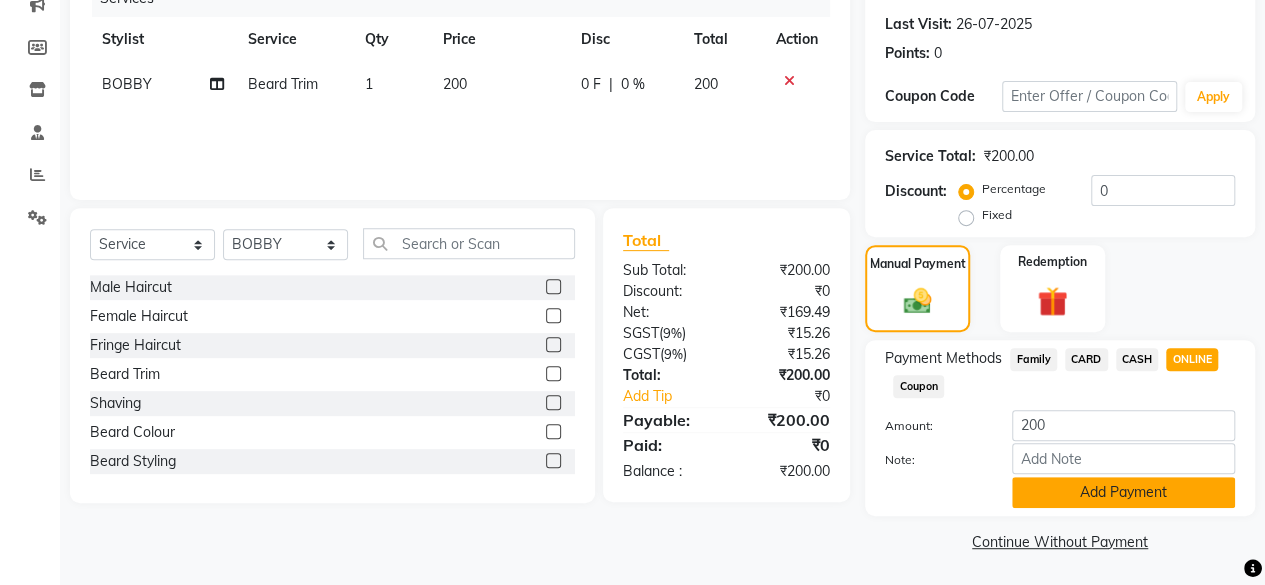 click on "Add Payment" 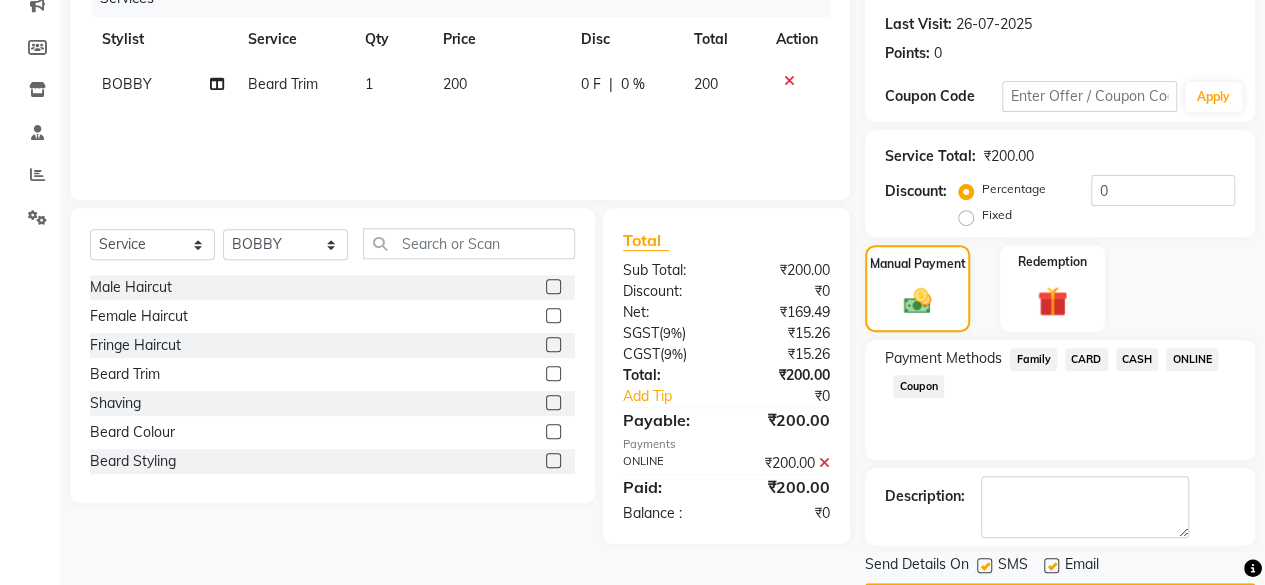 scroll, scrollTop: 324, scrollLeft: 0, axis: vertical 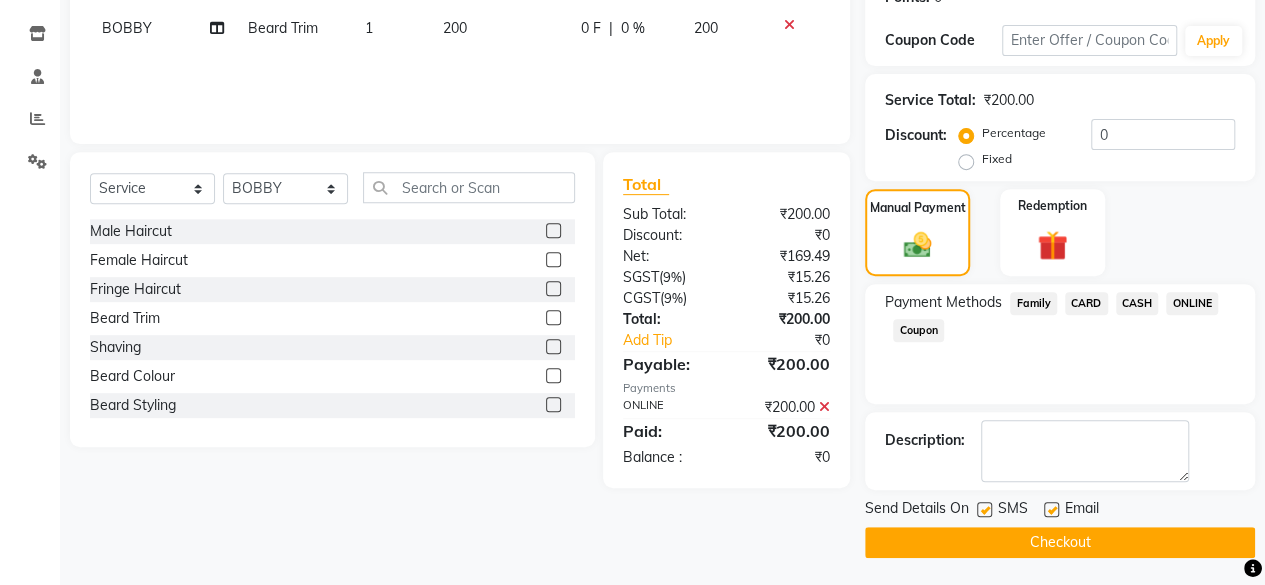 click on "Checkout" 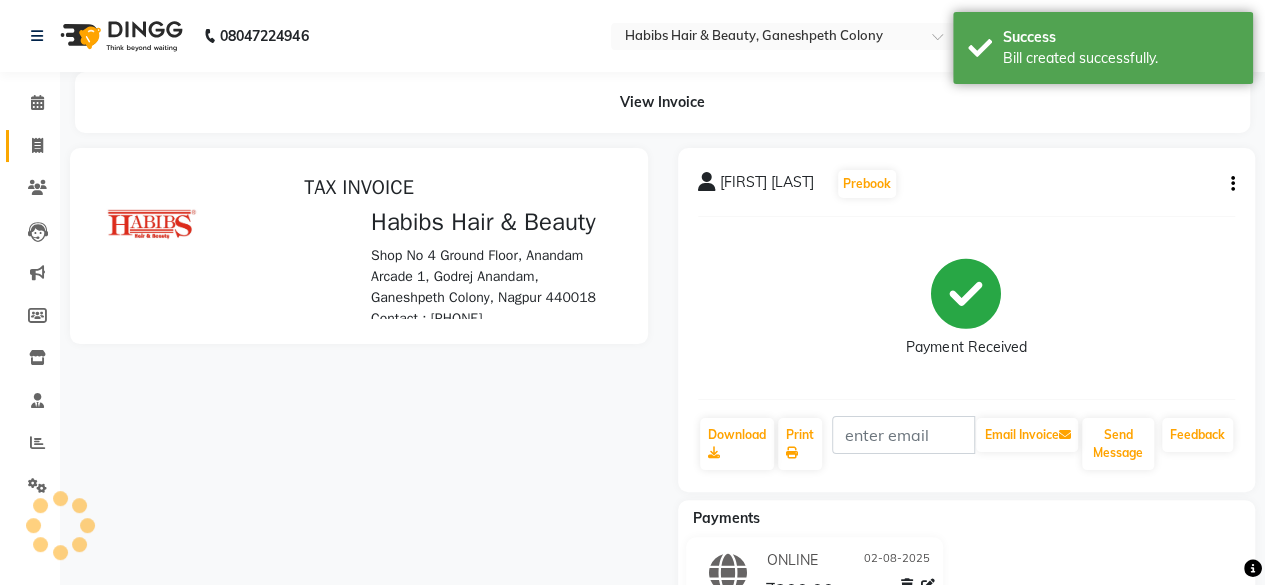 scroll, scrollTop: 0, scrollLeft: 0, axis: both 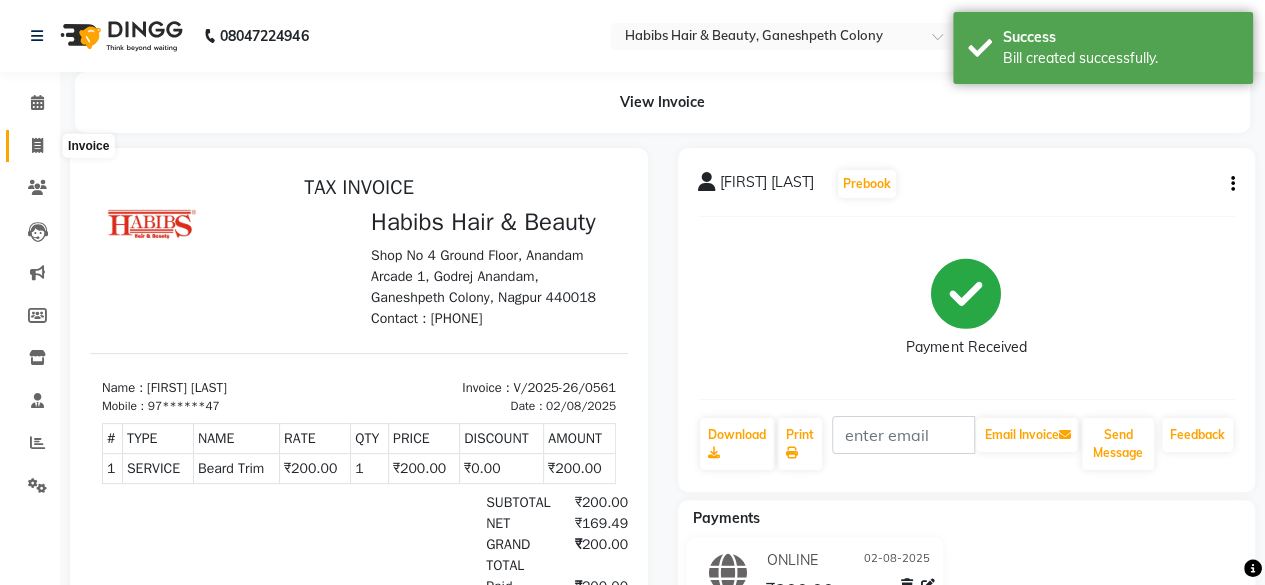 click 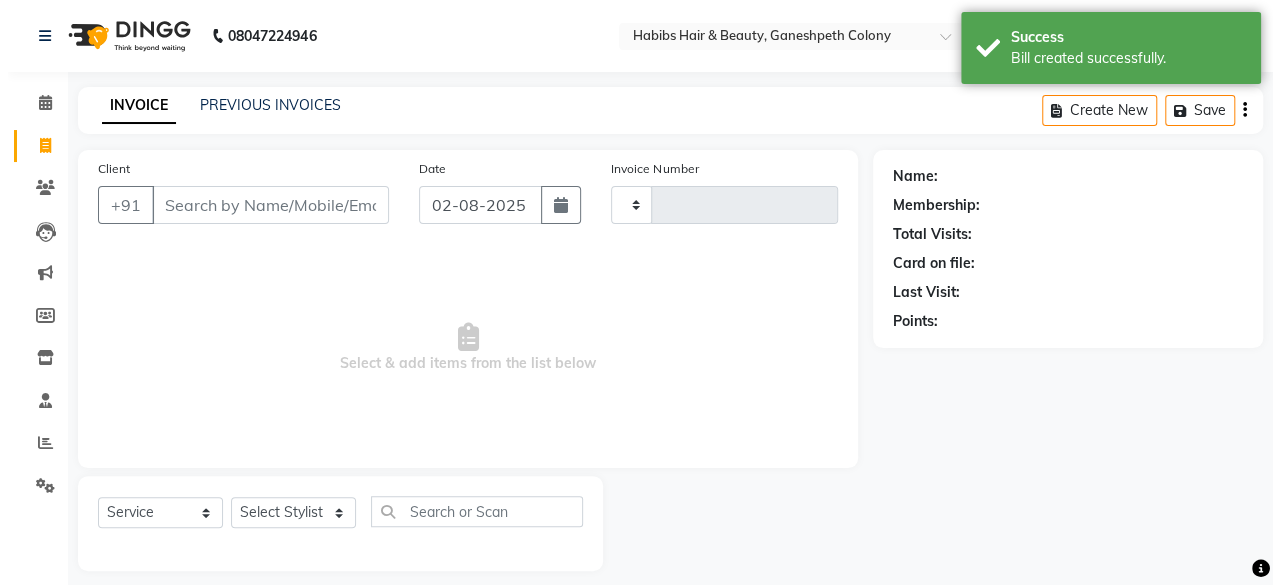 scroll, scrollTop: 15, scrollLeft: 0, axis: vertical 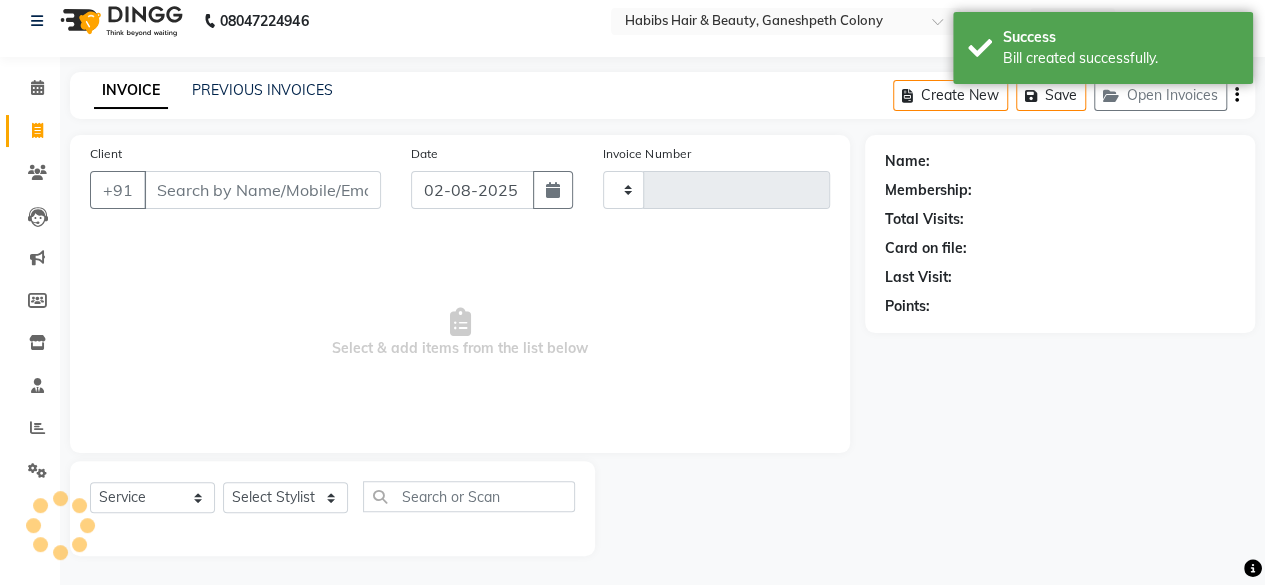 type on "0562" 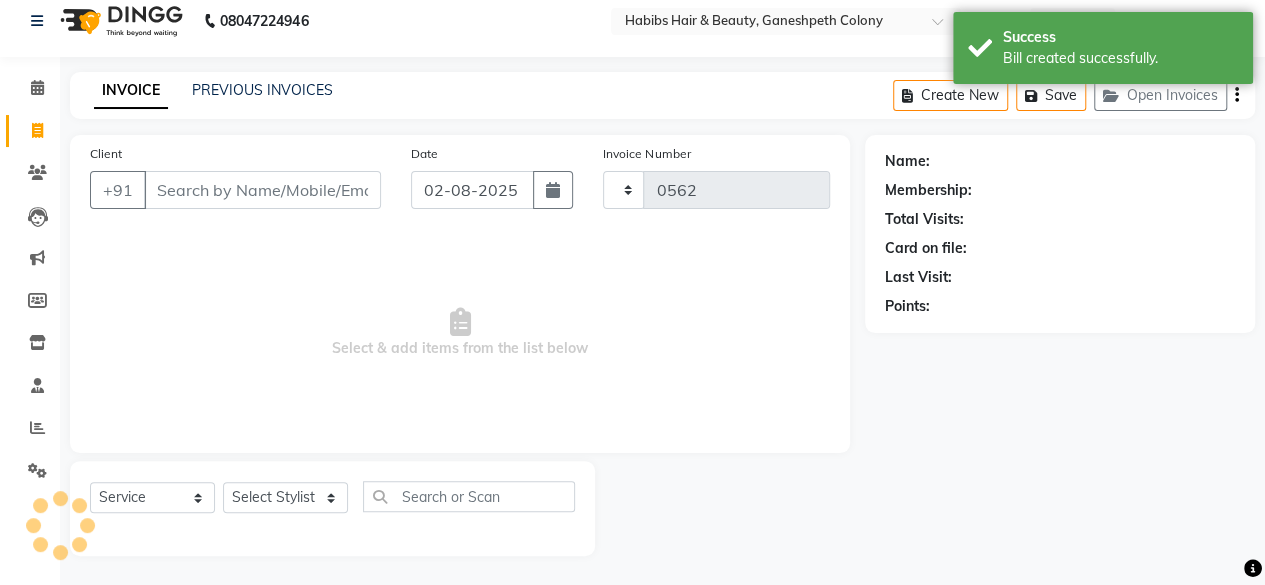 select on "7148" 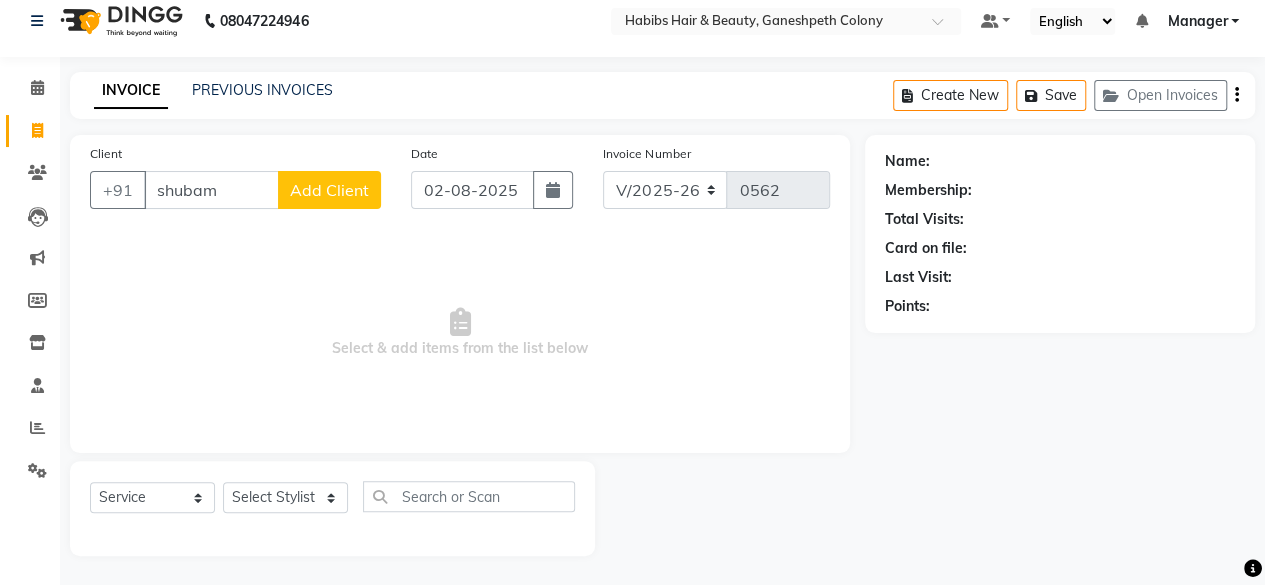 type on "shubam" 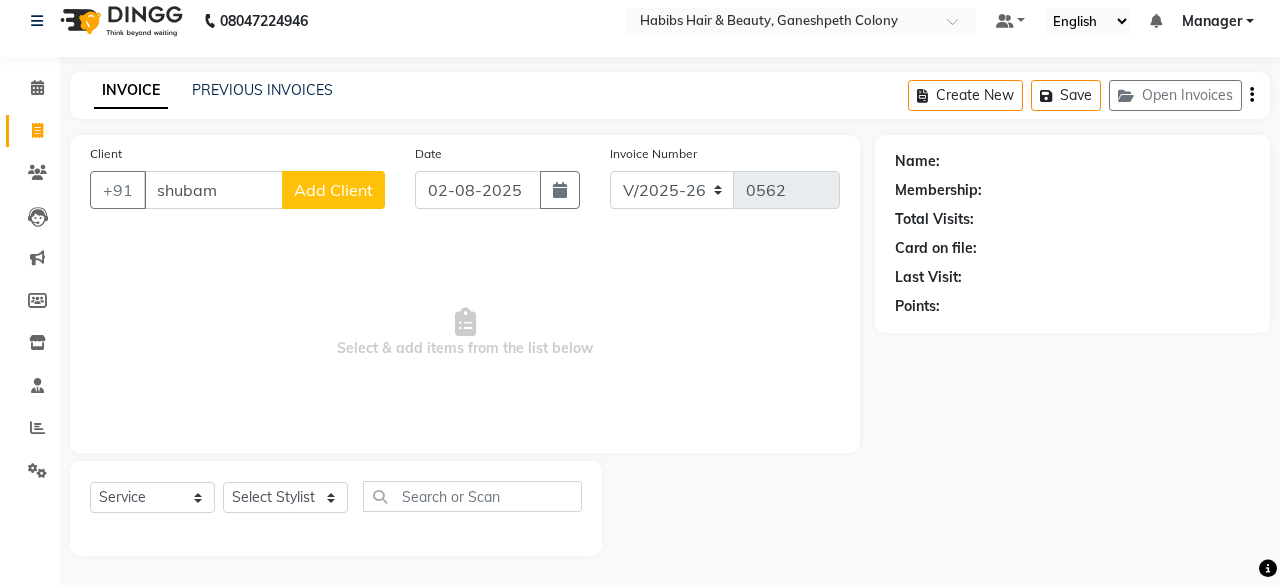 select on "22" 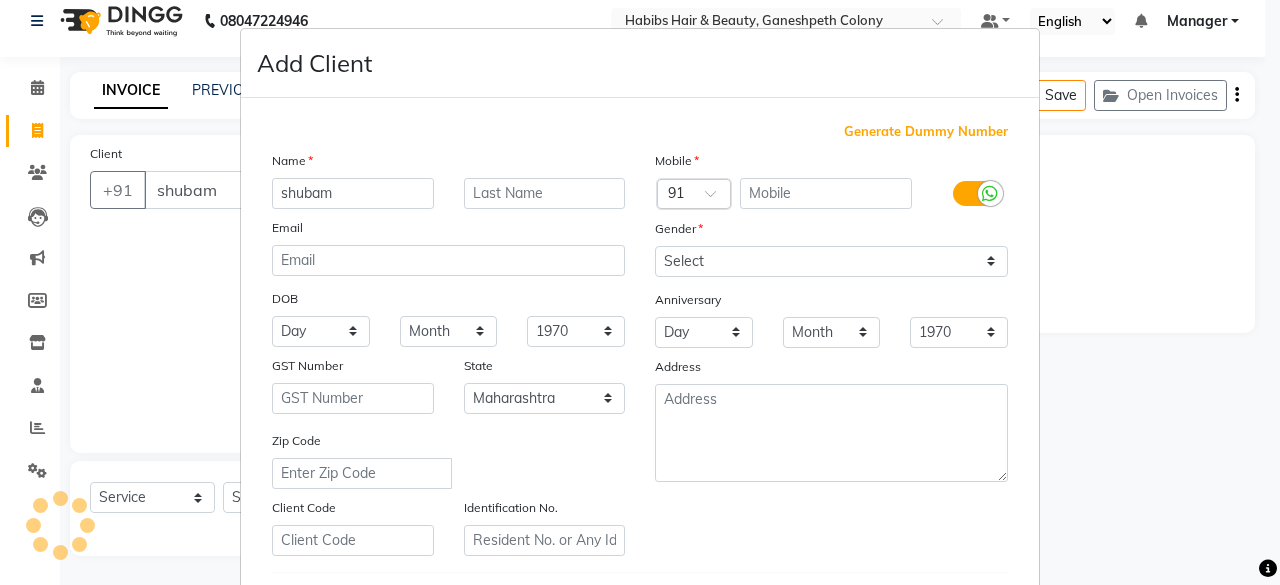 click on "Generate Dummy Number" at bounding box center [926, 132] 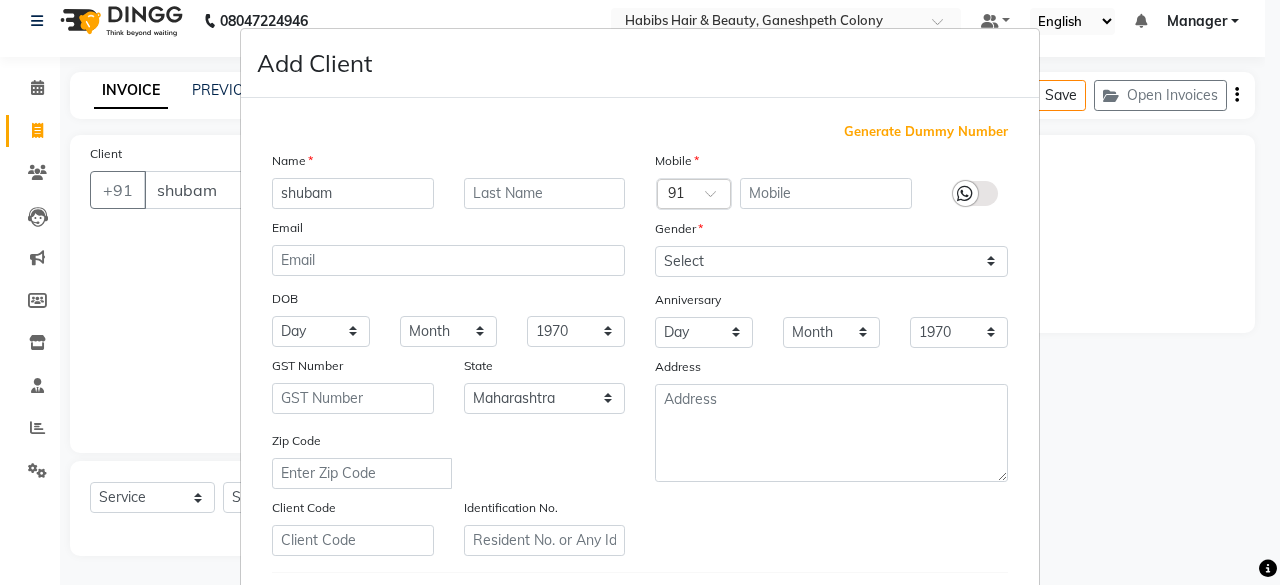 type on "[PHONE]" 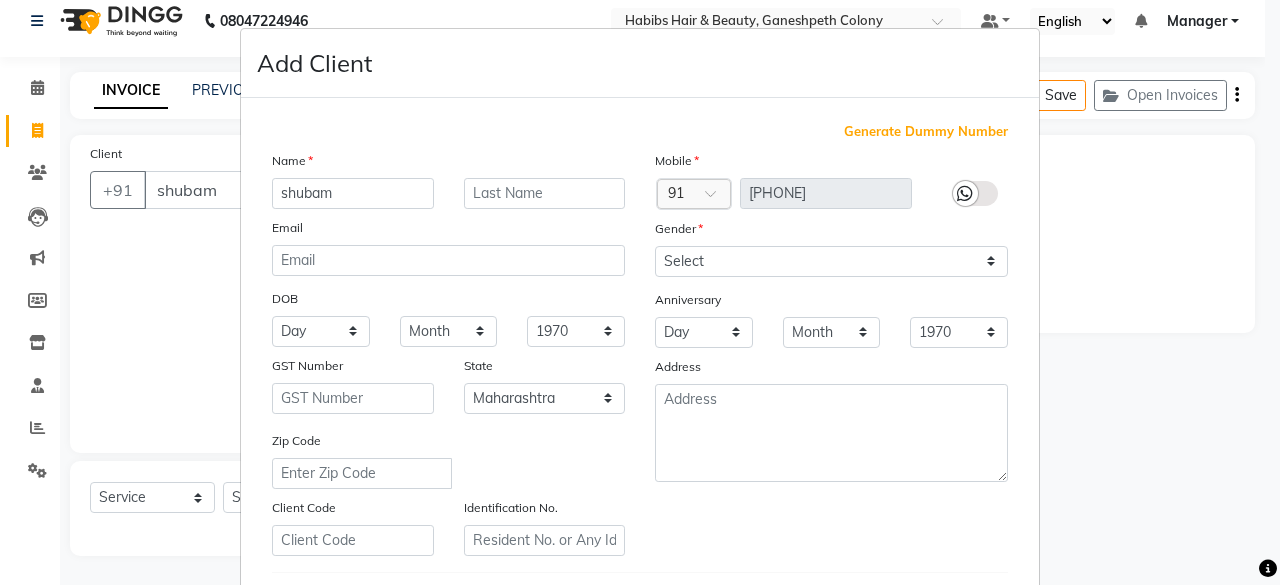 click on "Generate Dummy Number" at bounding box center (926, 132) 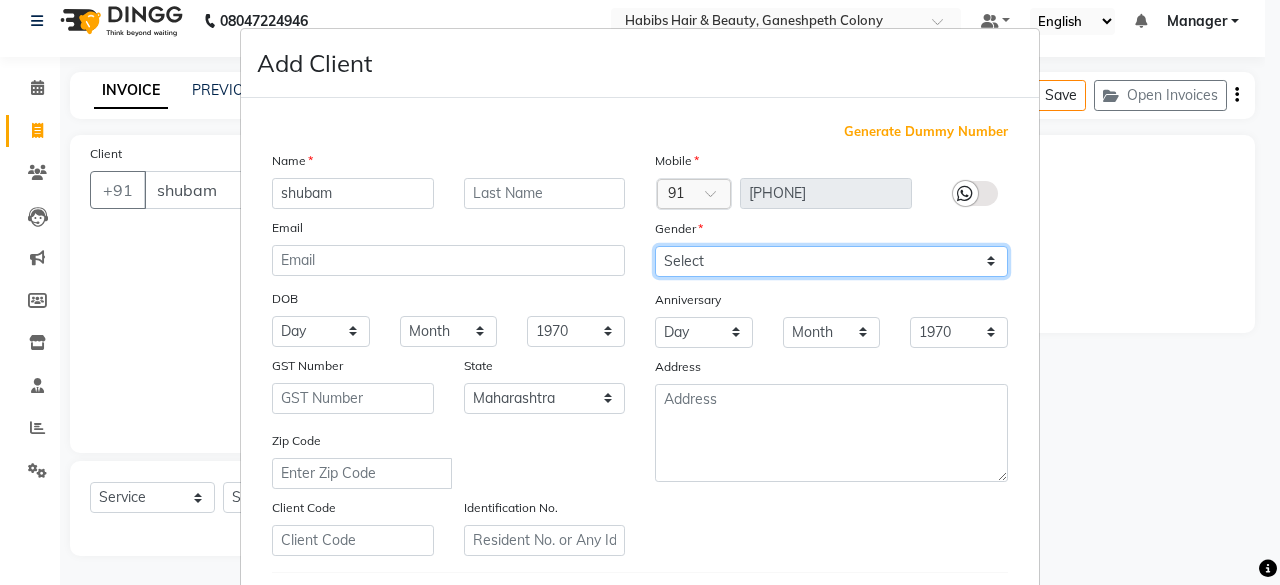 click on "Select Male Female Other Prefer Not To Say" at bounding box center (831, 261) 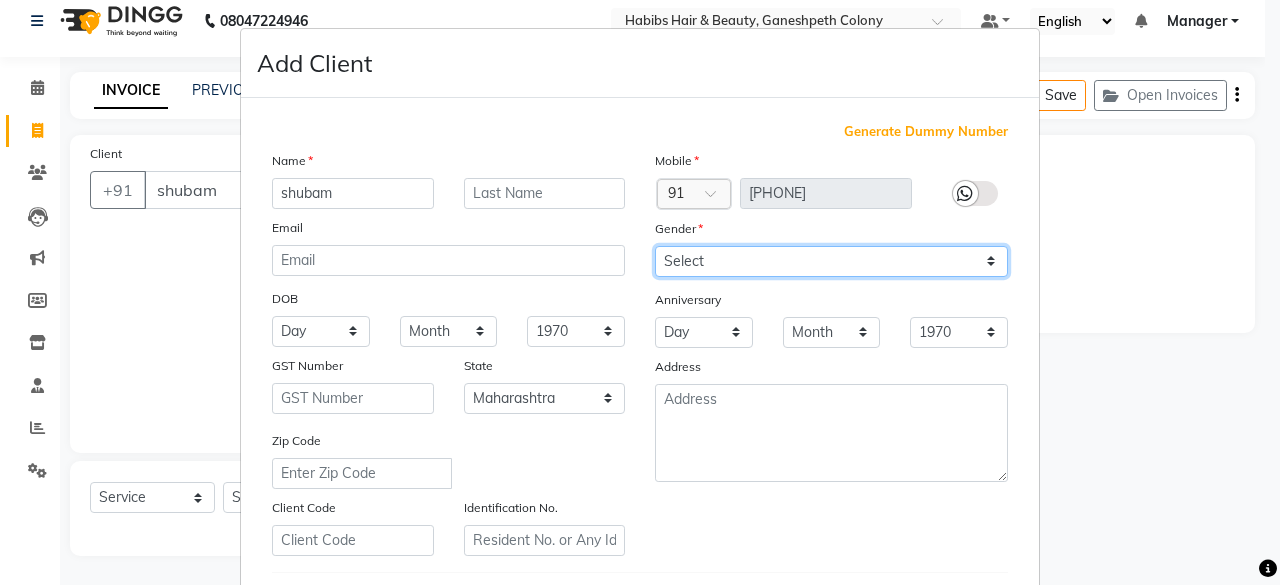 select on "male" 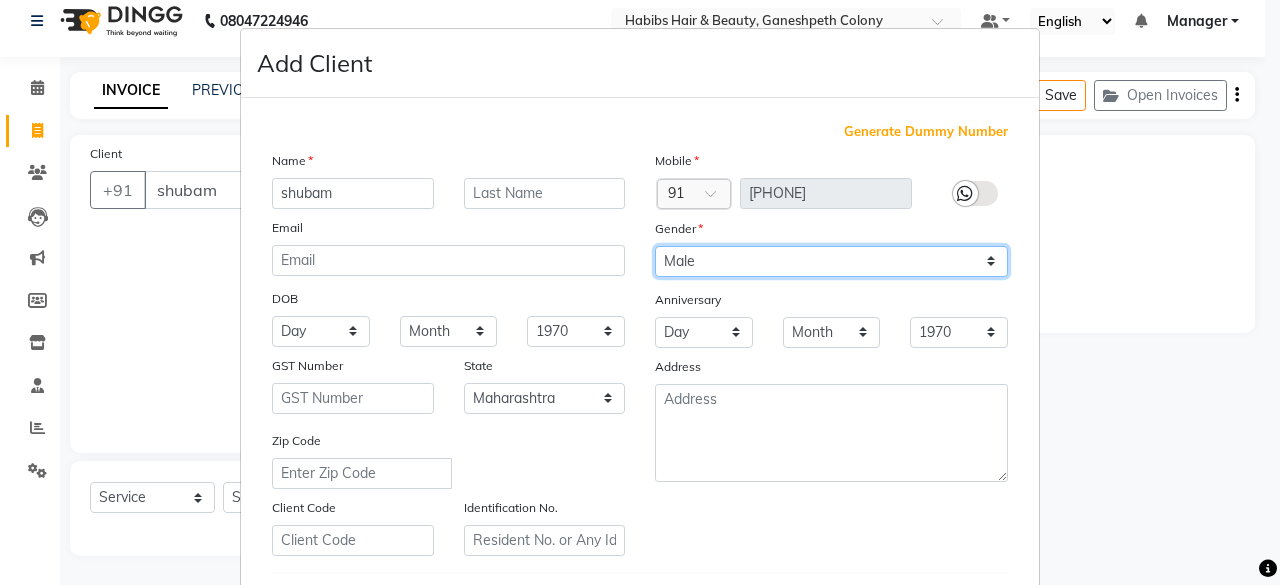 click on "Select Male Female Other Prefer Not To Say" at bounding box center [831, 261] 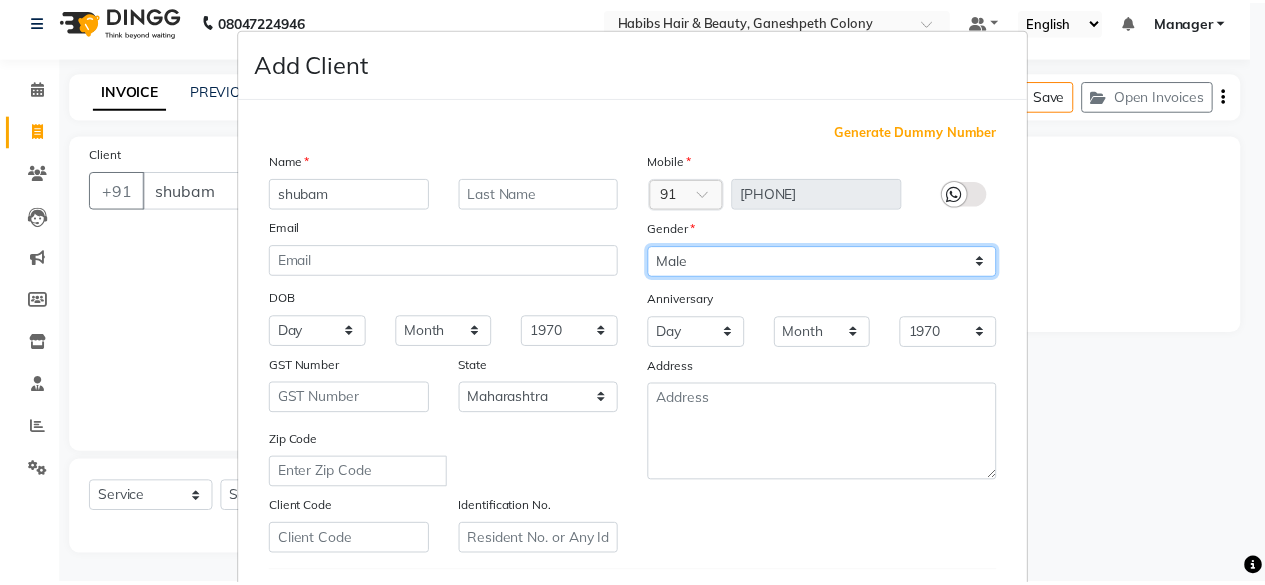 scroll, scrollTop: 334, scrollLeft: 0, axis: vertical 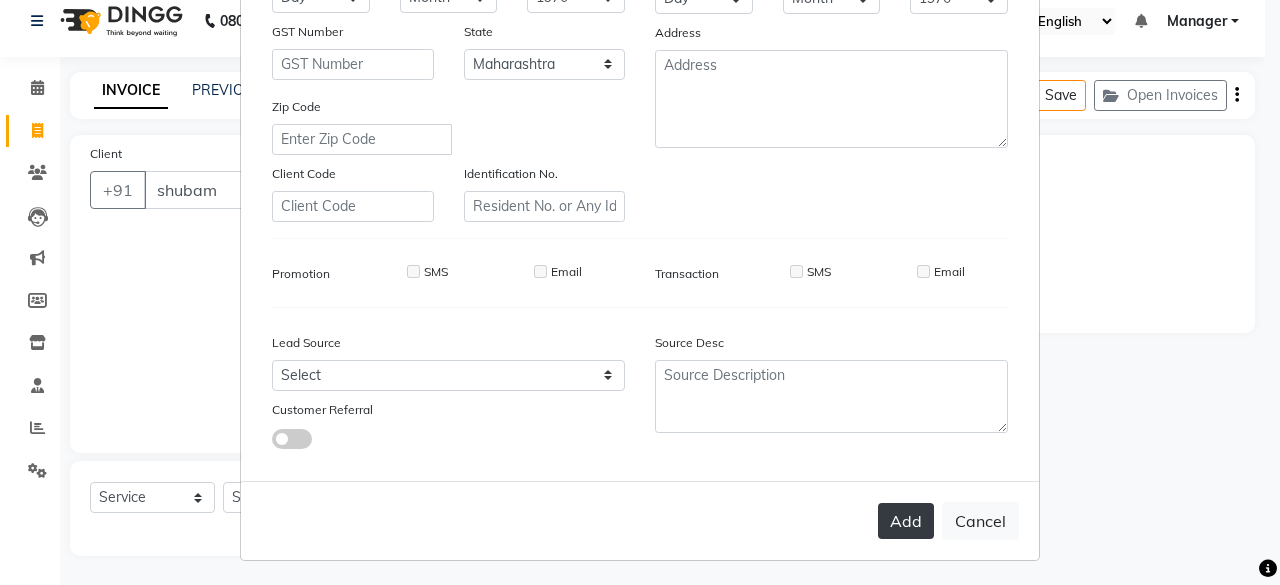 click on "Add" at bounding box center [906, 521] 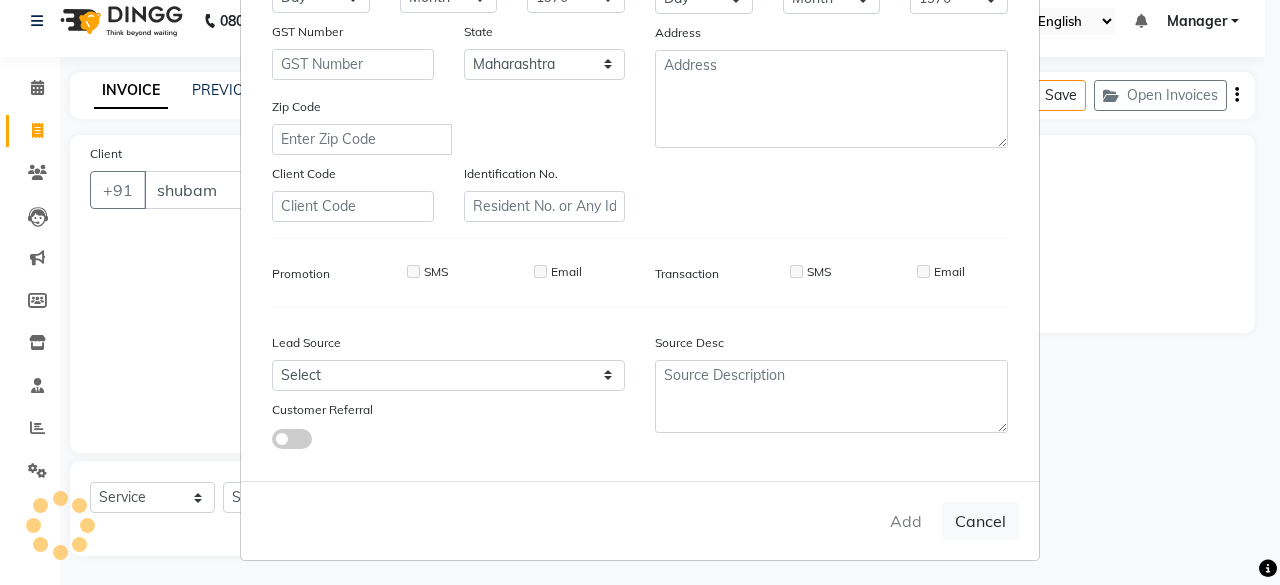 type on "13*********27" 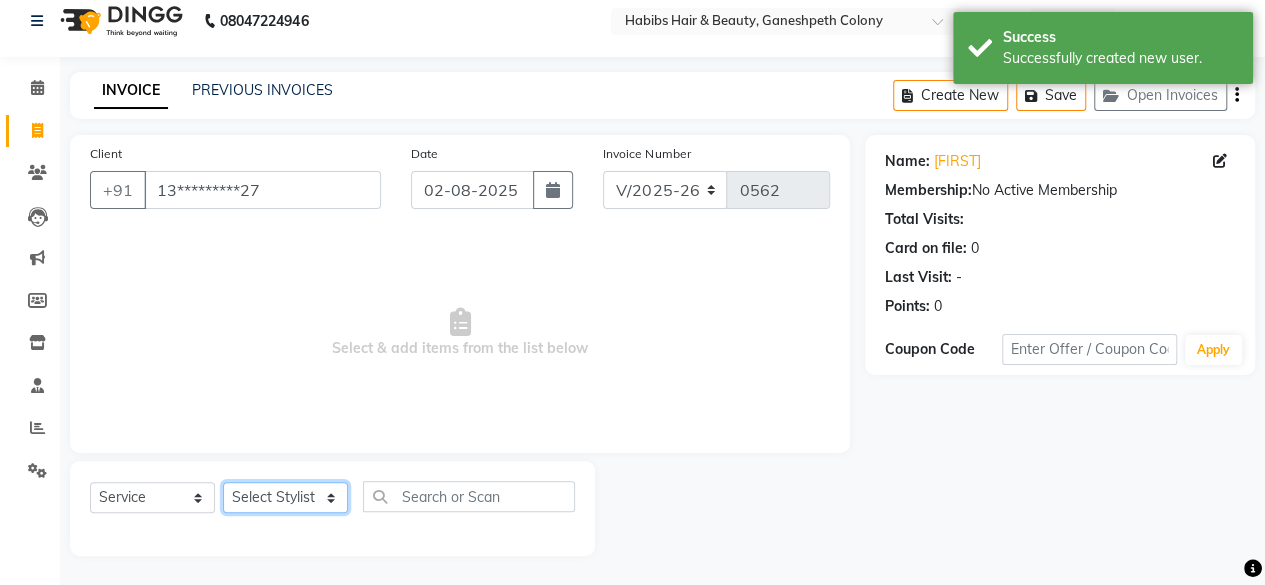 click on "Select Stylist [FIRST] [FIRST] [FIRST] [FIRST] Manager [FIRST] [LAST] [FIRST] [LAST] [FIRST]" 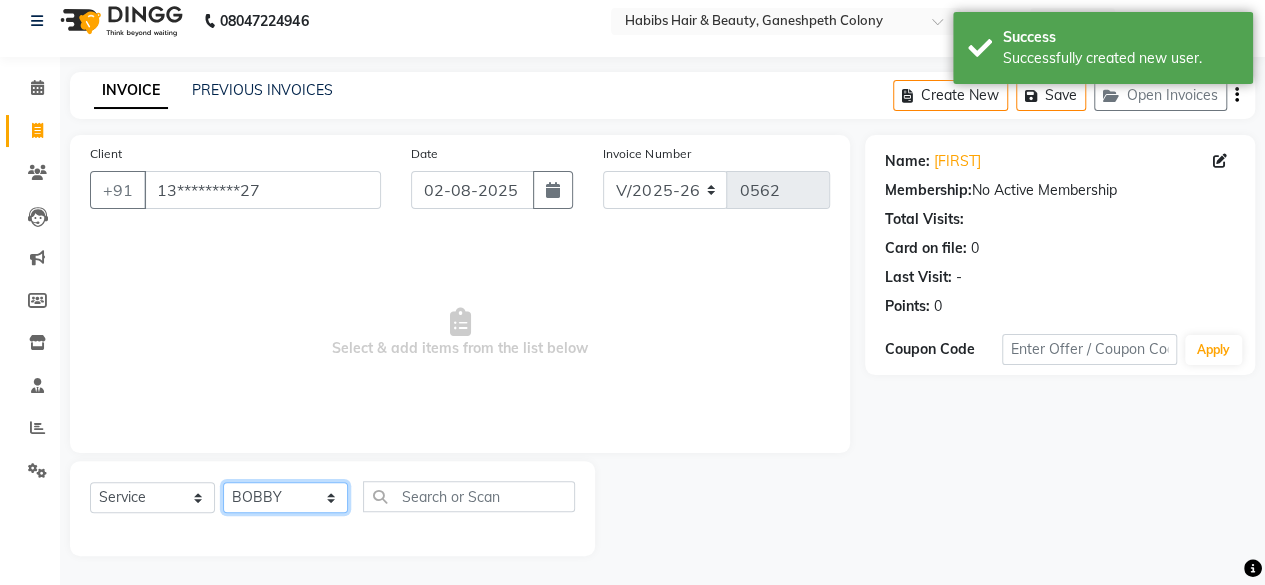 click on "Select Stylist [FIRST] [FIRST] [FIRST] [FIRST] Manager [FIRST] [LAST] [FIRST] [LAST] [FIRST]" 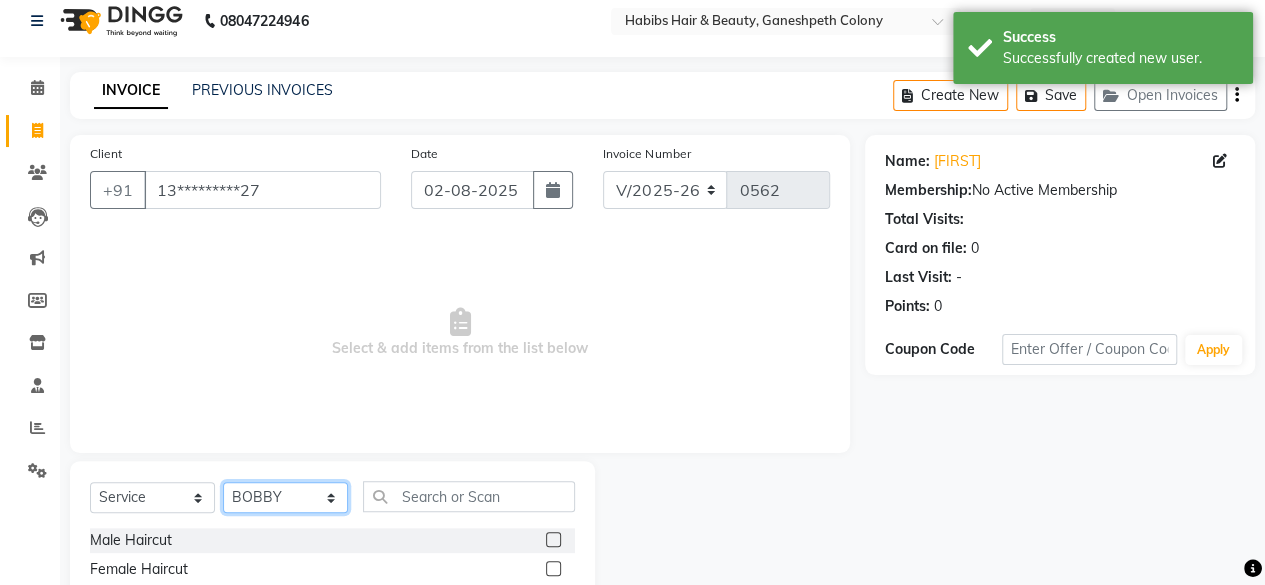 scroll, scrollTop: 215, scrollLeft: 0, axis: vertical 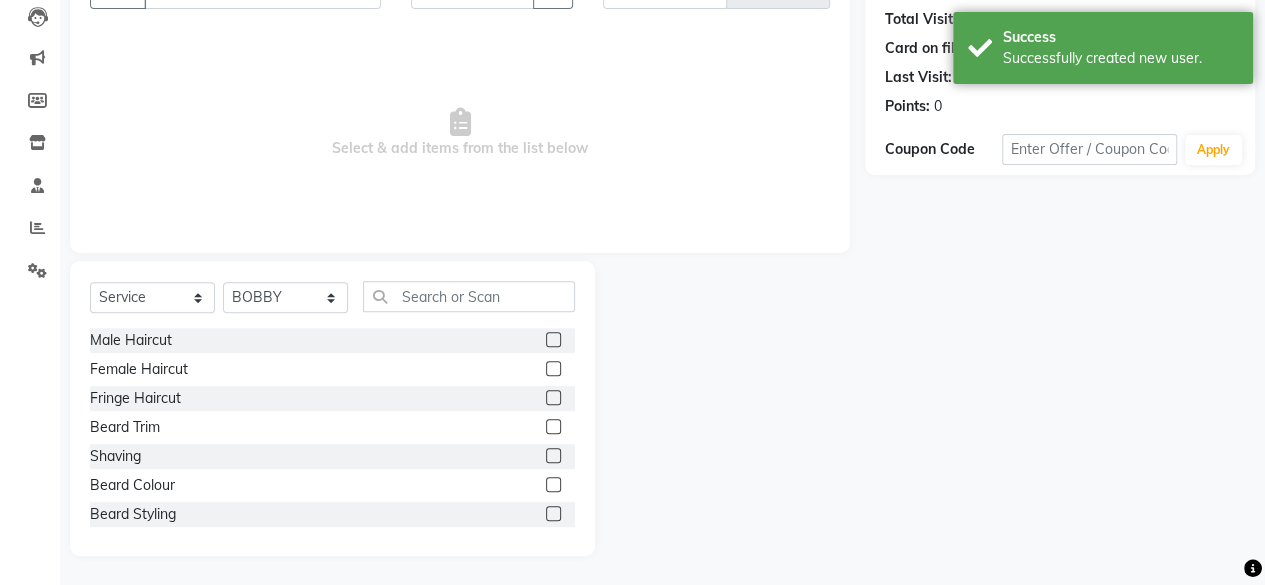 click 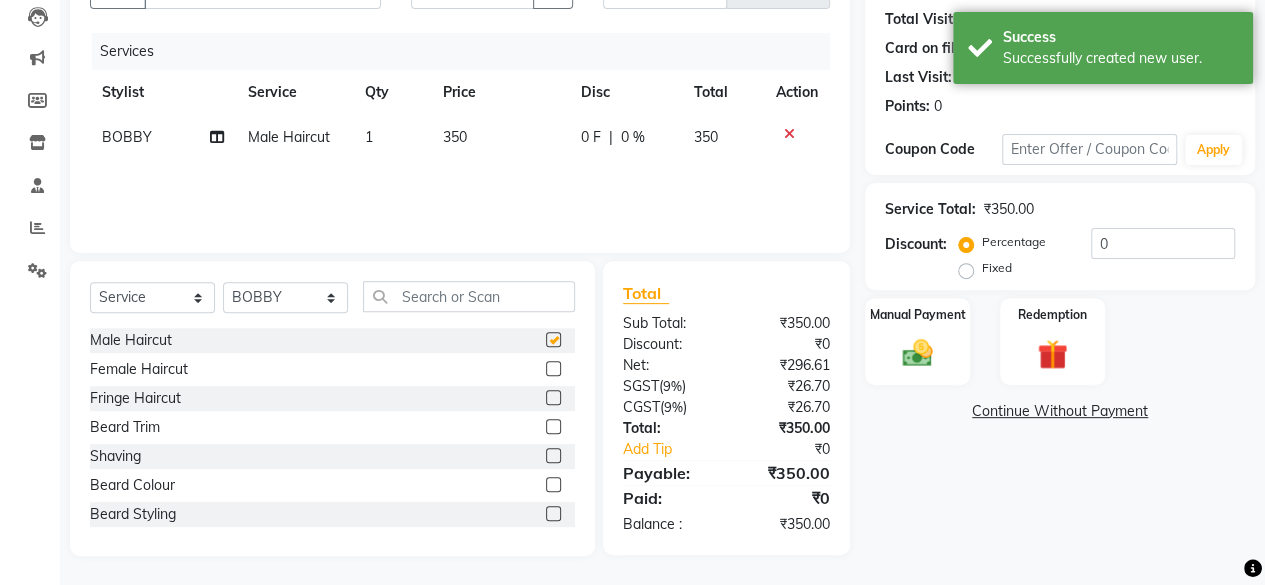 checkbox on "false" 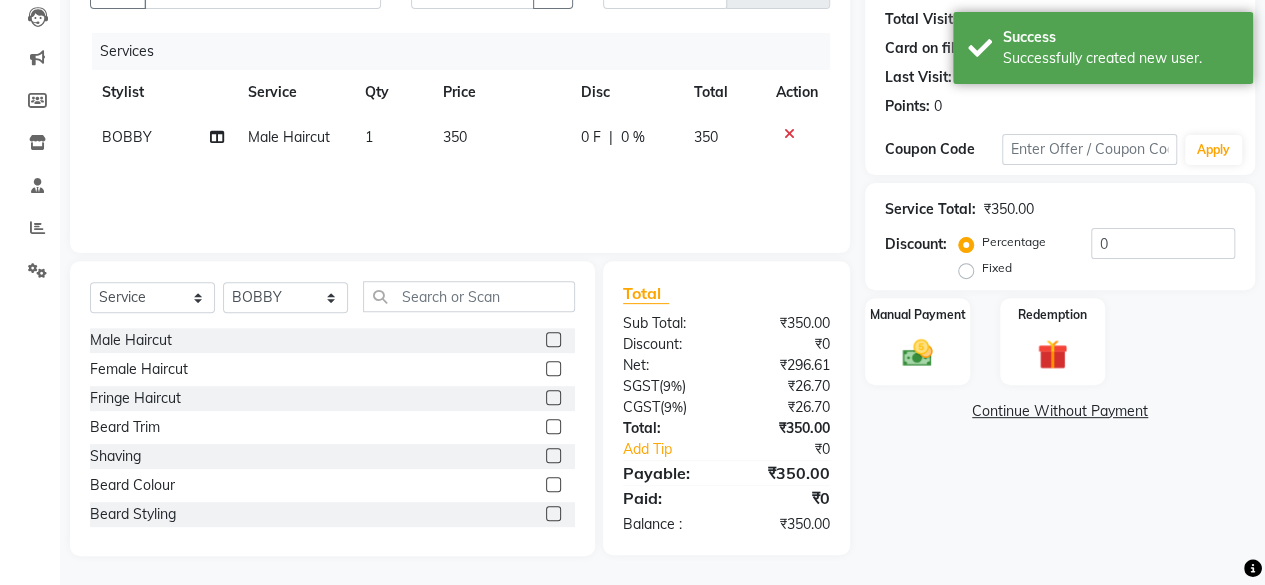 click on "350" 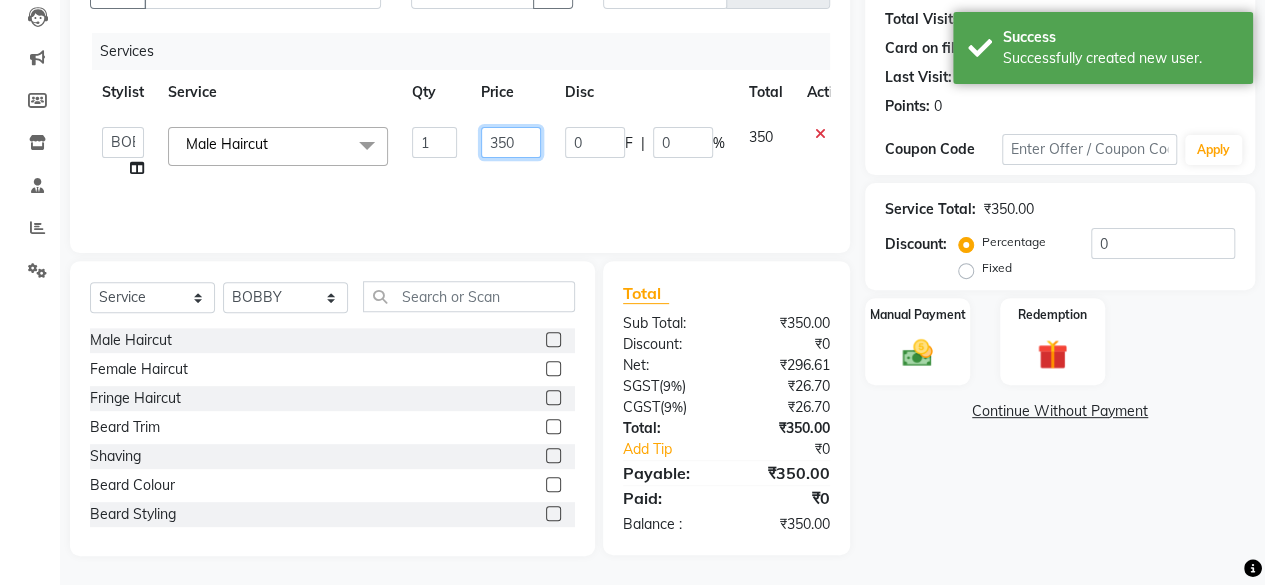 click on "350" 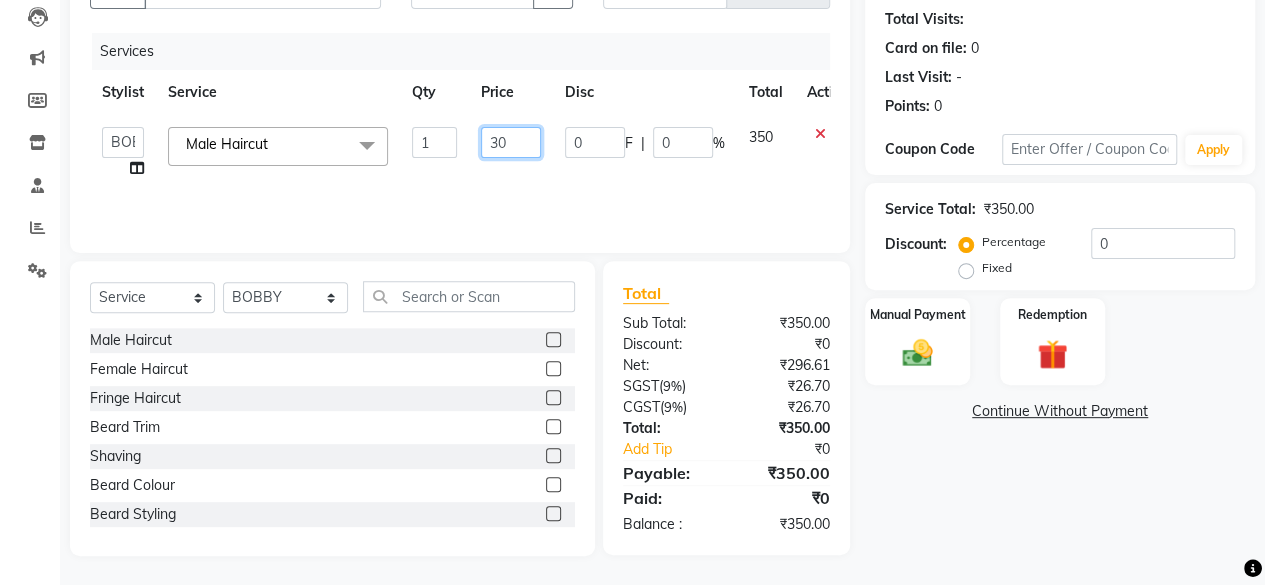 type on "300" 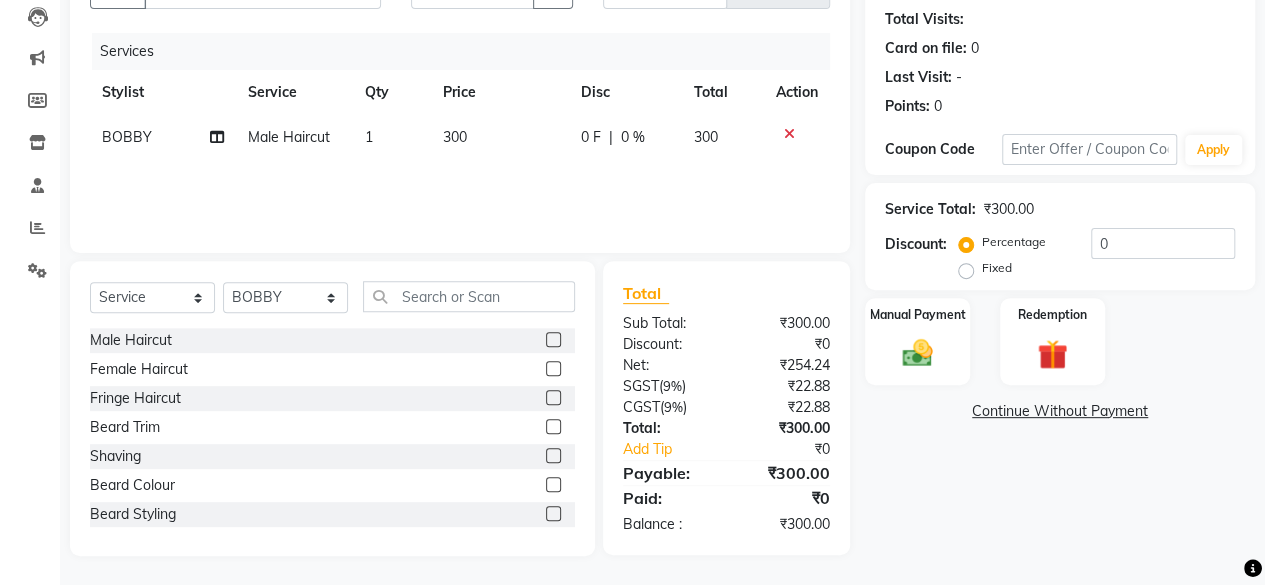 click on "Services Stylist Service Qty Price Disc Total Action [FIRST] Male Haircut 1 300 0 F | 0 % 300" 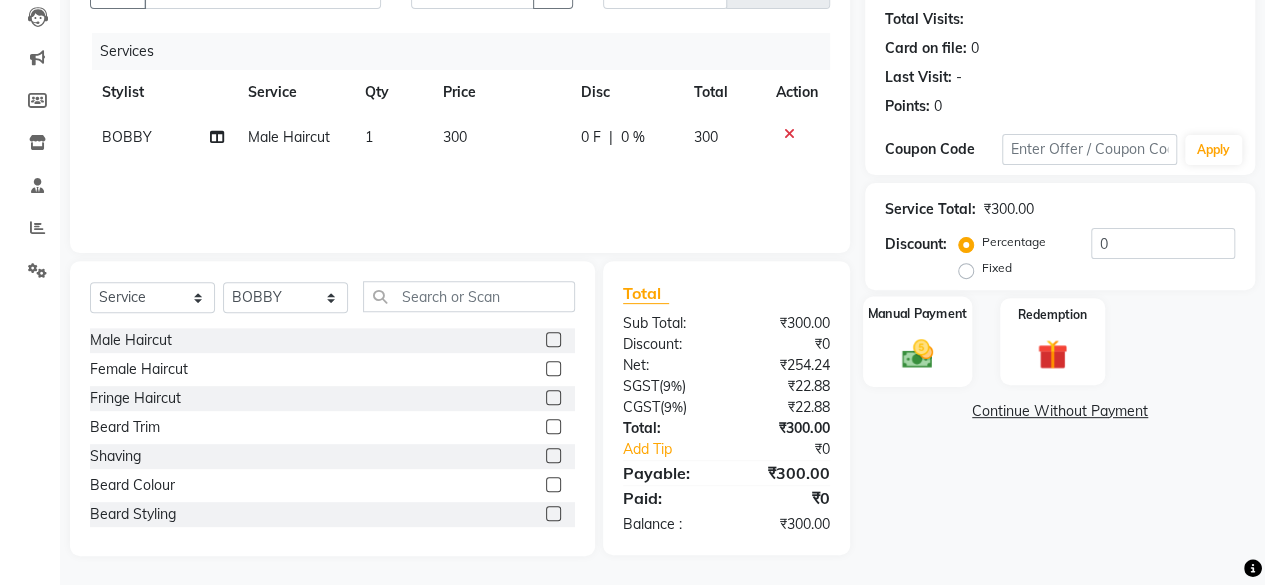 click on "Manual Payment" 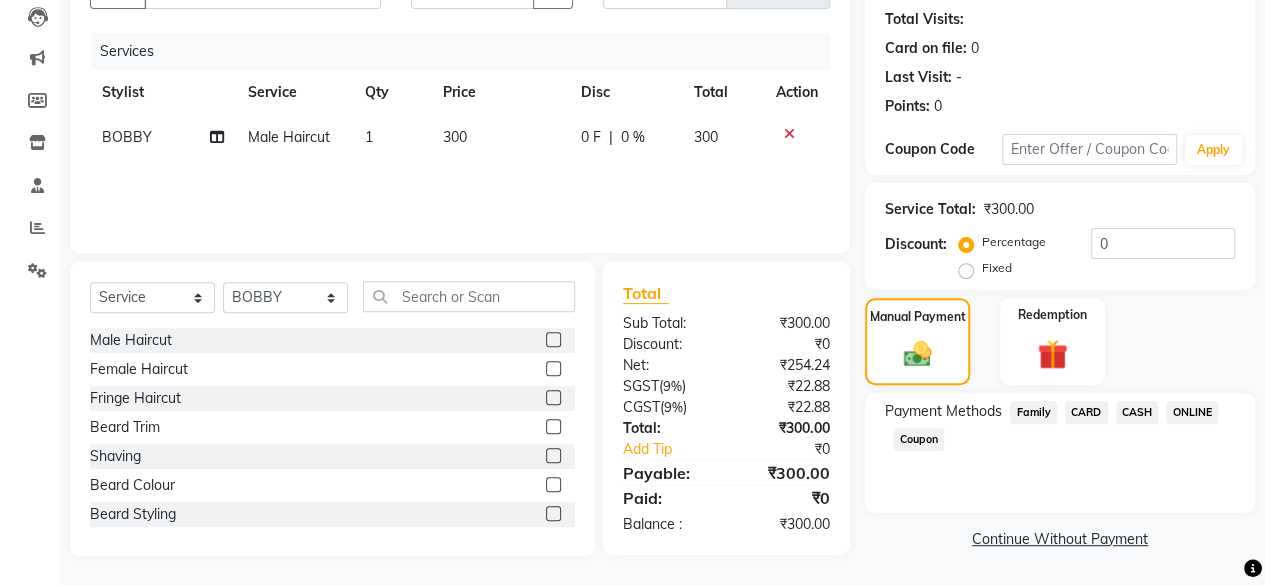 click on "CASH" 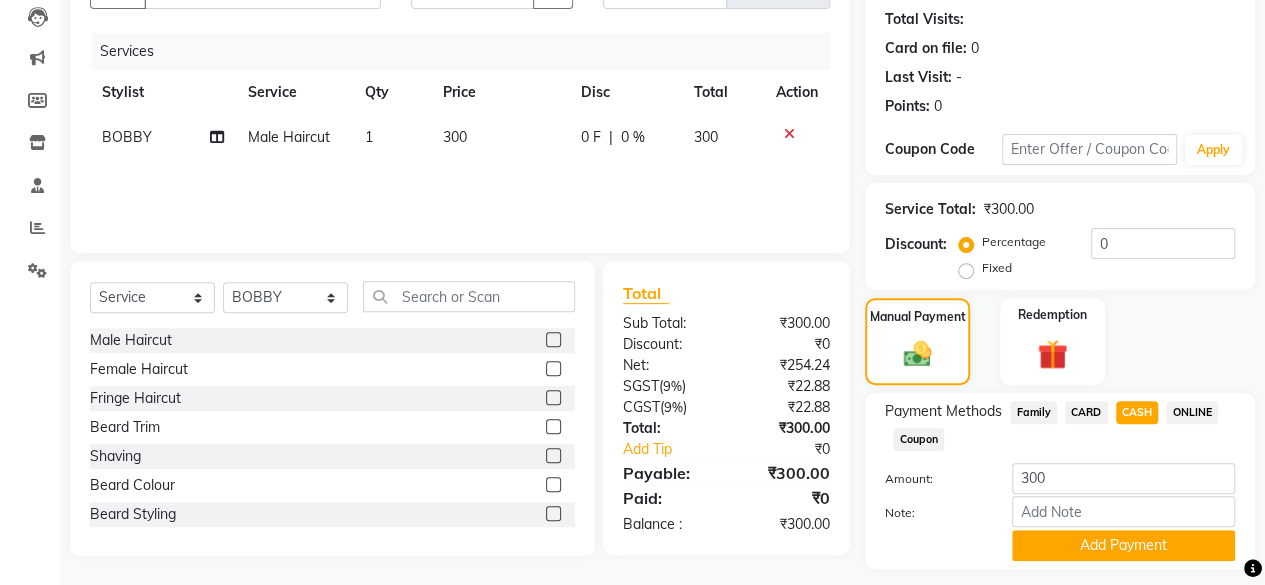 scroll, scrollTop: 268, scrollLeft: 0, axis: vertical 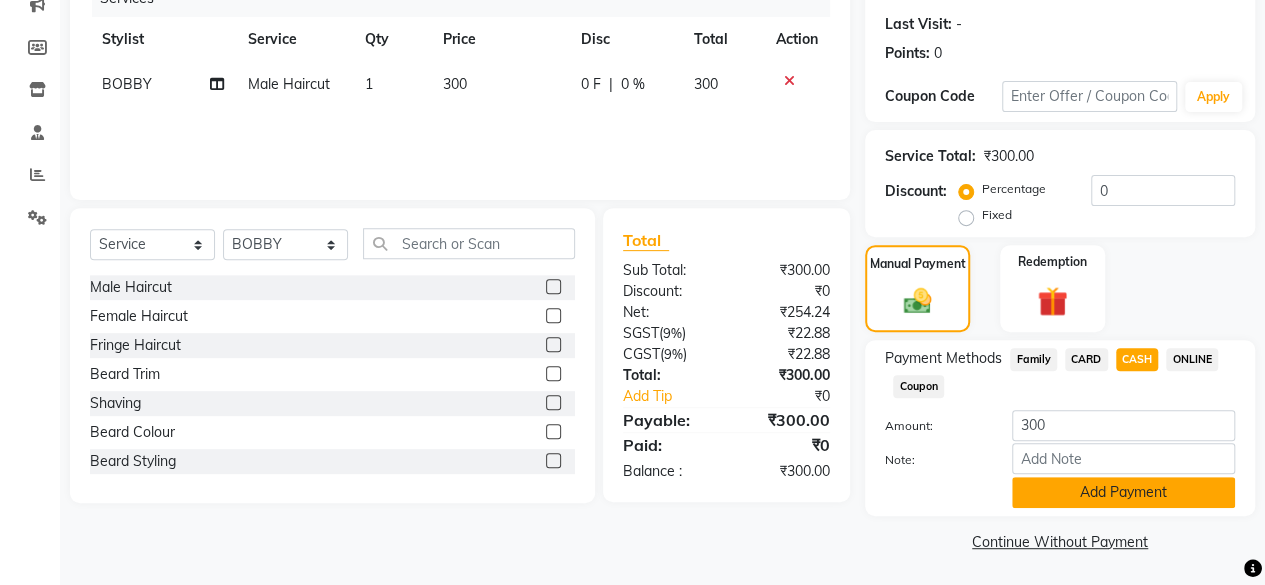 click on "Add Payment" 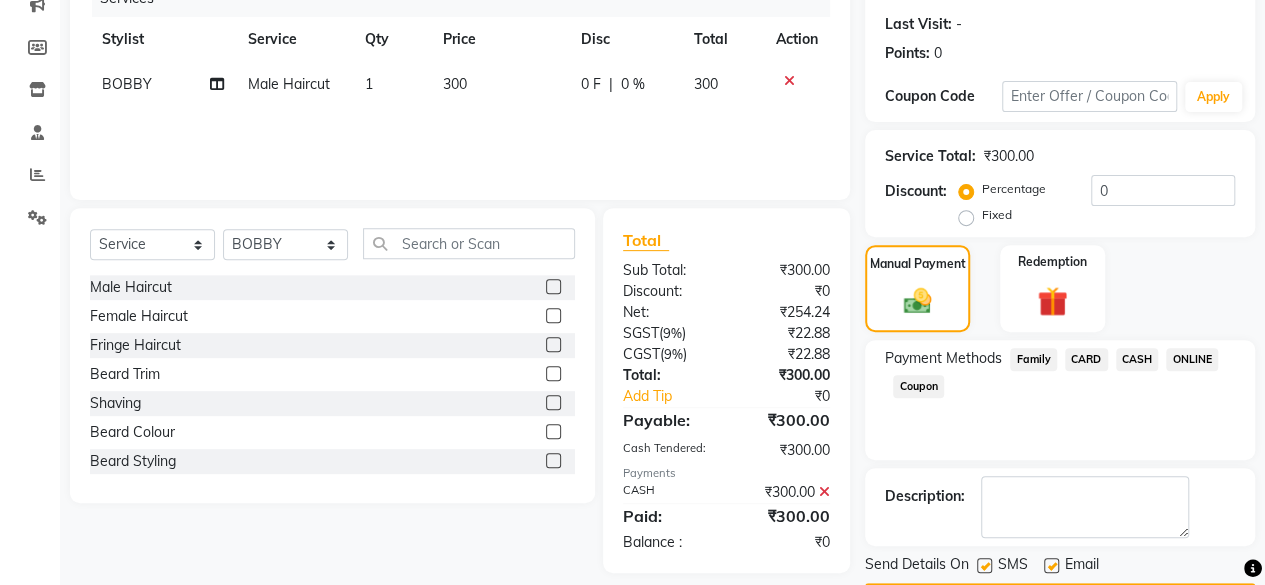 scroll, scrollTop: 324, scrollLeft: 0, axis: vertical 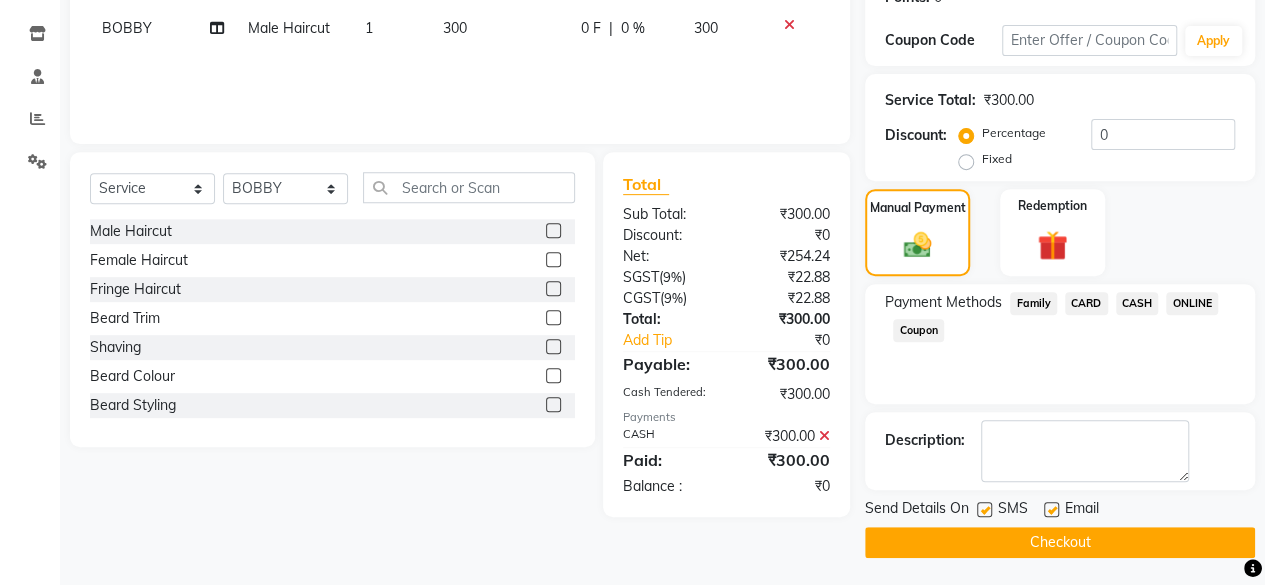 click on "Checkout" 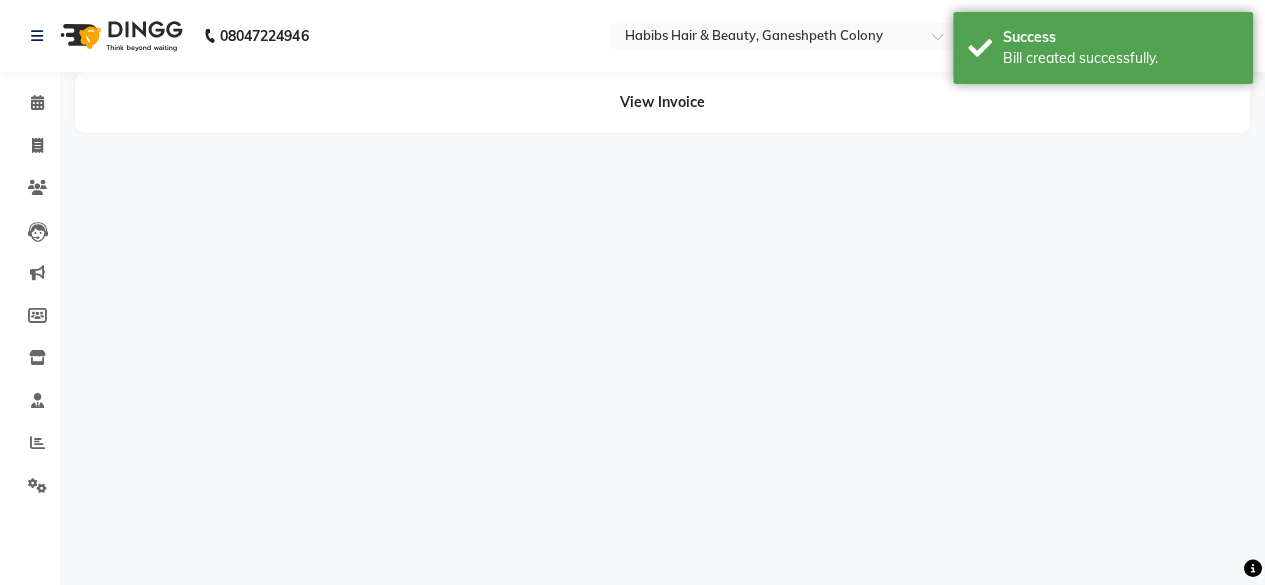 scroll, scrollTop: 0, scrollLeft: 0, axis: both 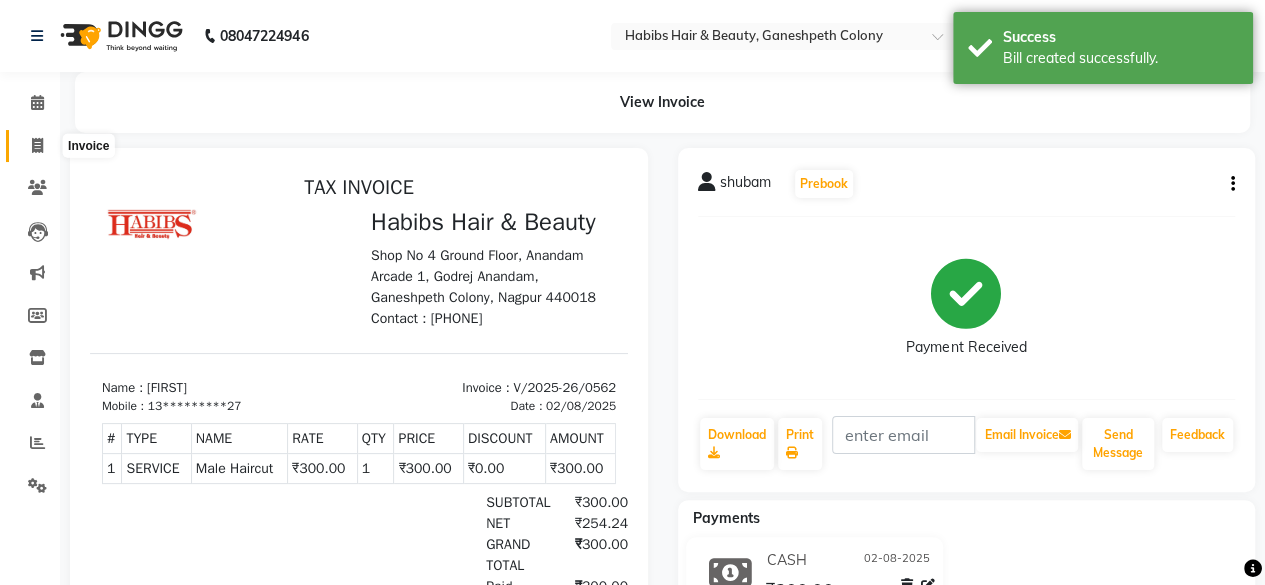click 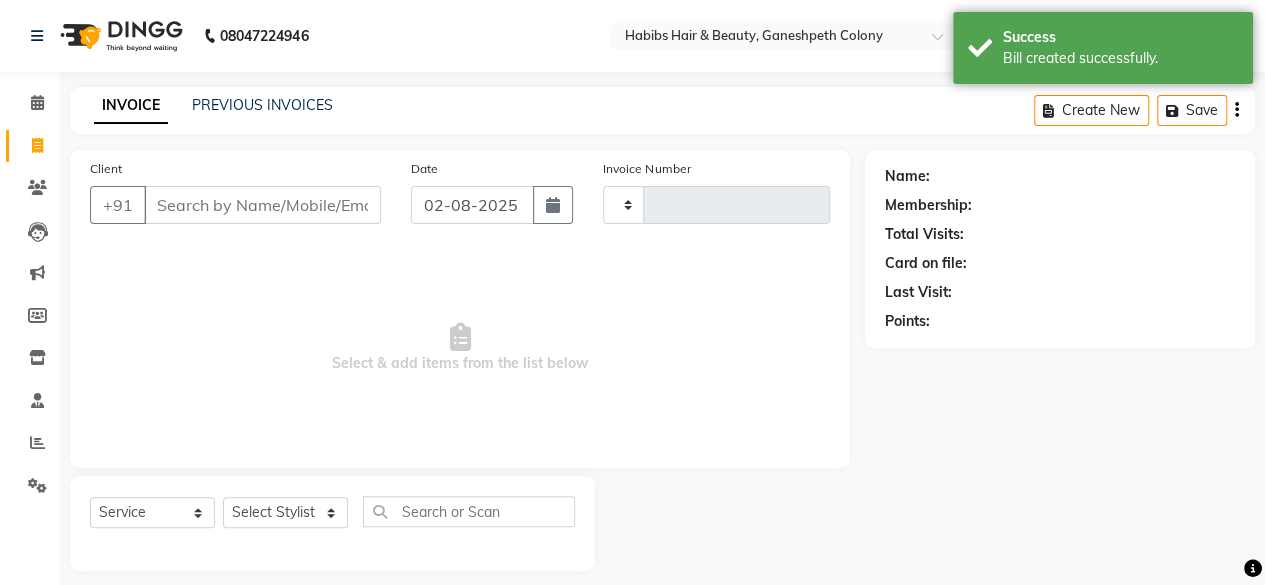 type on "0563" 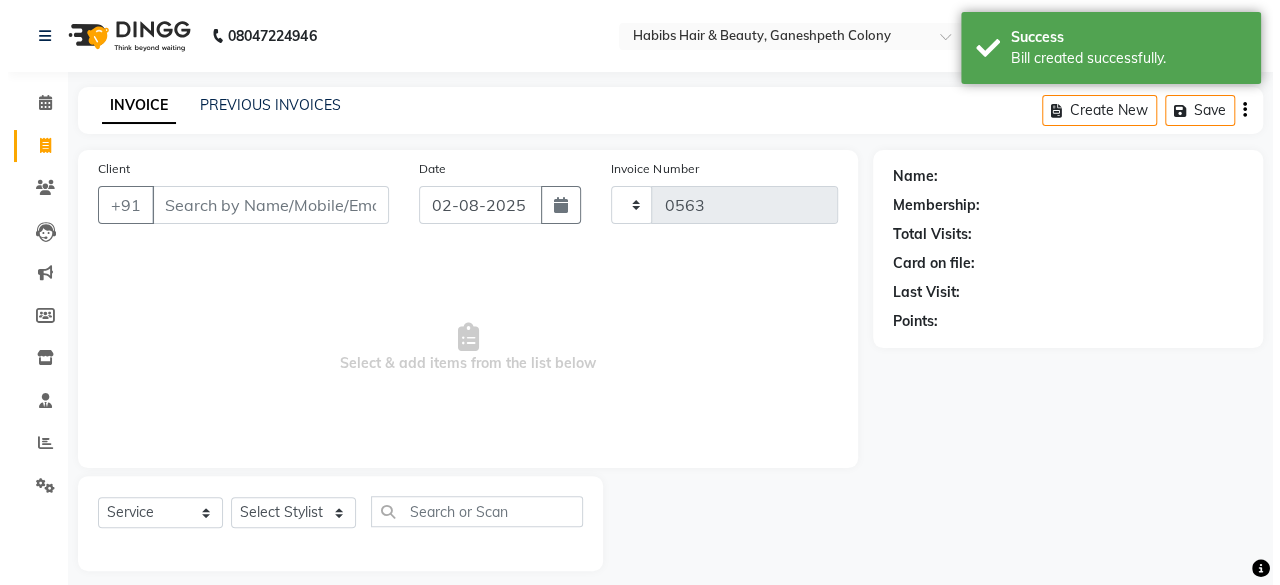 scroll, scrollTop: 15, scrollLeft: 0, axis: vertical 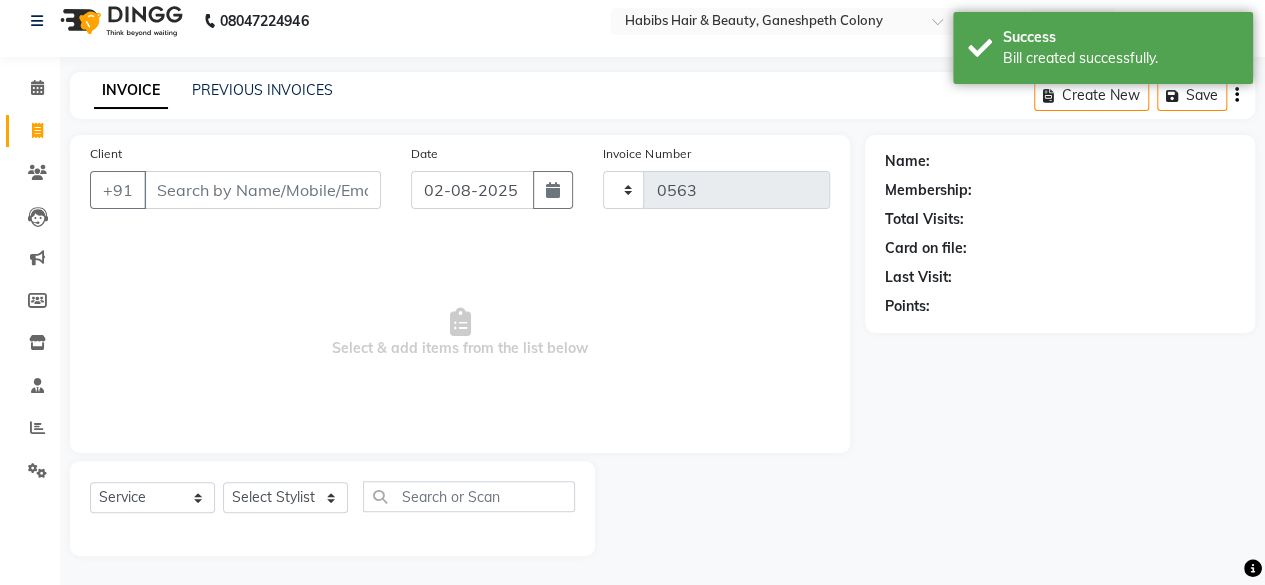 select on "7148" 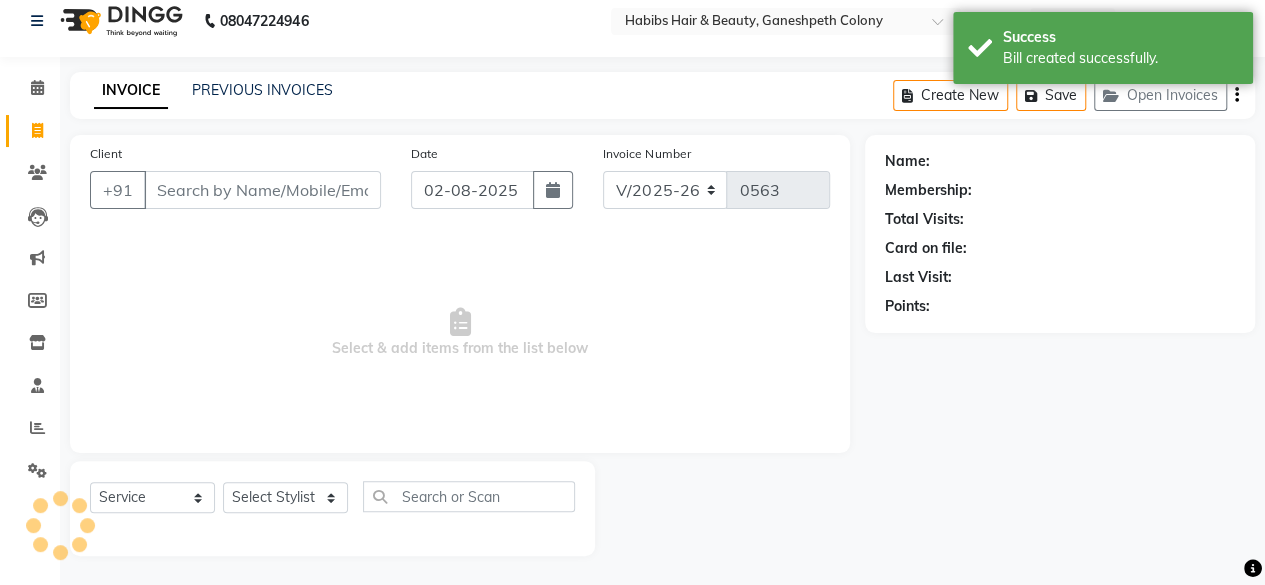 click on "Client" at bounding box center (262, 190) 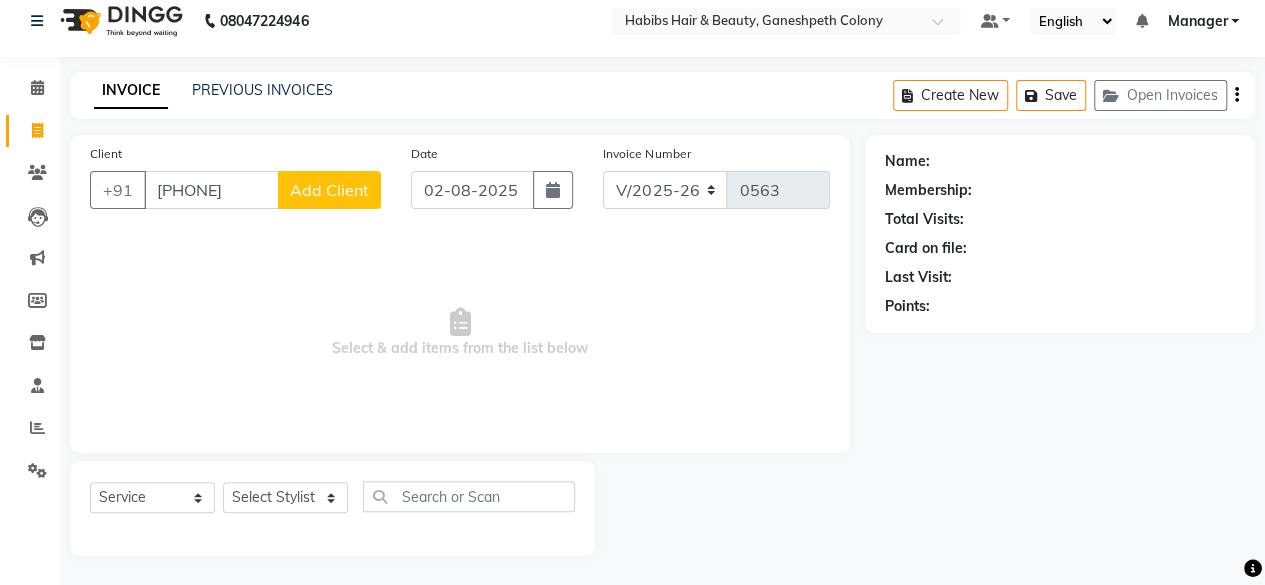type on "[PHONE]" 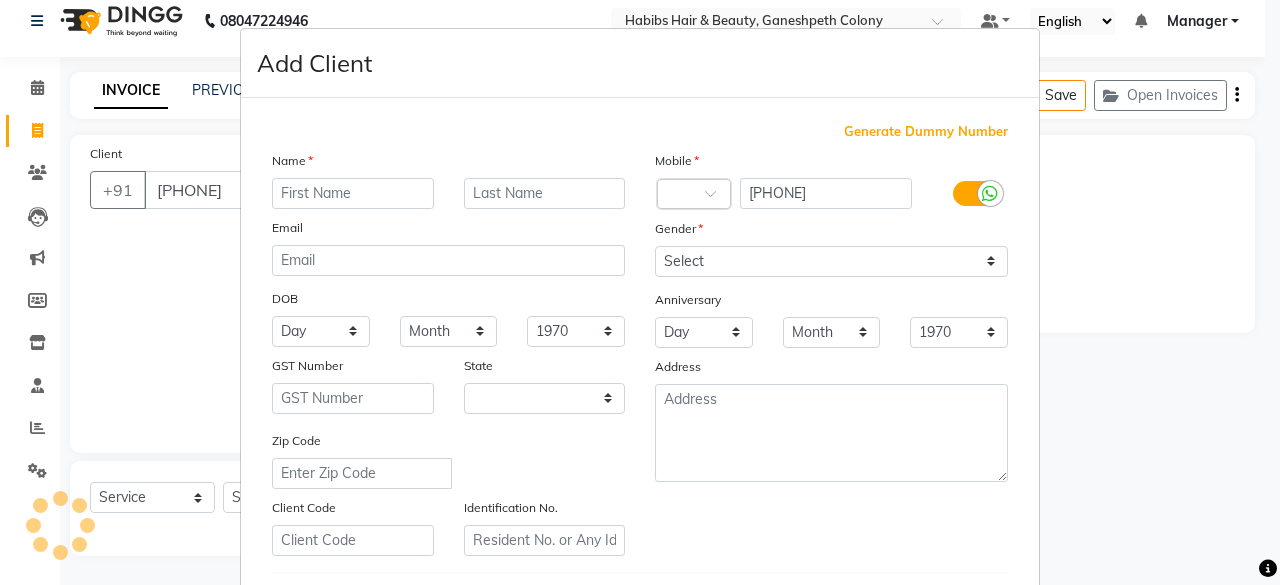 select on "22" 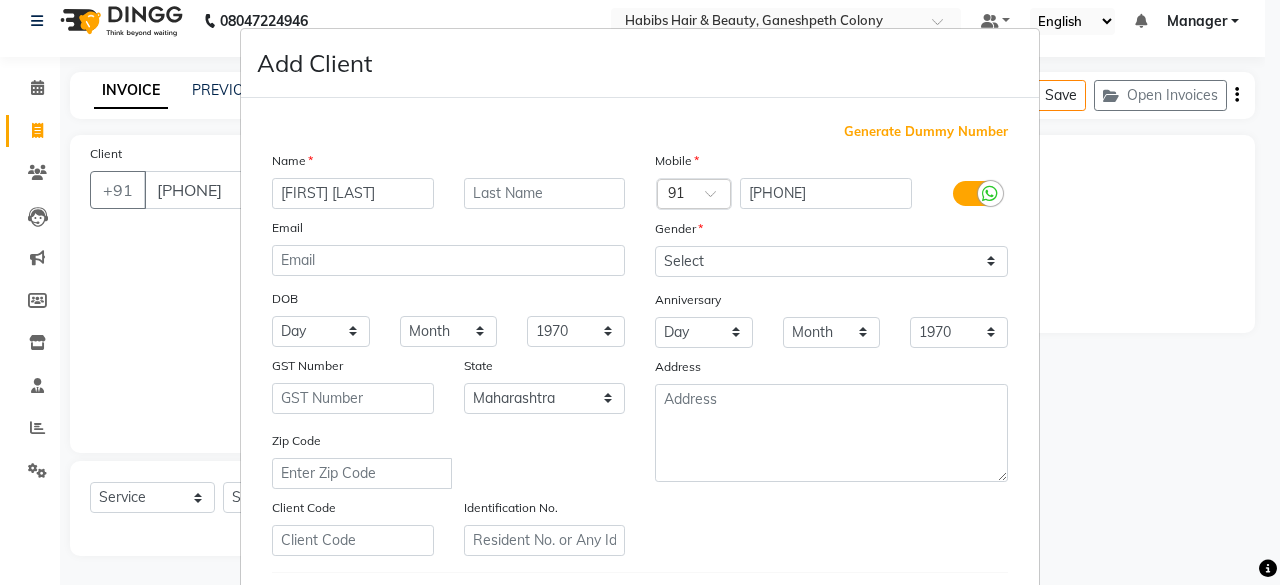 type on "[FIRST] [LAST]" 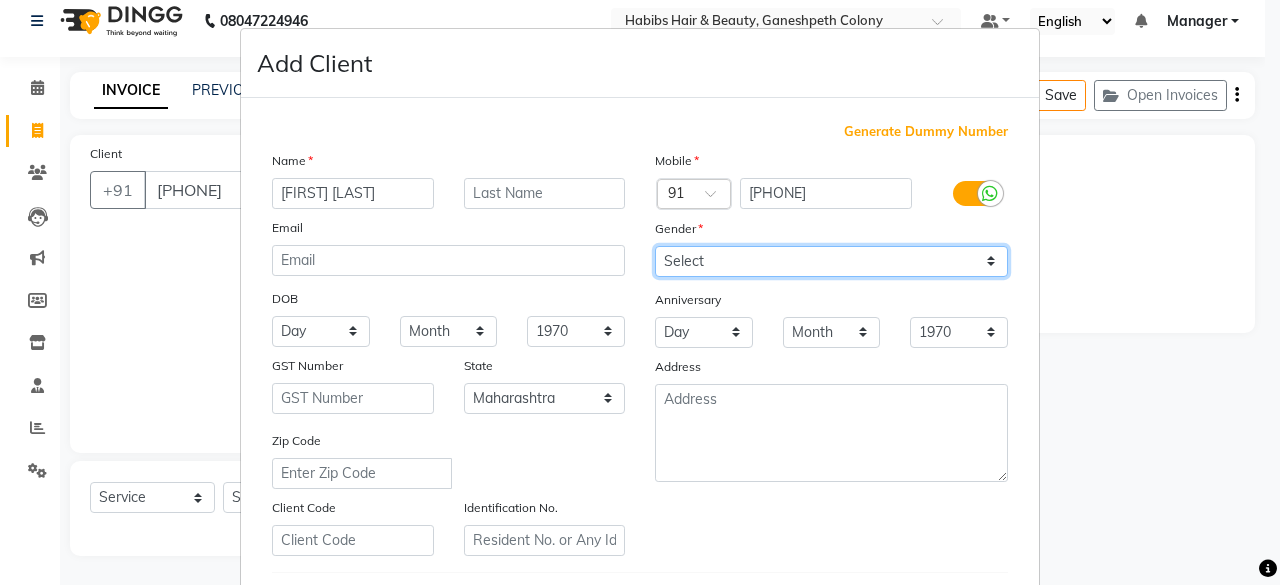 click on "Select Male Female Other Prefer Not To Say" at bounding box center (831, 261) 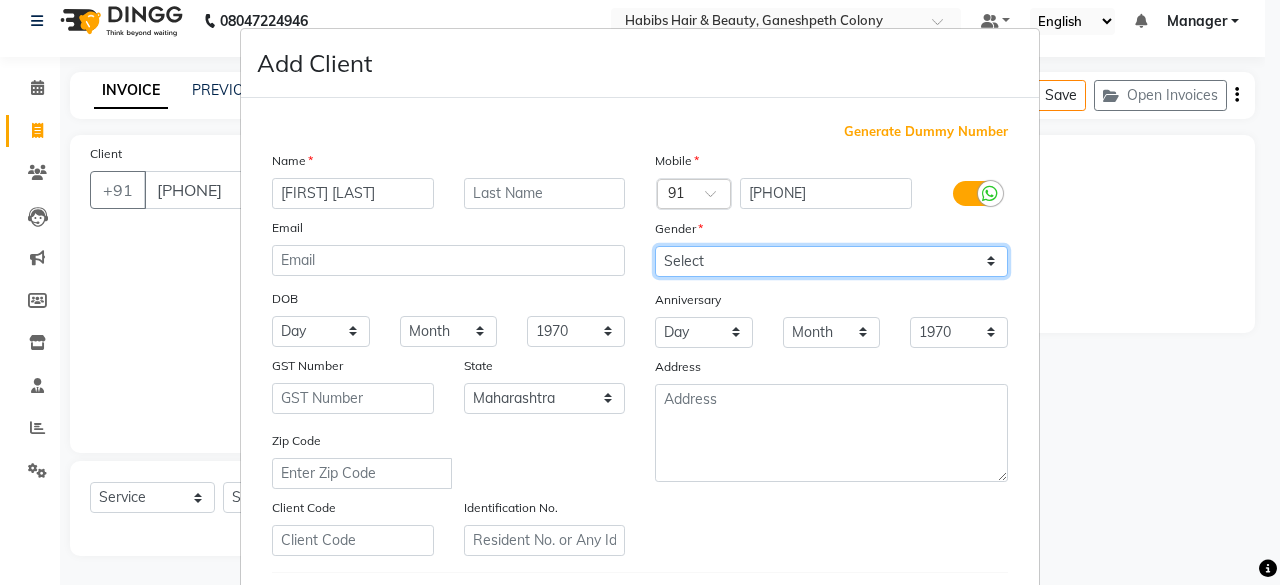 select on "male" 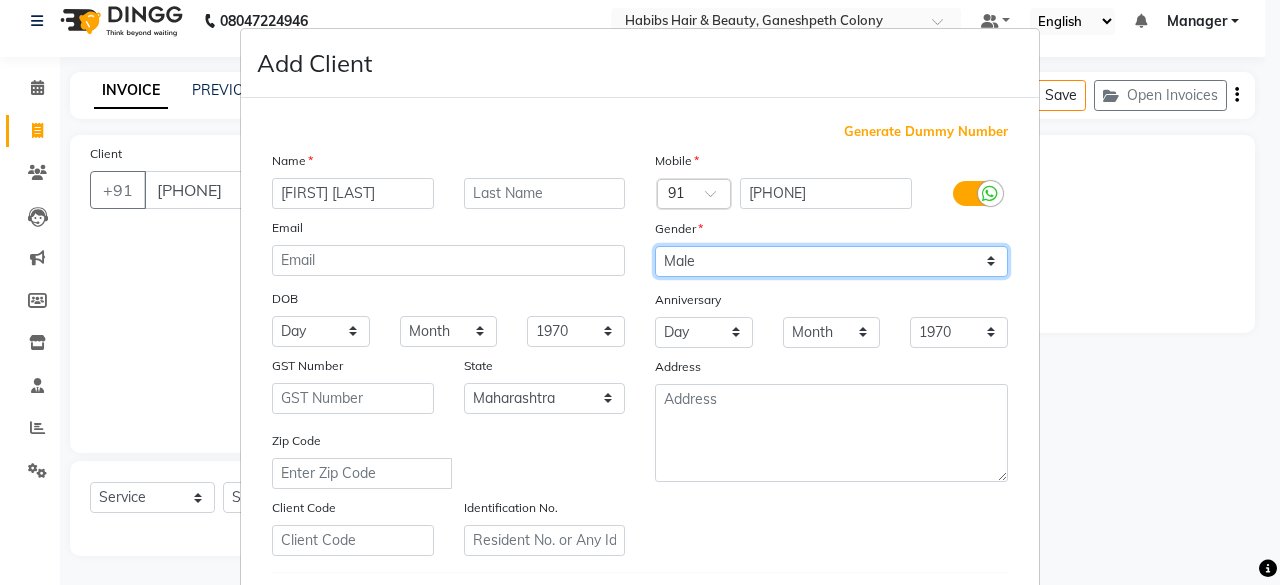 click on "Select Male Female Other Prefer Not To Say" at bounding box center [831, 261] 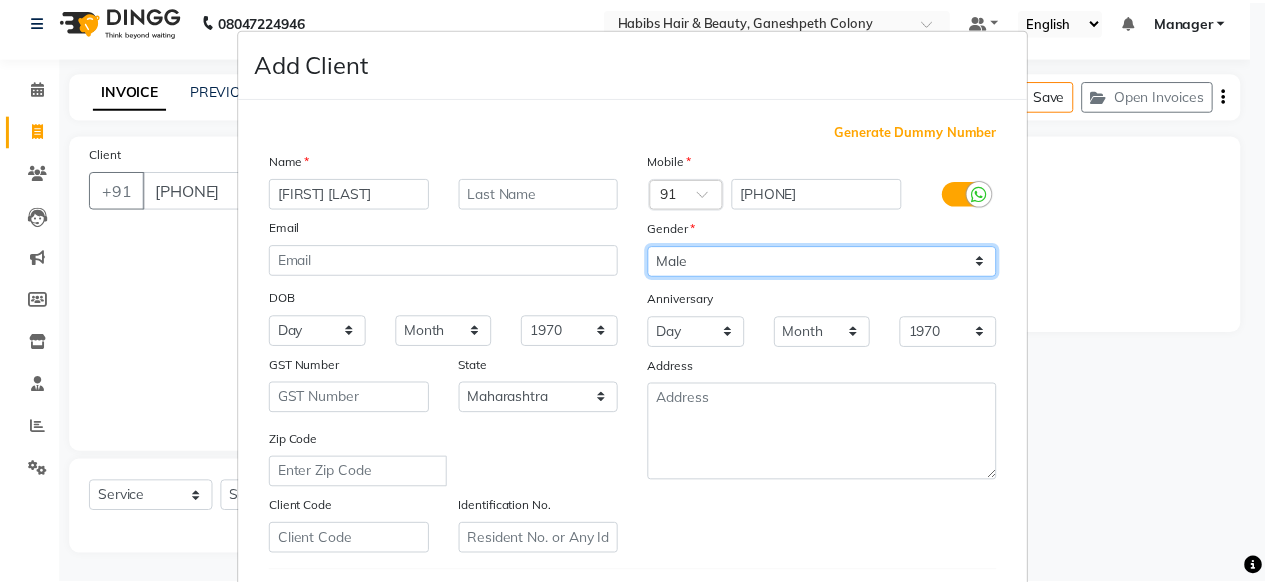 scroll, scrollTop: 334, scrollLeft: 0, axis: vertical 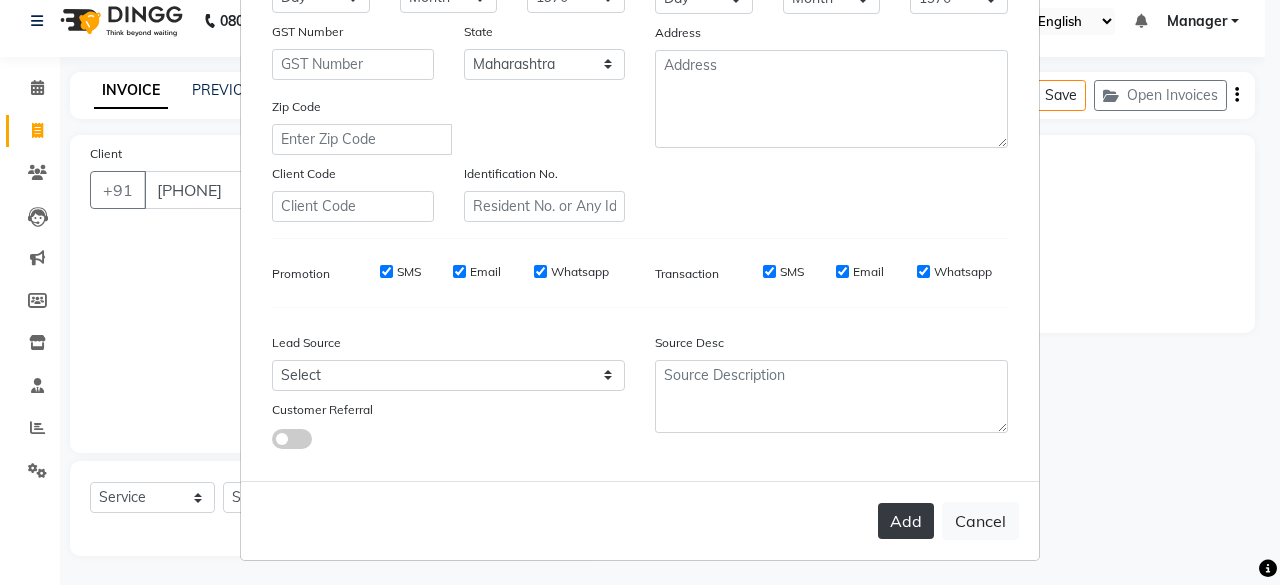 click on "Add" at bounding box center [906, 521] 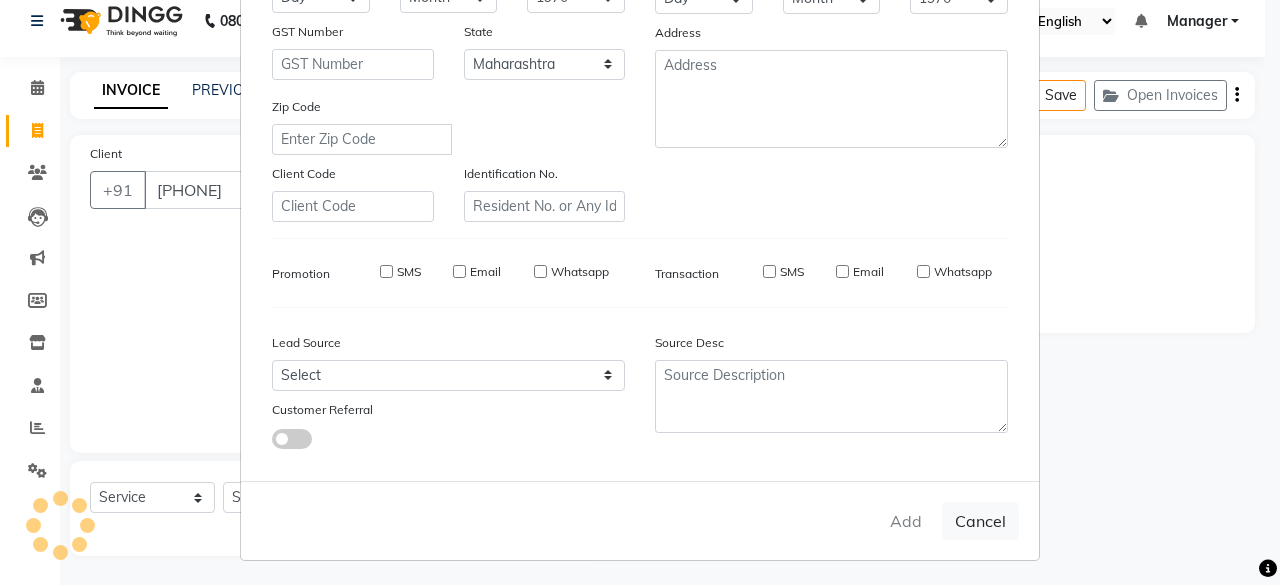 type on "90******64" 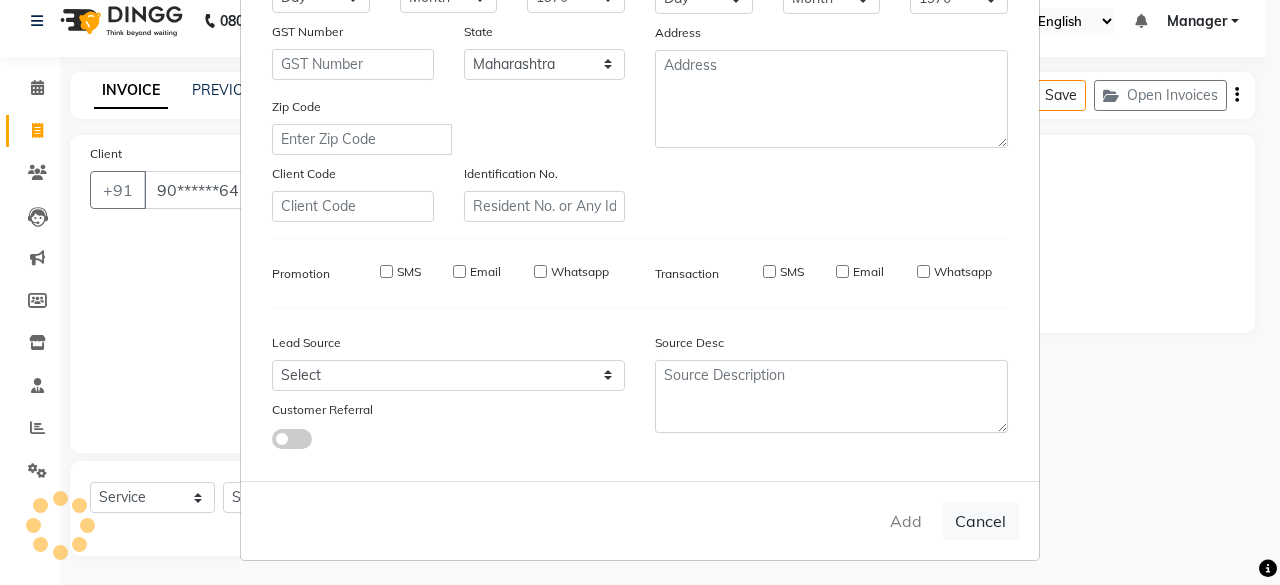 select 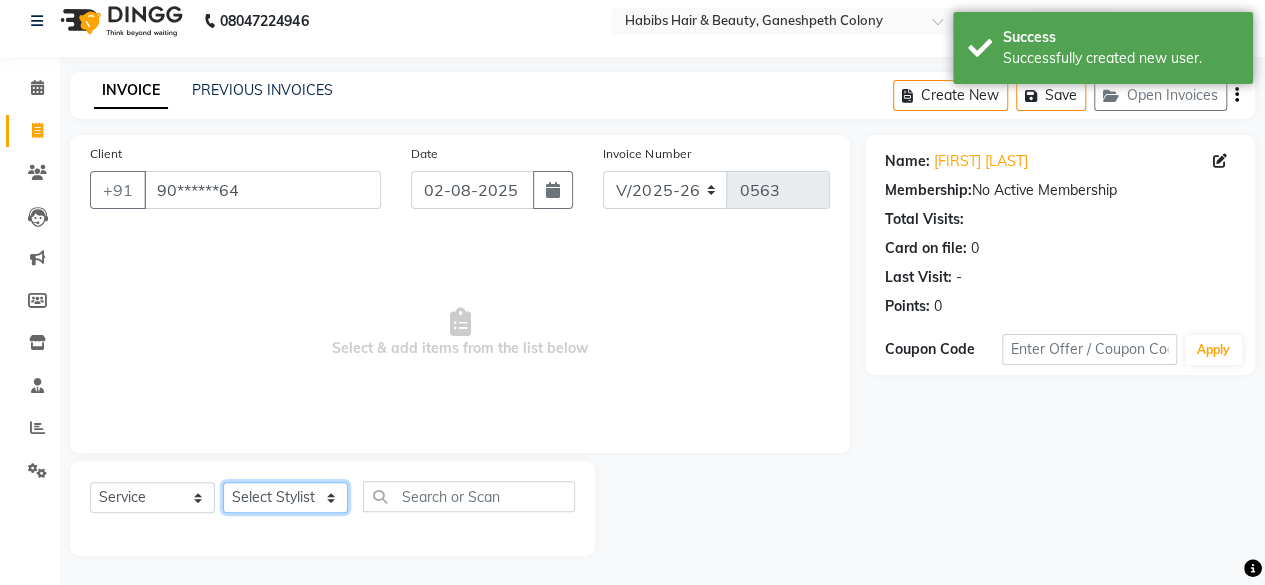 click on "Select Stylist [FIRST] [FIRST] [FIRST] [FIRST] Manager [FIRST] [LAST] [FIRST] [LAST] [FIRST]" 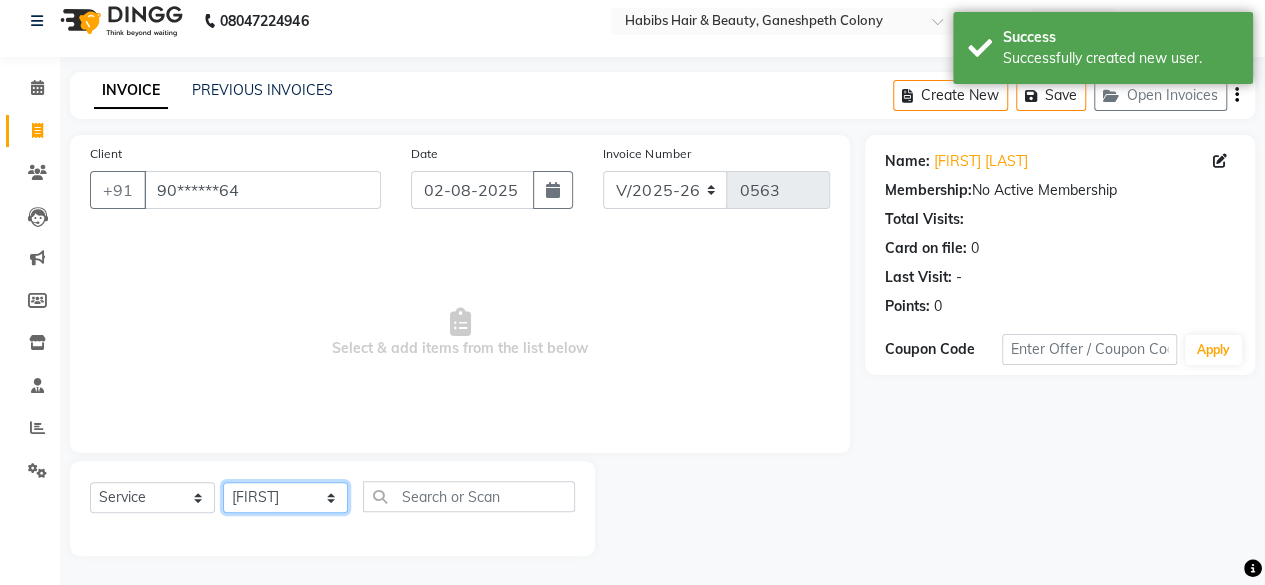 click on "Select Stylist [FIRST] [FIRST] [FIRST] [FIRST] Manager [FIRST] [LAST] [FIRST] [LAST] [FIRST]" 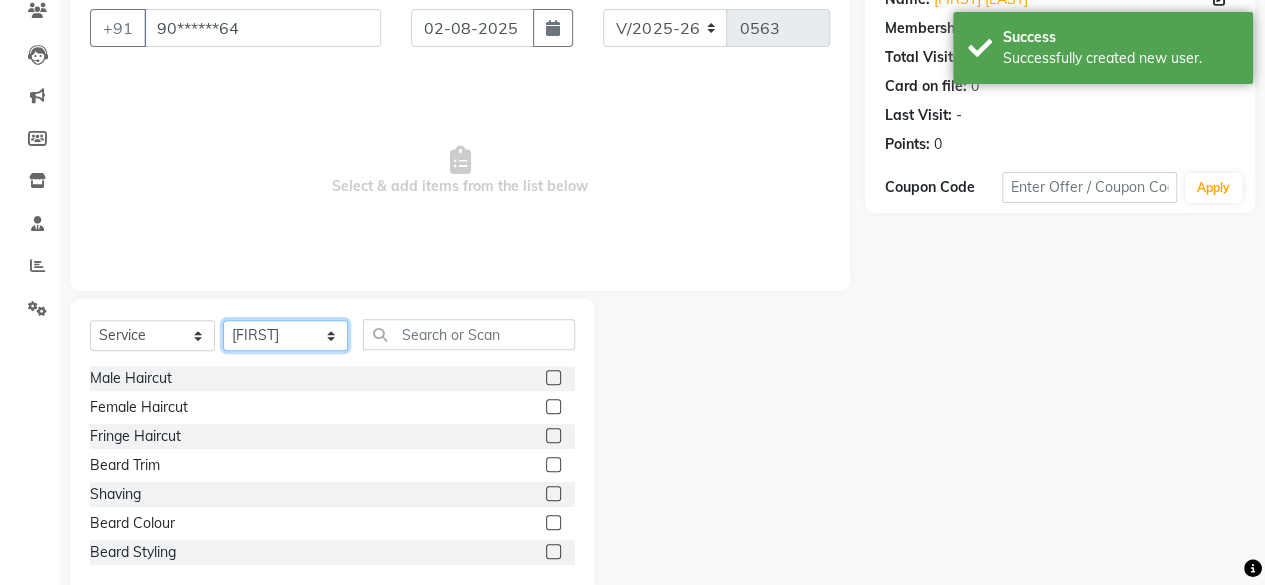 scroll, scrollTop: 178, scrollLeft: 0, axis: vertical 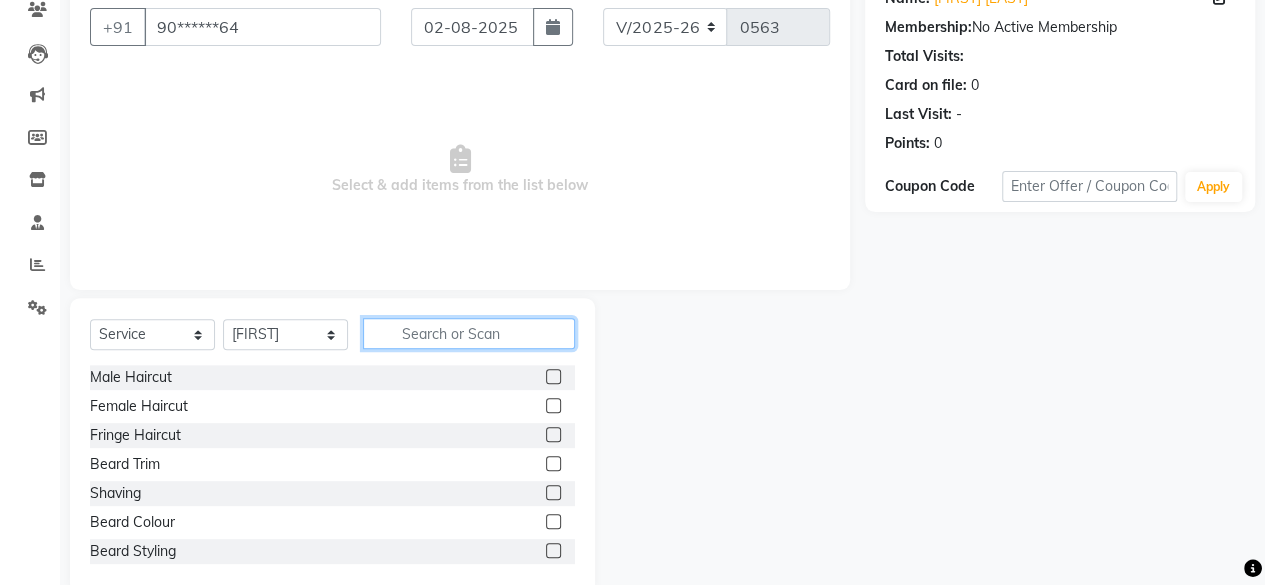 click 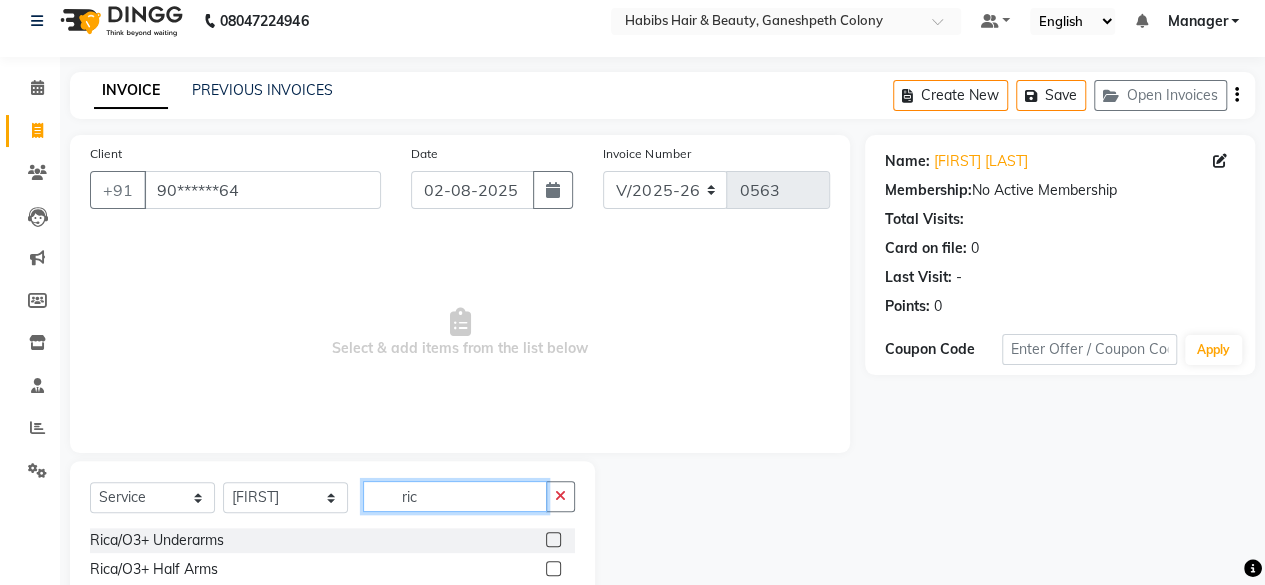 scroll, scrollTop: 178, scrollLeft: 0, axis: vertical 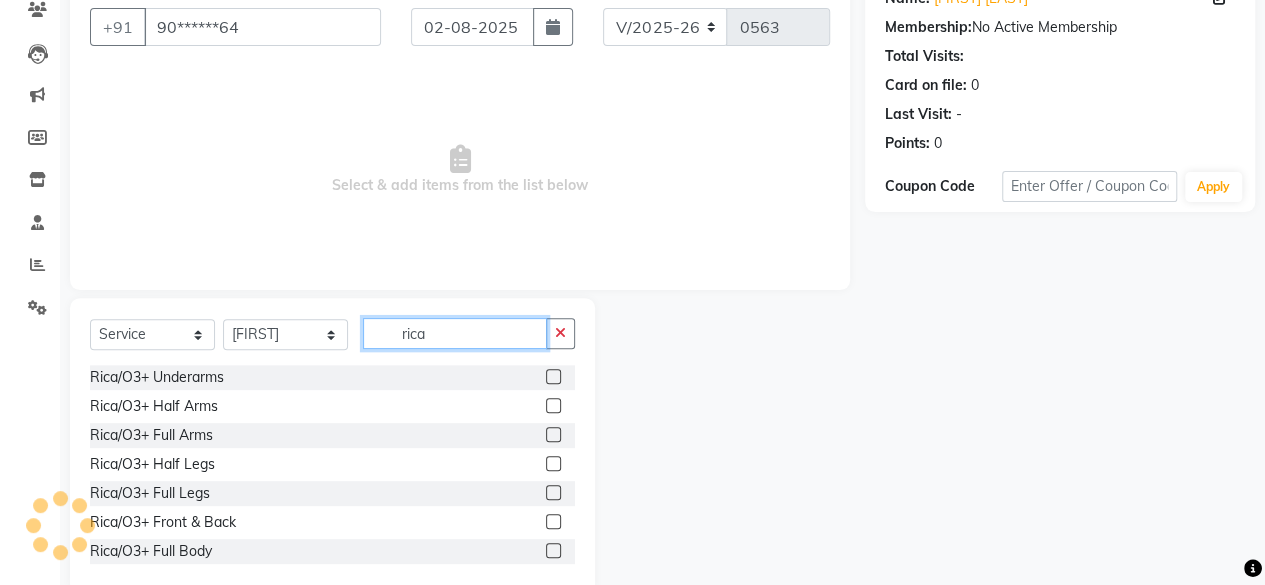 type on "rica" 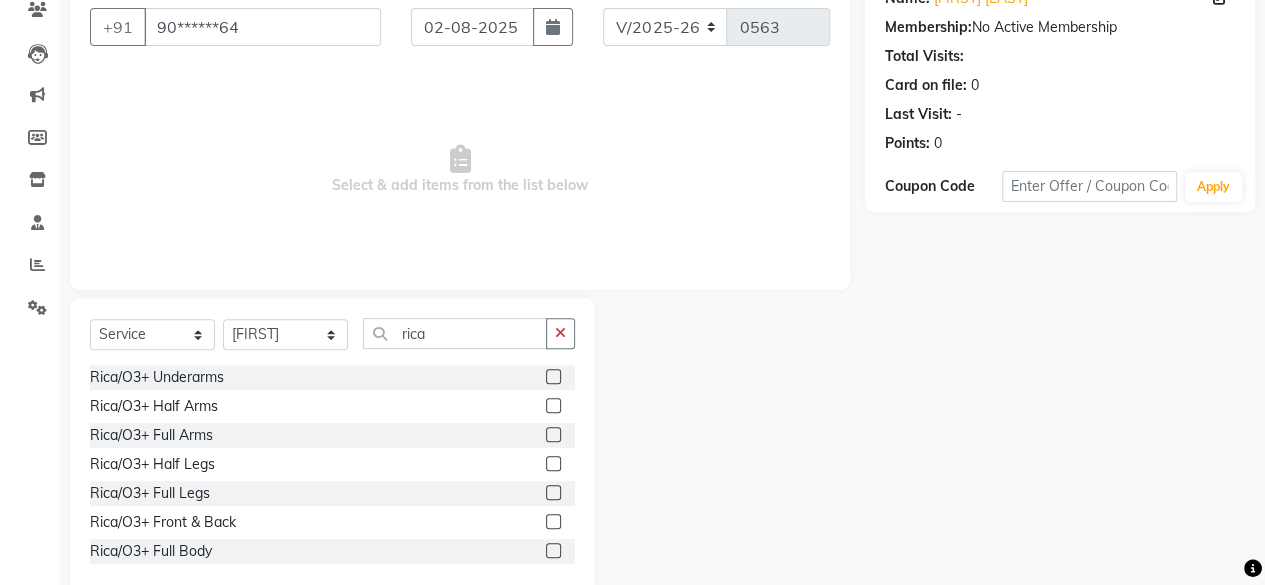 click 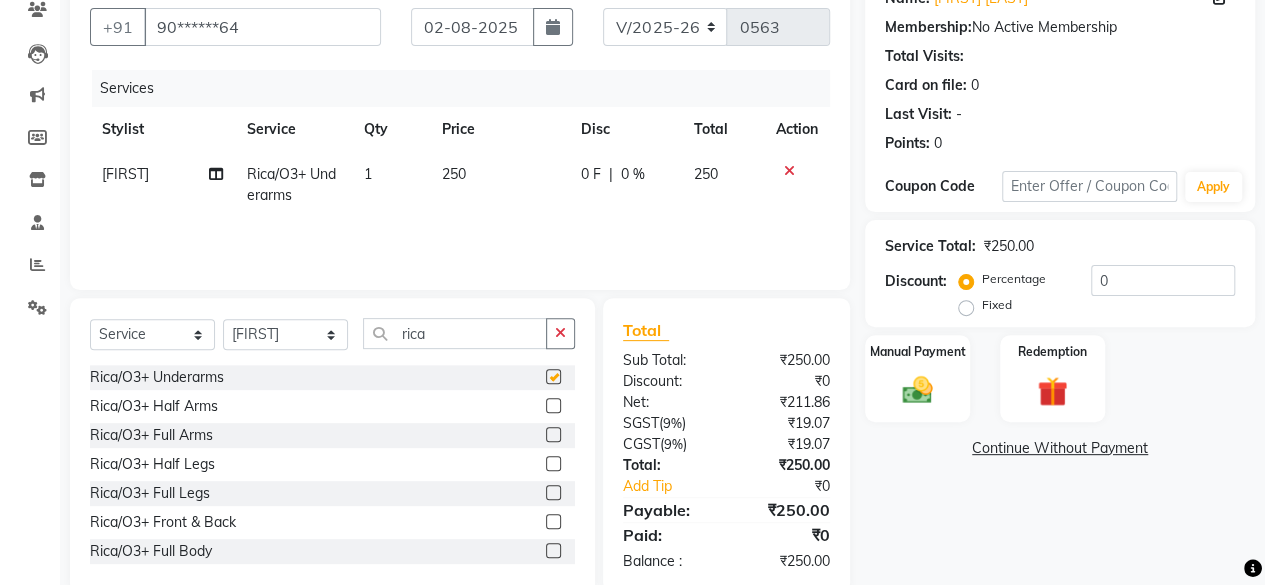 checkbox on "false" 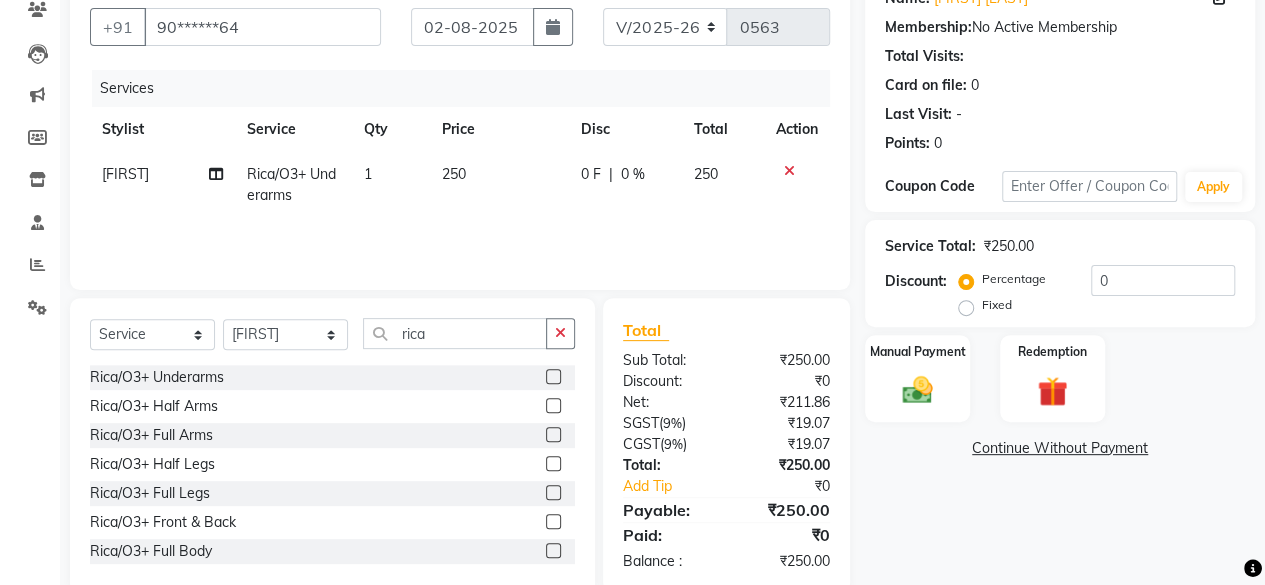 click 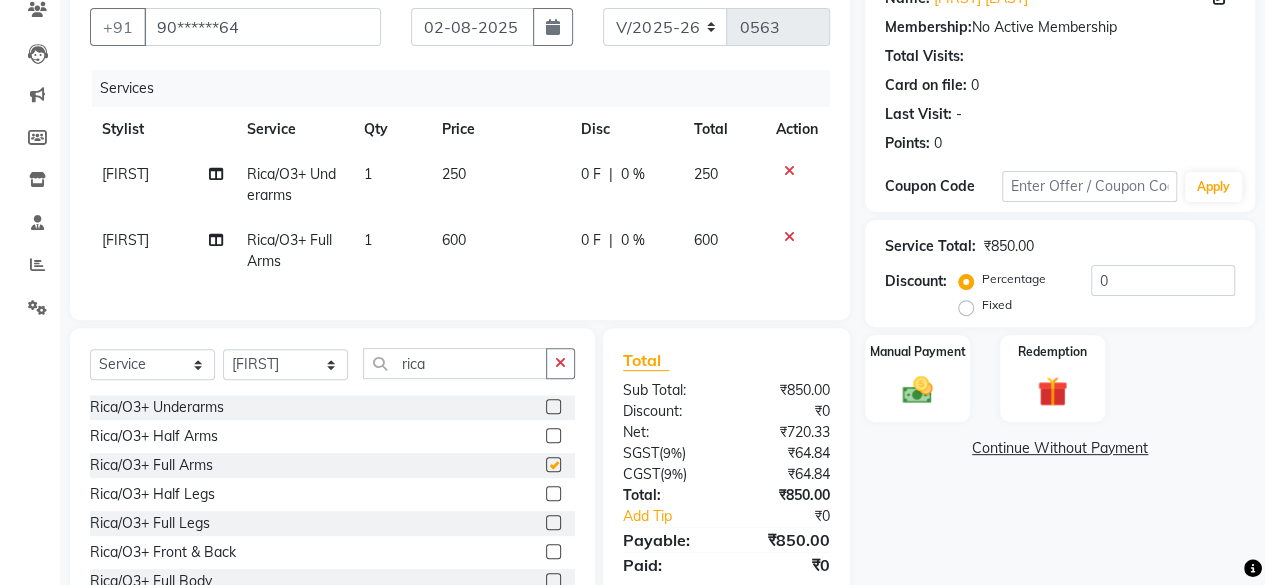 checkbox on "false" 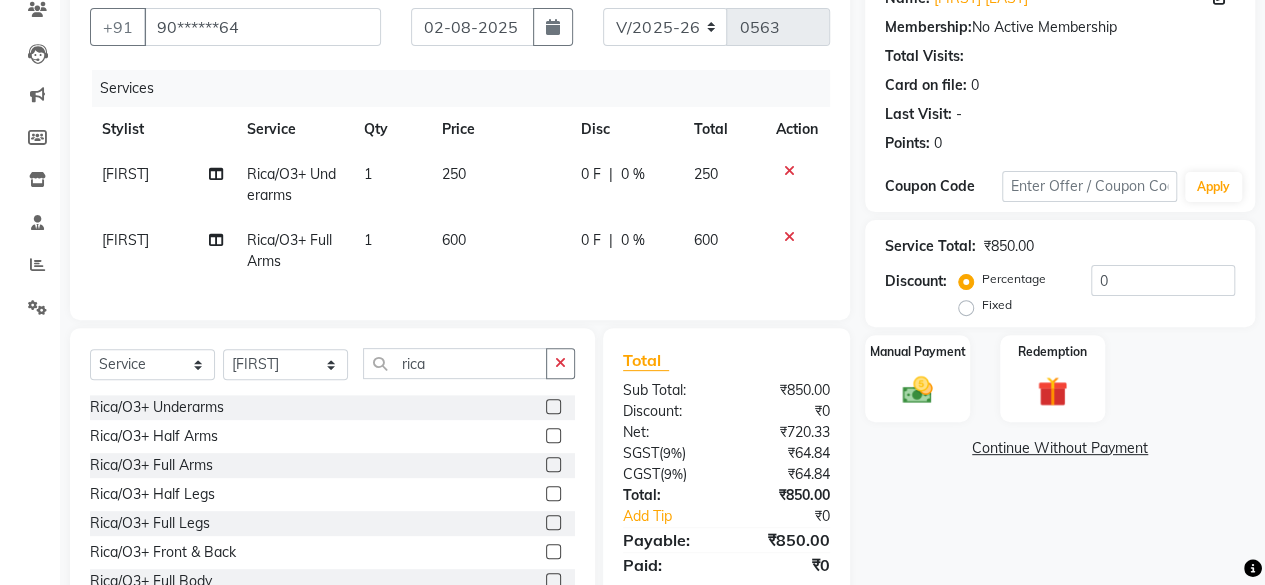 click 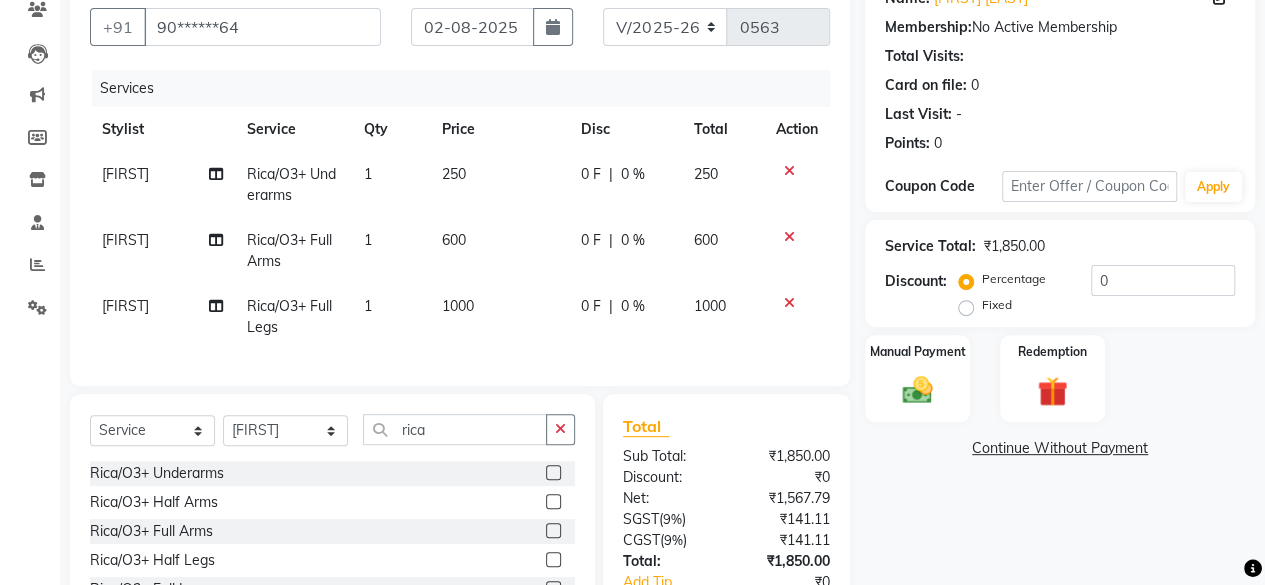 checkbox on "false" 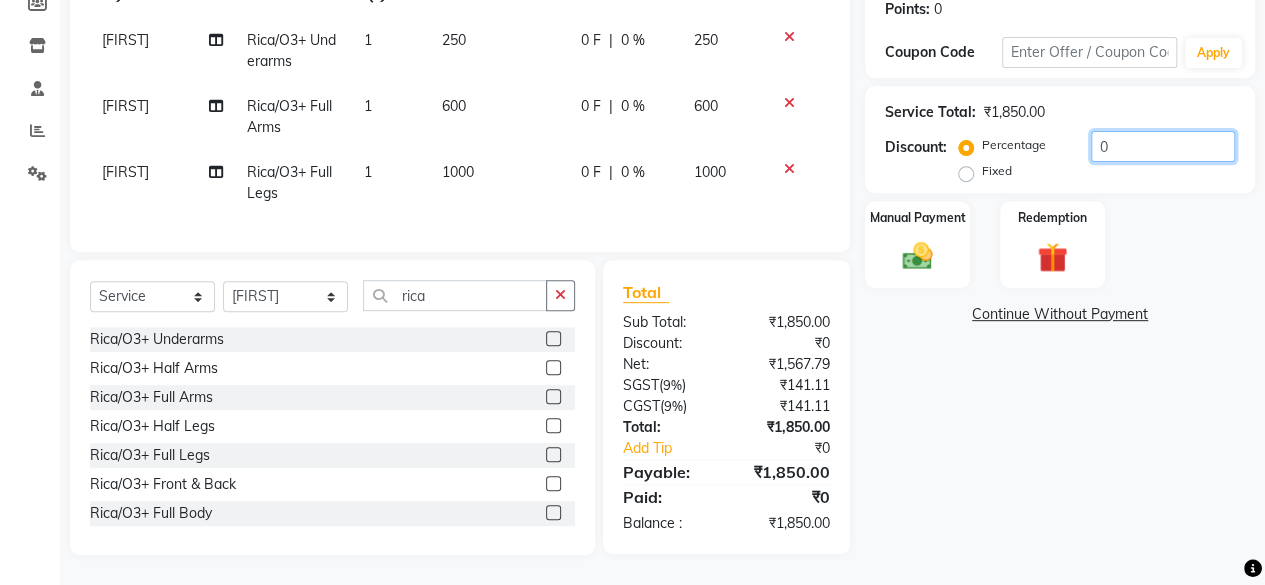 click on "0" 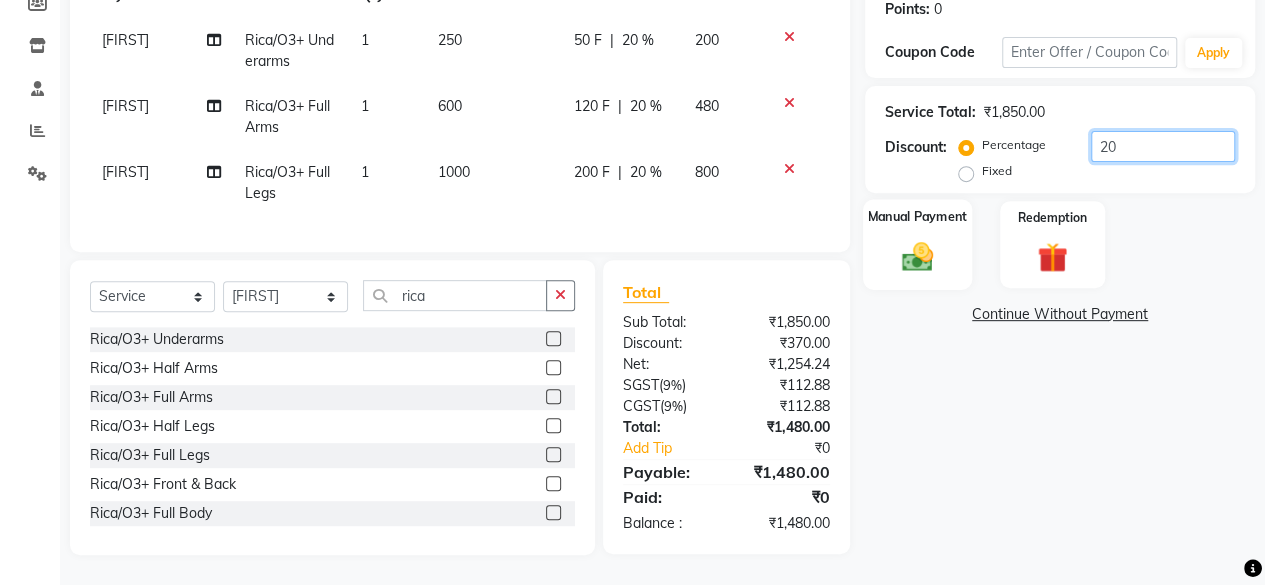 type on "20" 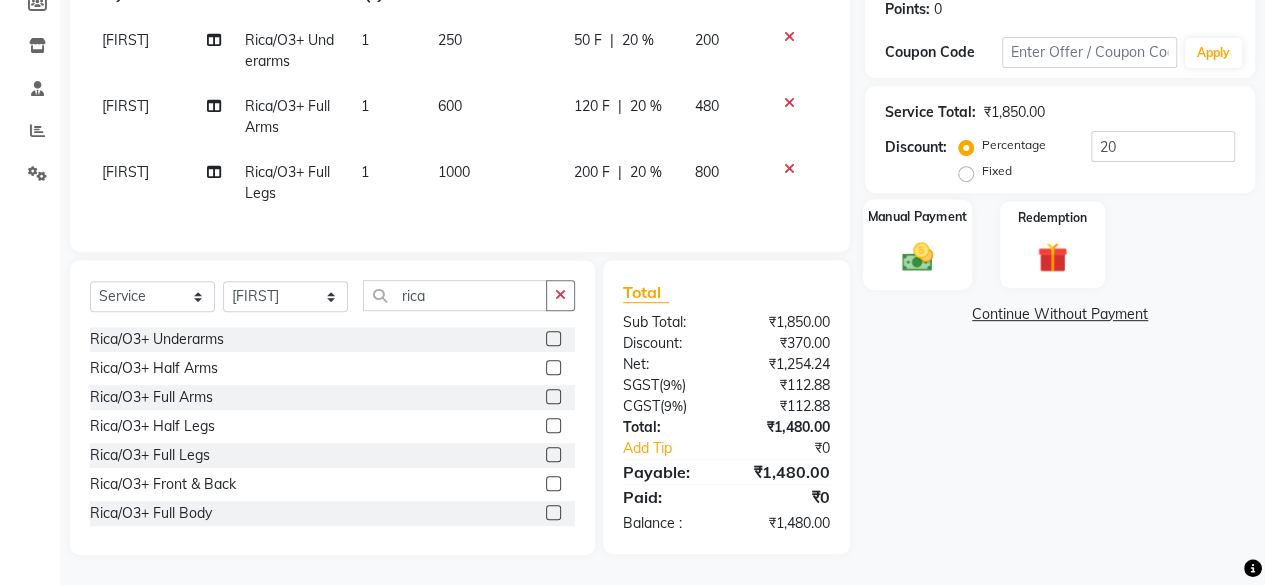 click 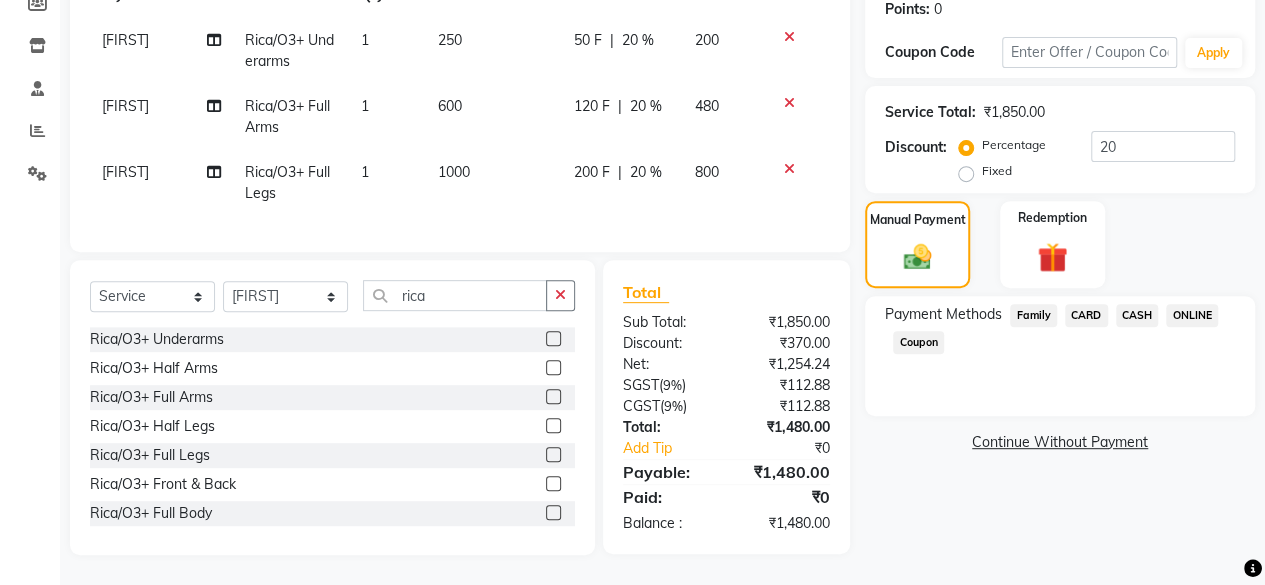 click on "ONLINE" 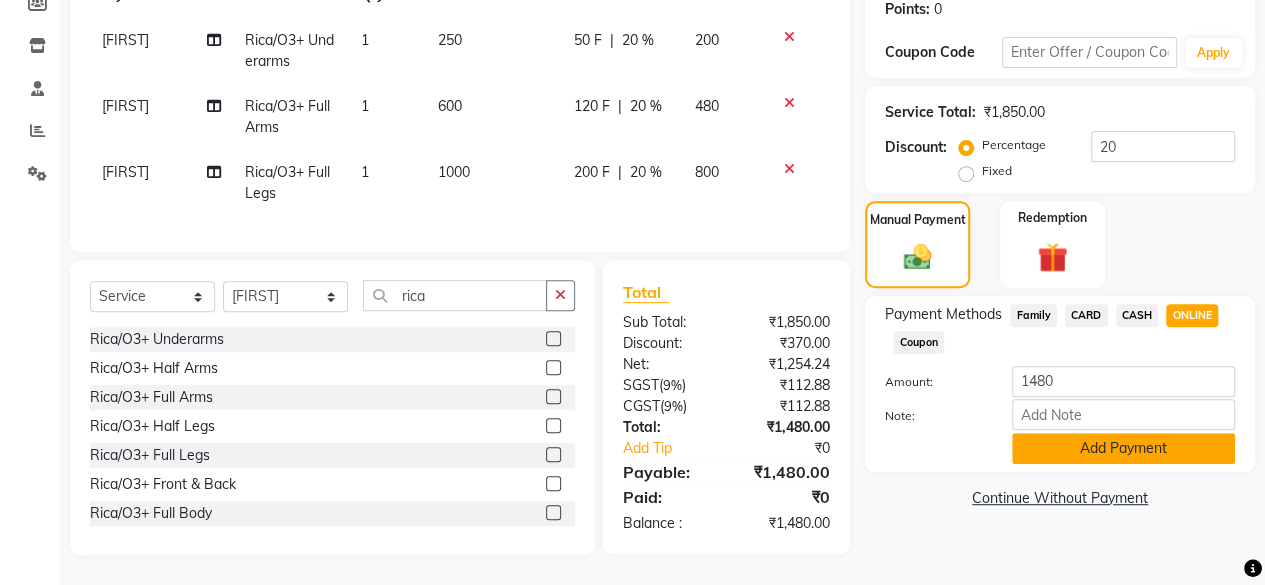 click on "Add Payment" 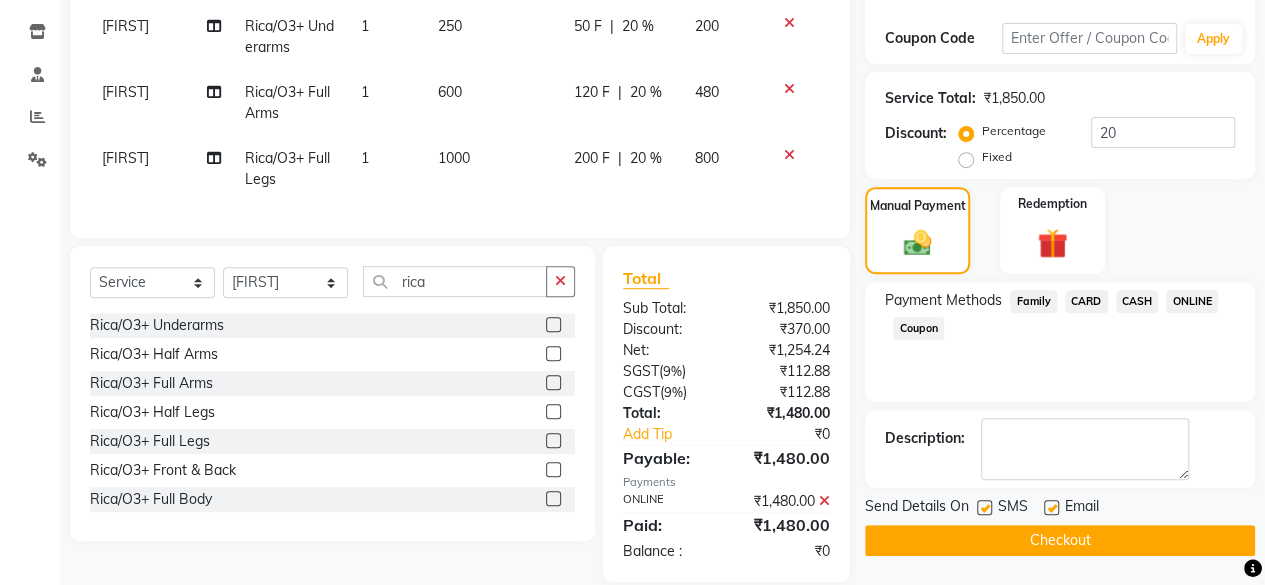 scroll, scrollTop: 366, scrollLeft: 0, axis: vertical 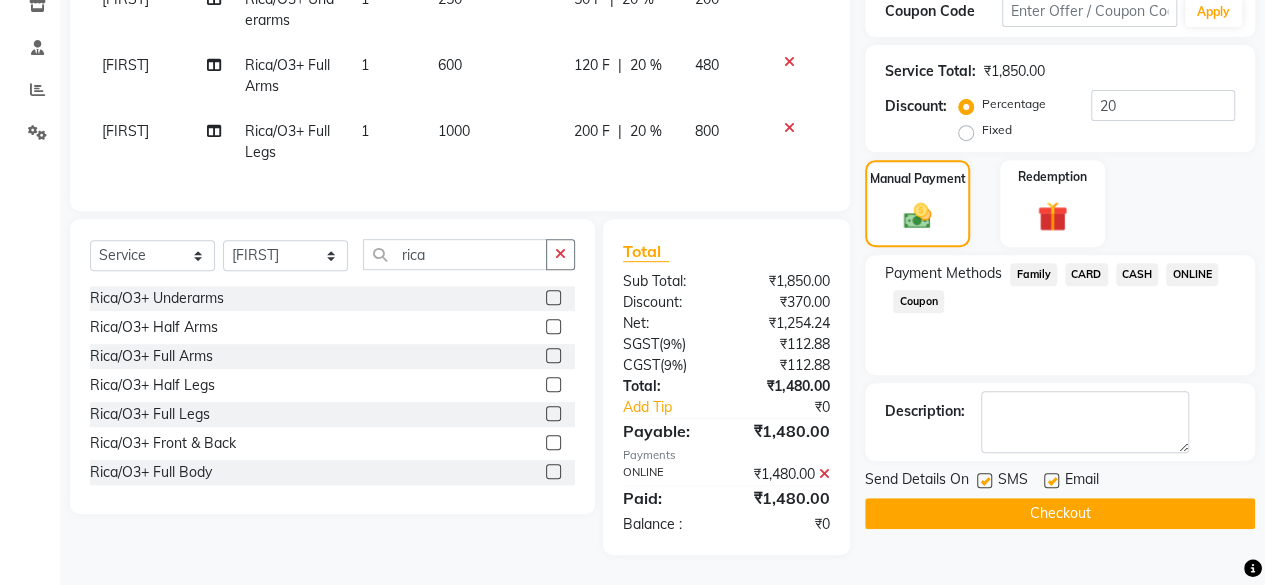 click on "Checkout" 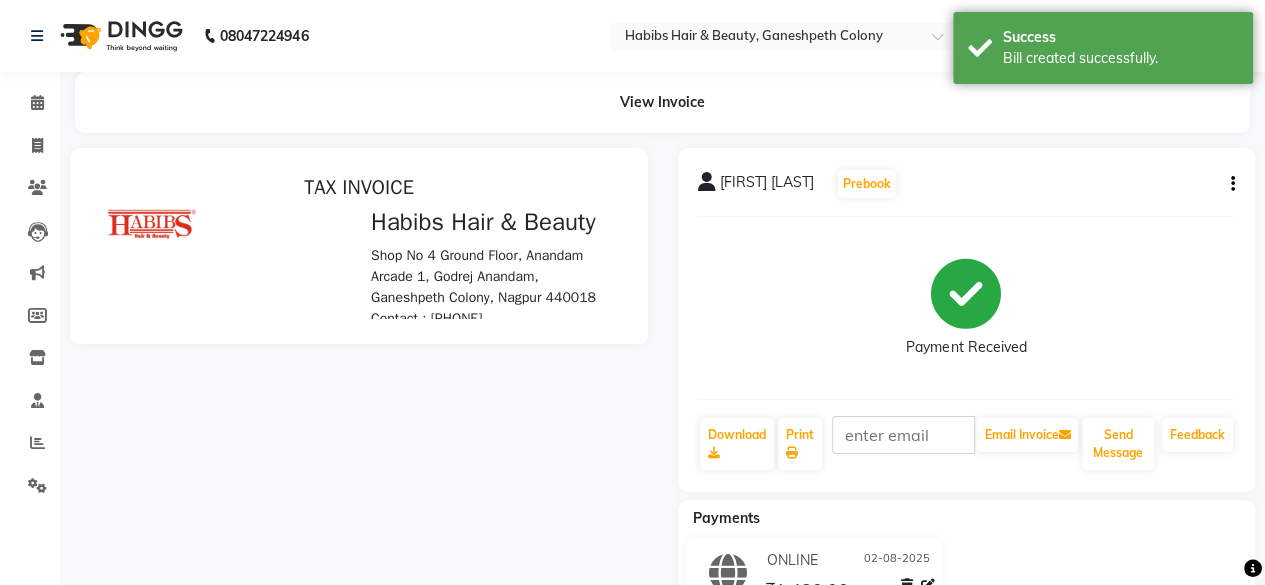 scroll, scrollTop: 0, scrollLeft: 0, axis: both 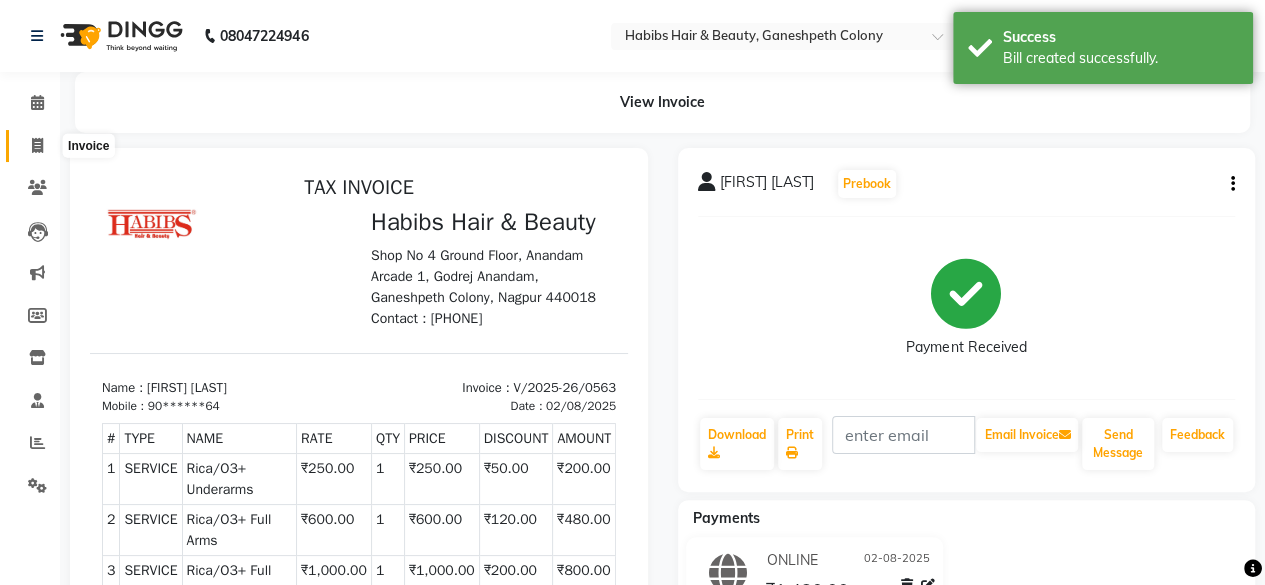 click 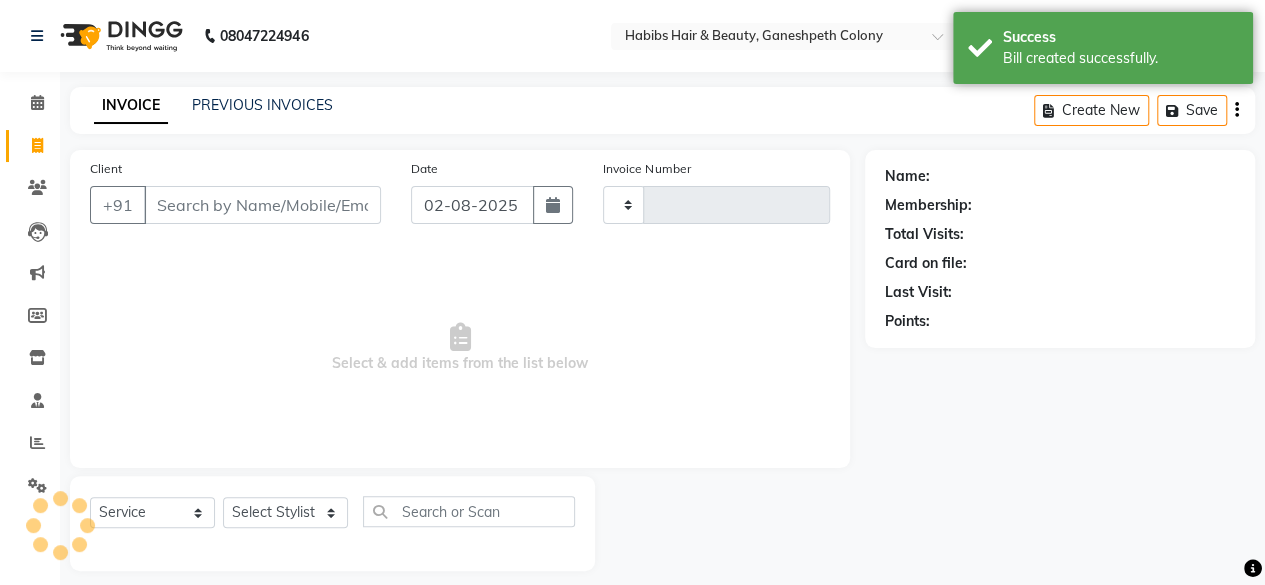 type on "0564" 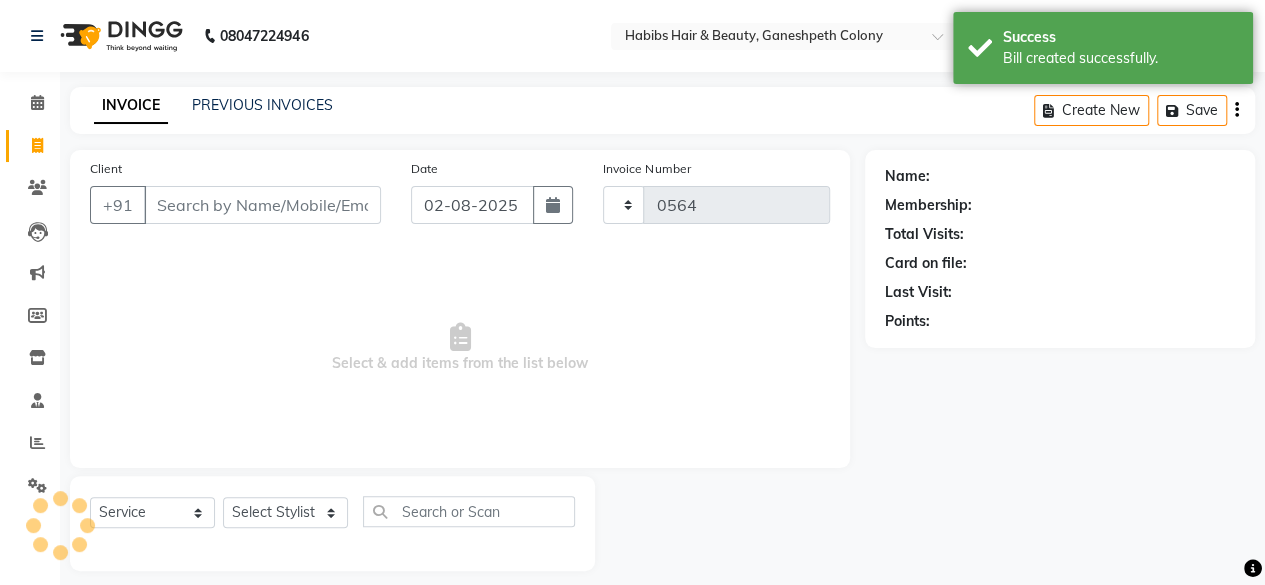 select on "7148" 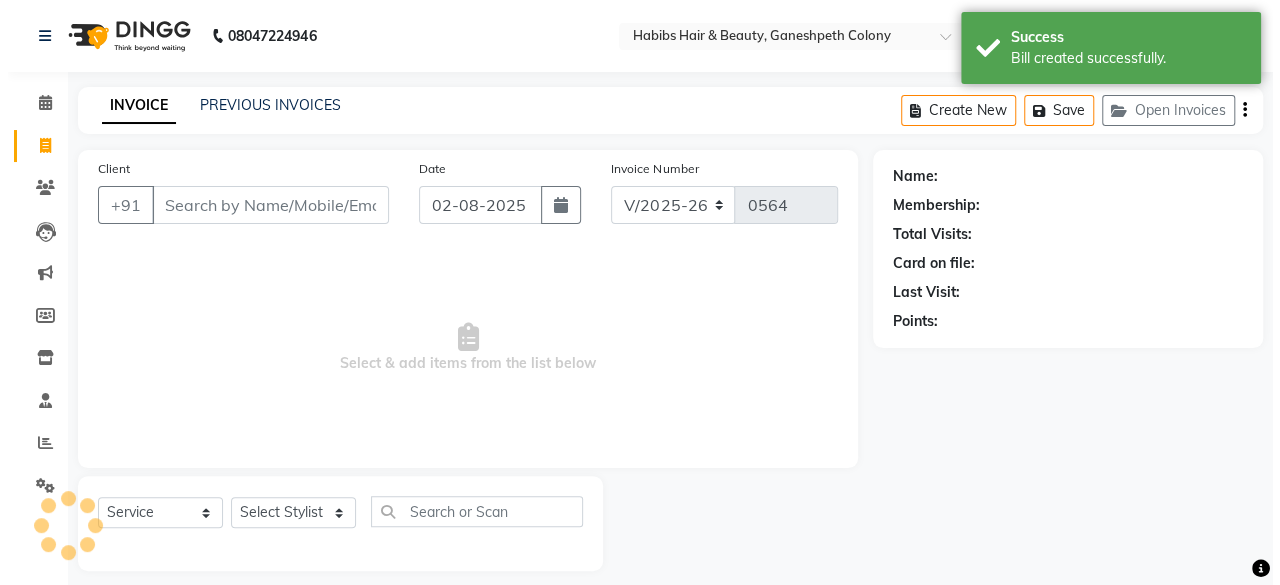 scroll, scrollTop: 15, scrollLeft: 0, axis: vertical 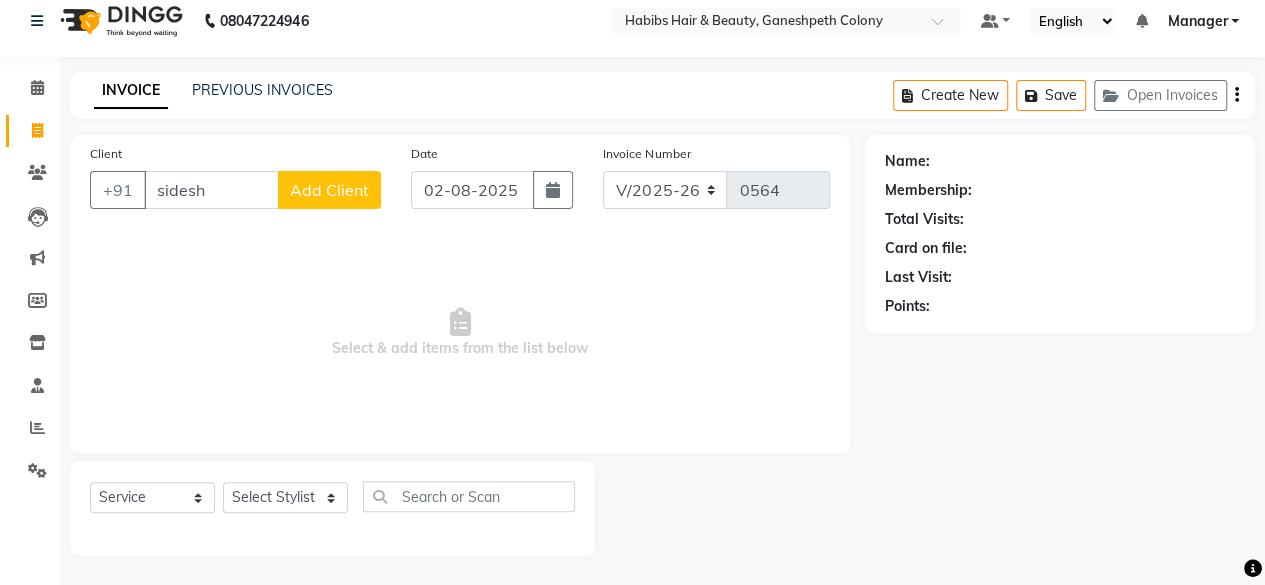 type on "sidesh" 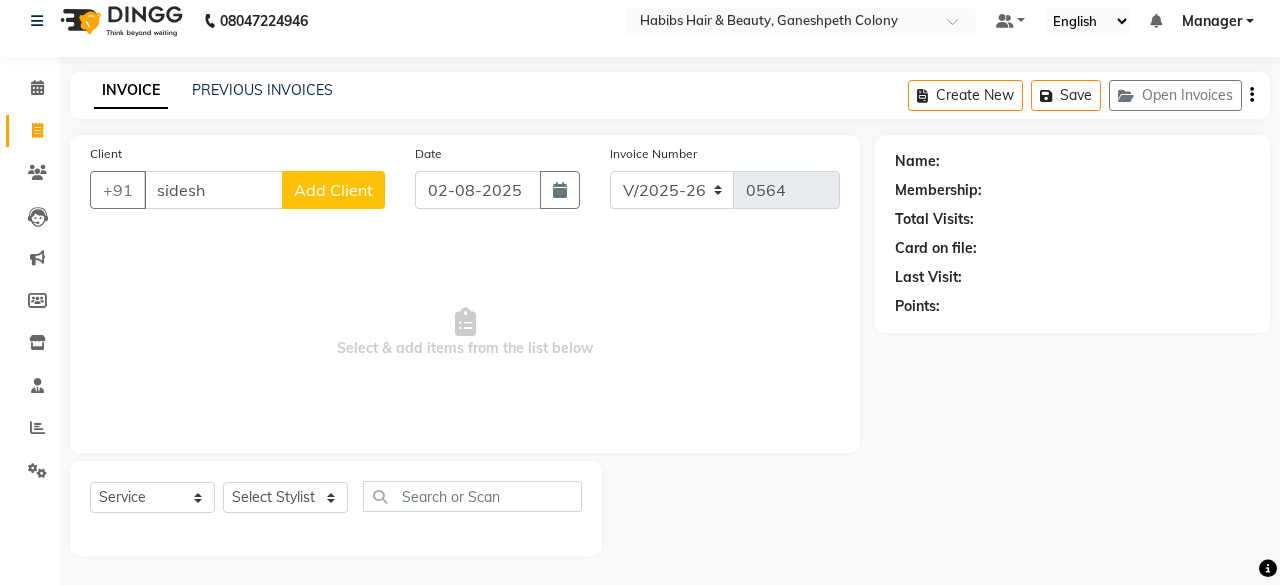 select on "22" 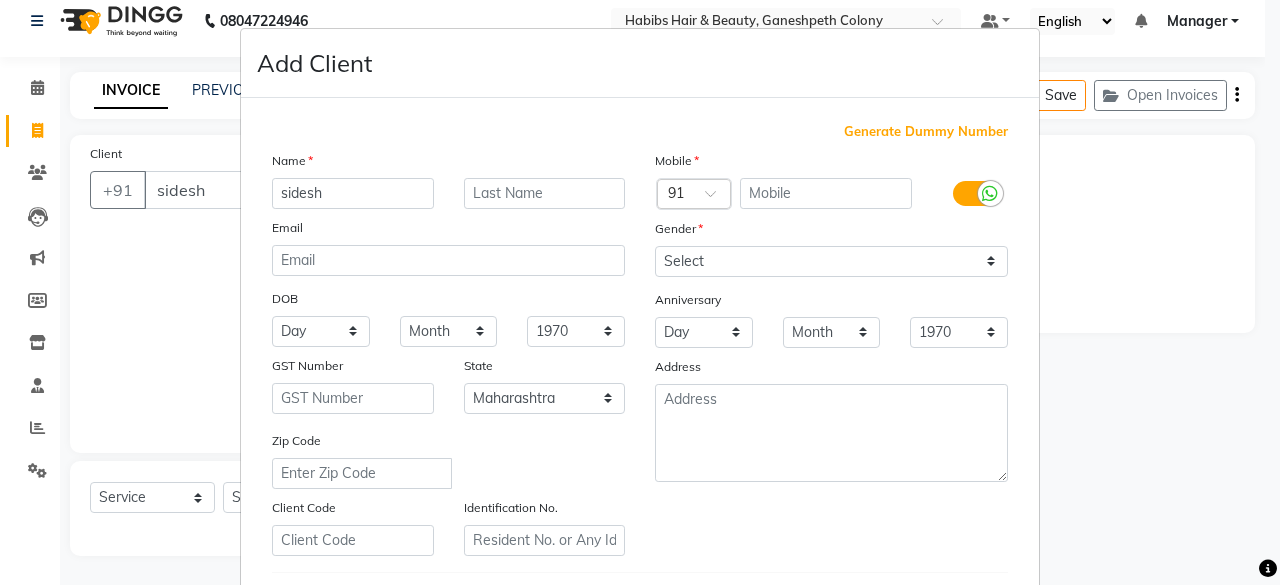 click on "Generate Dummy Number" at bounding box center (926, 132) 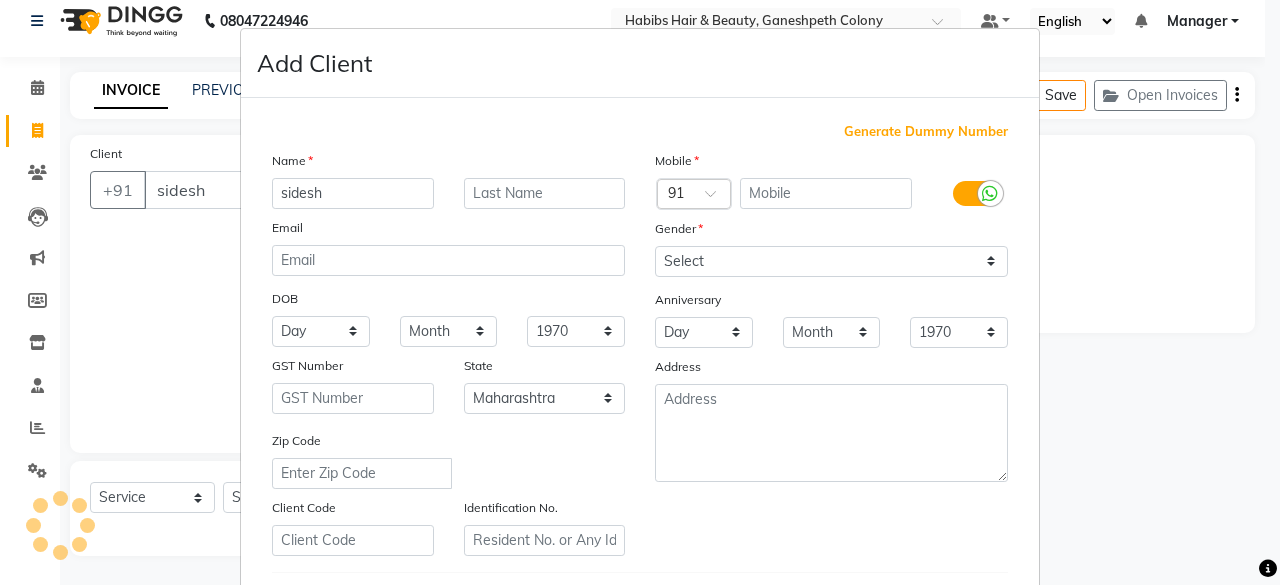 click on "Generate Dummy Number" at bounding box center [926, 132] 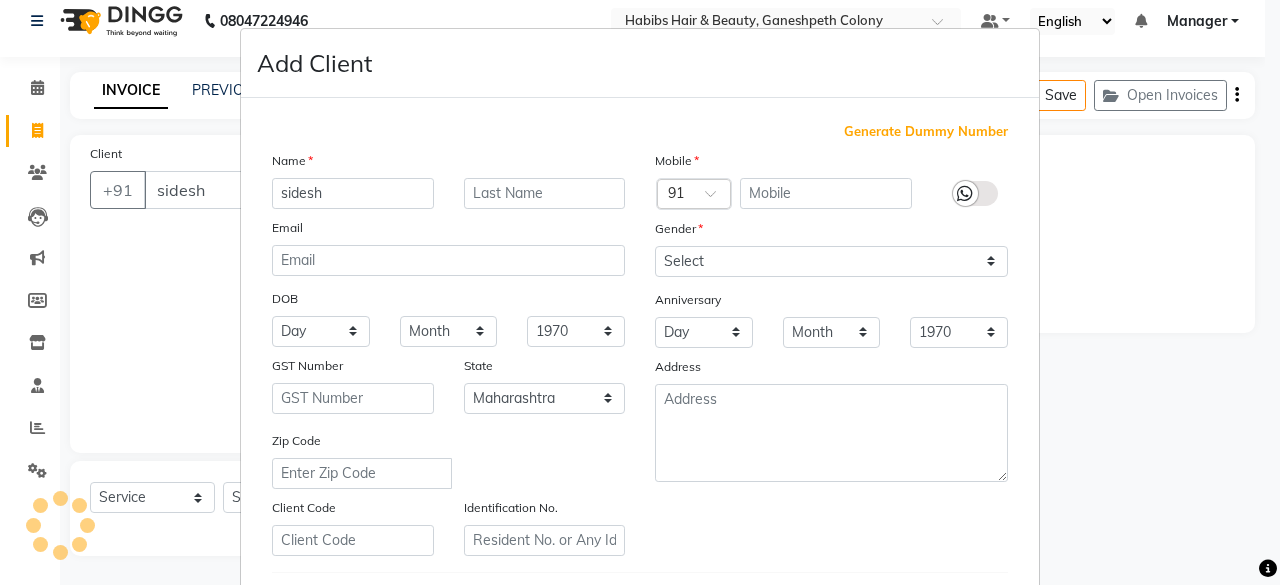 type on "[PHONE]" 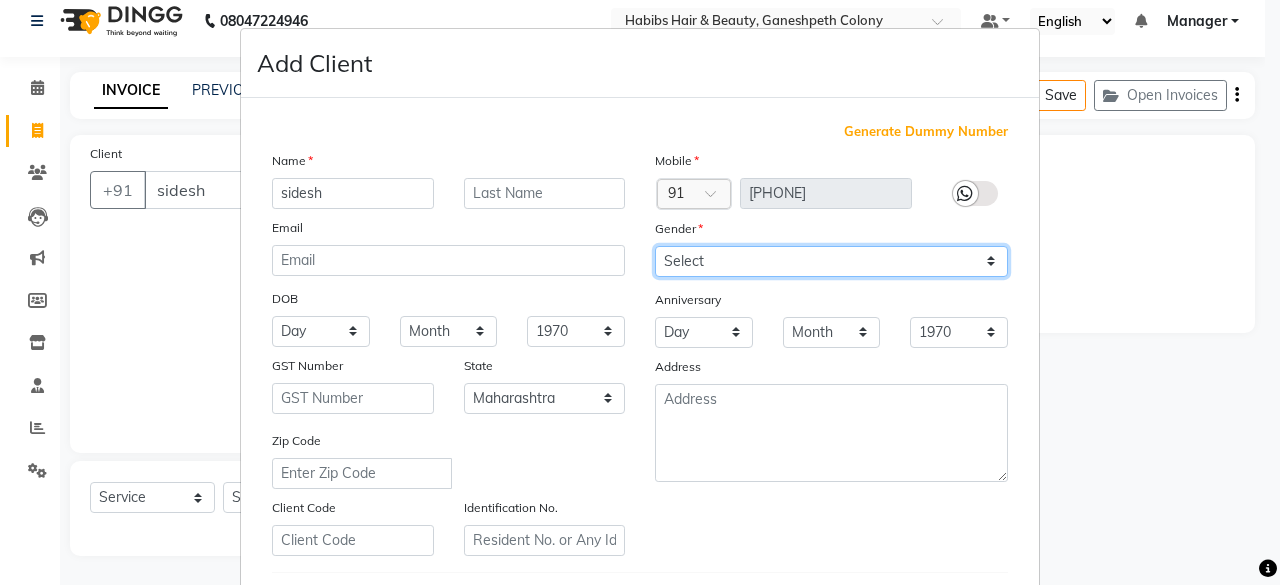 click on "Select Male Female Other Prefer Not To Say" at bounding box center [831, 261] 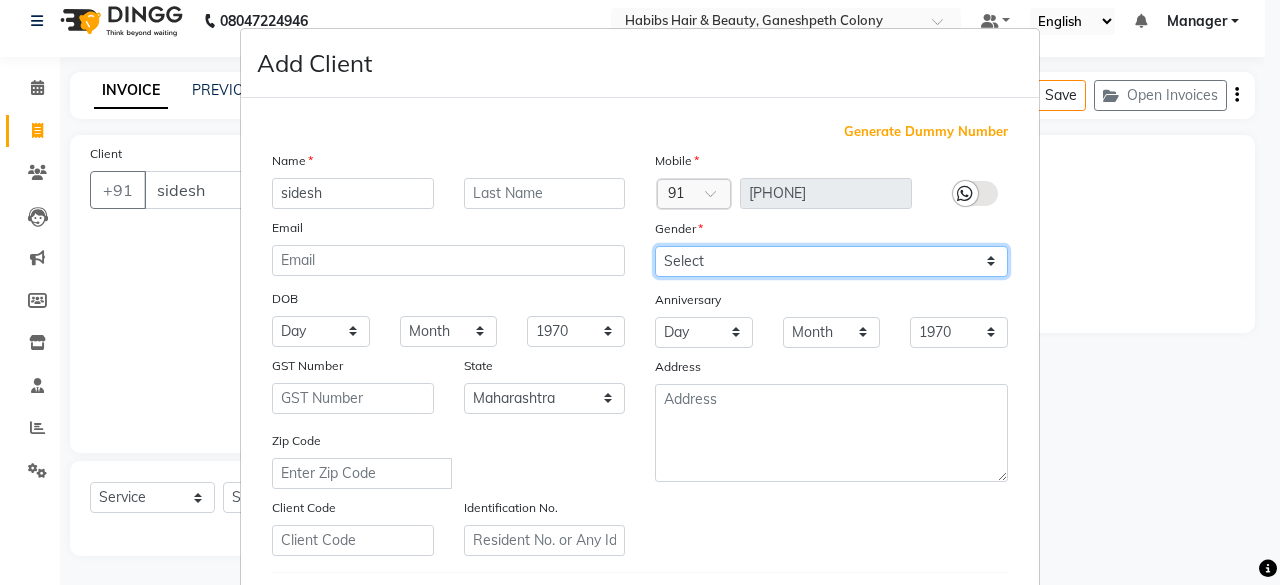 select on "male" 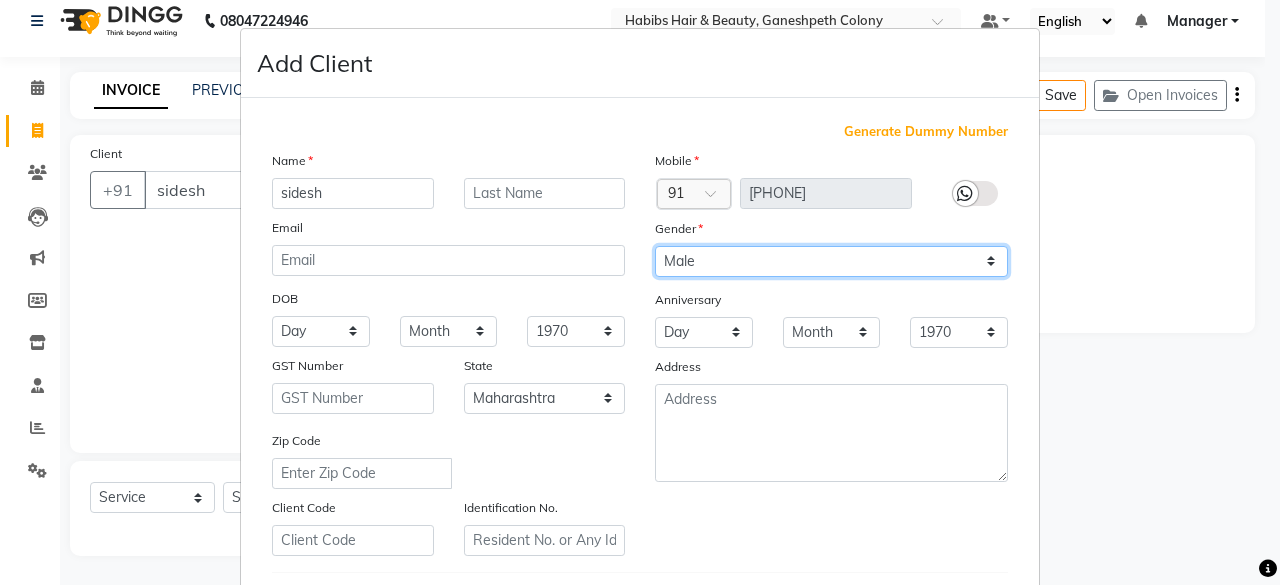 click on "Select Male Female Other Prefer Not To Say" at bounding box center [831, 261] 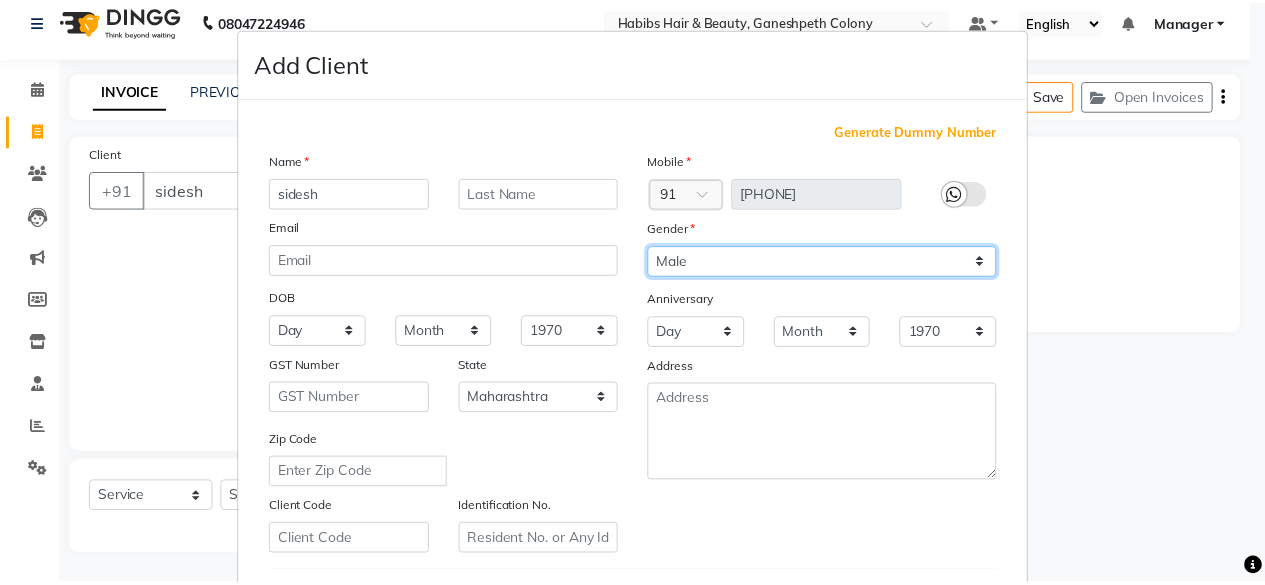 scroll, scrollTop: 334, scrollLeft: 0, axis: vertical 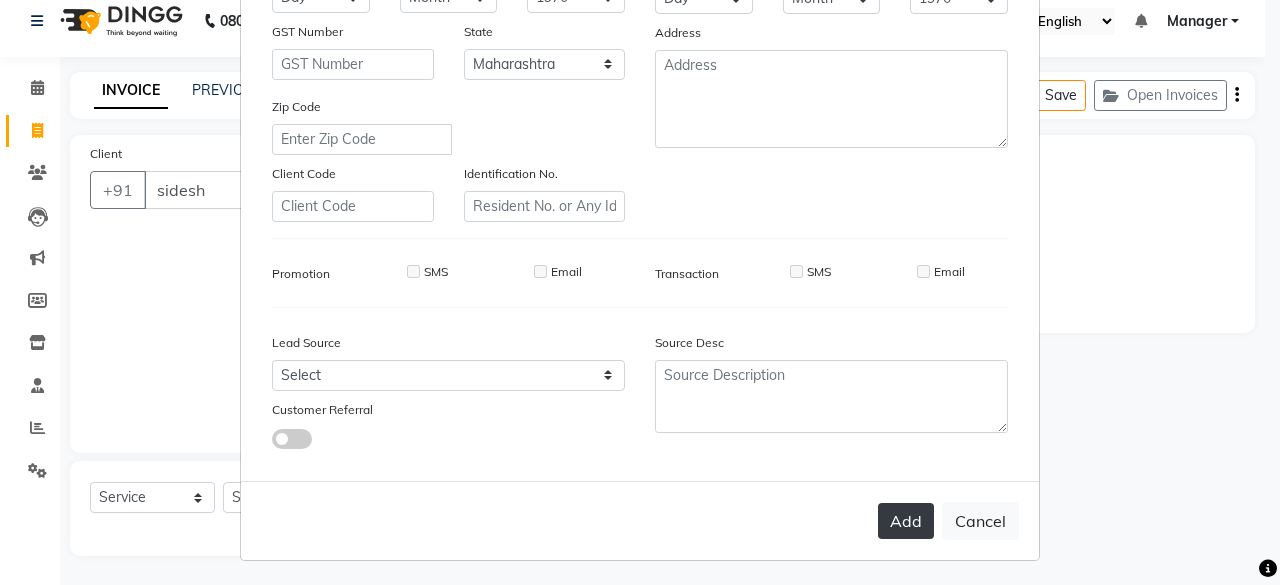 click on "Add" at bounding box center (906, 521) 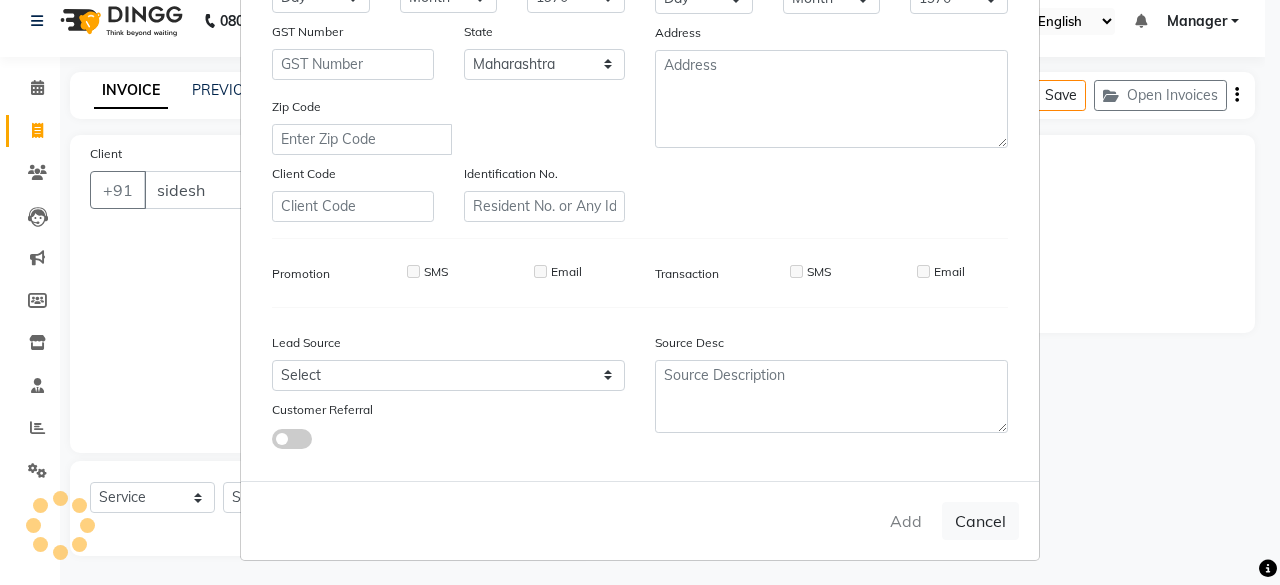 type on "[PHONE]" 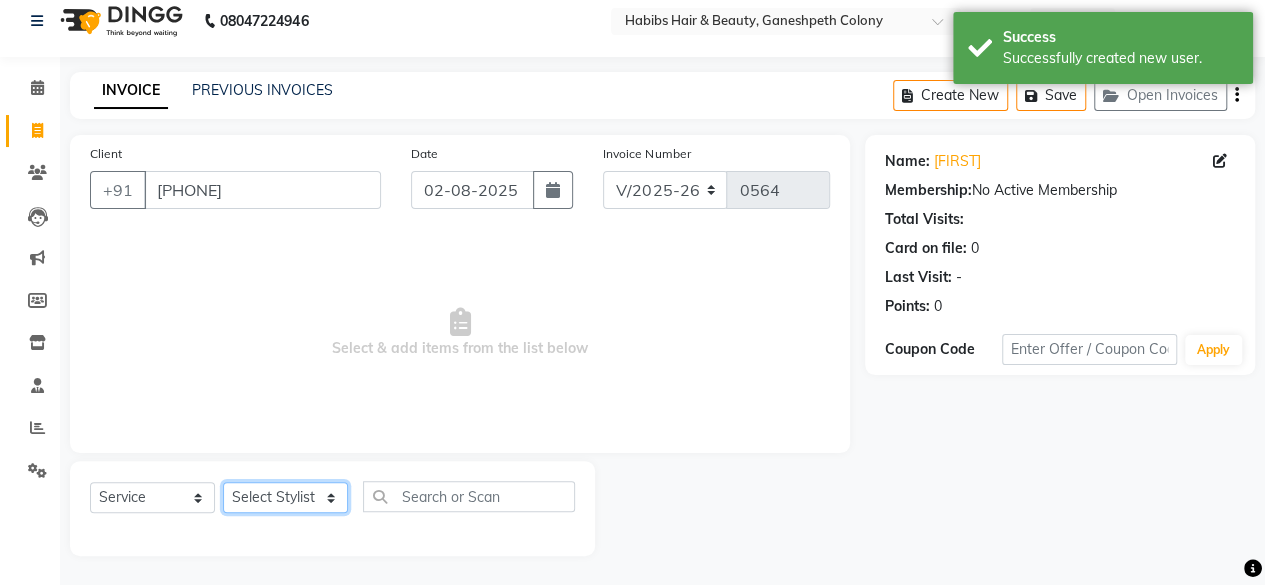 click on "Select Stylist [FIRST] [FIRST] [FIRST] [FIRST] Manager [FIRST] [LAST] [FIRST] [LAST] [FIRST]" 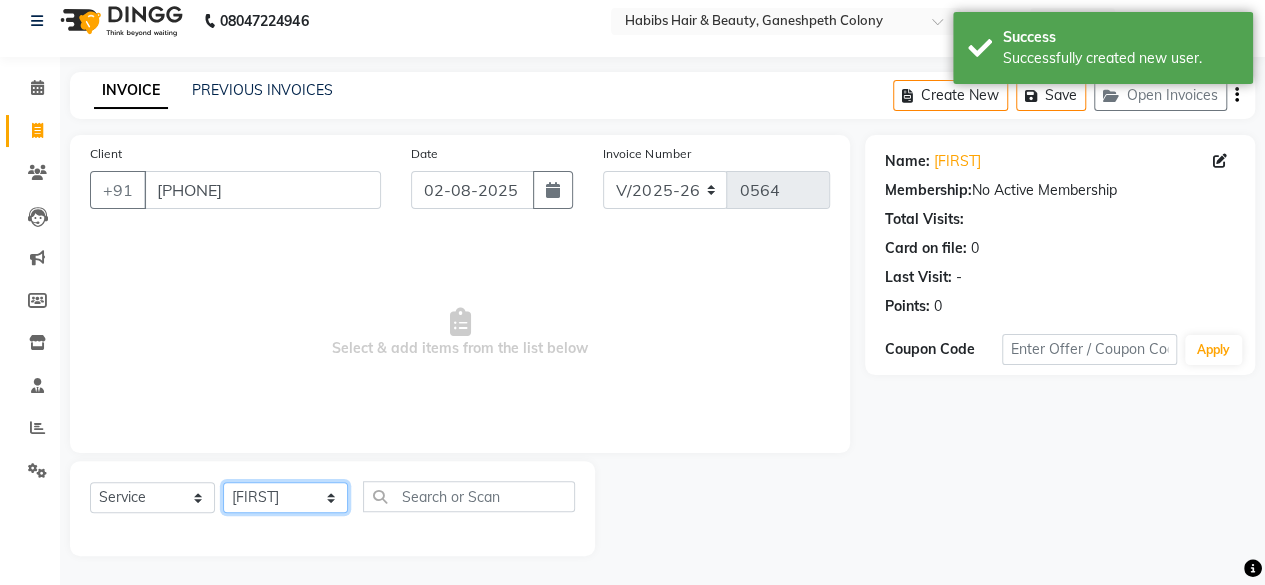 click on "Select Stylist [FIRST] [FIRST] [FIRST] [FIRST] Manager [FIRST] [LAST] [FIRST] [LAST] [FIRST]" 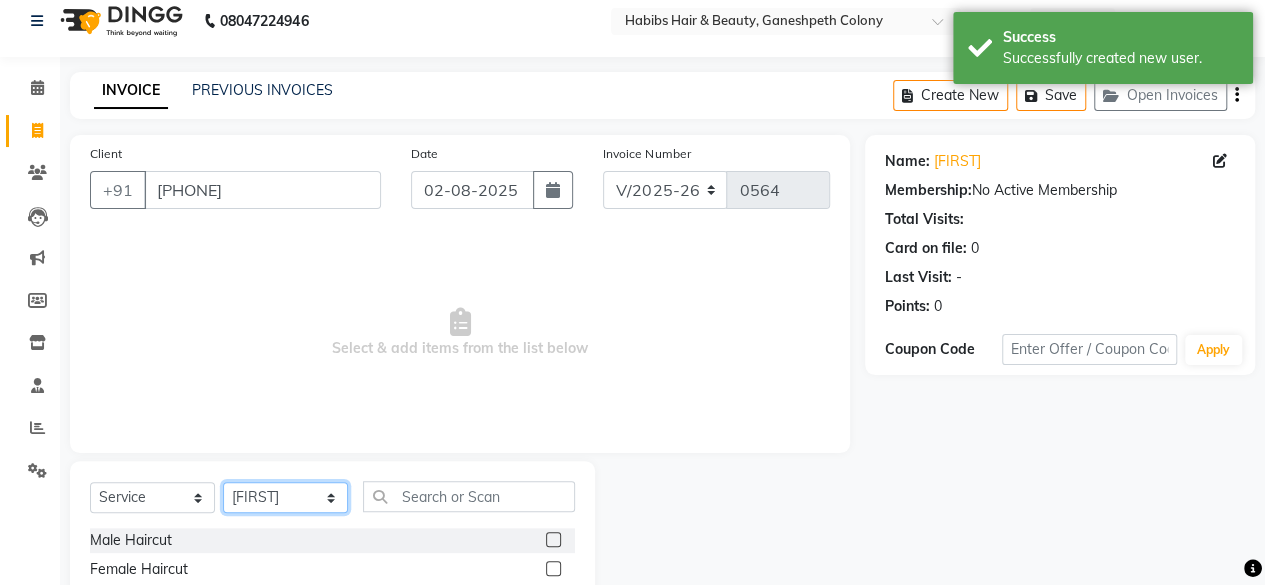 scroll, scrollTop: 215, scrollLeft: 0, axis: vertical 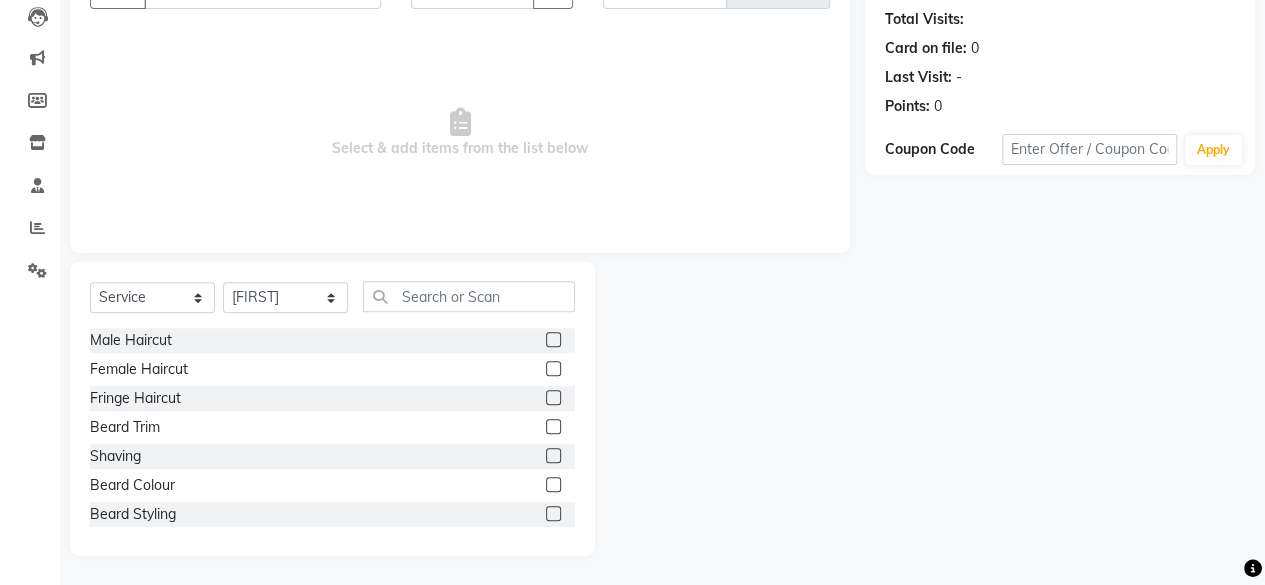 click 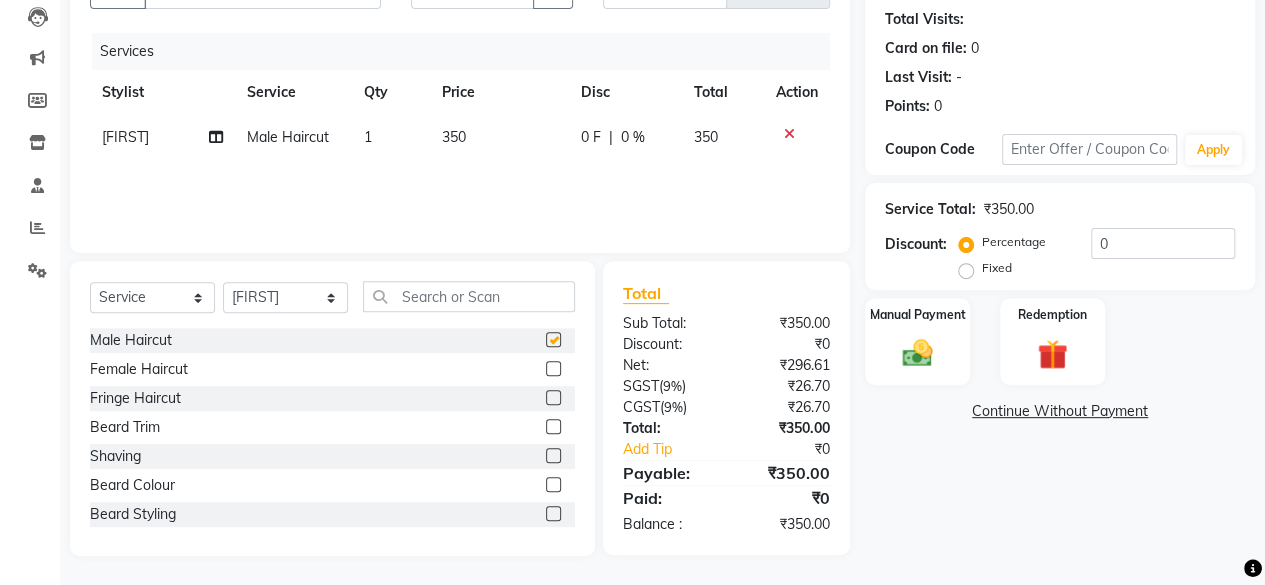 checkbox on "false" 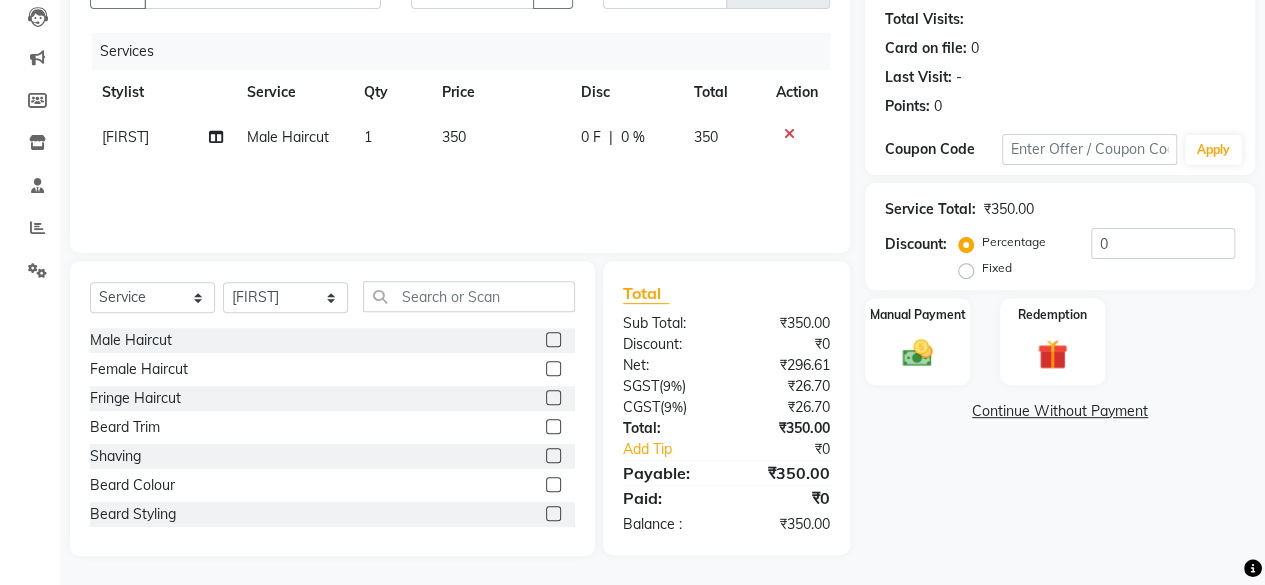 click 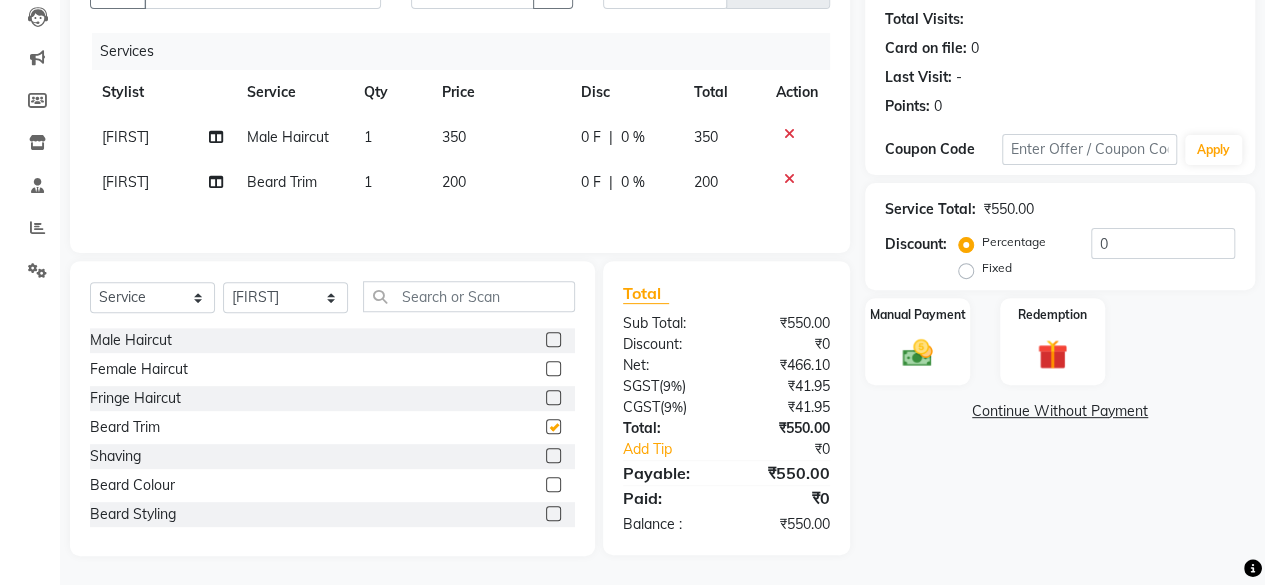 checkbox on "false" 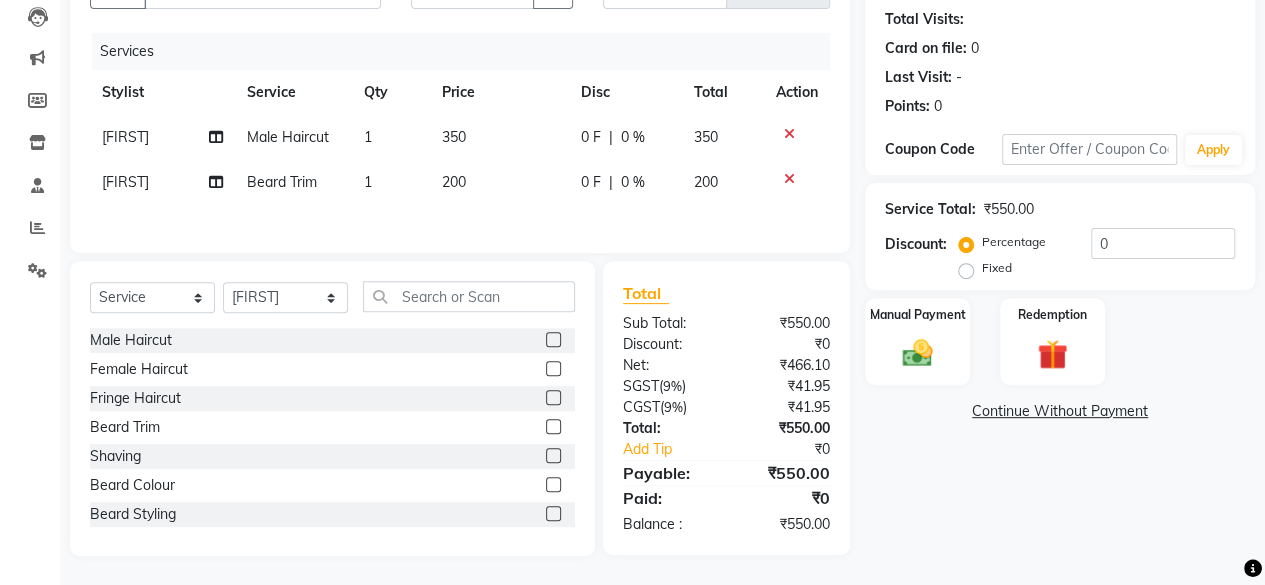 click on "350" 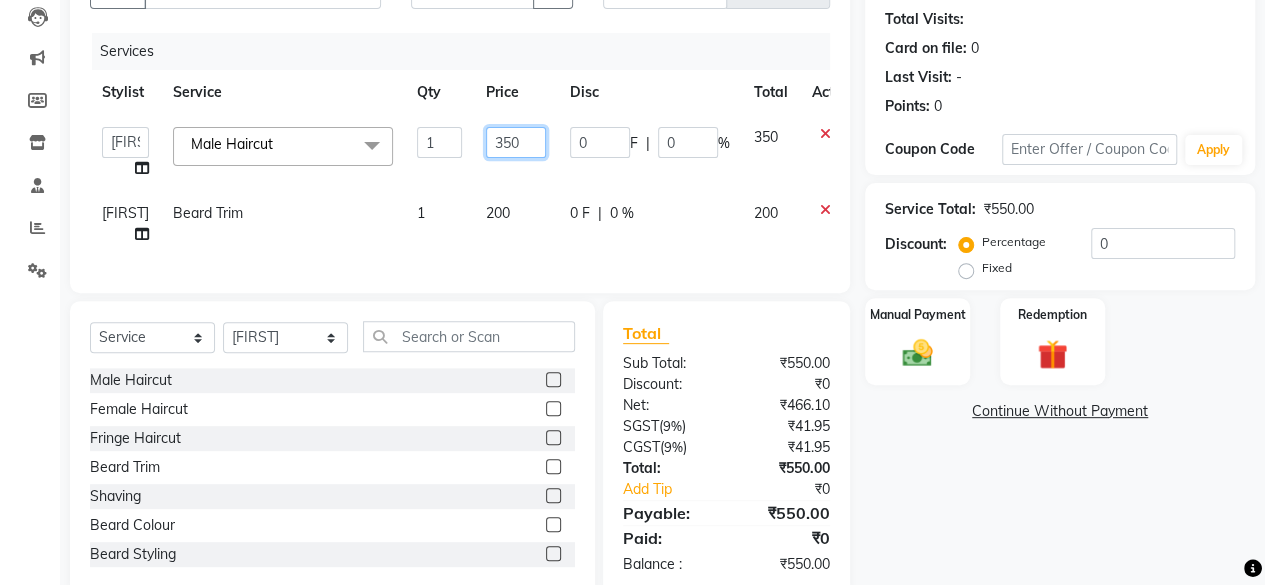 click on "350" 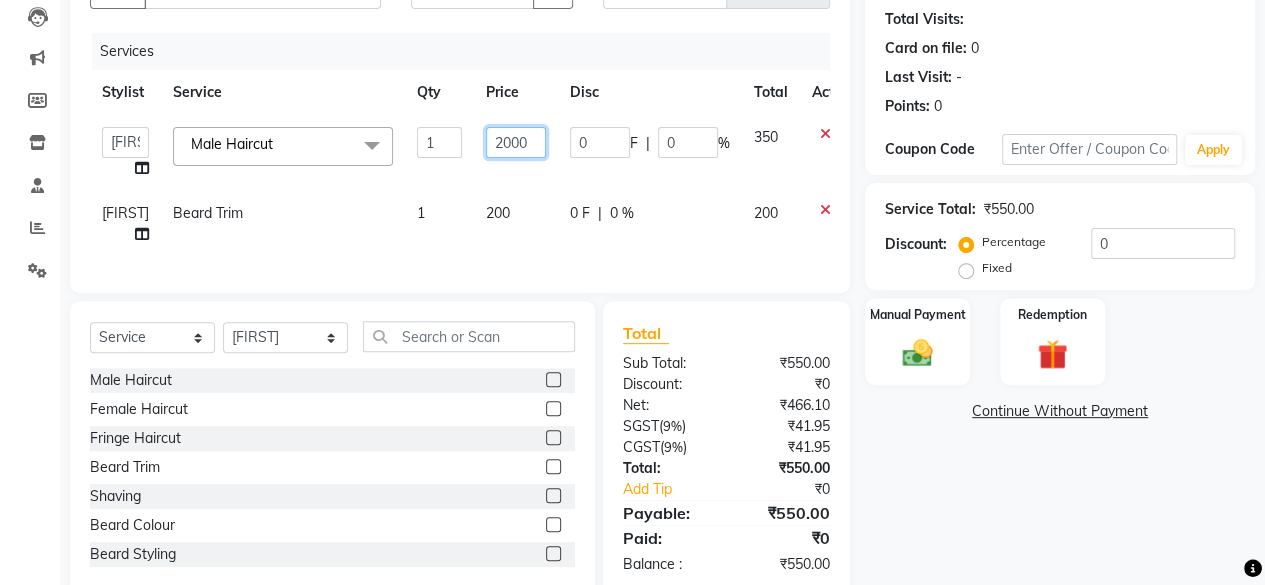 type on "200" 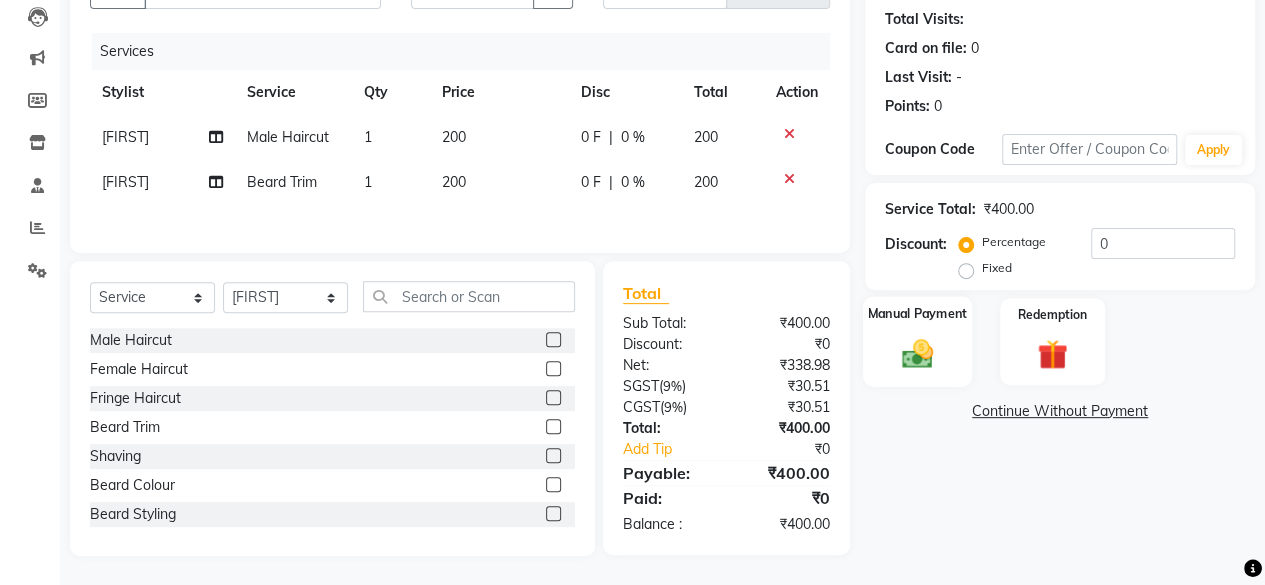 click 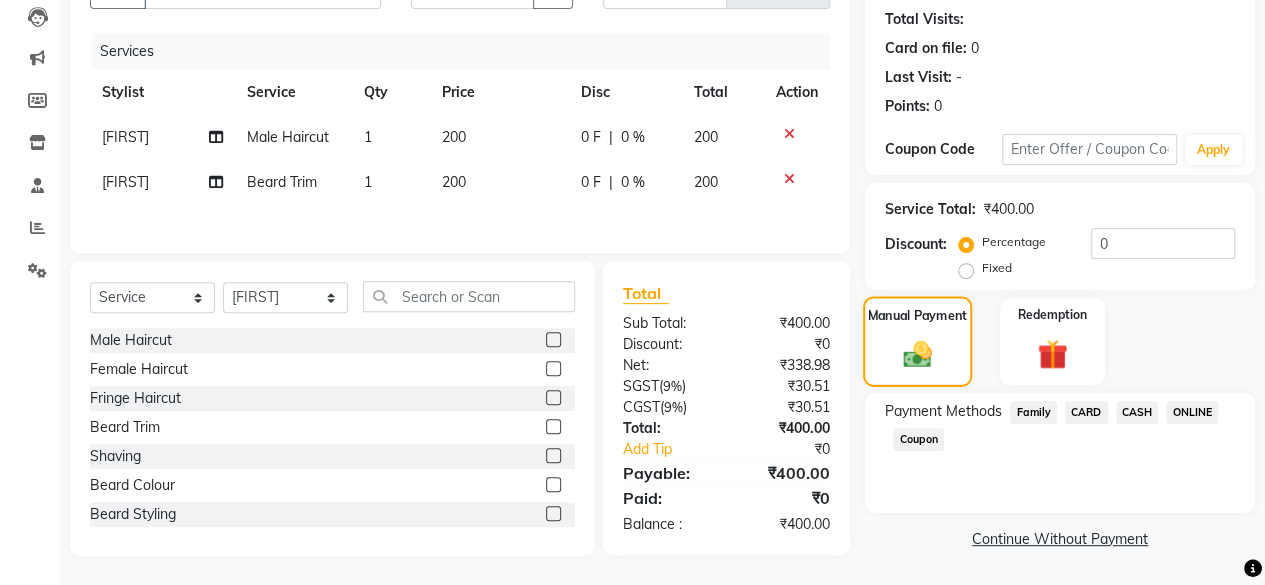 scroll, scrollTop: 218, scrollLeft: 0, axis: vertical 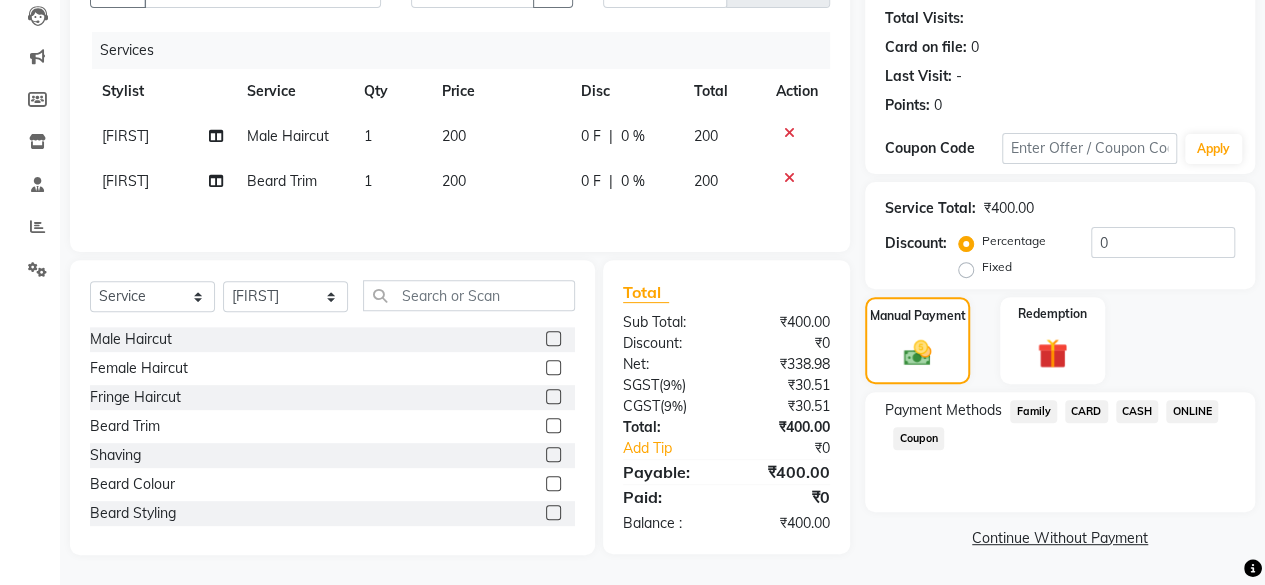 click on "CASH" 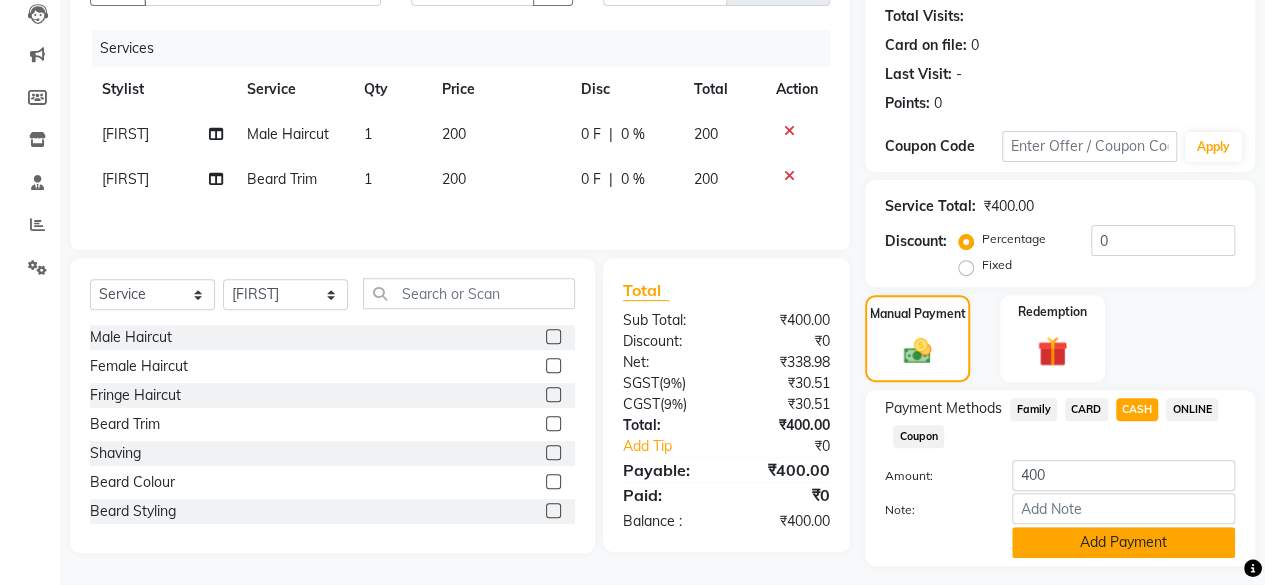 click on "Add Payment" 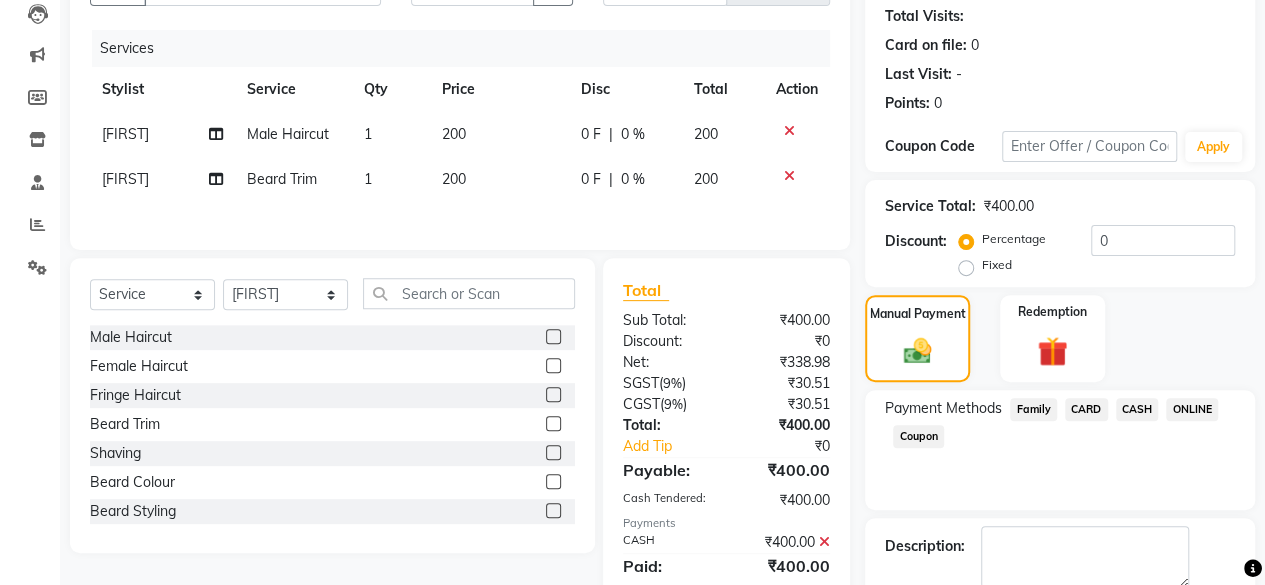 scroll, scrollTop: 324, scrollLeft: 0, axis: vertical 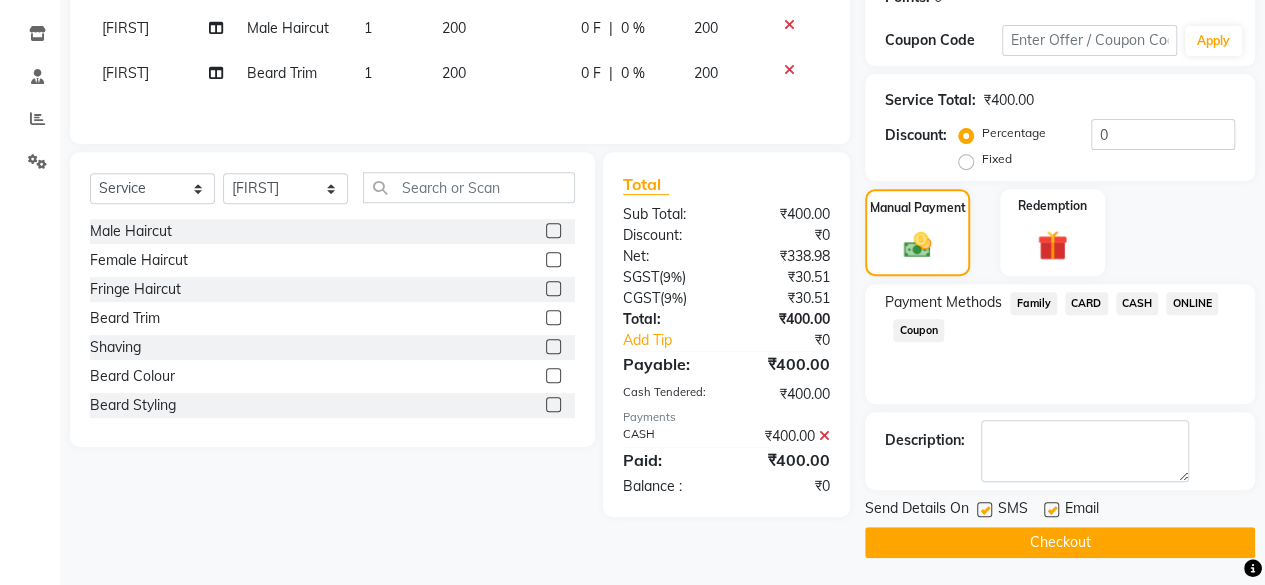 click on "Checkout" 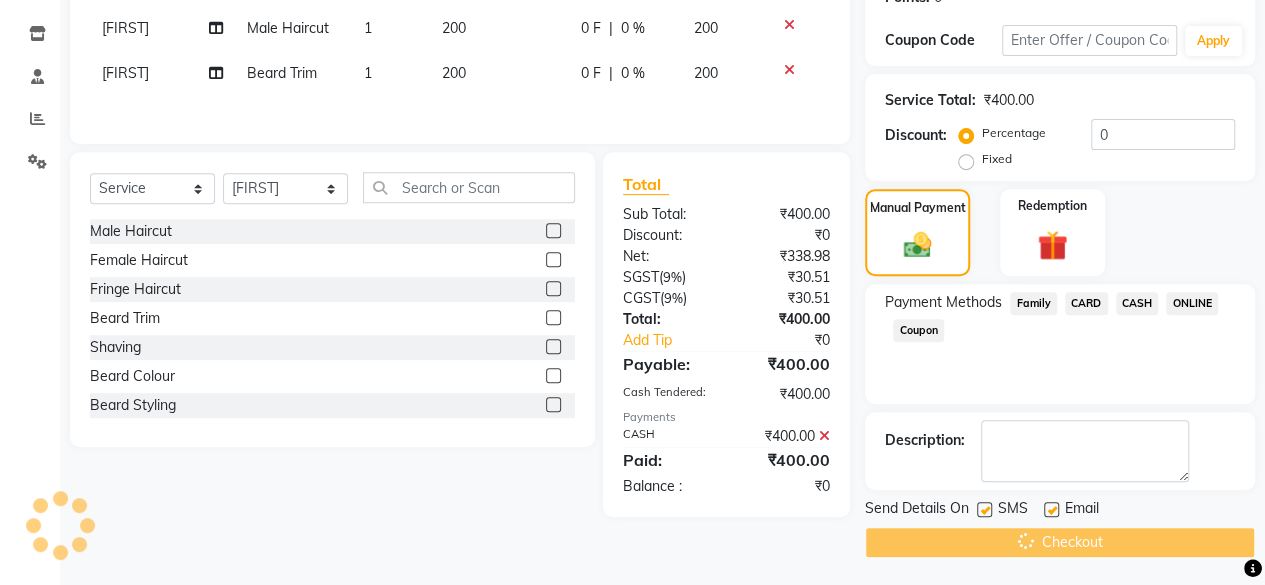 click on "Checkout" 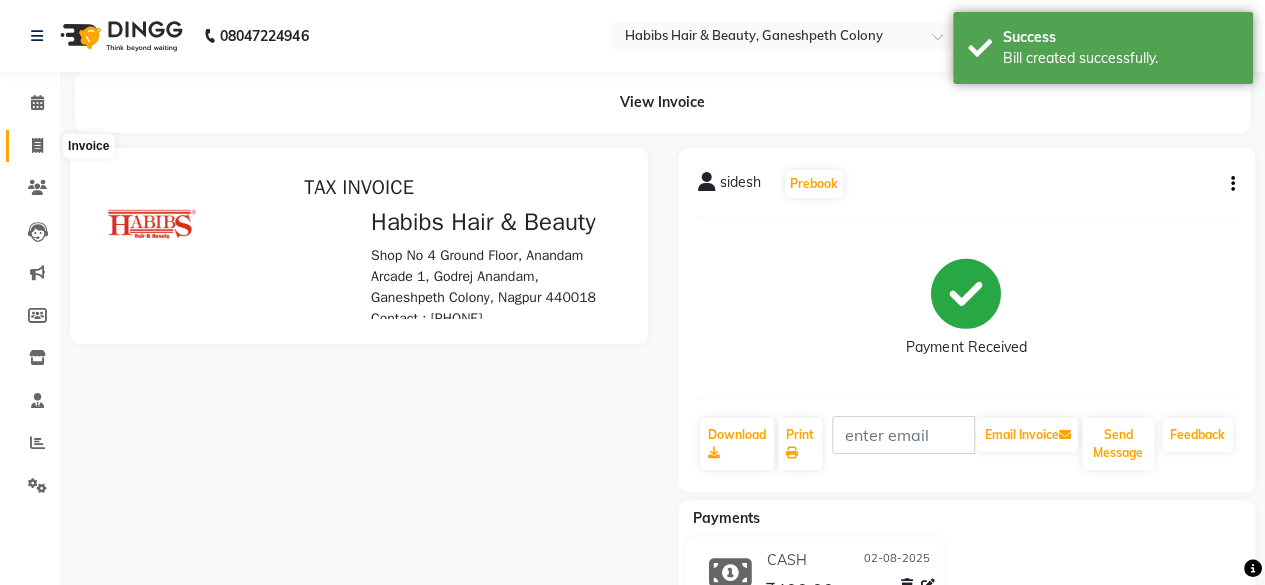 scroll, scrollTop: 0, scrollLeft: 0, axis: both 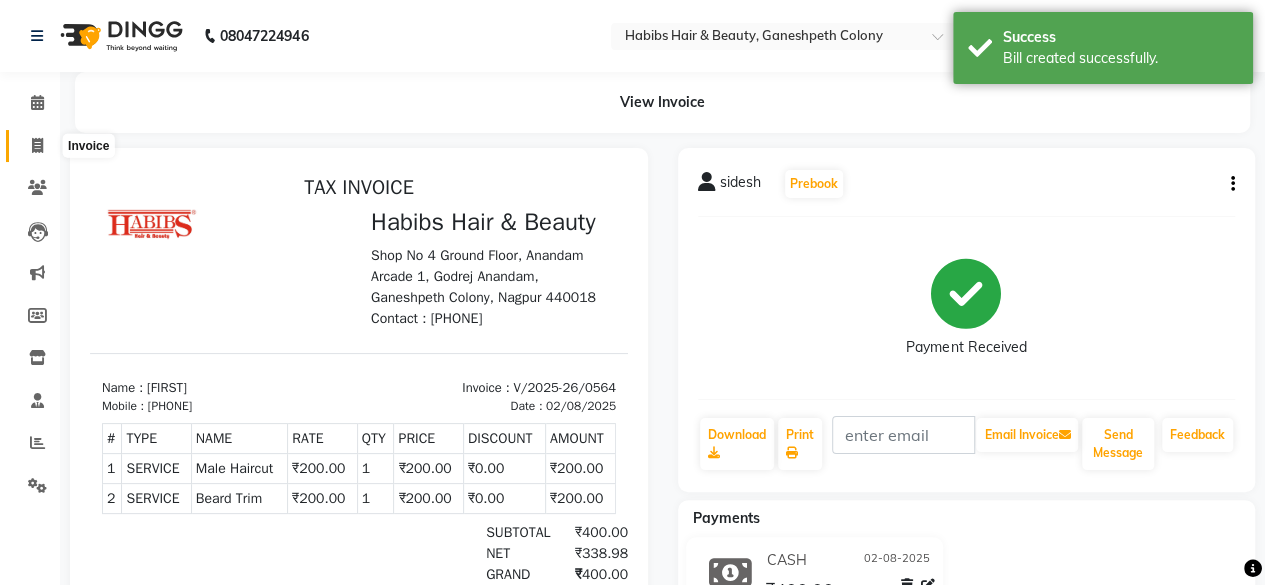 click 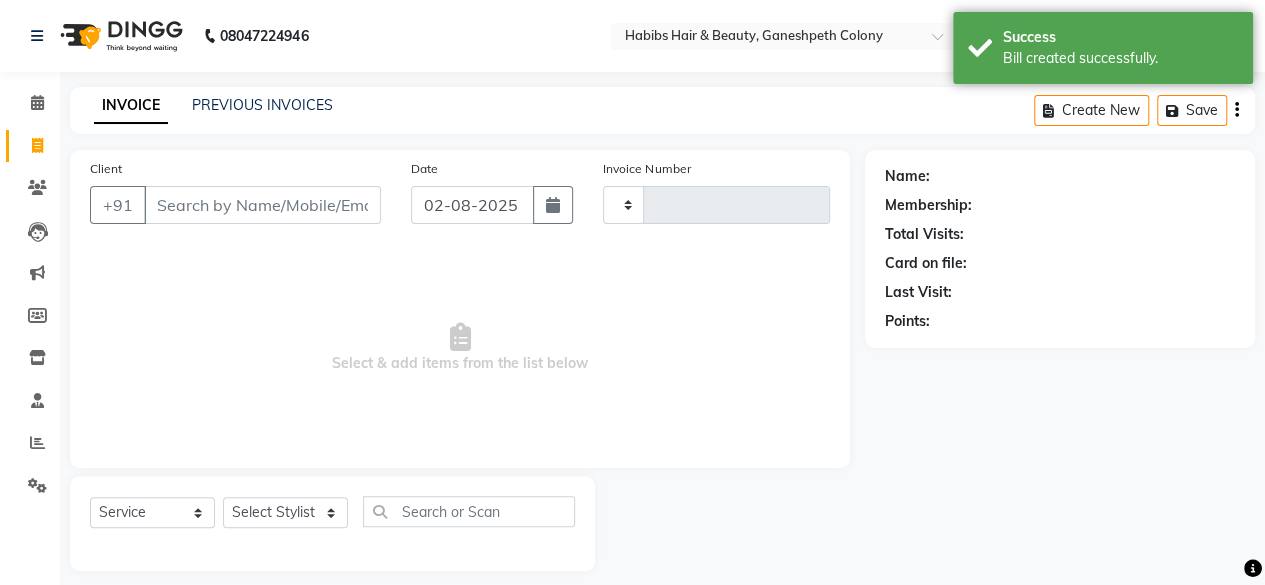 type on "0565" 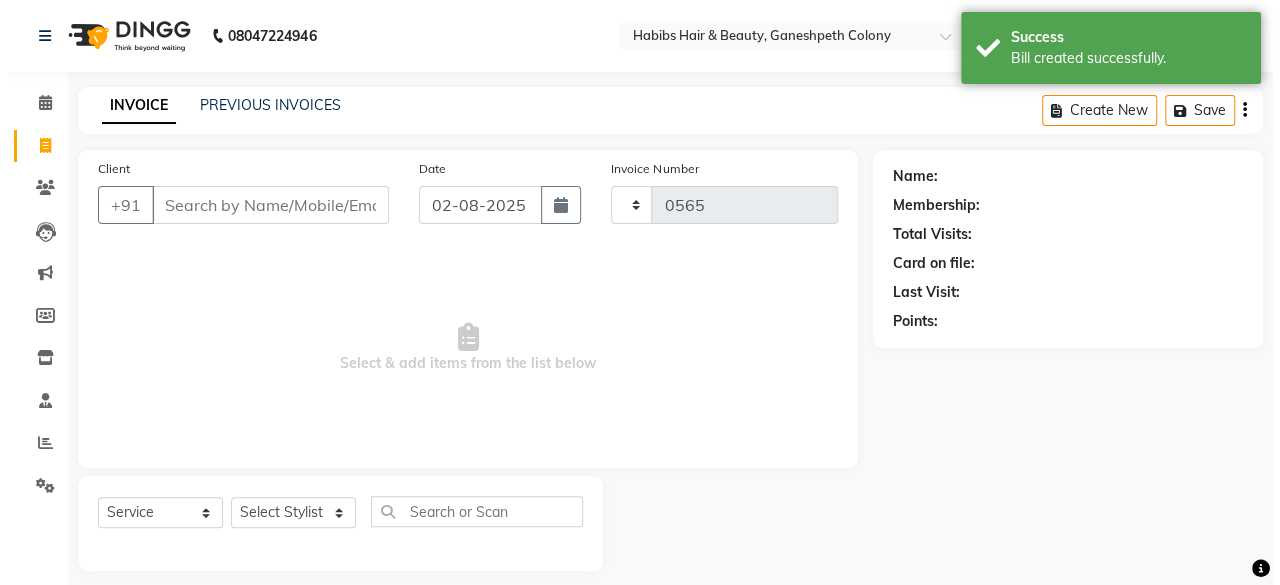 scroll, scrollTop: 15, scrollLeft: 0, axis: vertical 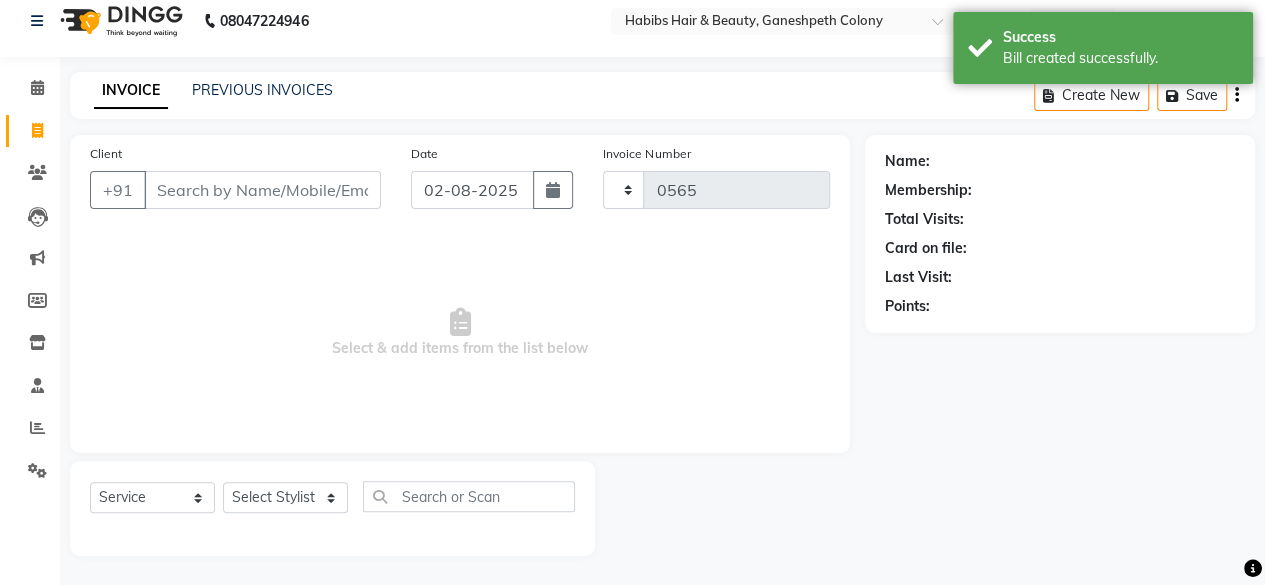select on "7148" 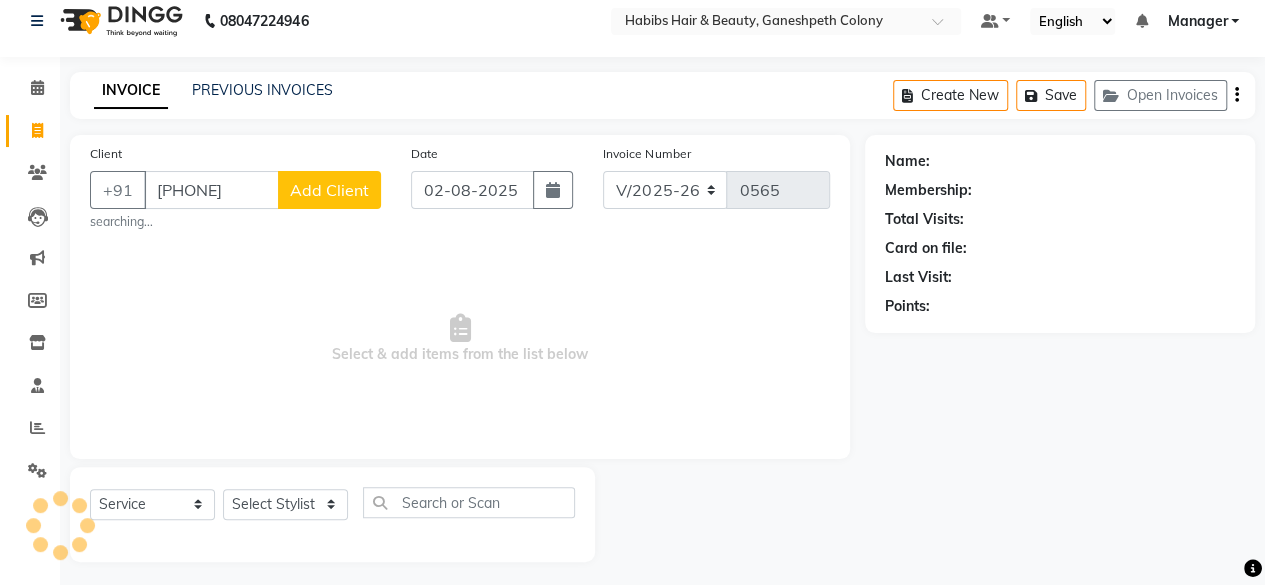 type on "[PHONE]" 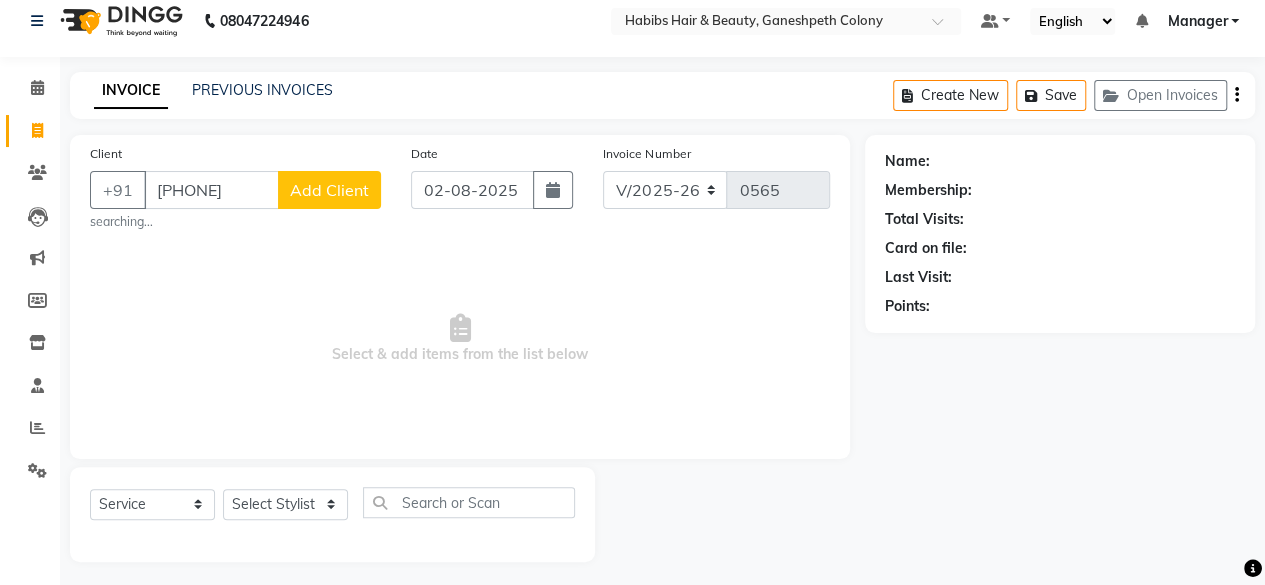 click on "Add Client" 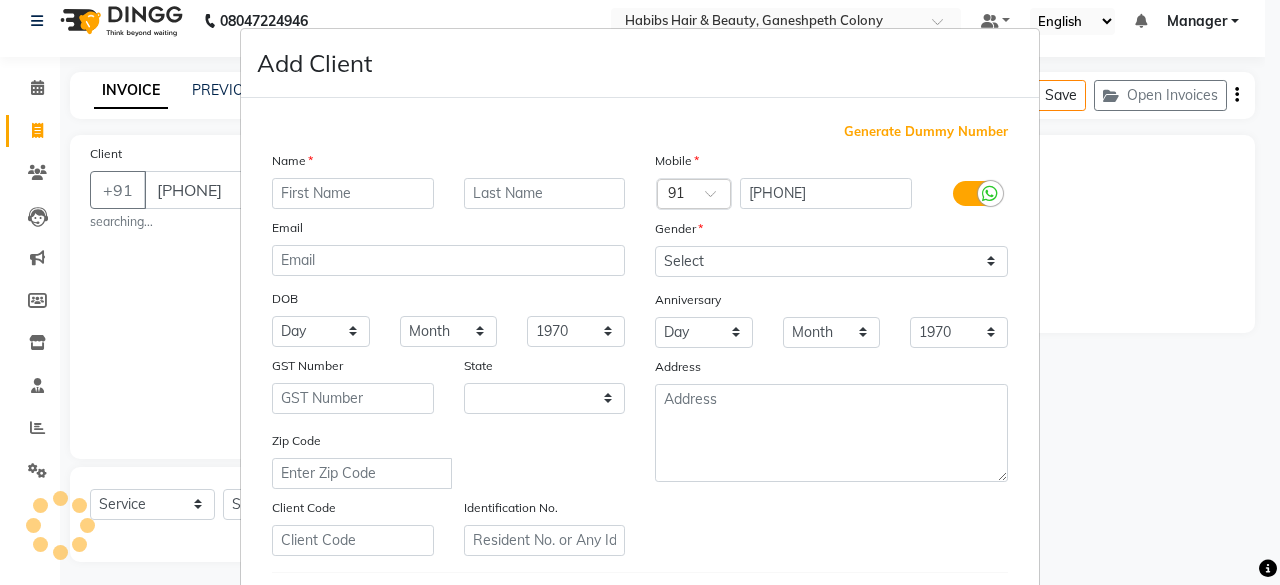 select on "22" 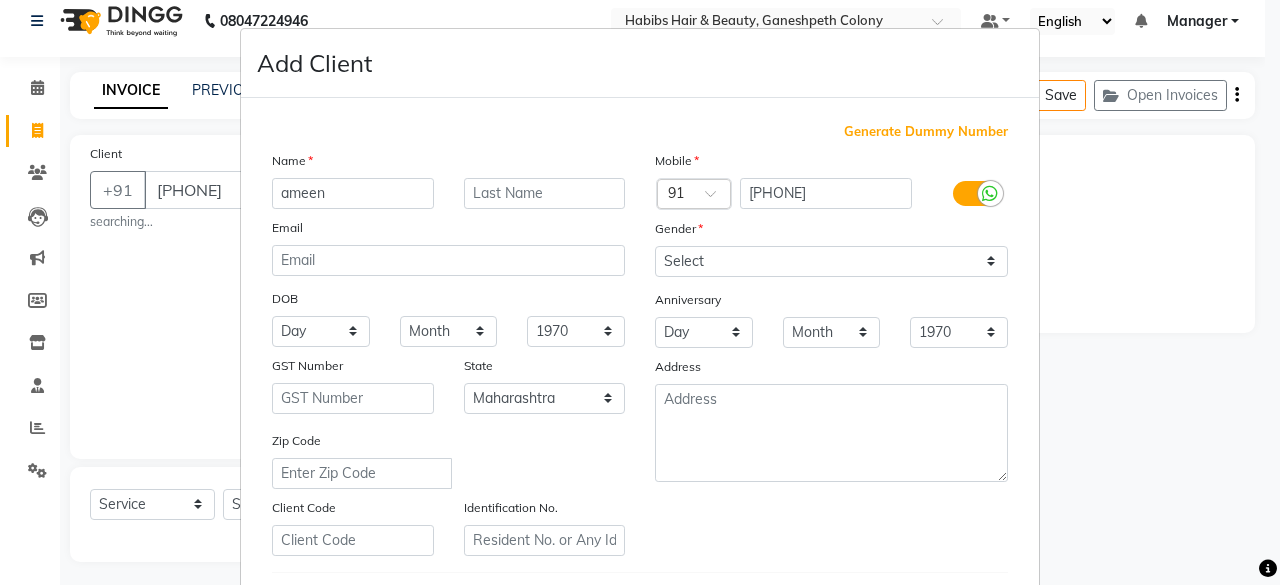 type 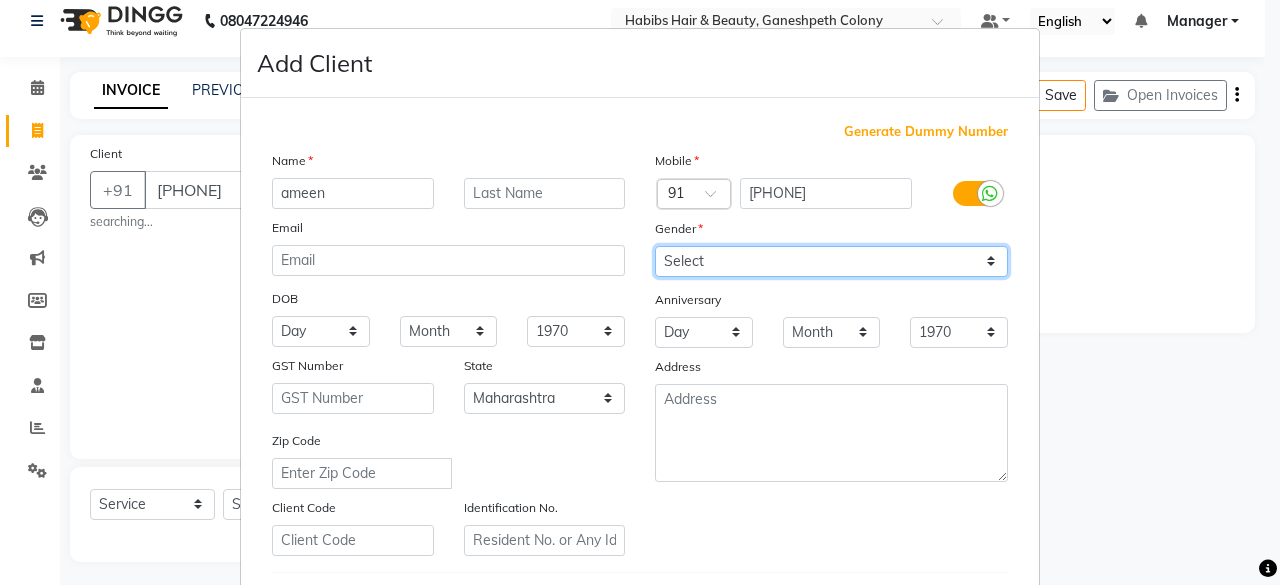 click on "Select Male Female Other Prefer Not To Say" at bounding box center [831, 261] 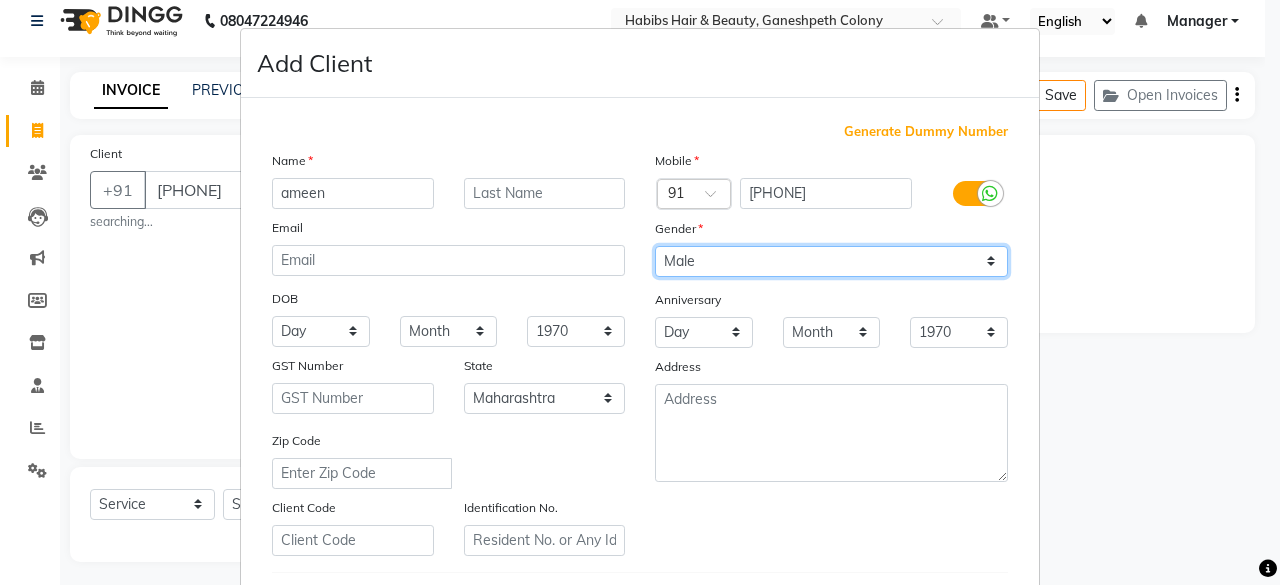 click on "Select Male Female Other Prefer Not To Say" at bounding box center [831, 261] 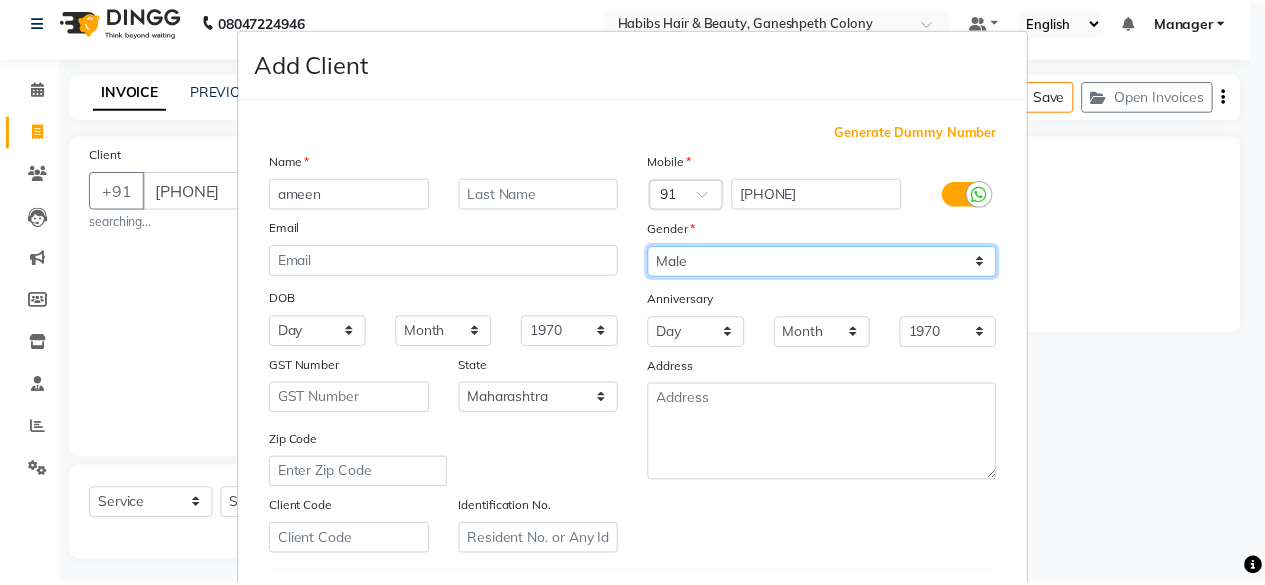 scroll, scrollTop: 334, scrollLeft: 0, axis: vertical 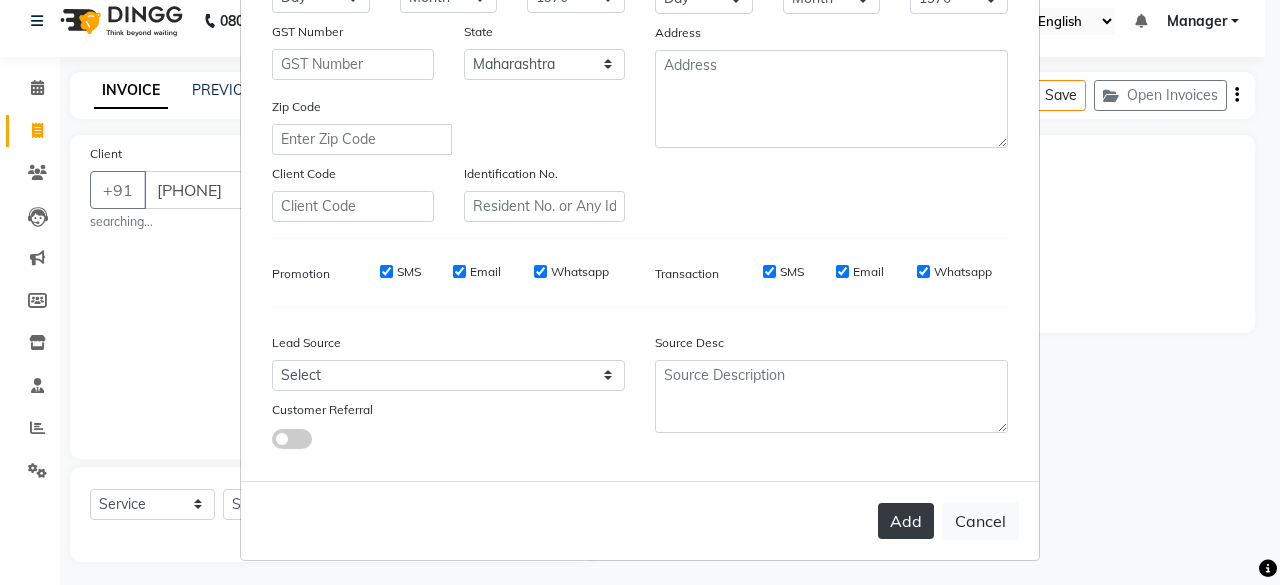 click on "Add" at bounding box center [906, 521] 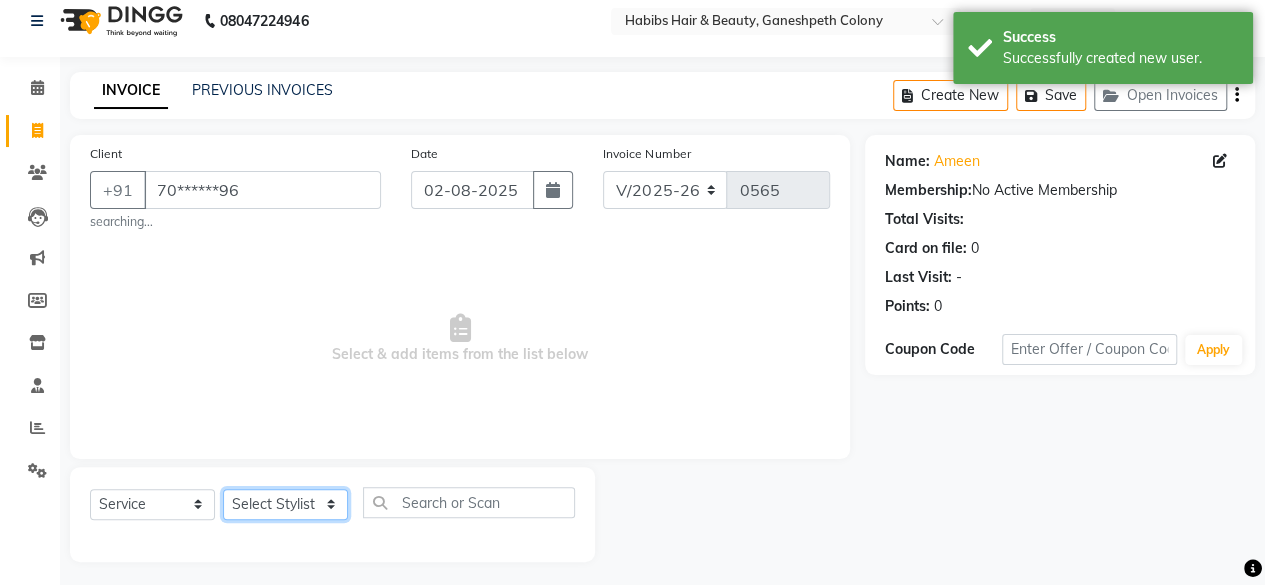 click on "Select Stylist [FIRST] [FIRST] [FIRST] [FIRST] Manager [FIRST] [LAST] [FIRST] [LAST] [FIRST]" 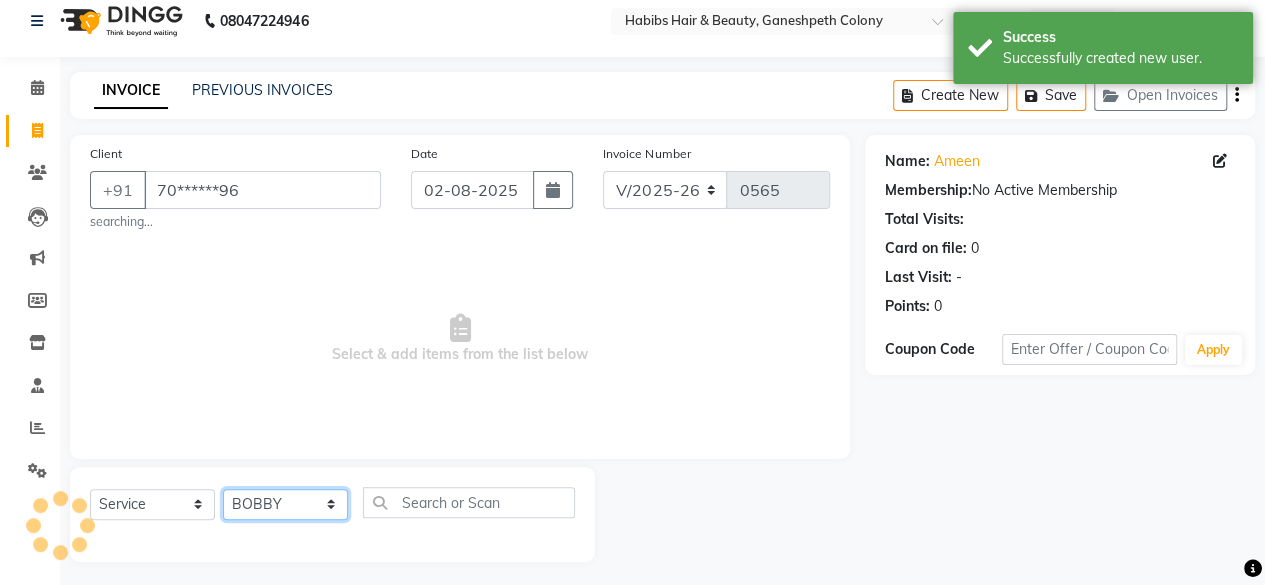 click on "Select Stylist [FIRST] [FIRST] [FIRST] [FIRST] Manager [FIRST] [LAST] [FIRST] [LAST] [FIRST]" 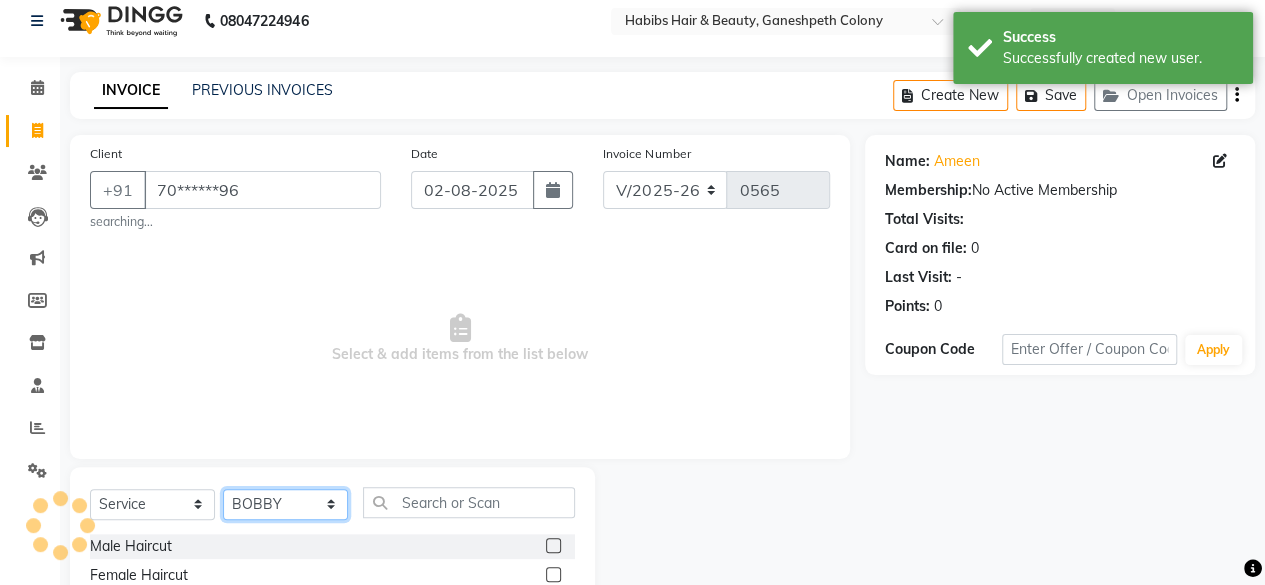 scroll, scrollTop: 221, scrollLeft: 0, axis: vertical 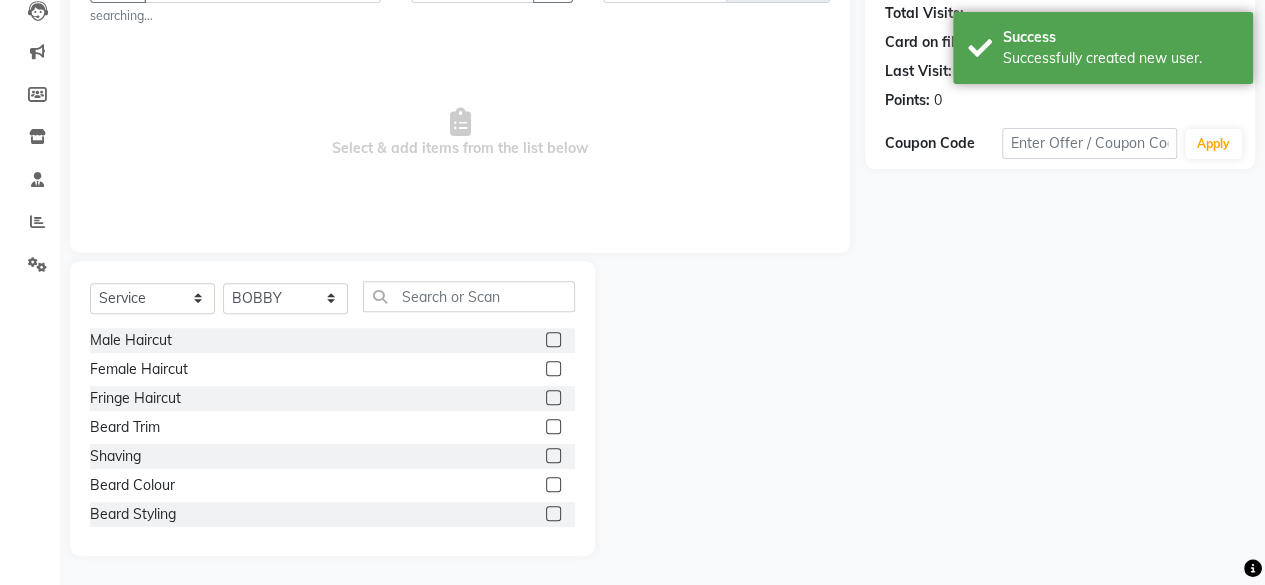 click 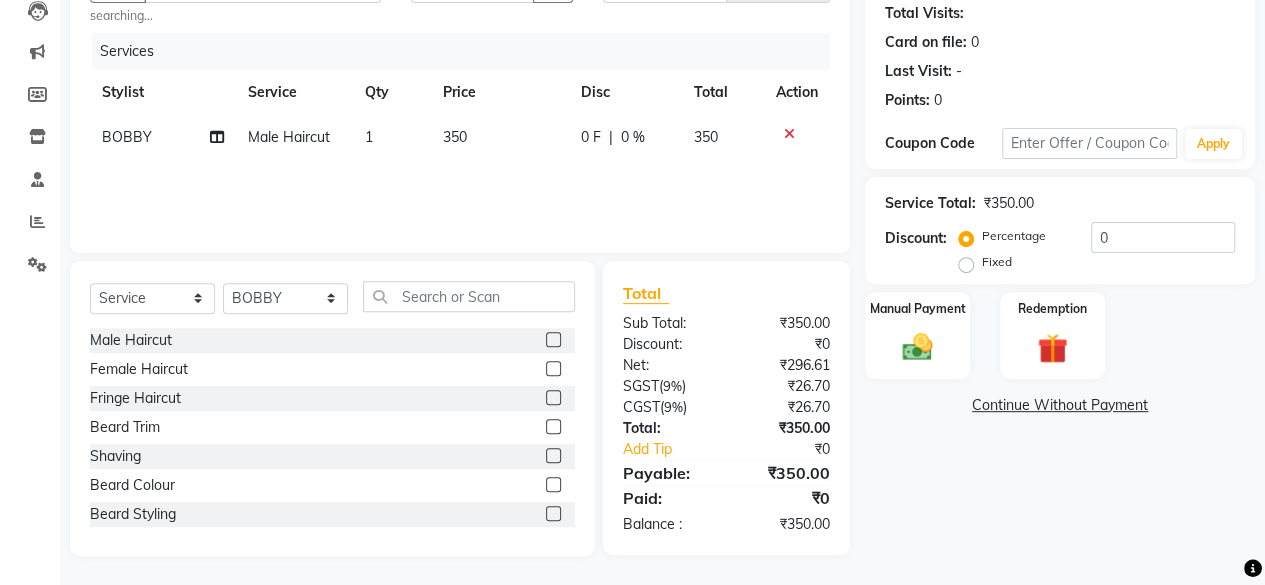 click 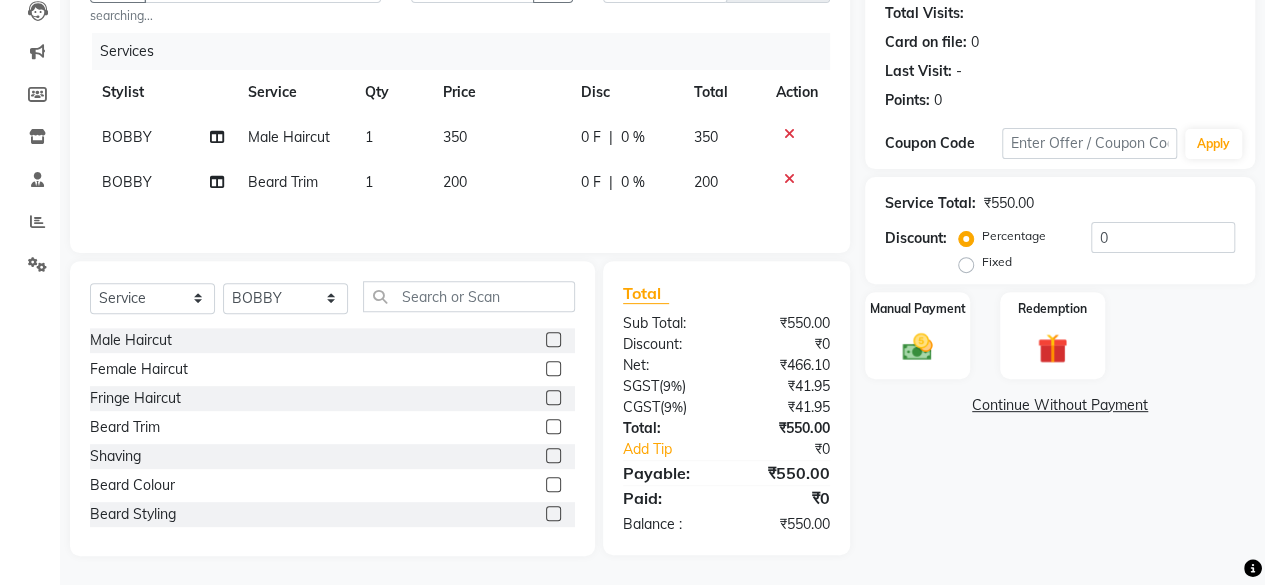 click on "350" 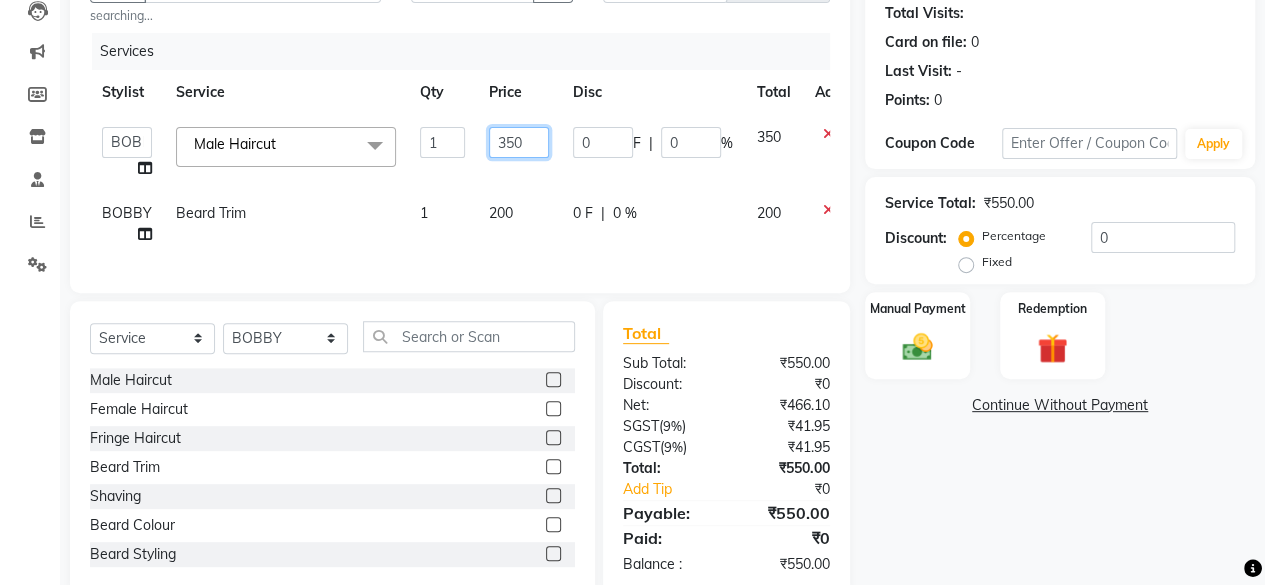 click on "350" 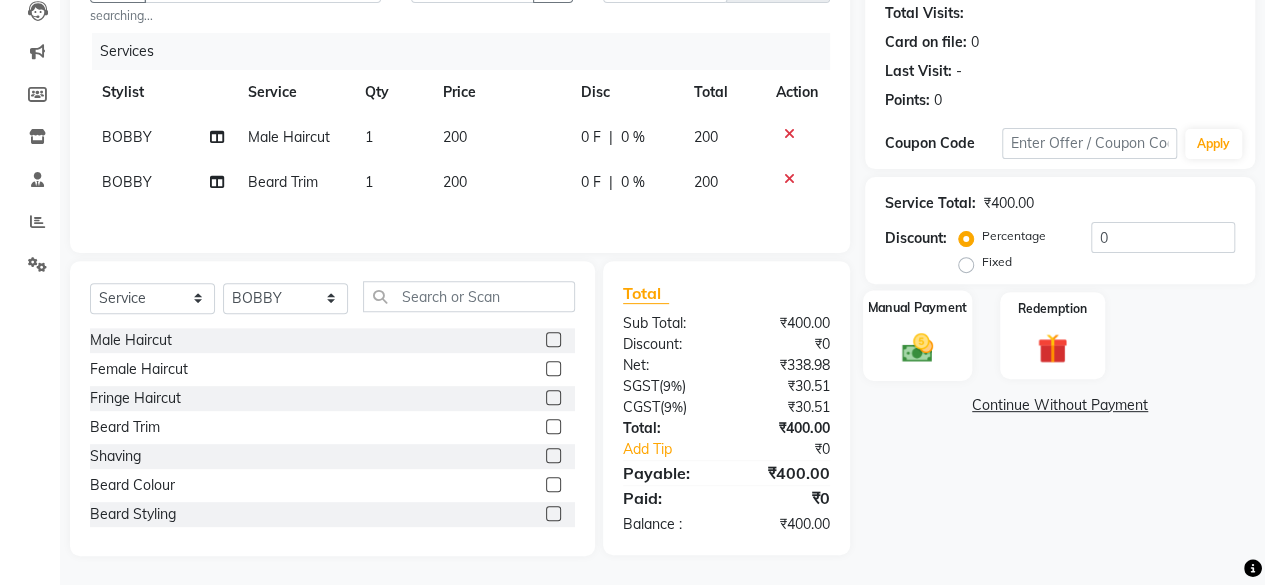 click on "Manual Payment" 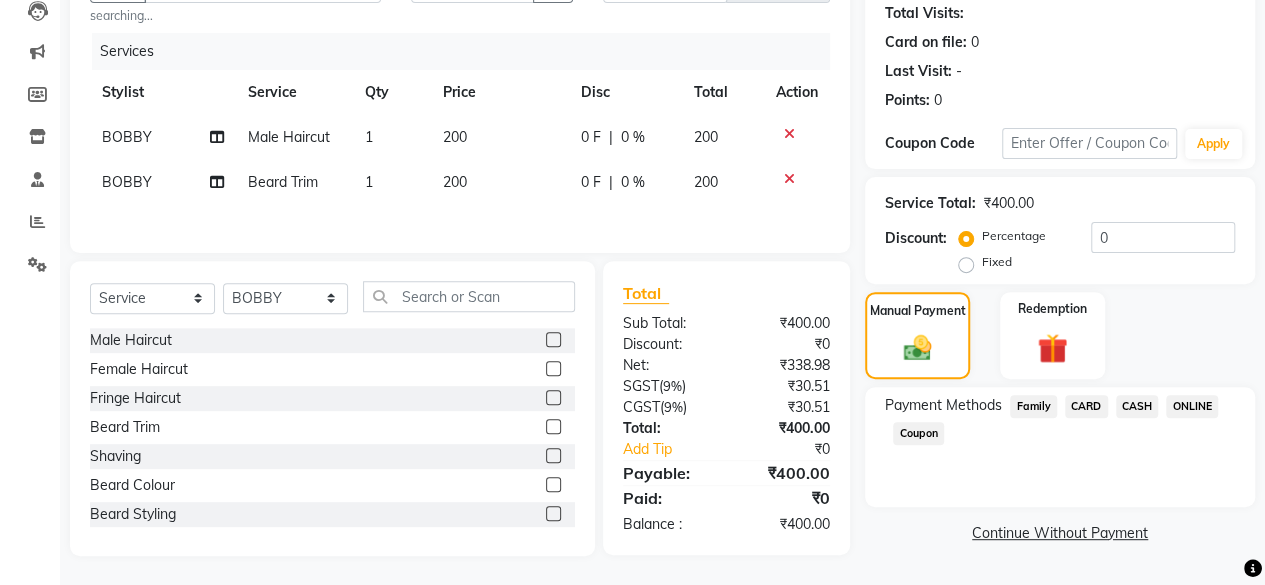 click 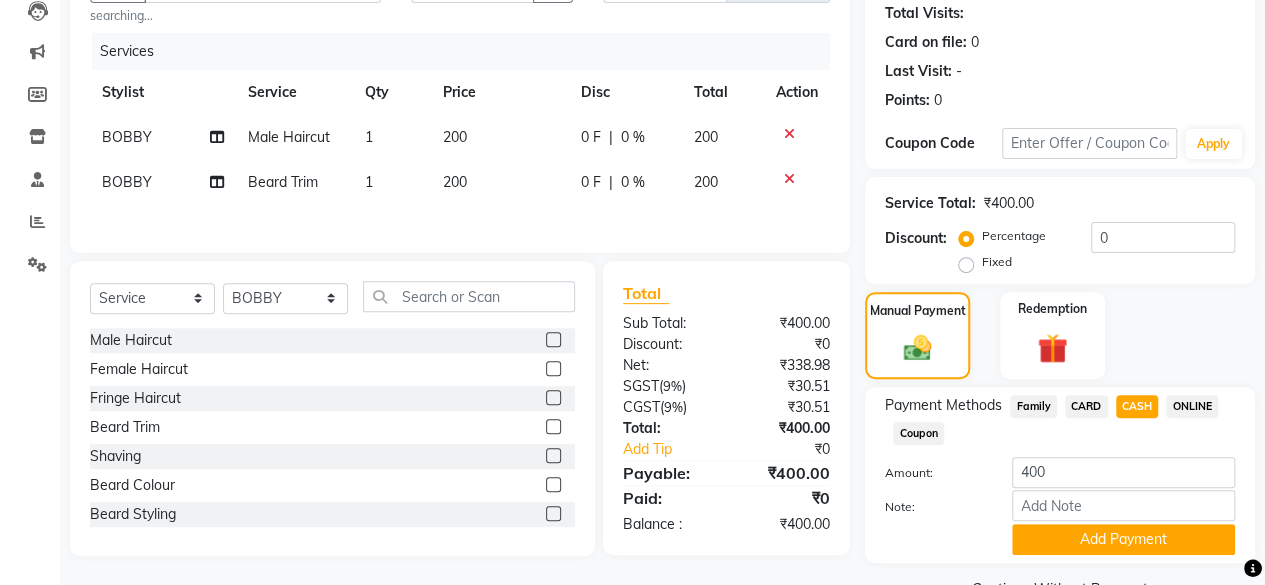 scroll, scrollTop: 268, scrollLeft: 0, axis: vertical 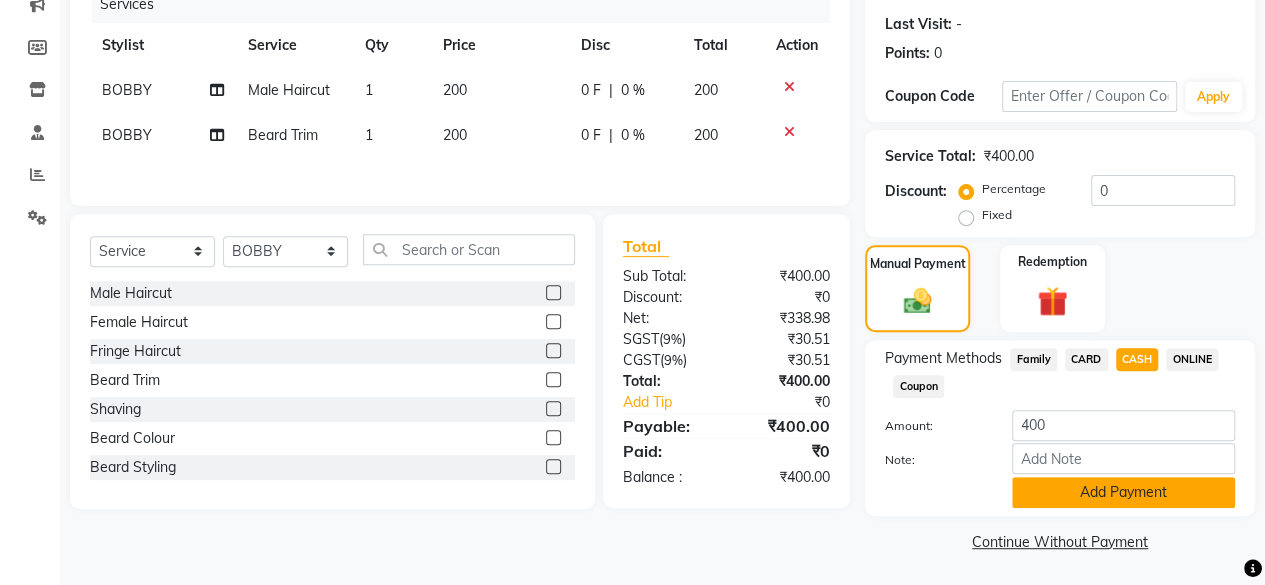 click on "Add Payment" 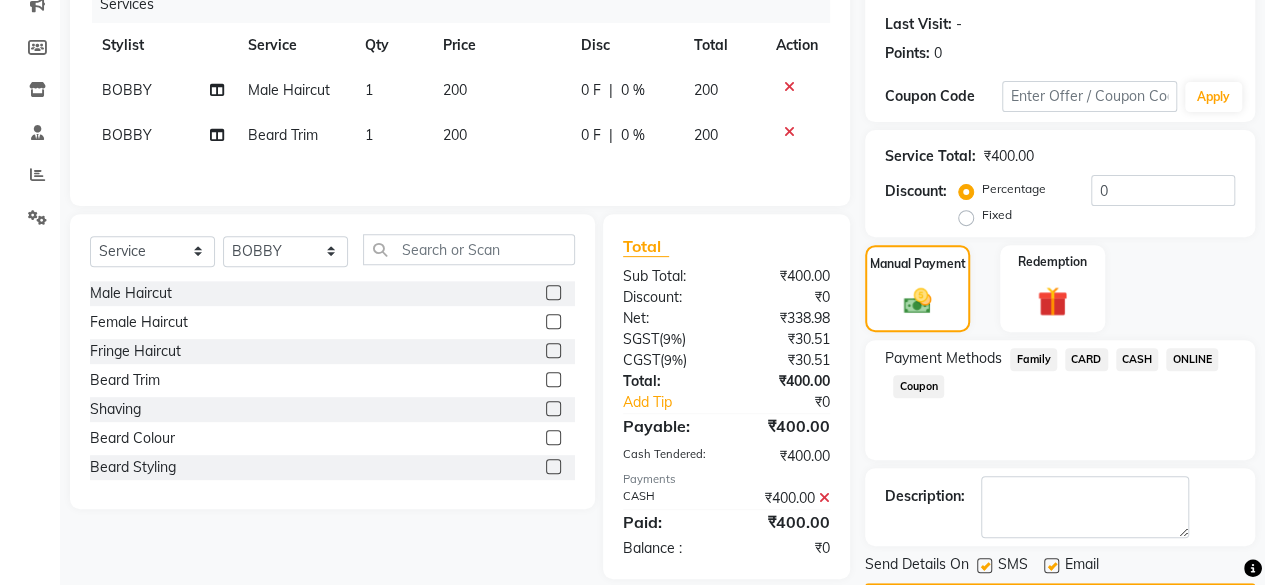 scroll, scrollTop: 324, scrollLeft: 0, axis: vertical 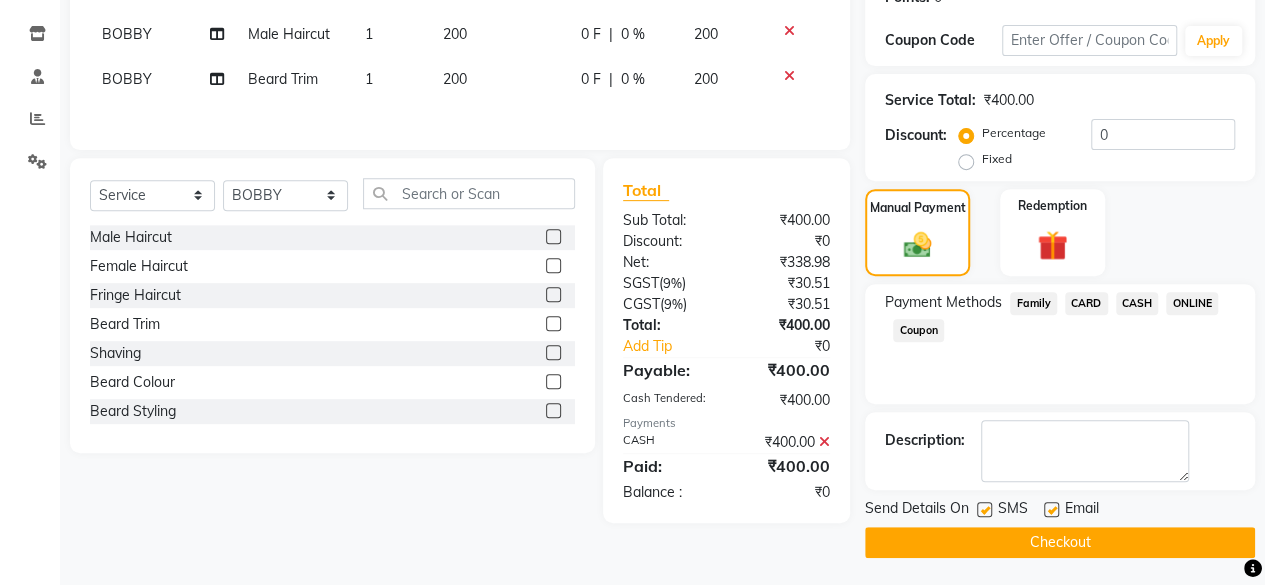 click on "Checkout" 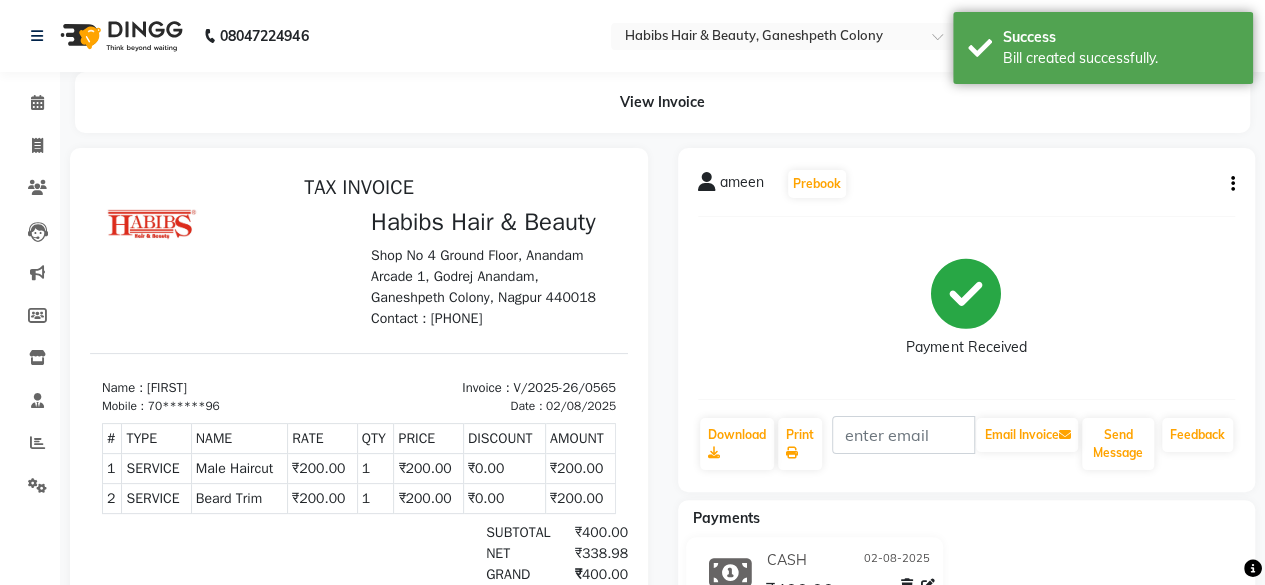 scroll, scrollTop: 0, scrollLeft: 0, axis: both 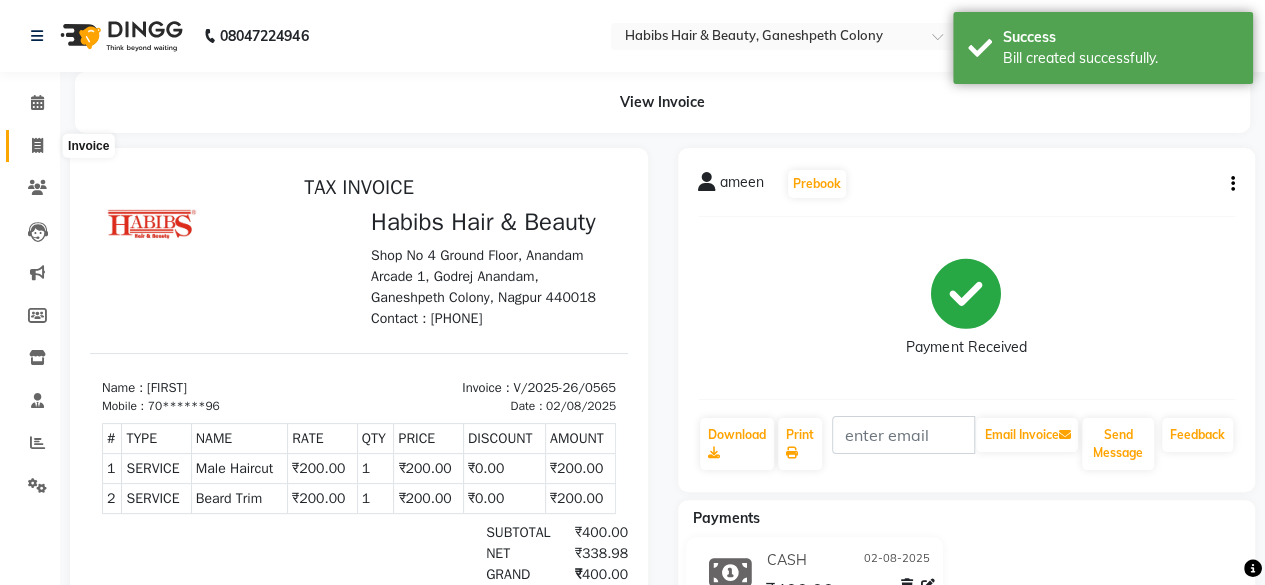 click 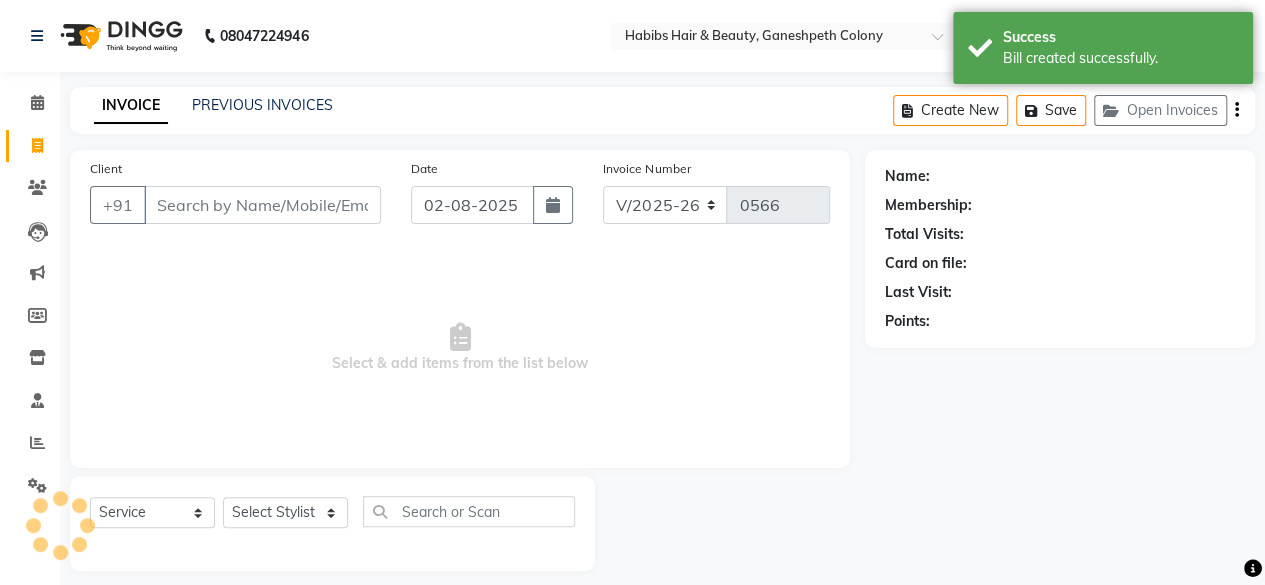 scroll, scrollTop: 15, scrollLeft: 0, axis: vertical 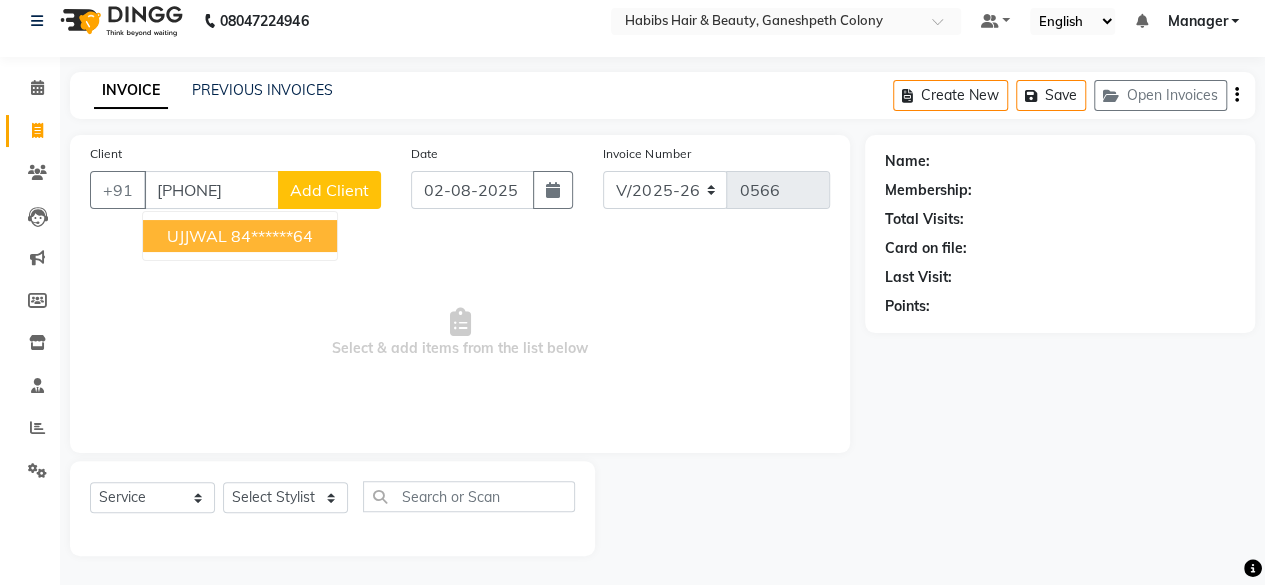 click on "UJJWAL" at bounding box center (197, 236) 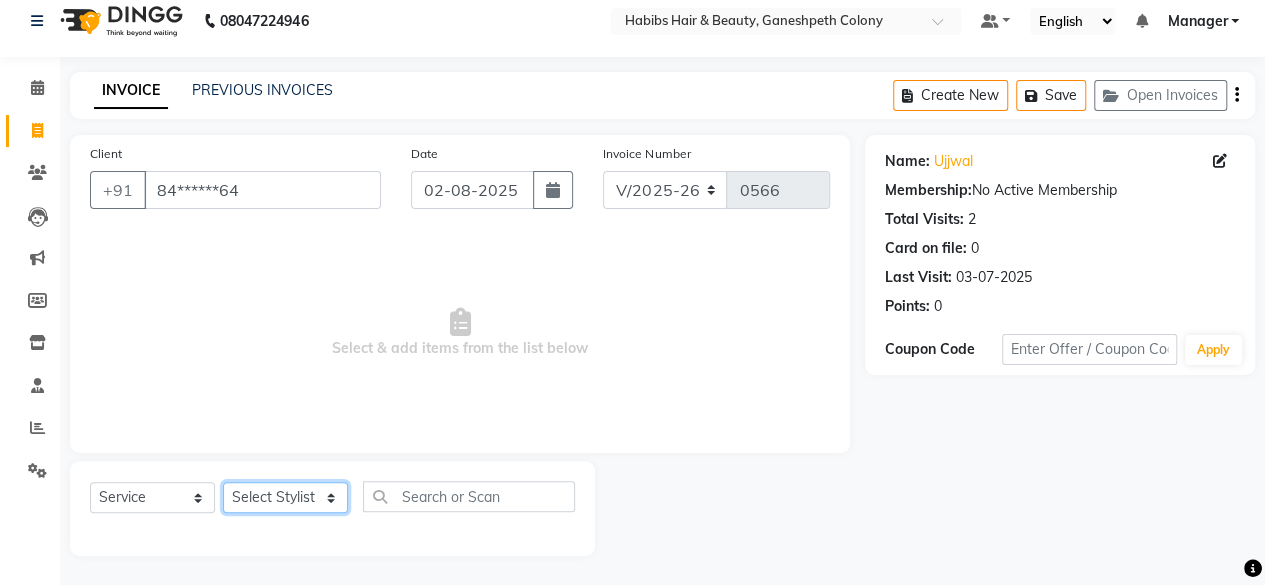 click on "Select Stylist [FIRST] [FIRST] [FIRST] [FIRST] Manager [FIRST] [LAST] [FIRST] [LAST] [FIRST]" 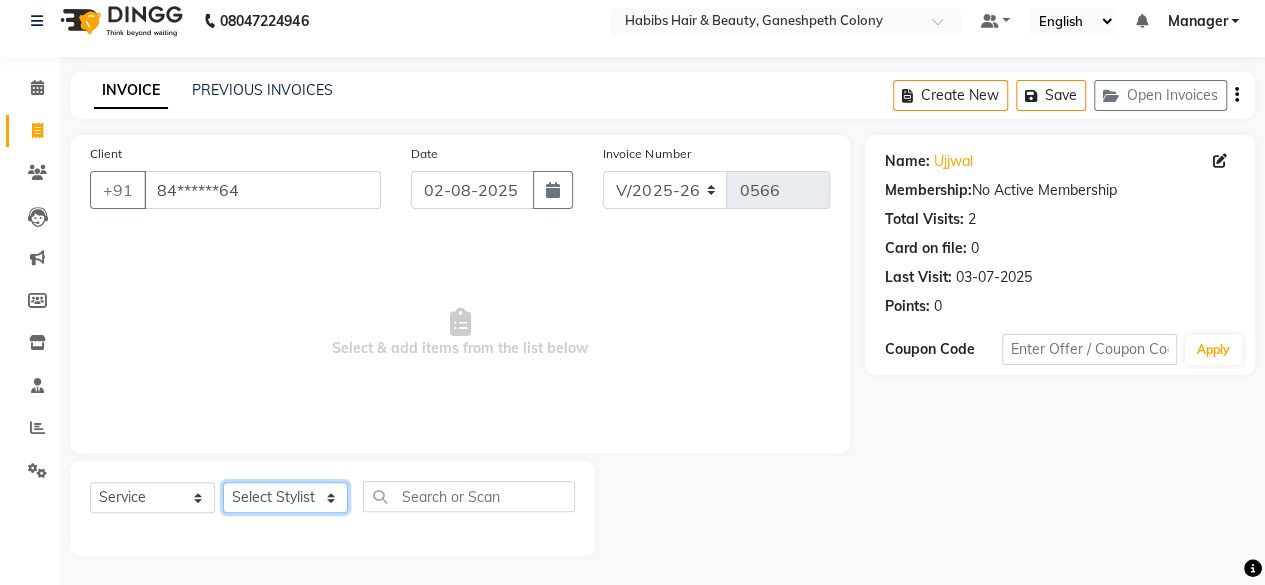 click on "Select Stylist [FIRST] [FIRST] [FIRST] [FIRST] Manager [FIRST] [LAST] [FIRST] [LAST] [FIRST]" 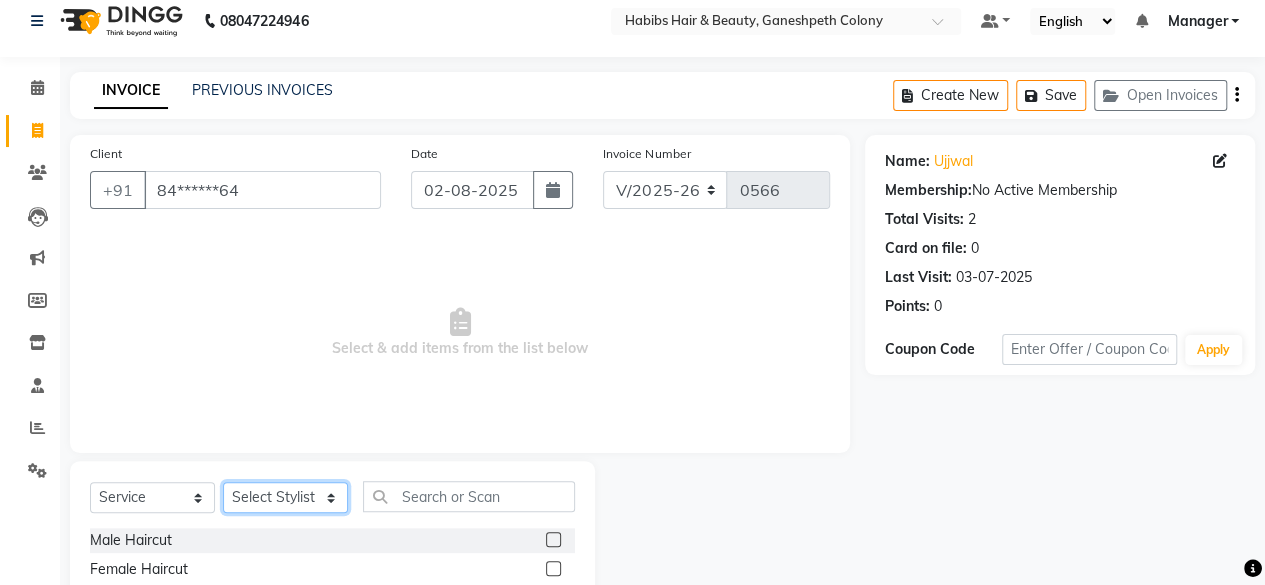 scroll, scrollTop: 215, scrollLeft: 0, axis: vertical 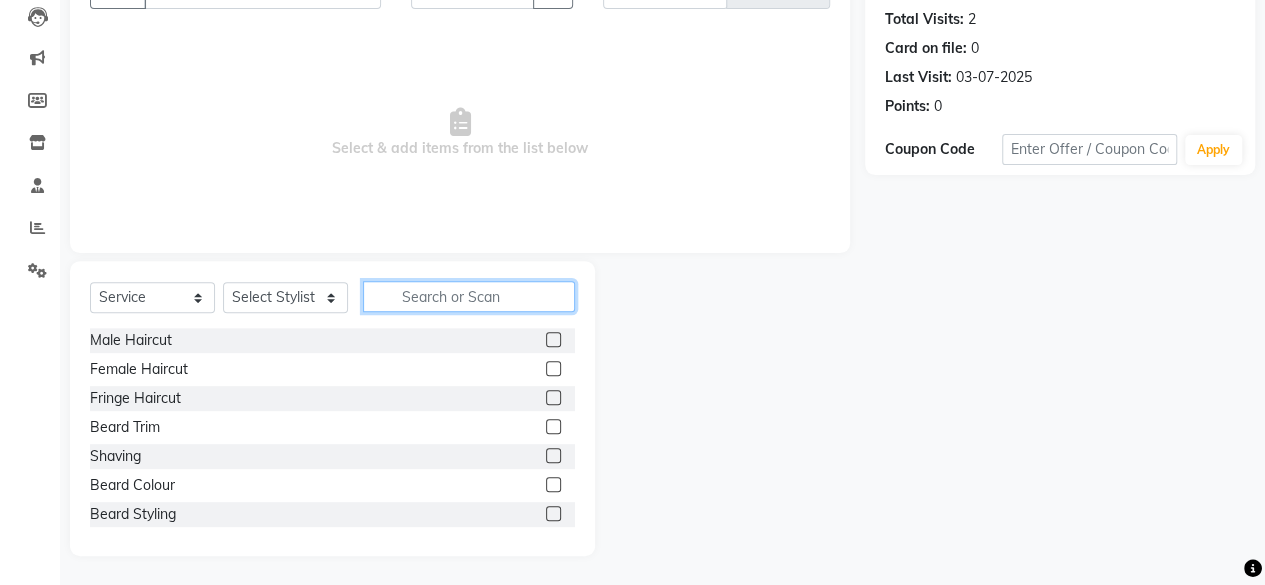 click 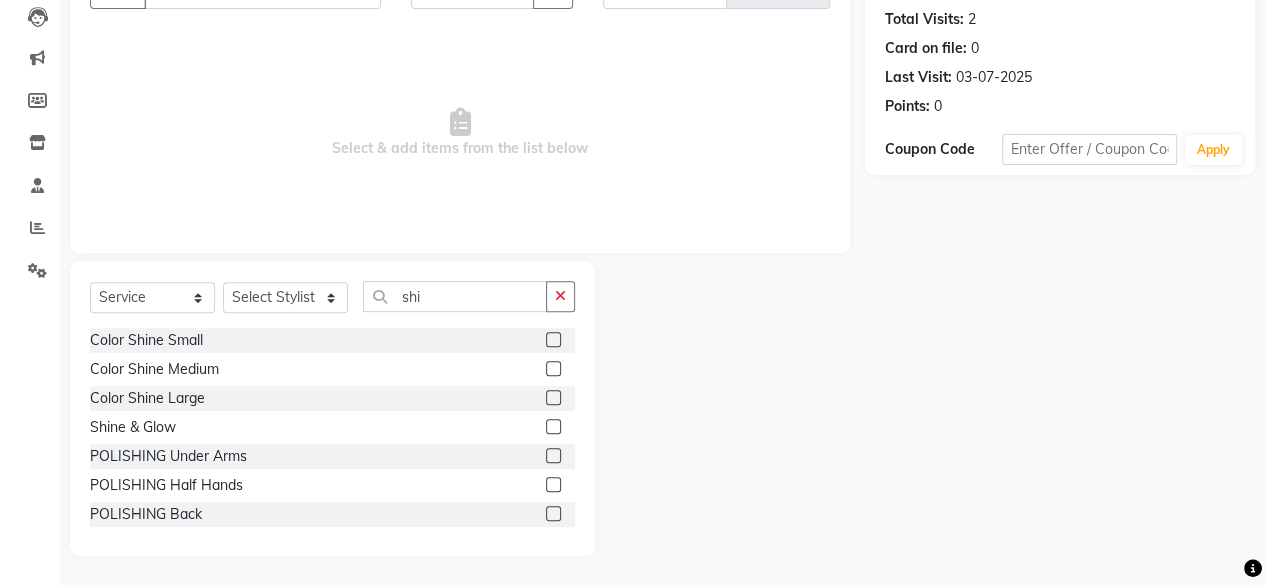 click 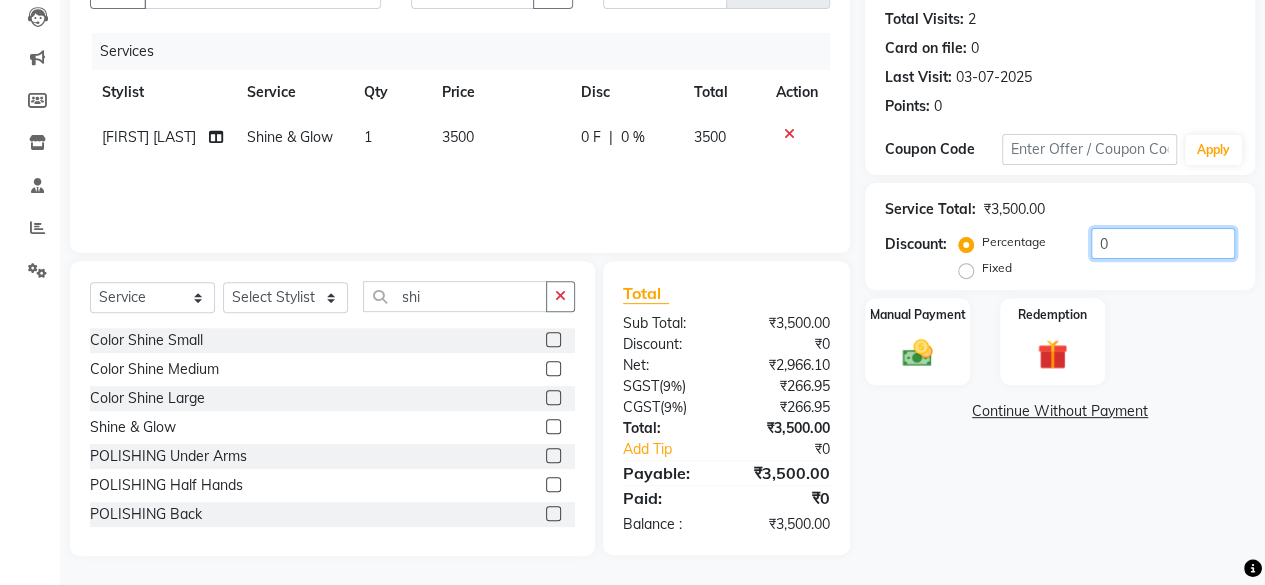 click on "0" 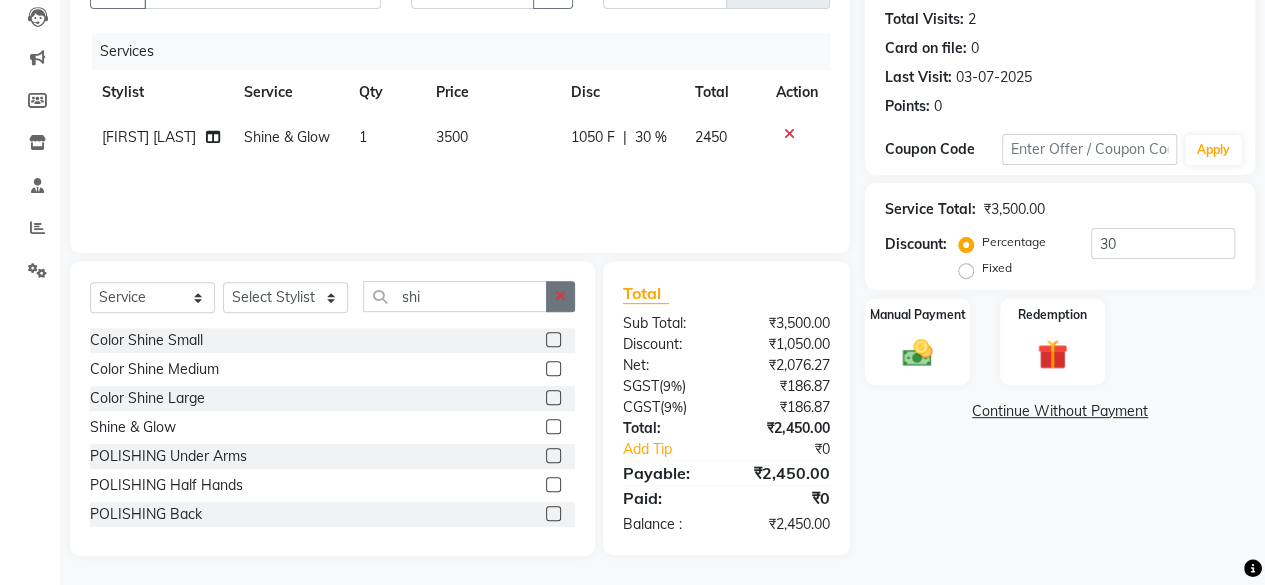 click 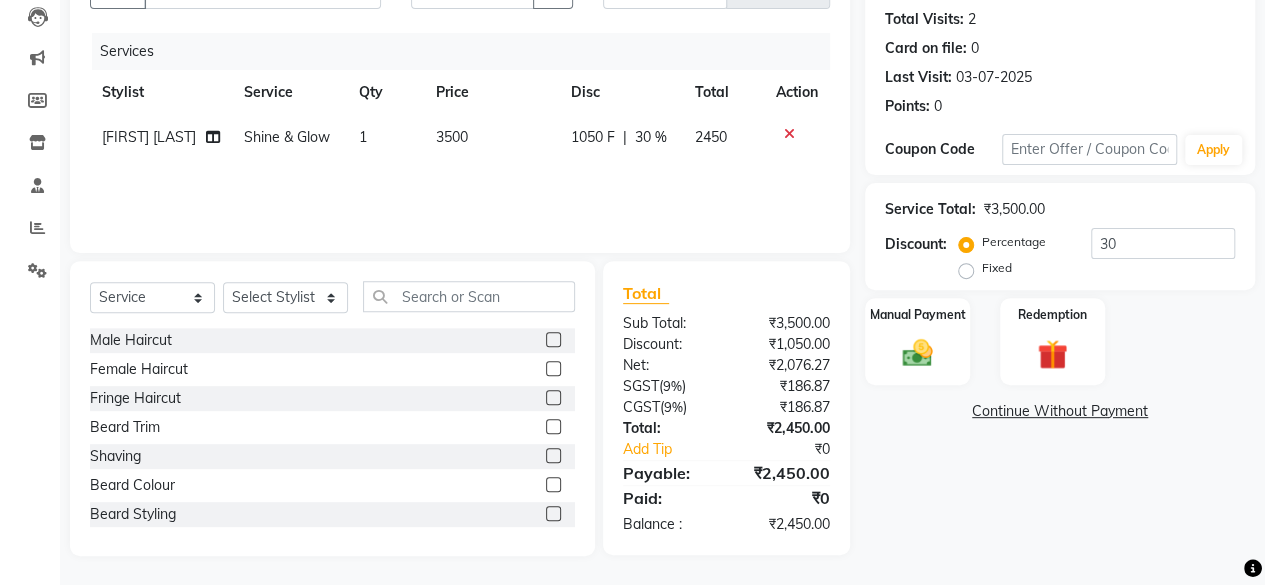 click 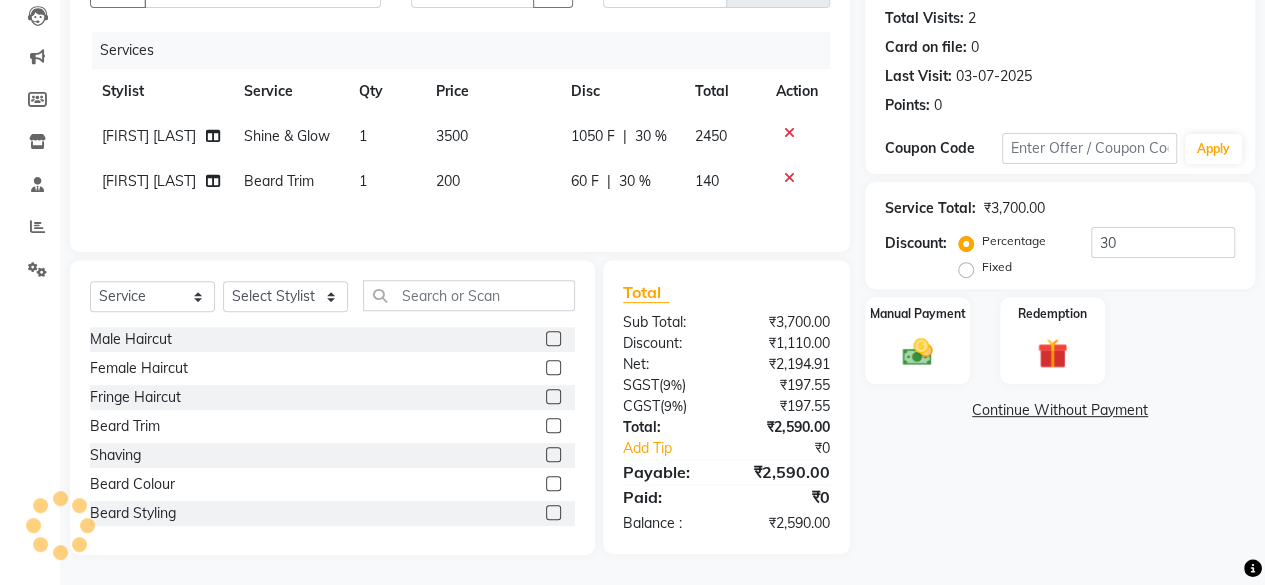 scroll, scrollTop: 228, scrollLeft: 0, axis: vertical 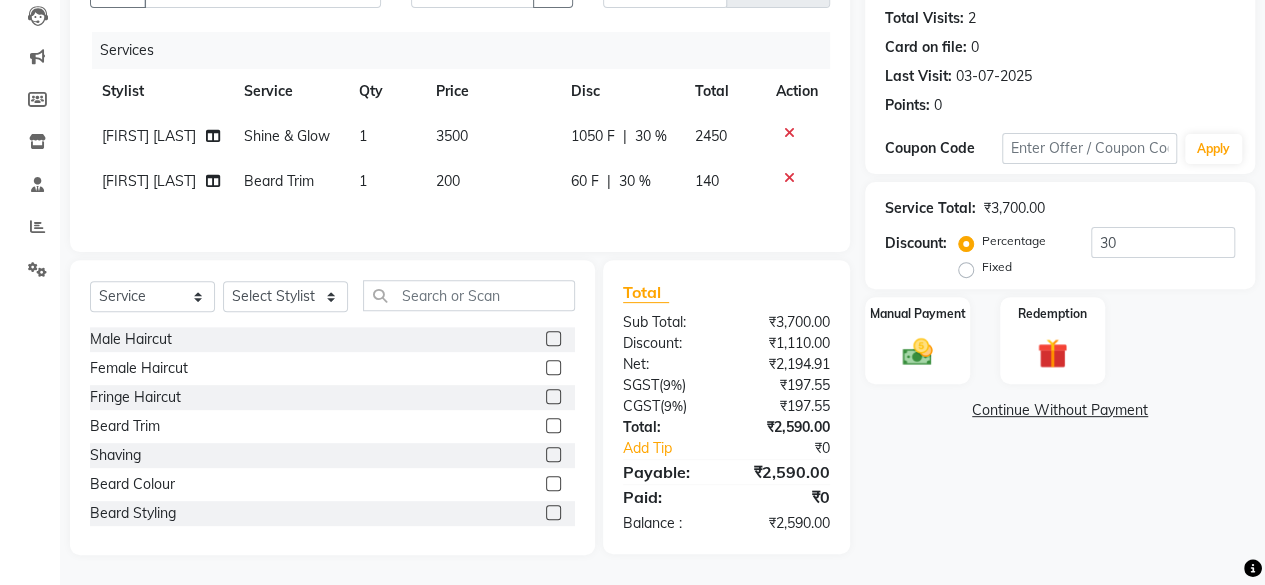 click on "30 %" 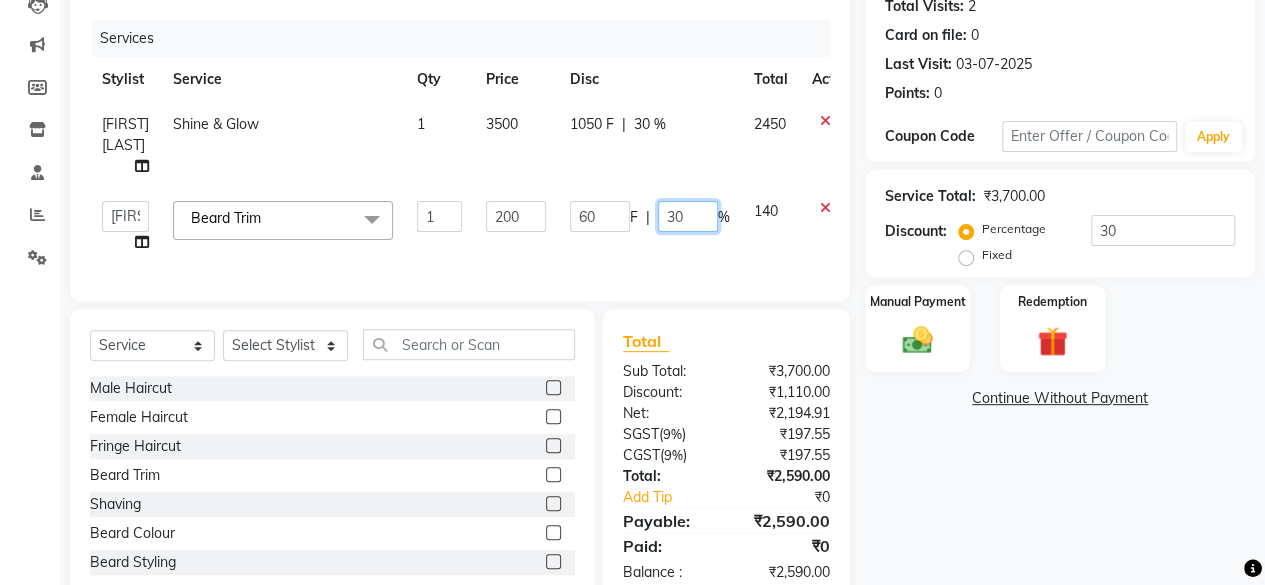 click on "30" 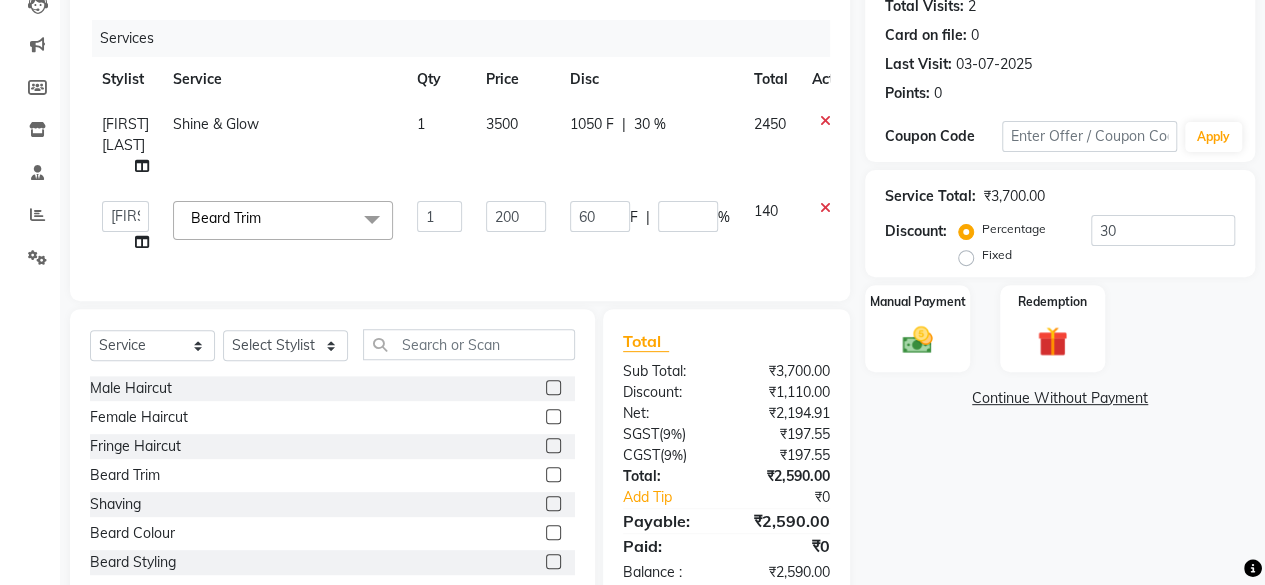 click on "Services Stylist Service Qty Price Disc Total Action [FIRST] [LAST] Shine & Glow 1 3500 1050 F | 30 % 2450  [FIRST]   [FIRST]   [FIRST]   [FIRST]   Manager   [FIRST] [LAST]   [FIRST] [LAST]   [FIRST]  Beard Trim  x Male Haircut Female Haircut Fringe Haircut Beard Trim Shaving Beard Colour Beard Styling Child Cut below 6yrs (Girl) Child Cut below 6yrs (Boy) Beard color Beard styling Kid hair cut boy  Kid hair cut girl Hair Wash & Dry Blow Dry Ioning/Crimping Tongs Root touch- up Male Global / Hair color Female Global / Hair color Men Highlights  Women Highlight Head Massage Coconut oil Head Massage Habibs oil Head Massage Aroma oil Head Massage Ayurvedic Hair spa Men Hair spa Women  Color  protect treatment  Keratin SPA Women anti dandruff / hairfall Men anti dandruff / hairfall Ampule ( hairfall/dandruff) Women Botox Men Botox Keratin Women / cystein Smoothening / Straightening / Rebonding Nanoplastia  Fruite Clean-up Instaglow clean-up DEEP CONDITIONING HIGHLIGHT MUSHTACH COLOR SIDE LOCK TREAD SRUB" 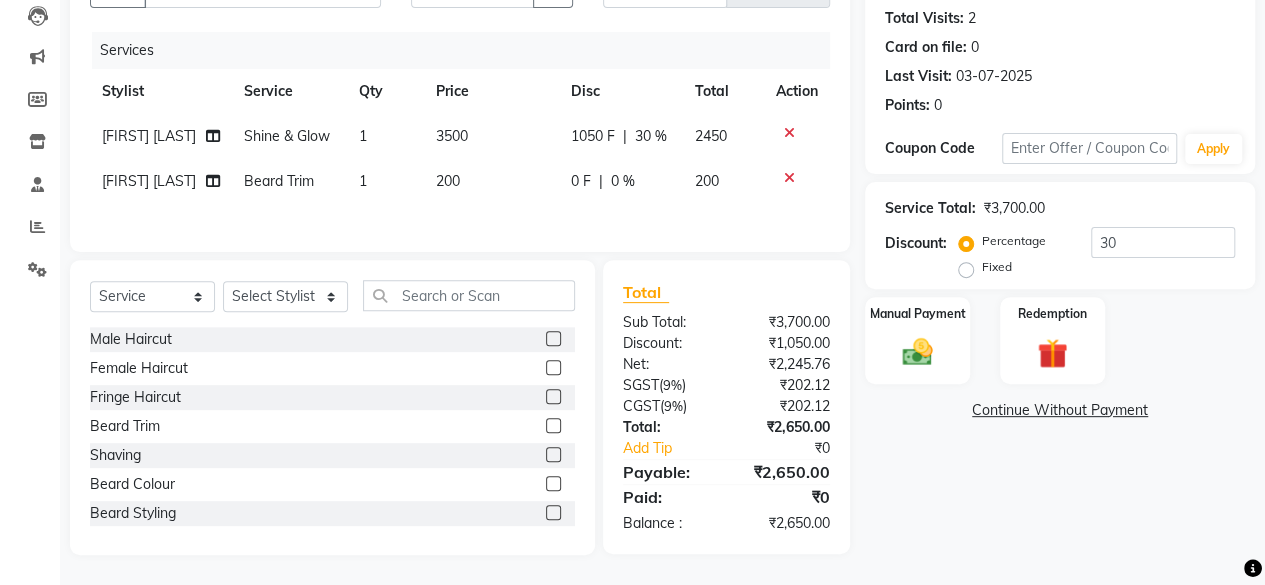 scroll, scrollTop: 260, scrollLeft: 0, axis: vertical 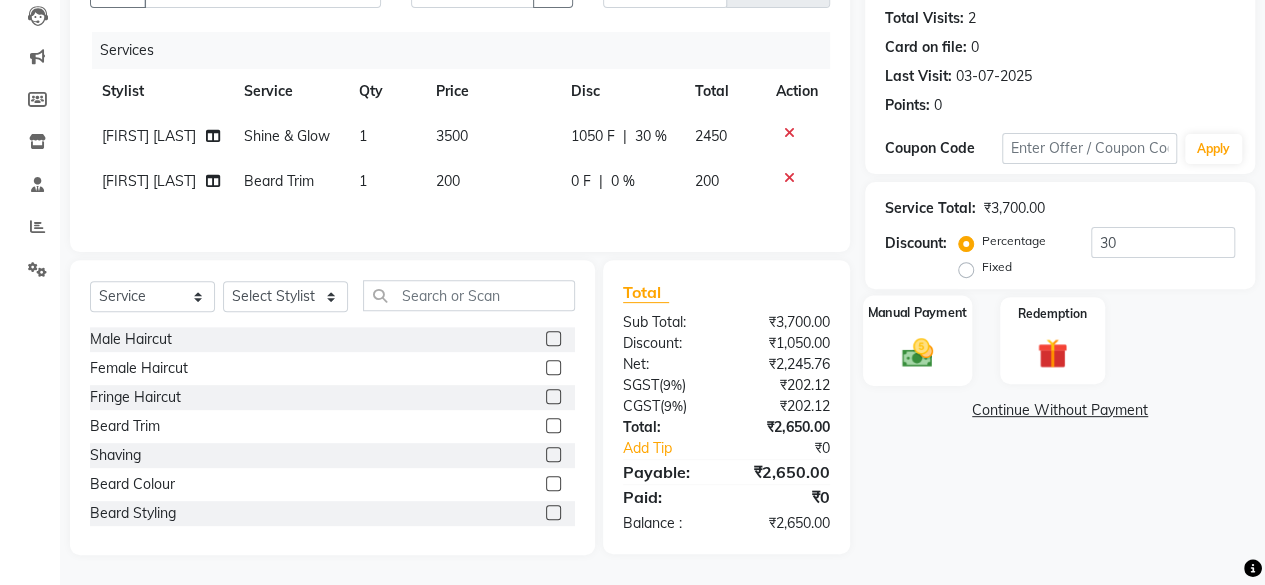 click on "Manual Payment" 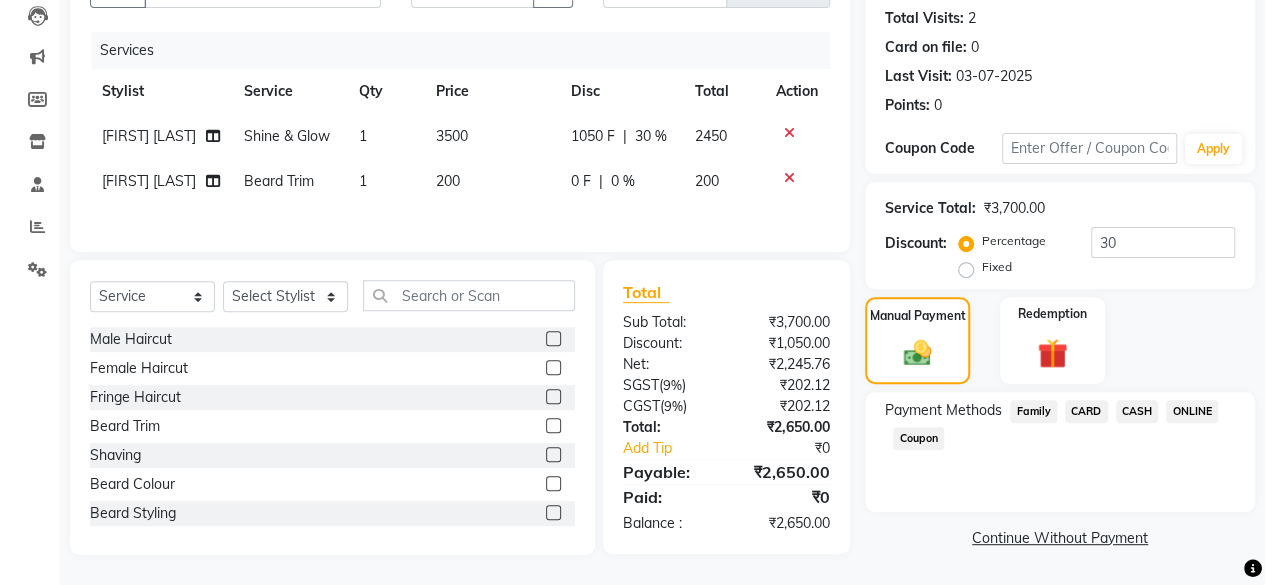 click on "ONLINE" 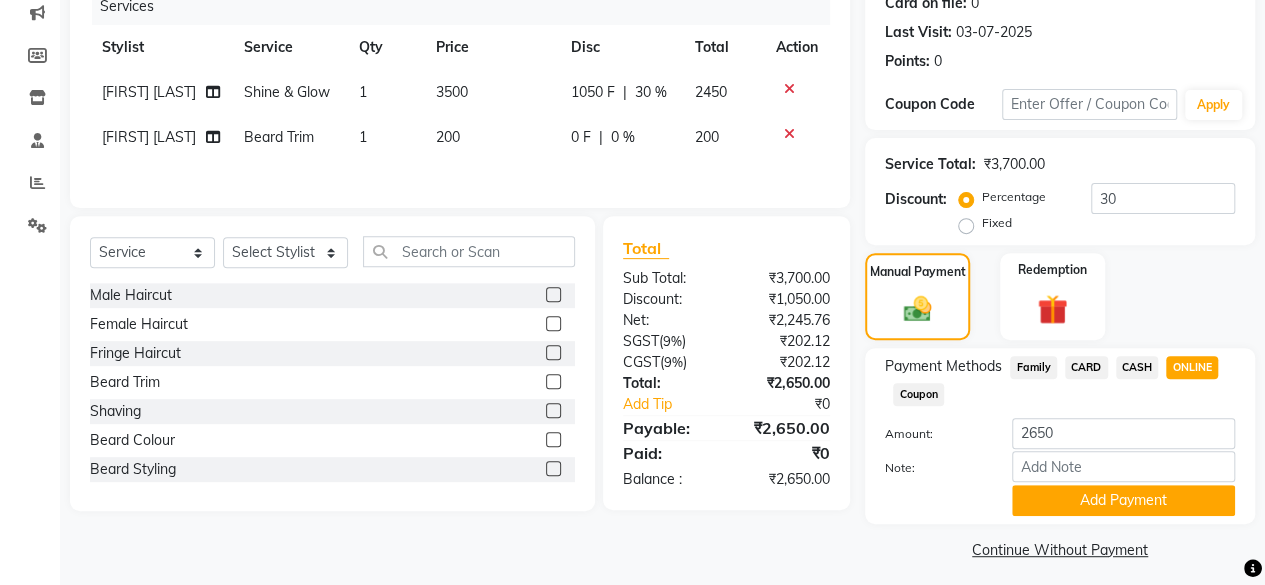 scroll, scrollTop: 268, scrollLeft: 0, axis: vertical 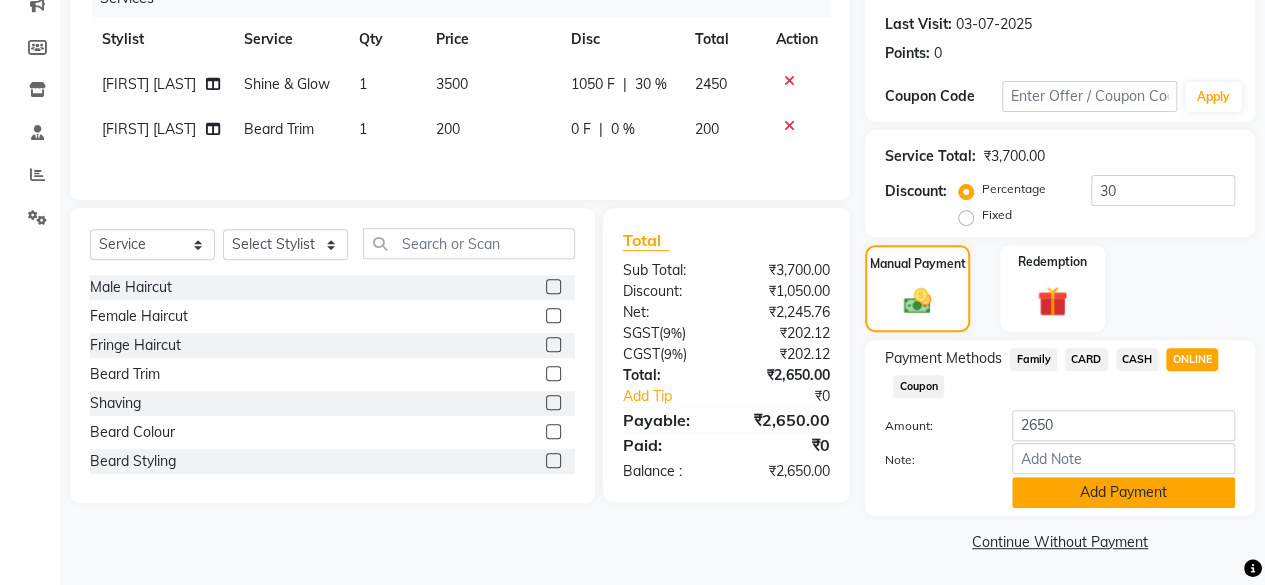 click on "Add Payment" 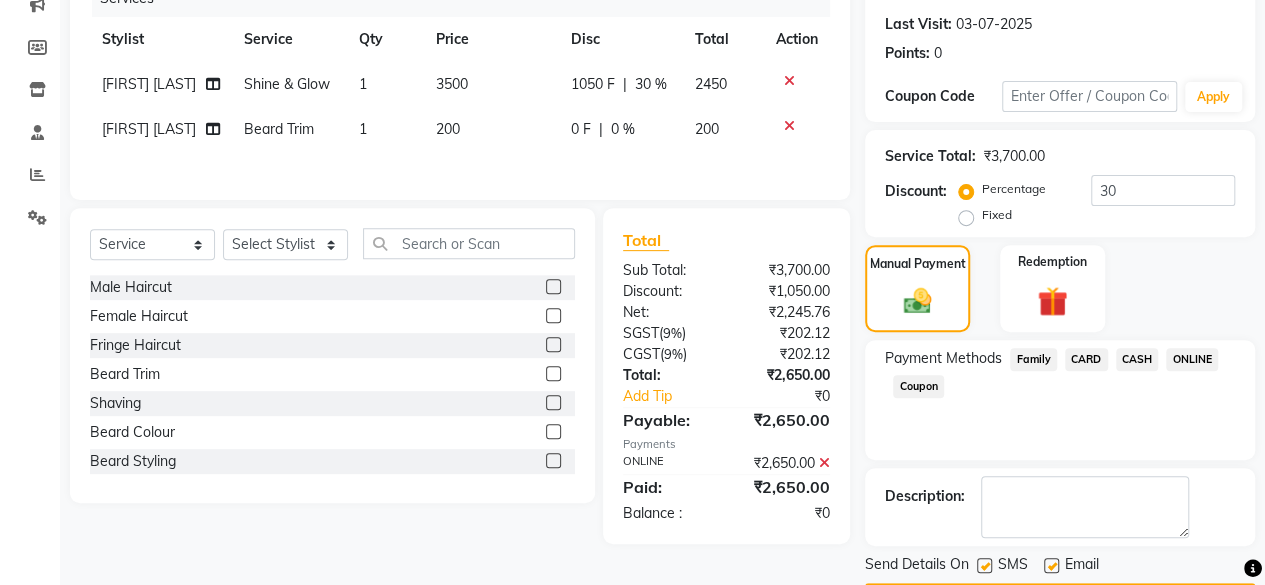scroll, scrollTop: 324, scrollLeft: 0, axis: vertical 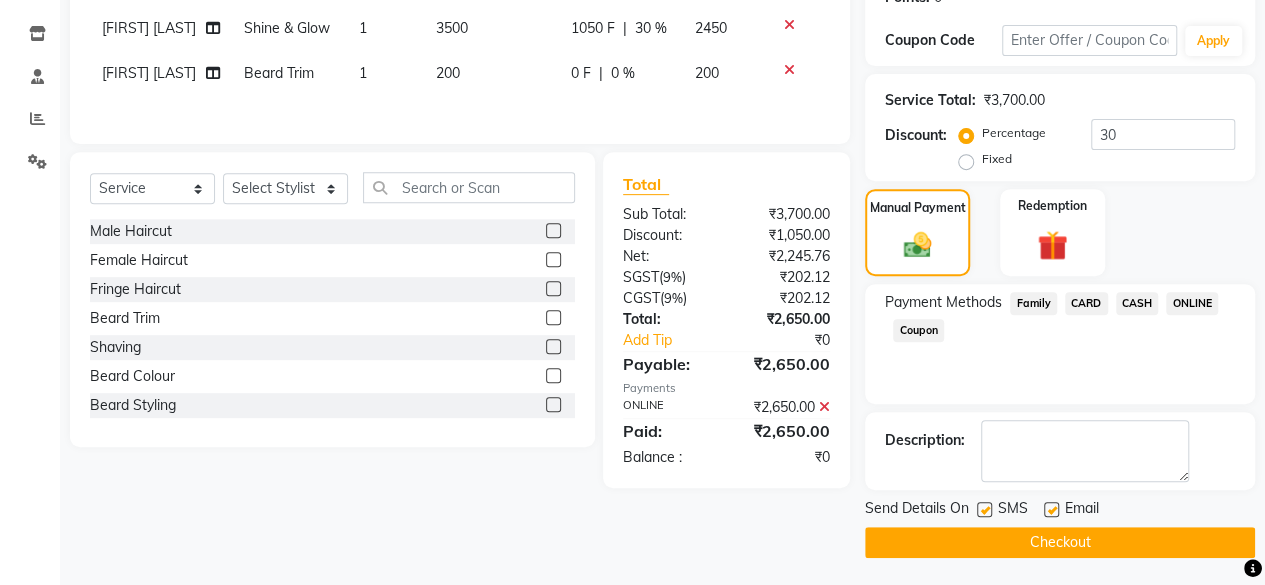click on "Checkout" 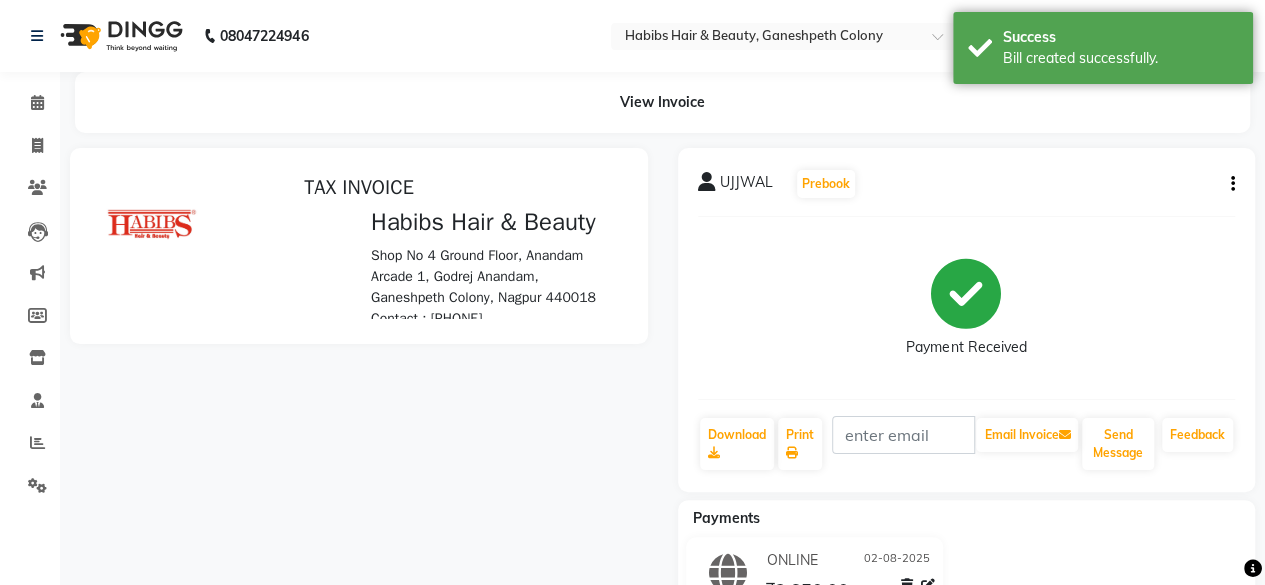 scroll, scrollTop: 0, scrollLeft: 0, axis: both 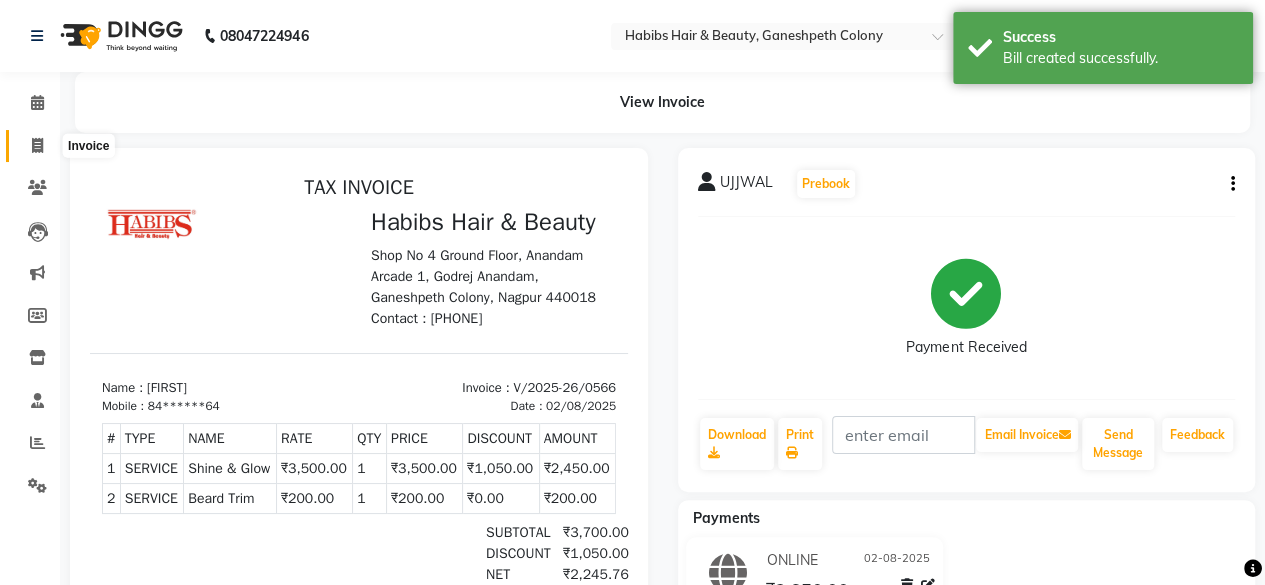 click 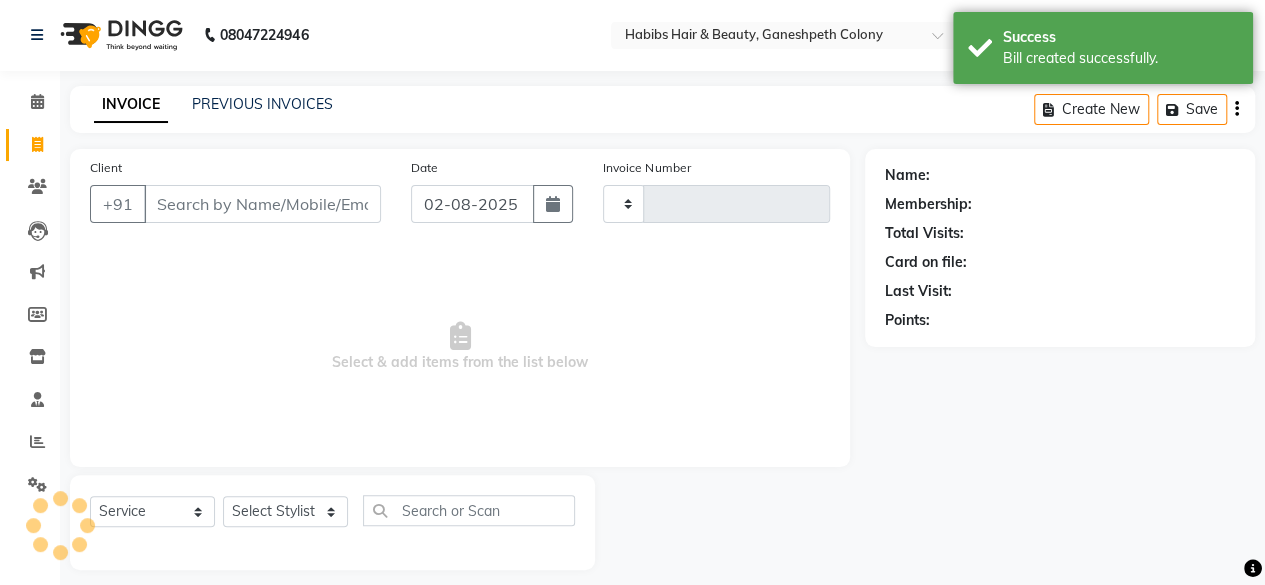 scroll, scrollTop: 15, scrollLeft: 0, axis: vertical 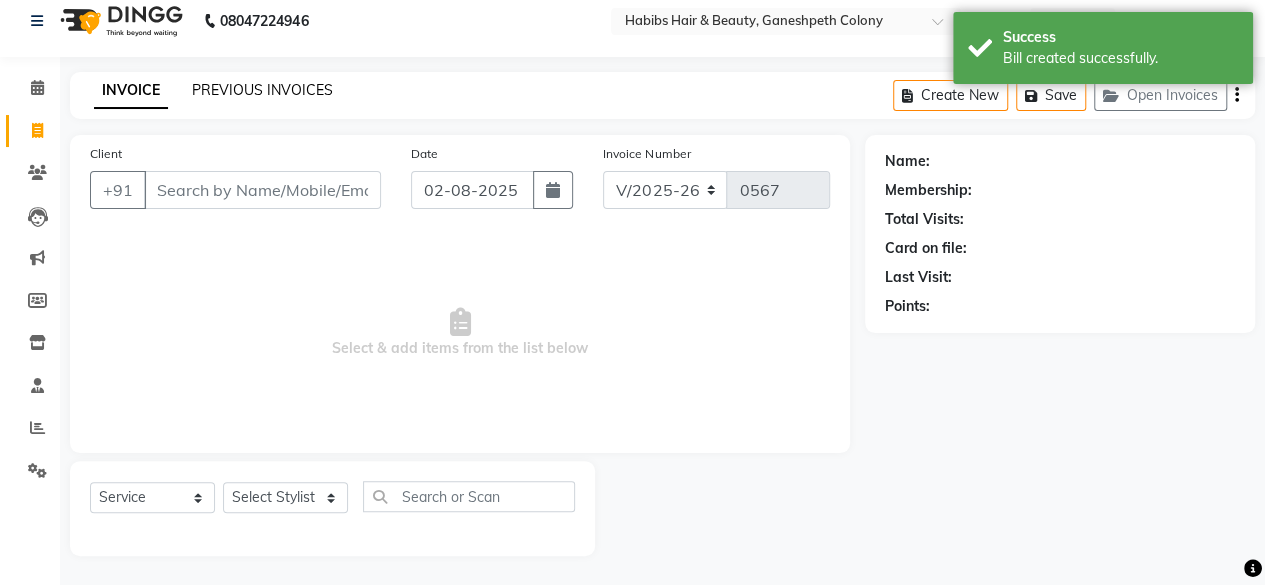 click on "PREVIOUS INVOICES" 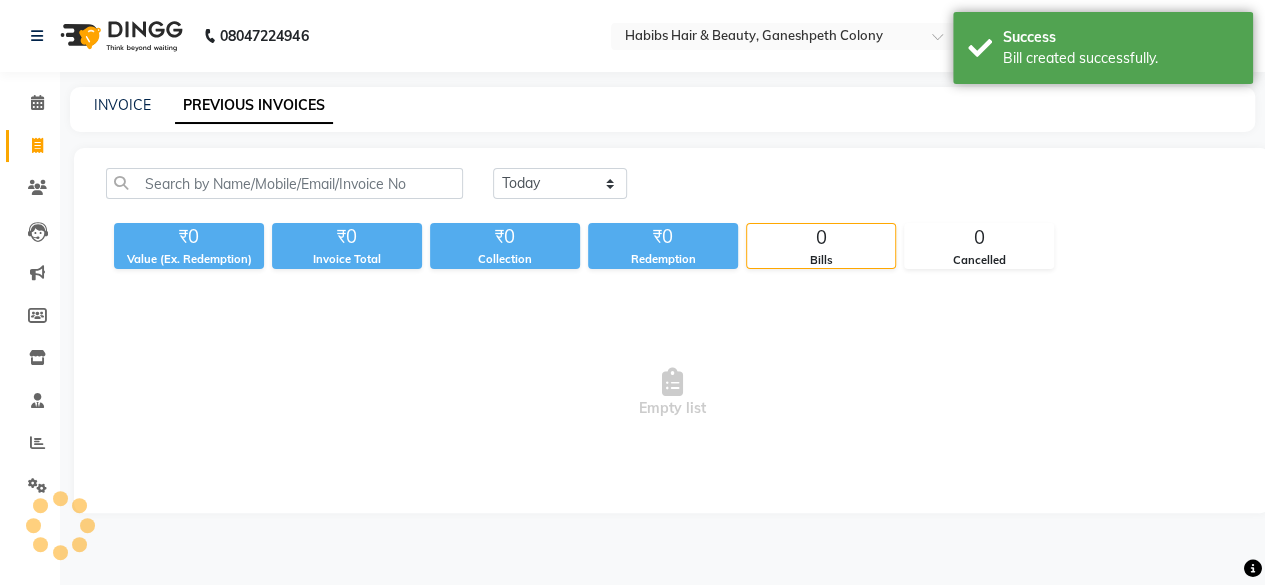 scroll, scrollTop: 0, scrollLeft: 0, axis: both 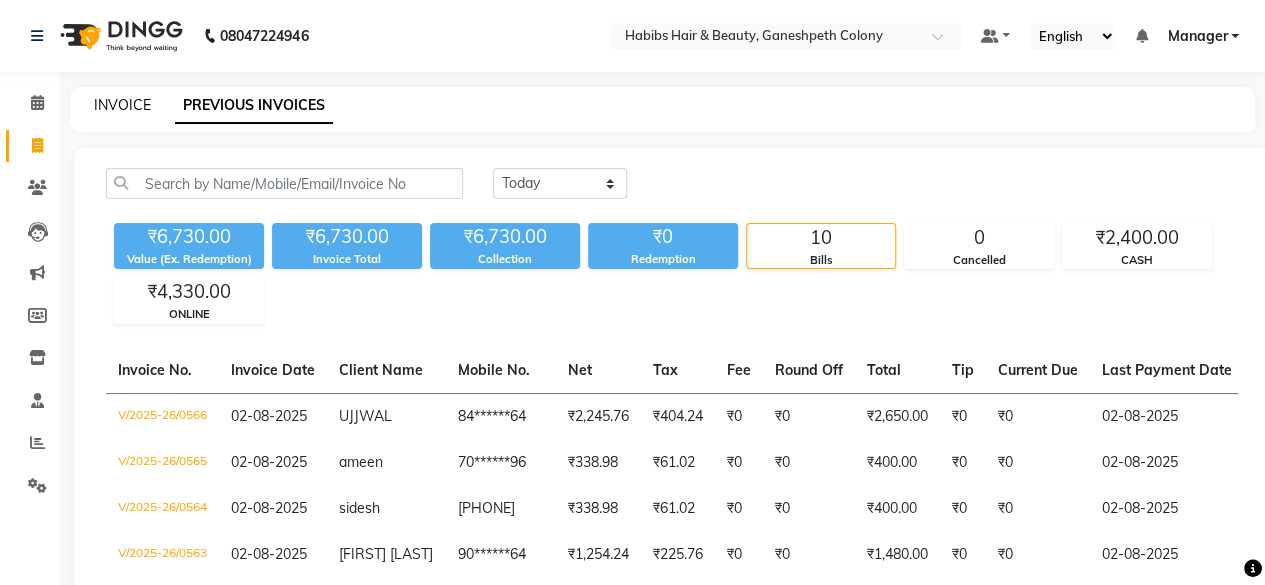 click on "INVOICE" 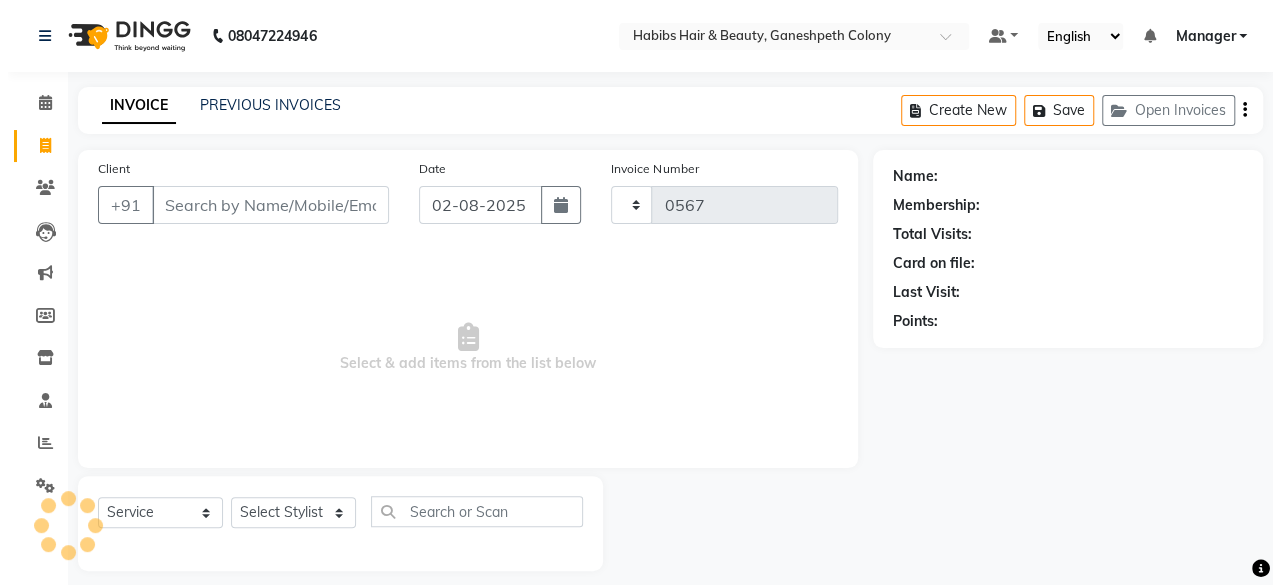 scroll, scrollTop: 15, scrollLeft: 0, axis: vertical 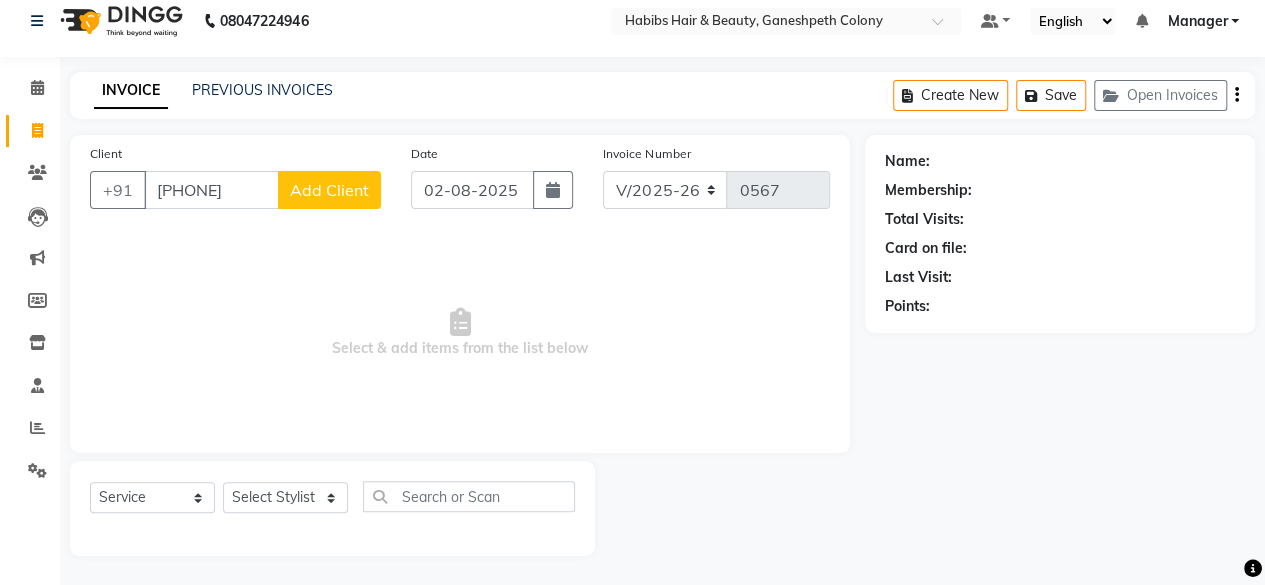 click on "Add Client" 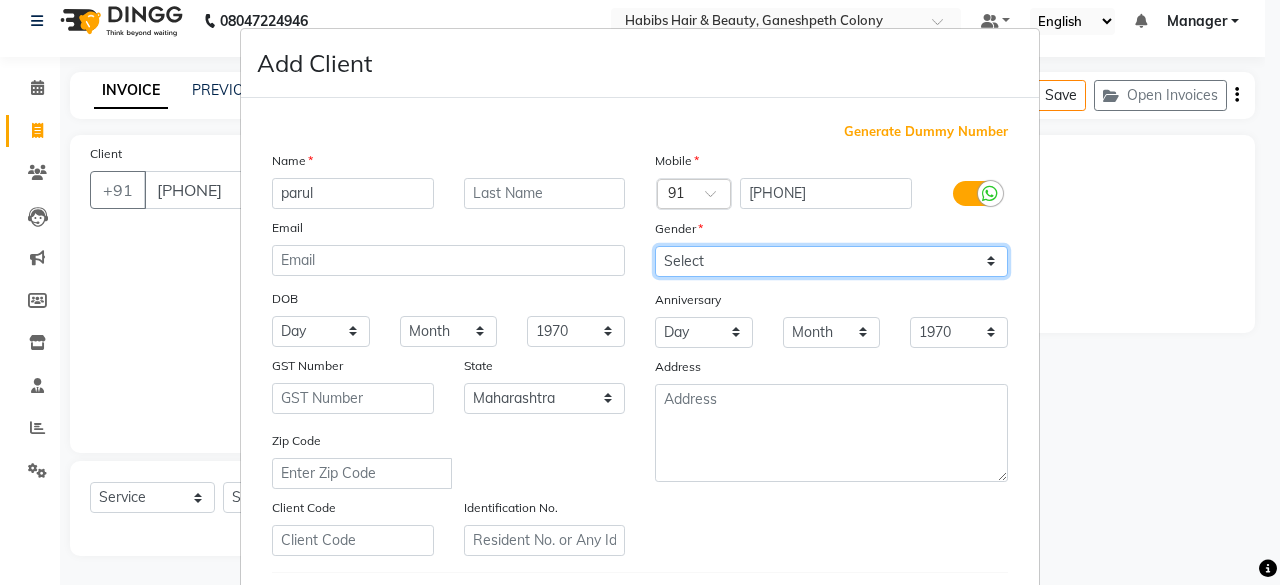 click on "Select Male Female Other Prefer Not To Say" at bounding box center (831, 261) 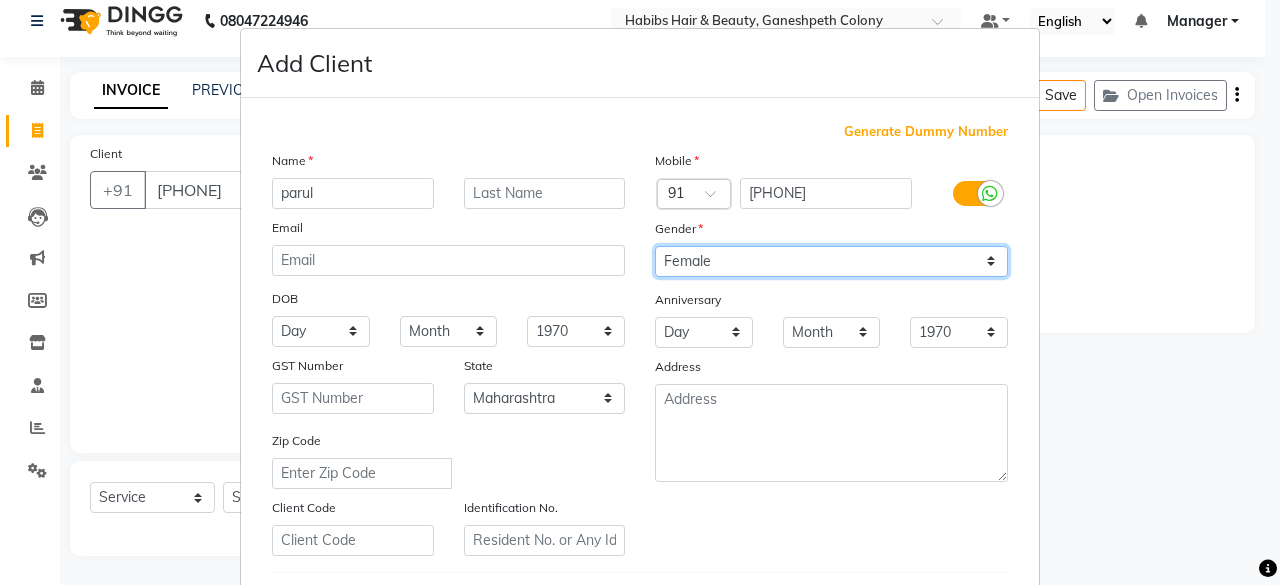 click on "Select Male Female Other Prefer Not To Say" at bounding box center (831, 261) 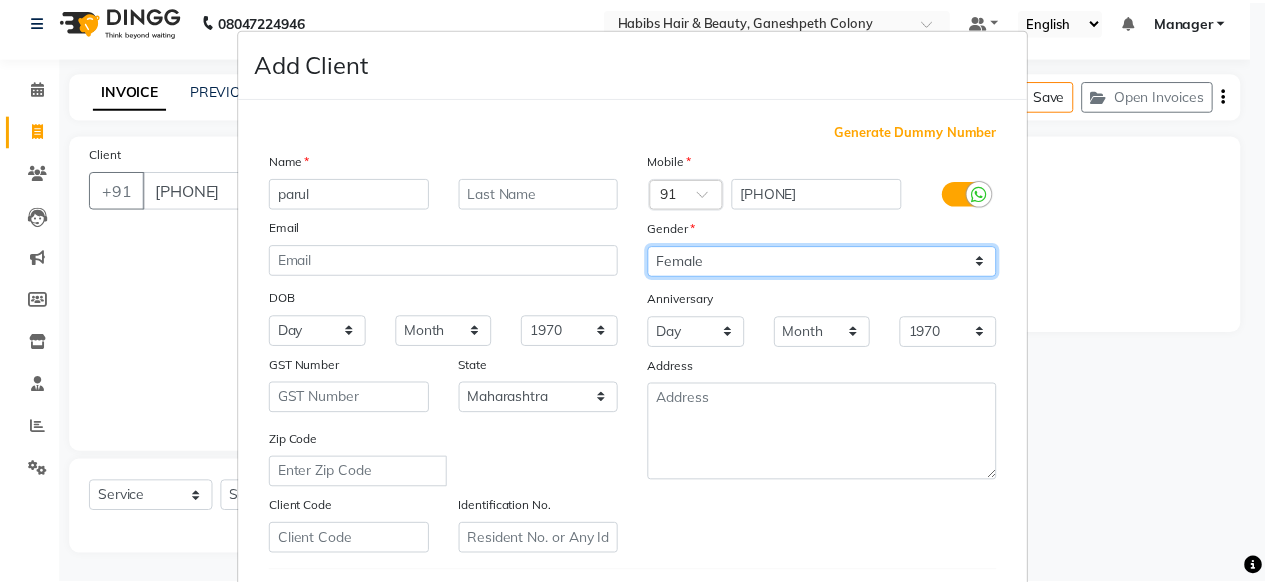 scroll, scrollTop: 334, scrollLeft: 0, axis: vertical 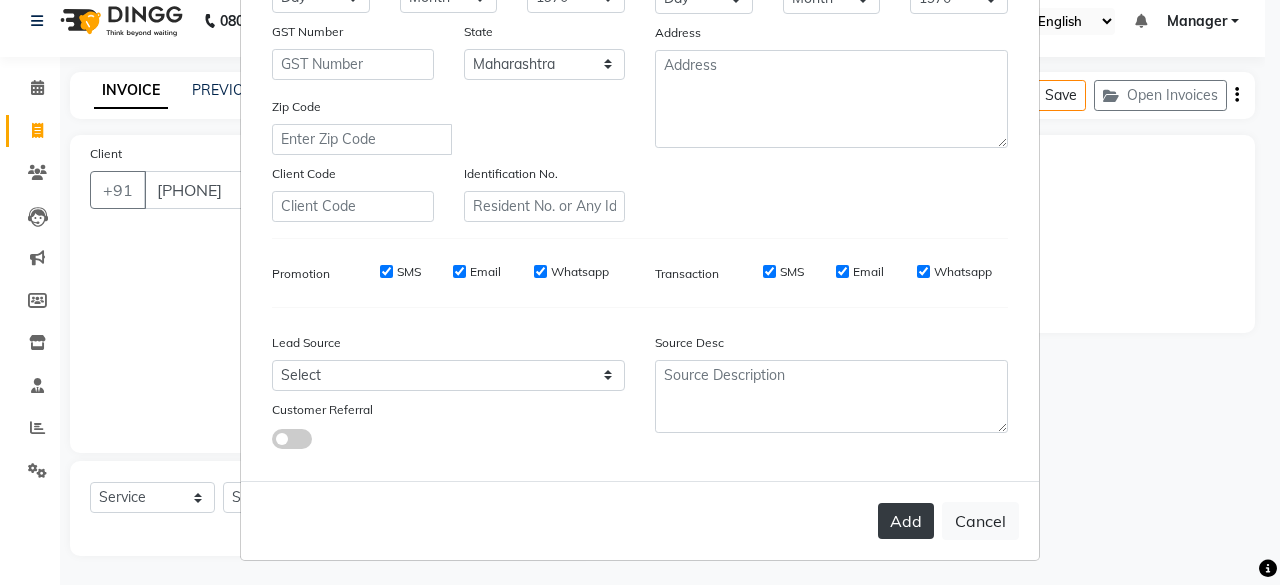click on "Add" at bounding box center (906, 521) 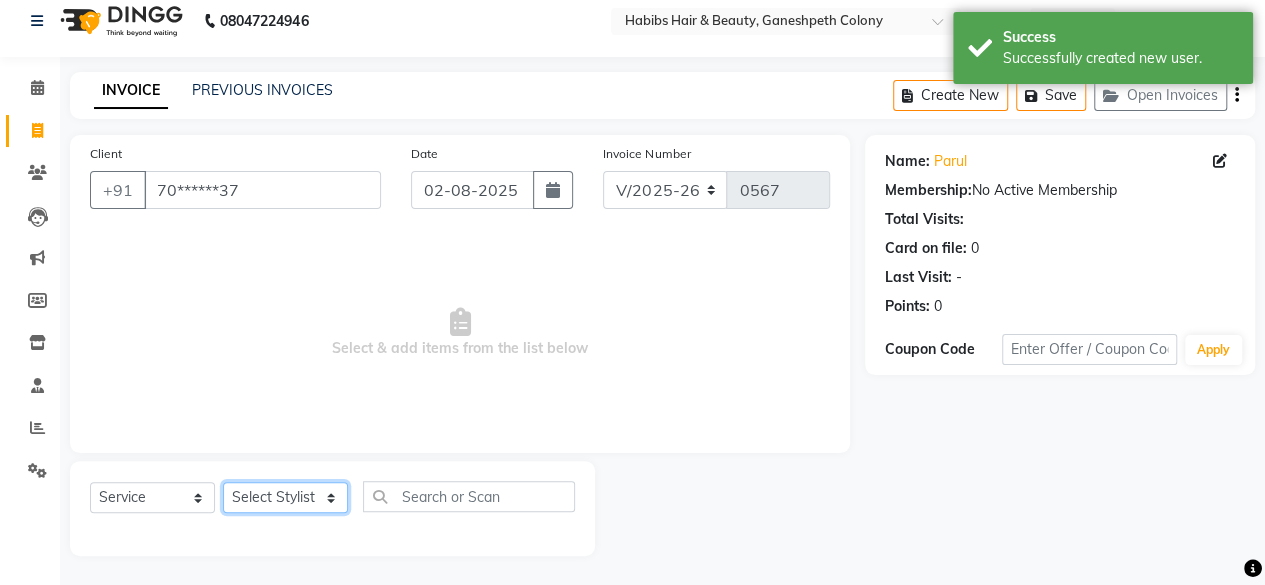 click on "Select Stylist [FIRST] [FIRST] [FIRST] [FIRST] Manager [FIRST] [LAST] [FIRST] [LAST] [FIRST]" 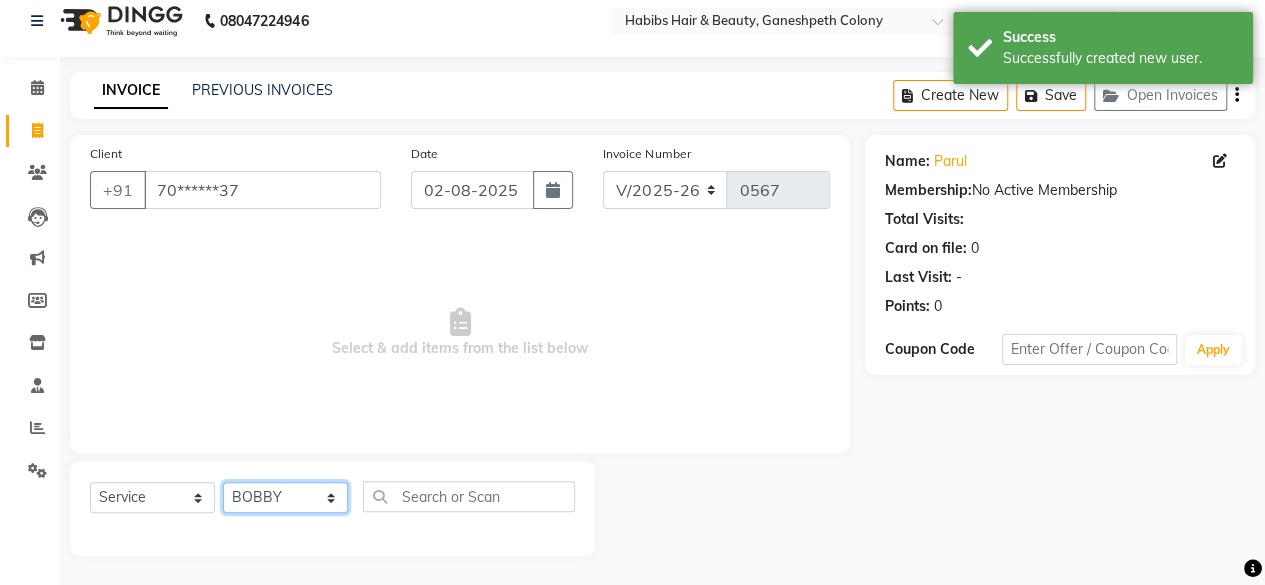 click on "Select Stylist [FIRST] [FIRST] [FIRST] [FIRST] Manager [FIRST] [LAST] [FIRST] [LAST] [FIRST]" 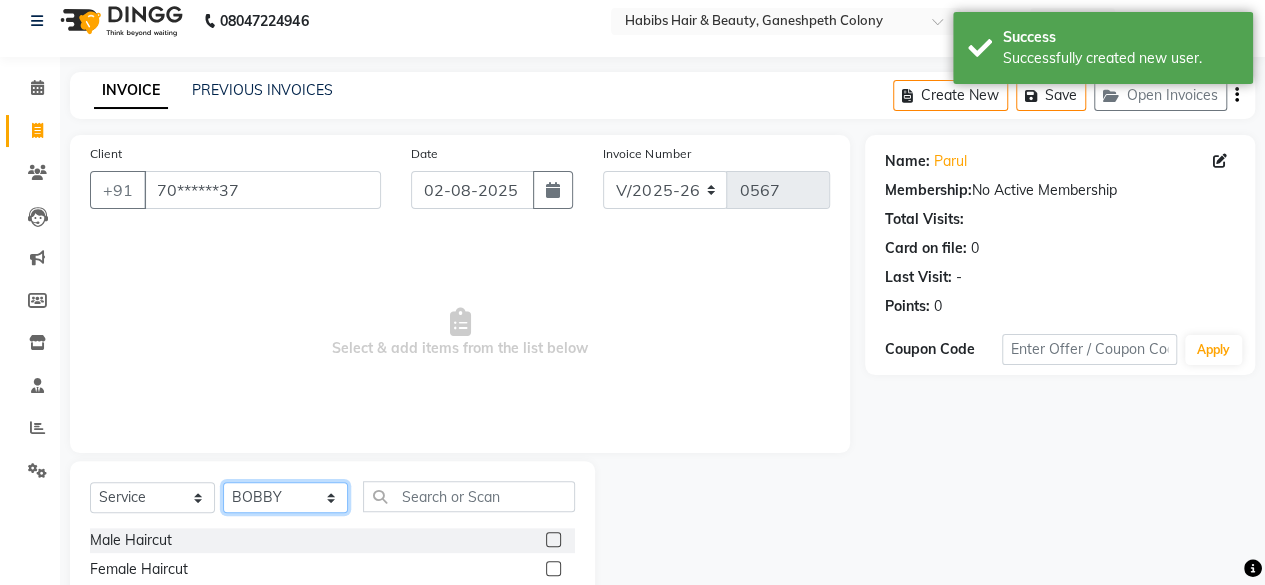 scroll, scrollTop: 215, scrollLeft: 0, axis: vertical 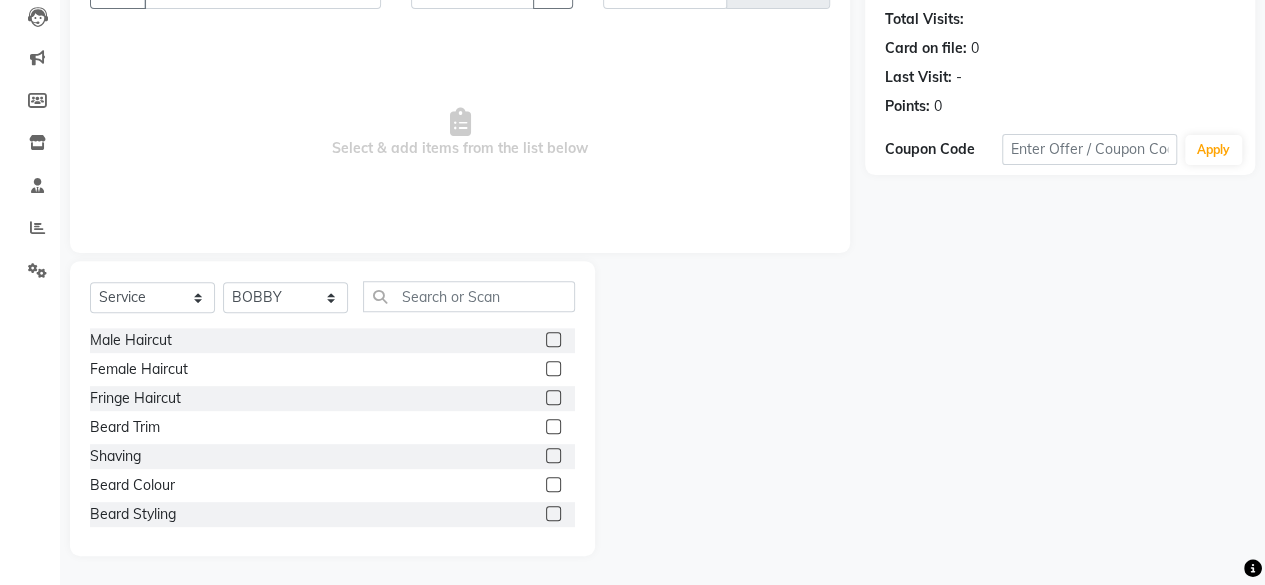 click 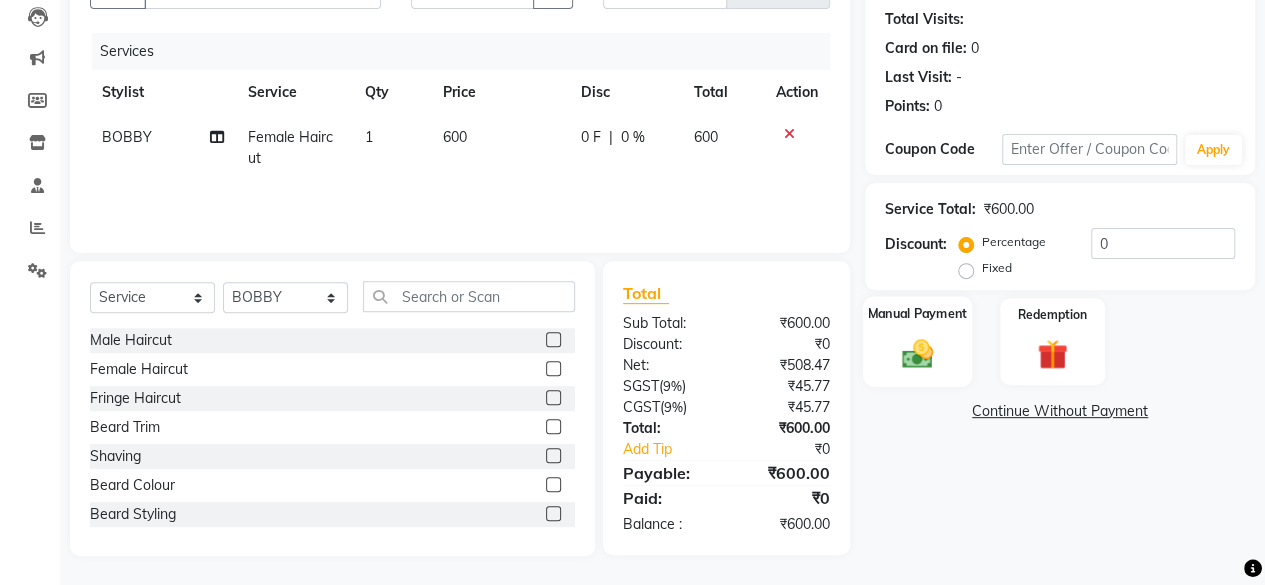 click on "Manual Payment" 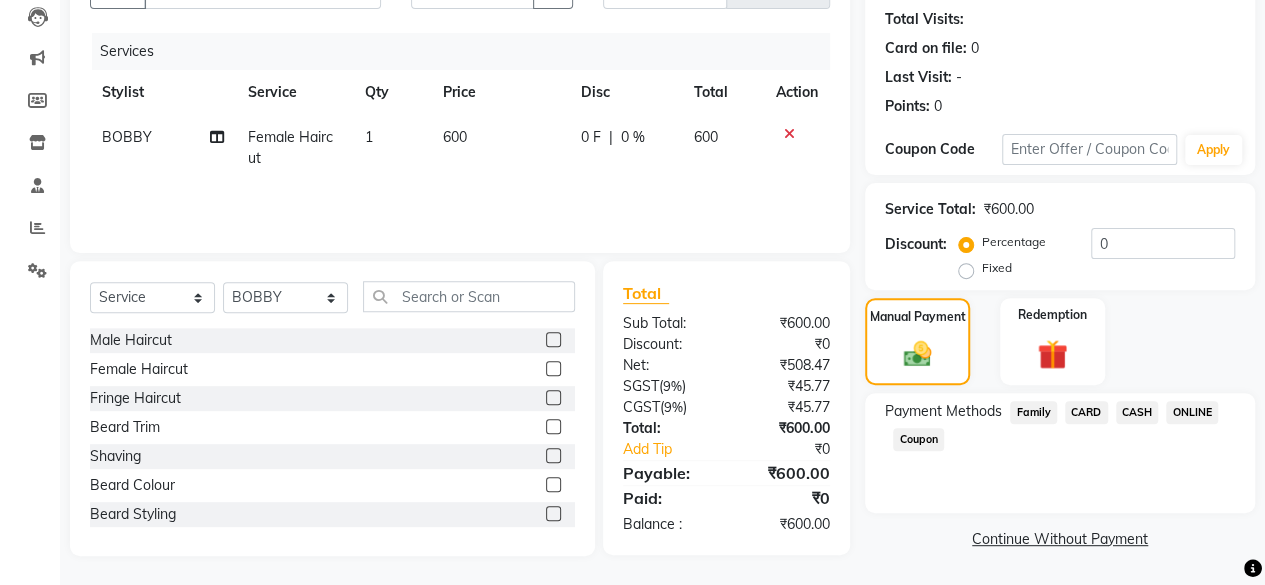 click on "ONLINE" 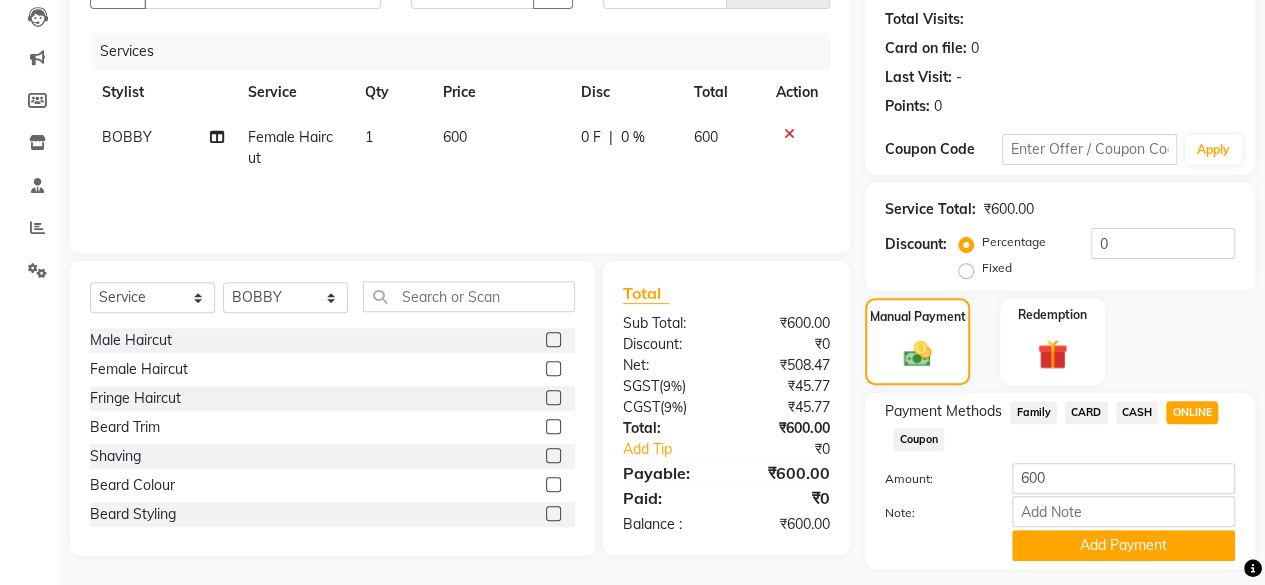 scroll, scrollTop: 268, scrollLeft: 0, axis: vertical 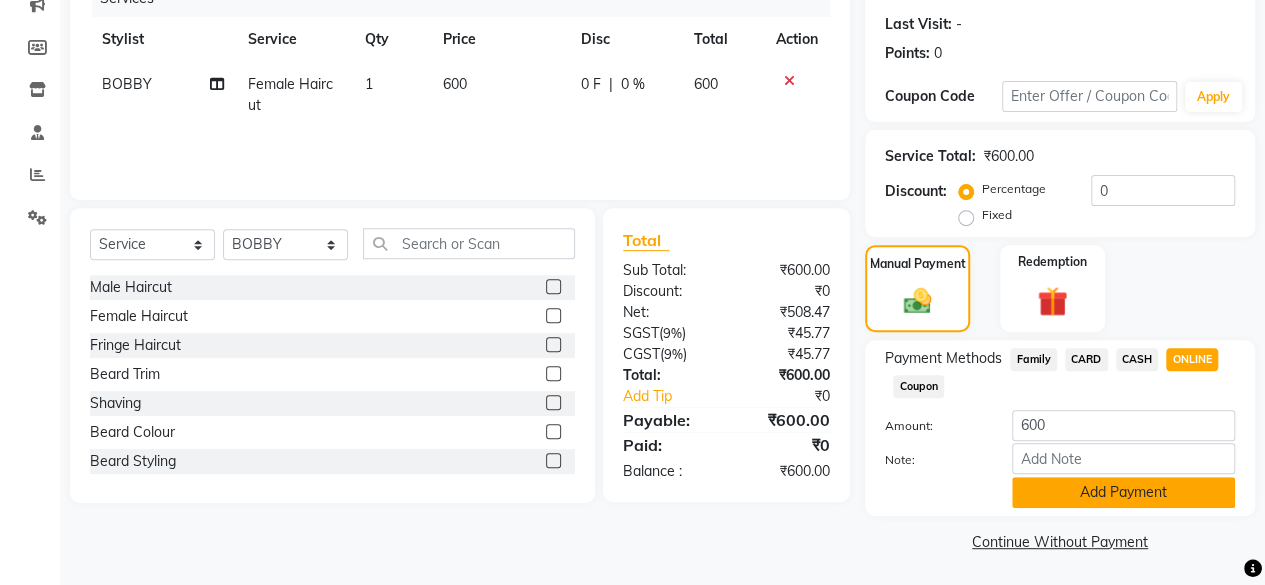 click on "Add Payment" 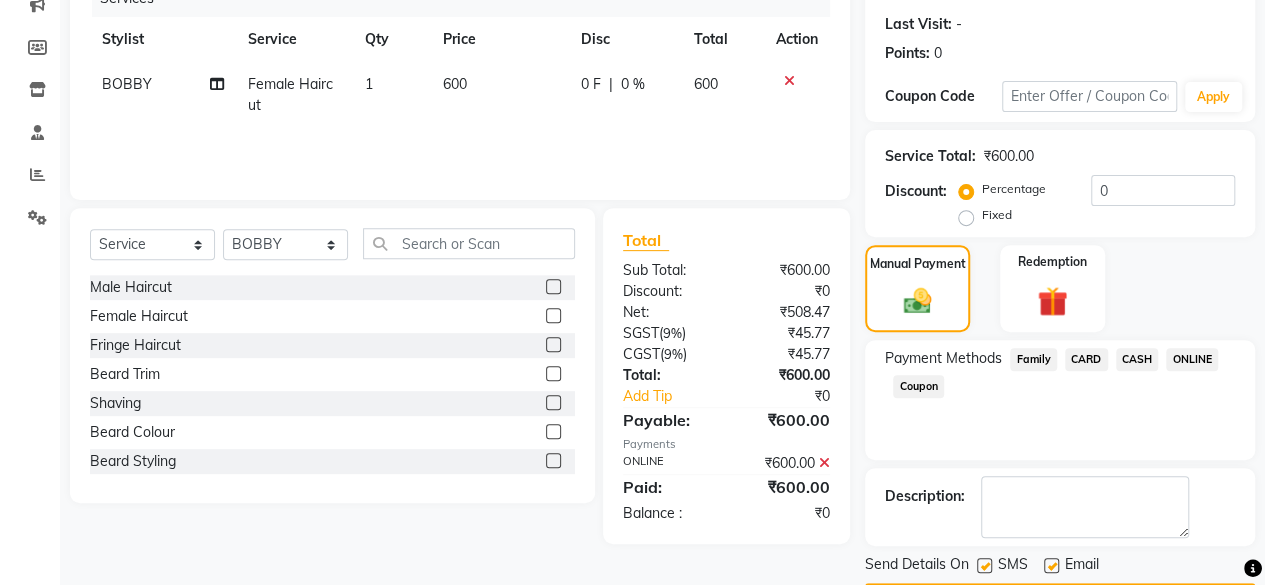 scroll, scrollTop: 324, scrollLeft: 0, axis: vertical 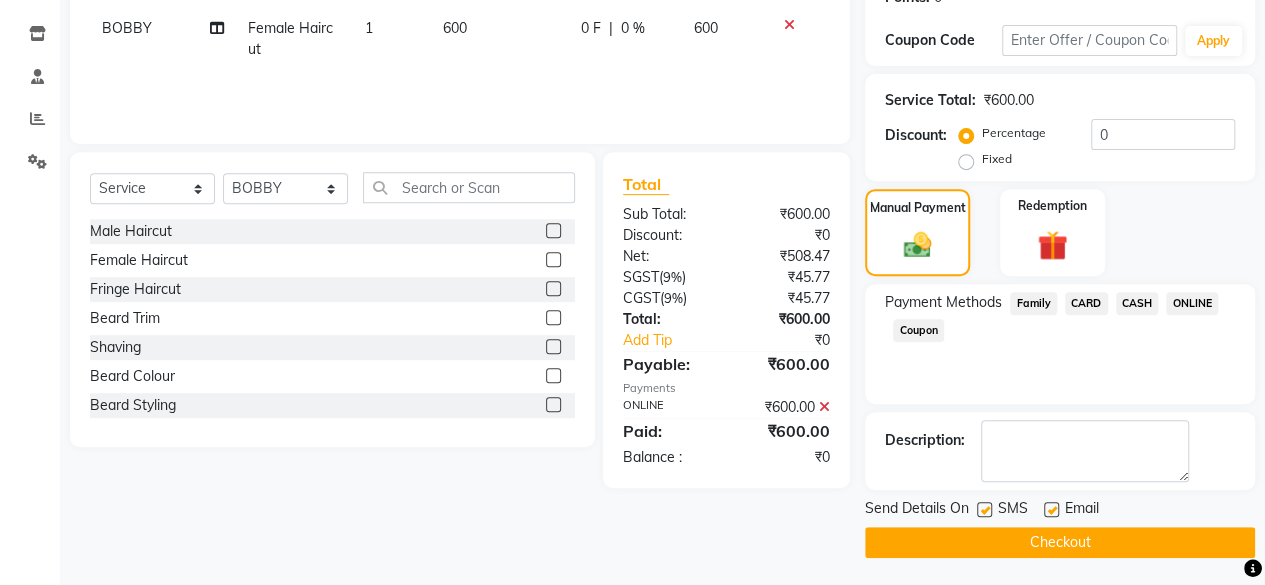 click on "Checkout" 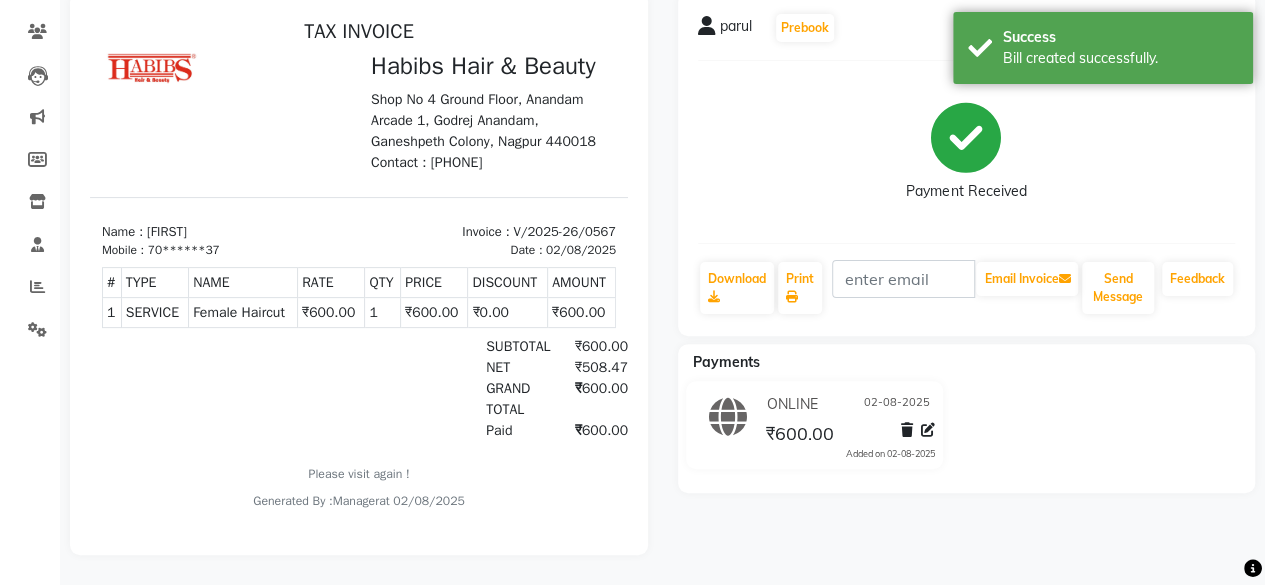 scroll, scrollTop: 0, scrollLeft: 0, axis: both 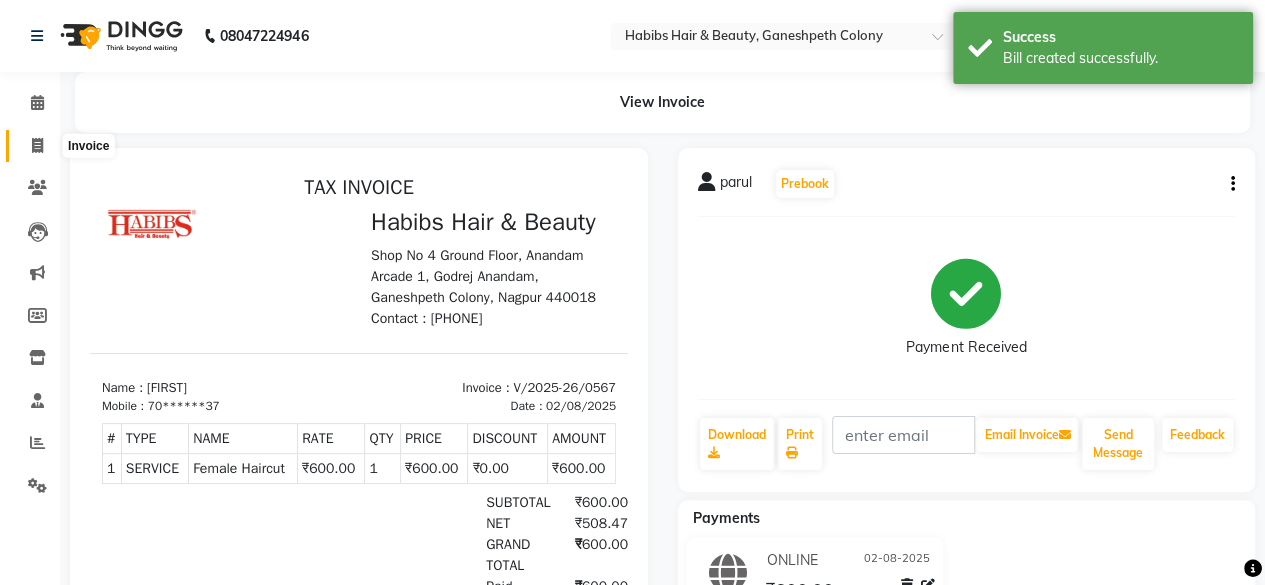 click 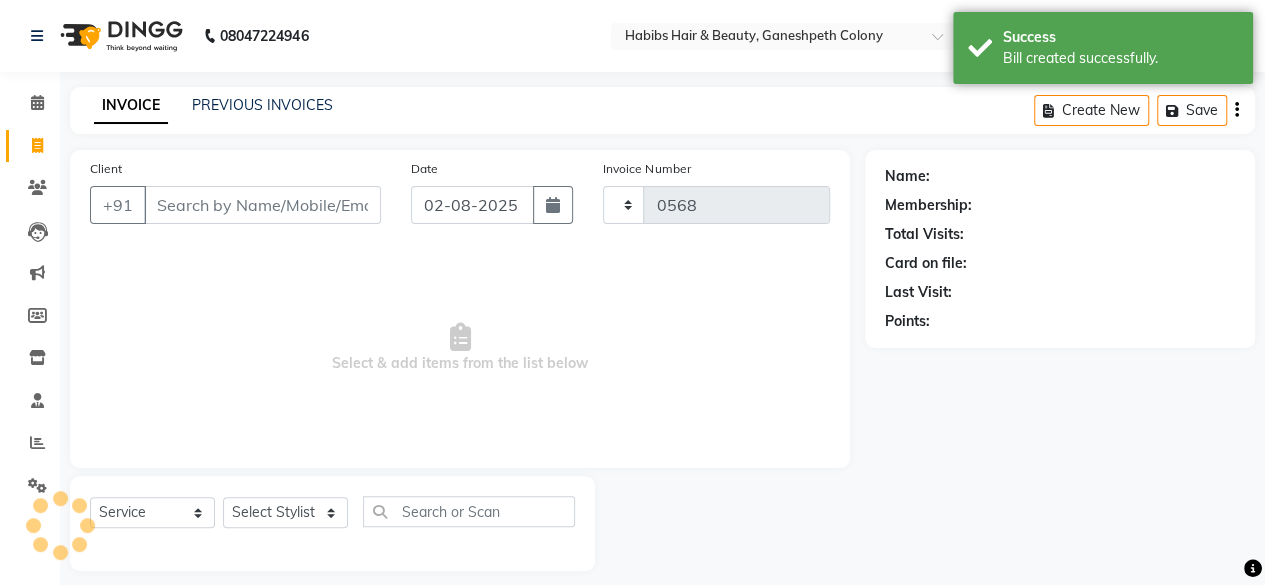 scroll, scrollTop: 15, scrollLeft: 0, axis: vertical 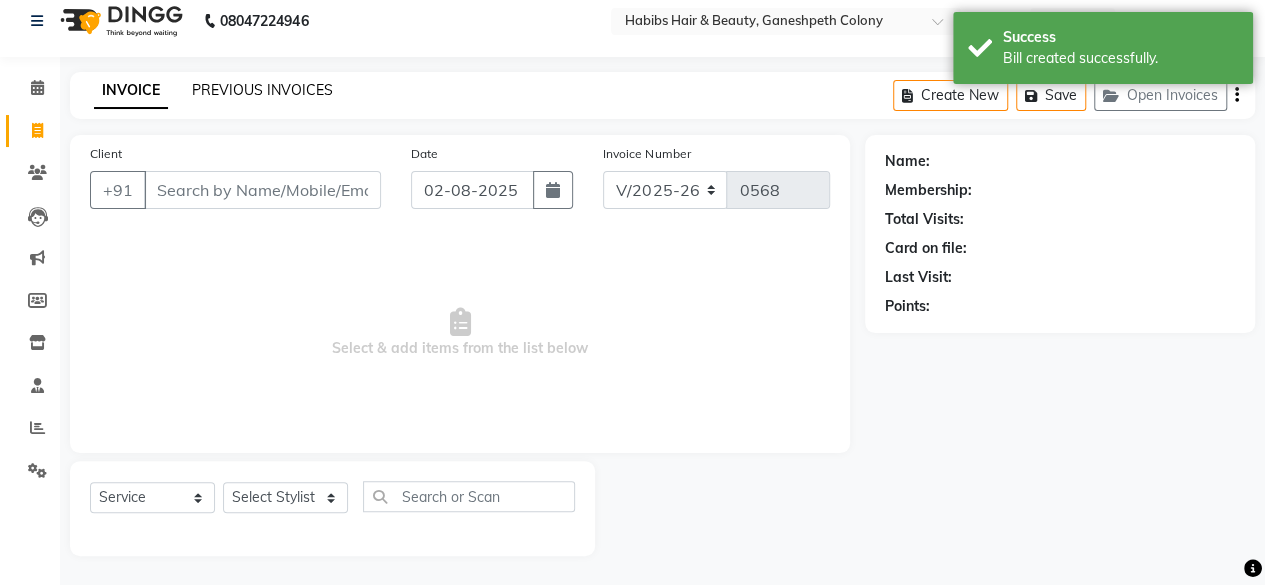 click on "PREVIOUS INVOICES" 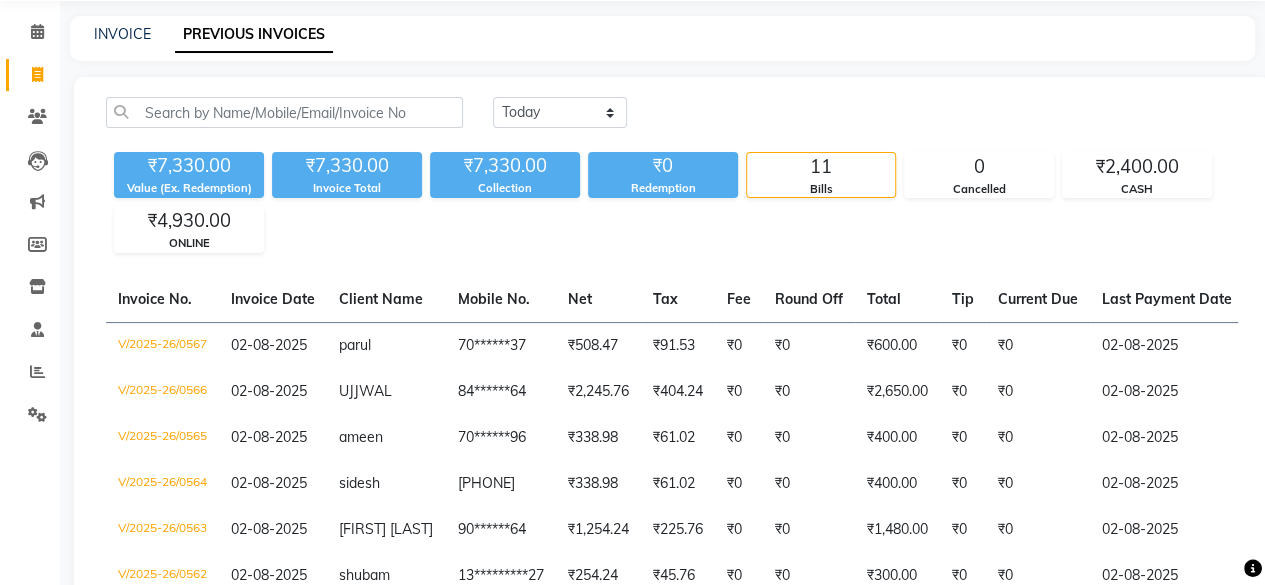 scroll, scrollTop: 69, scrollLeft: 0, axis: vertical 